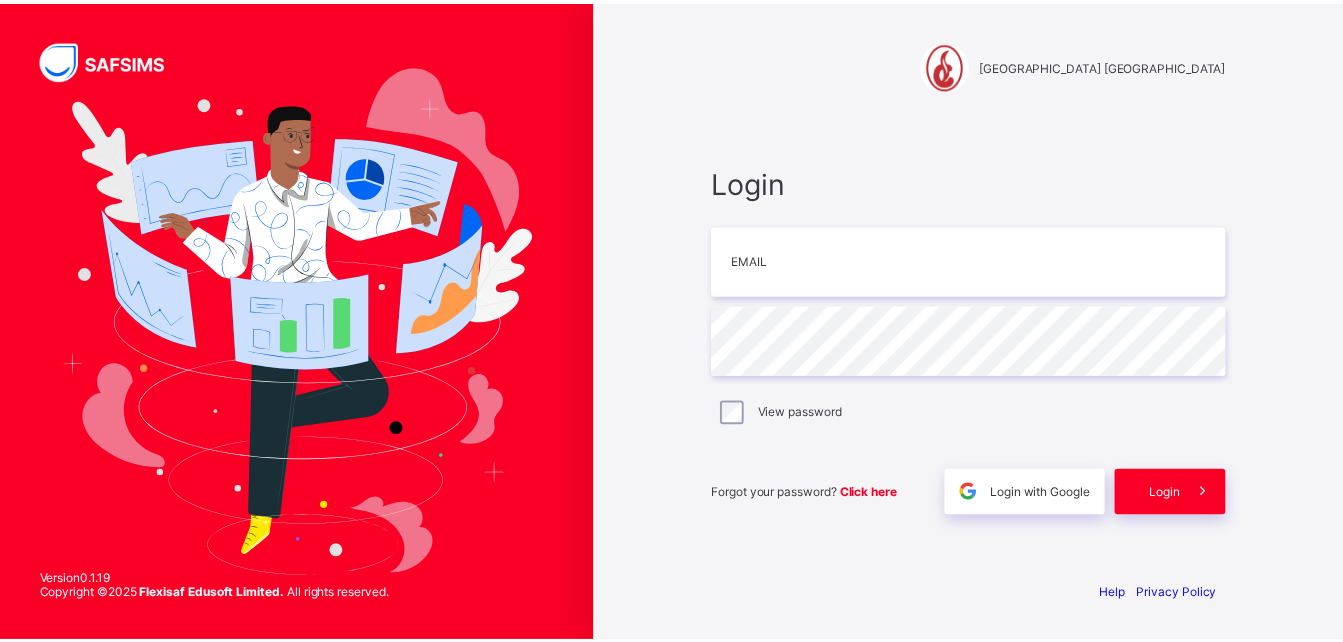 scroll, scrollTop: 0, scrollLeft: 0, axis: both 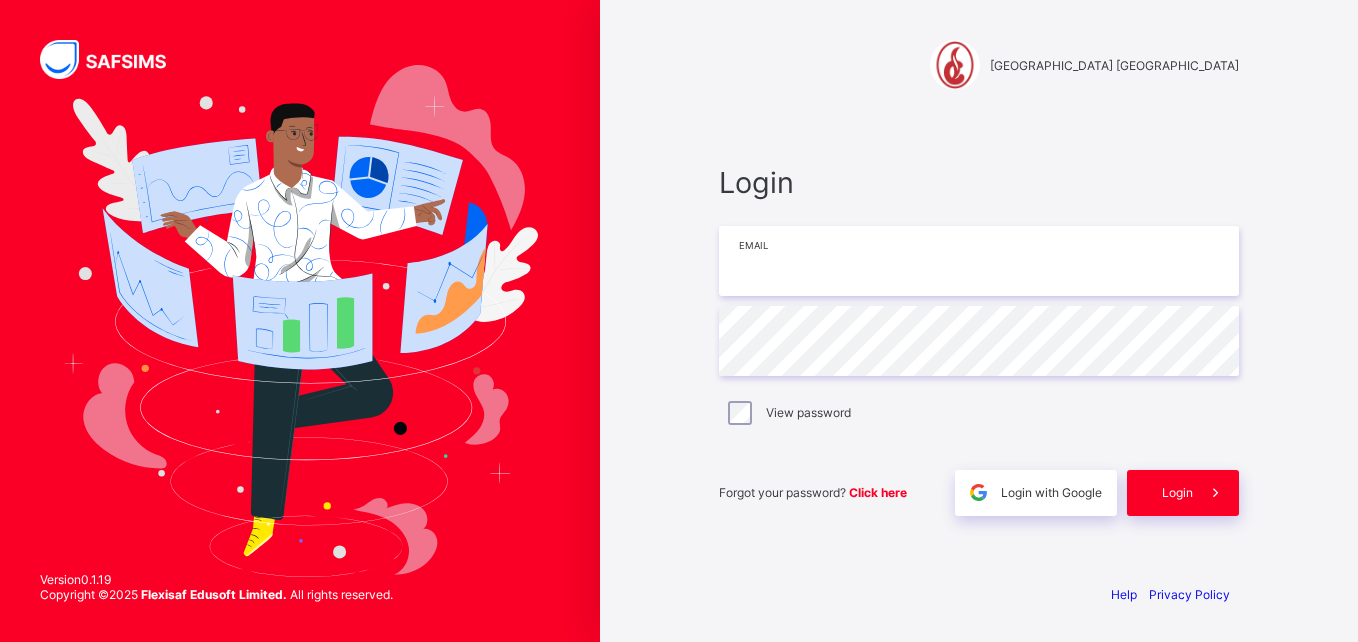 click at bounding box center [979, 261] 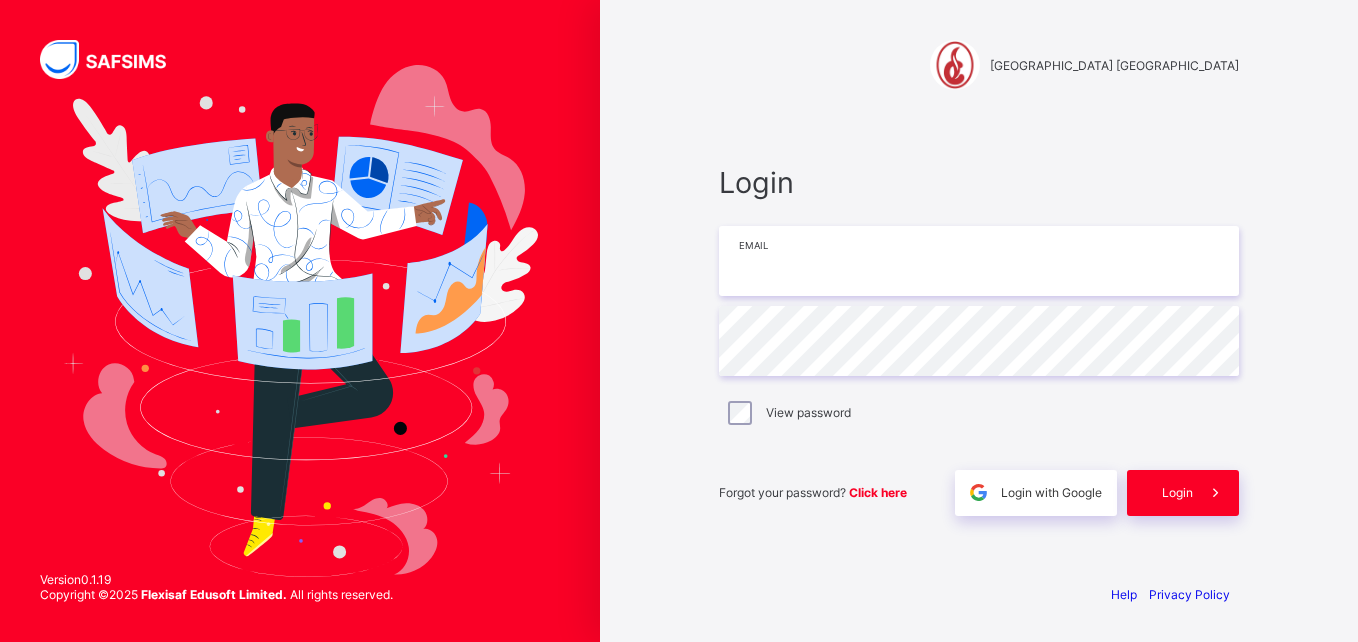 type on "**********" 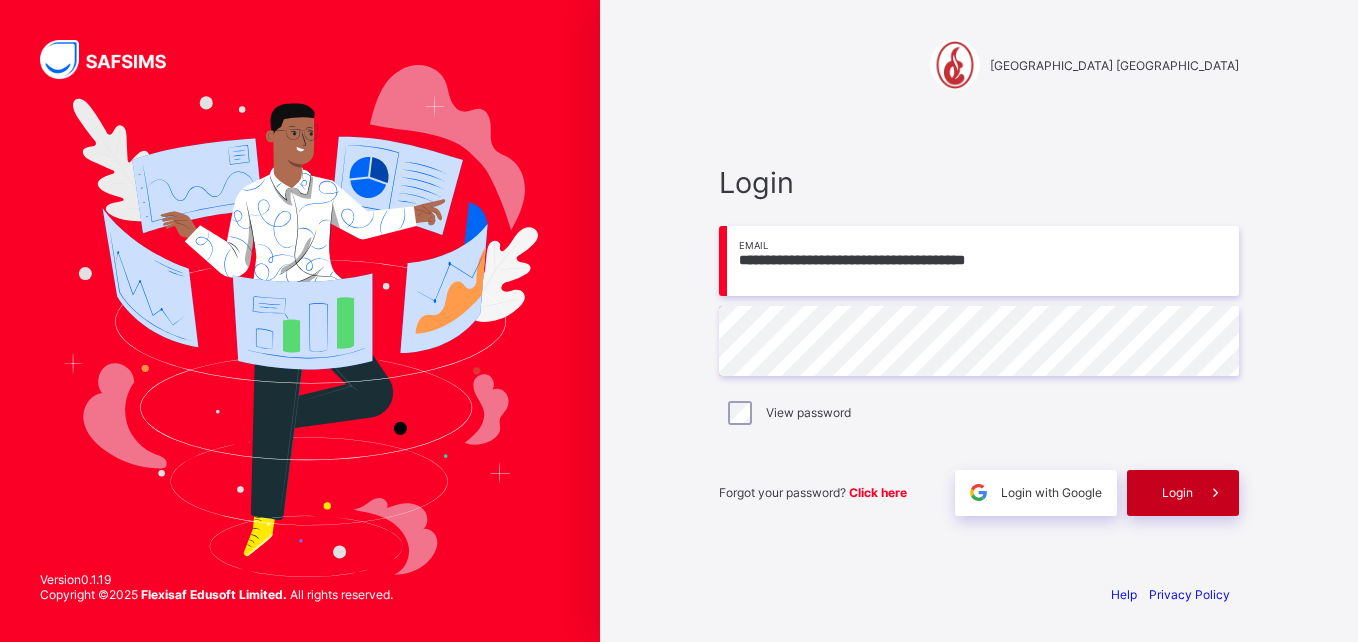 click on "Login" at bounding box center (1177, 492) 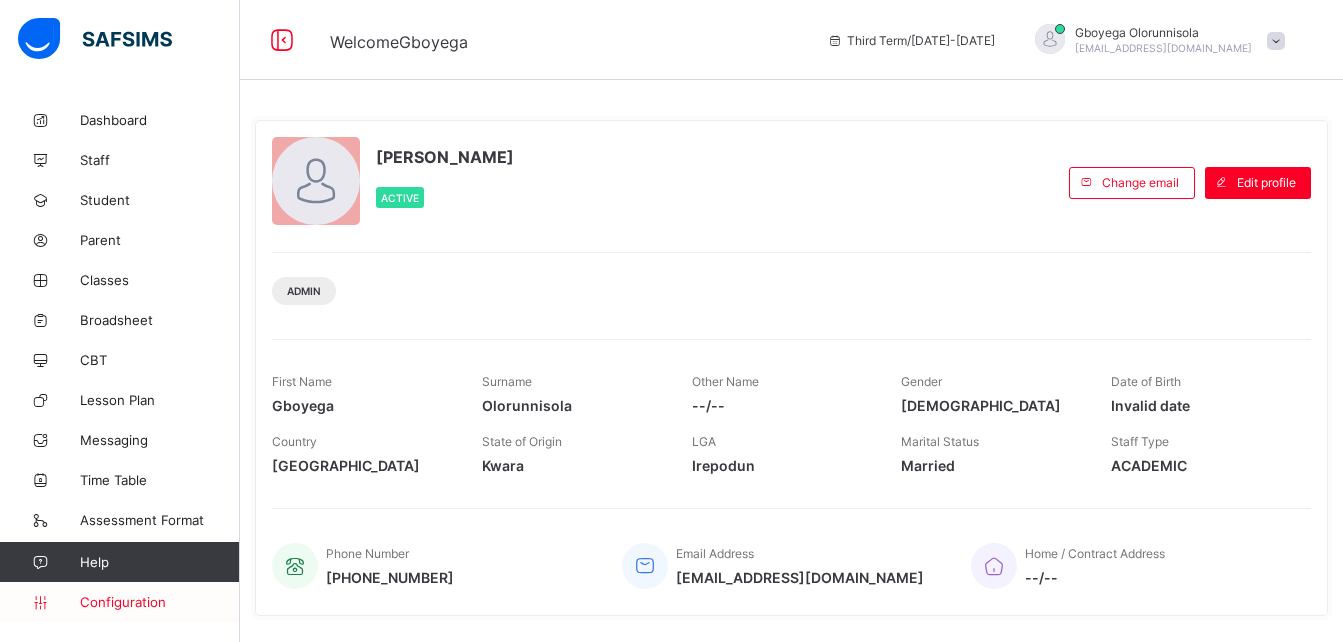 click on "Configuration" at bounding box center [159, 602] 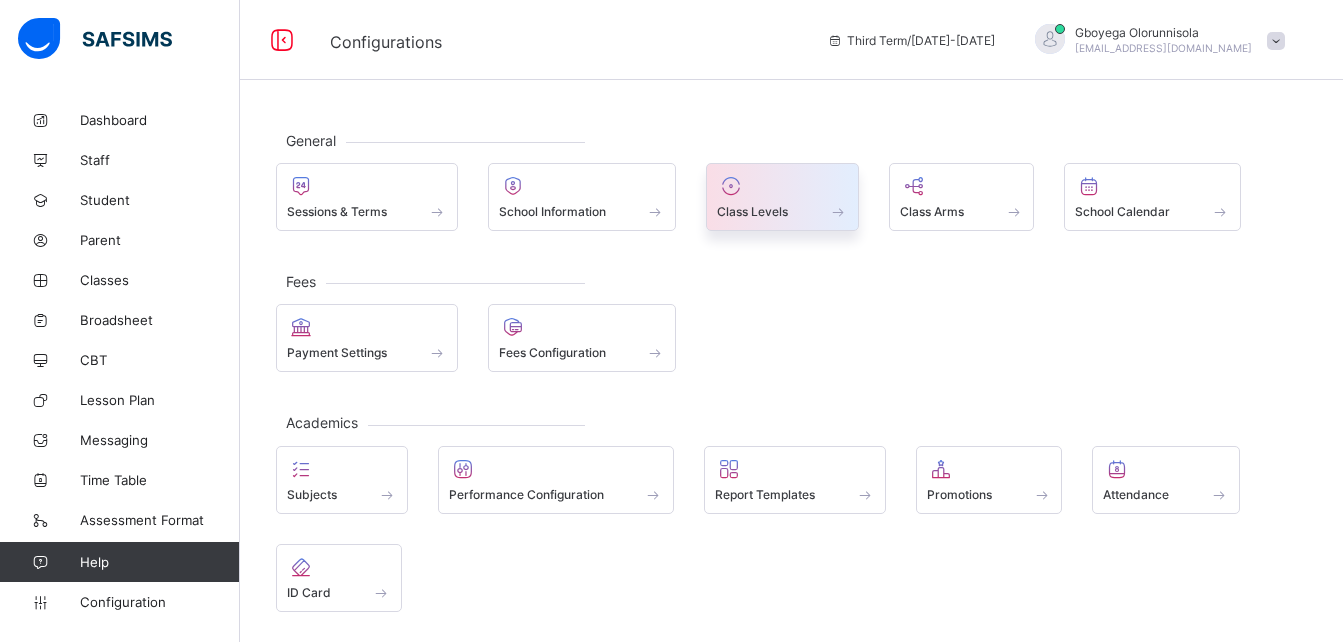 click on "Class Levels" at bounding box center (752, 211) 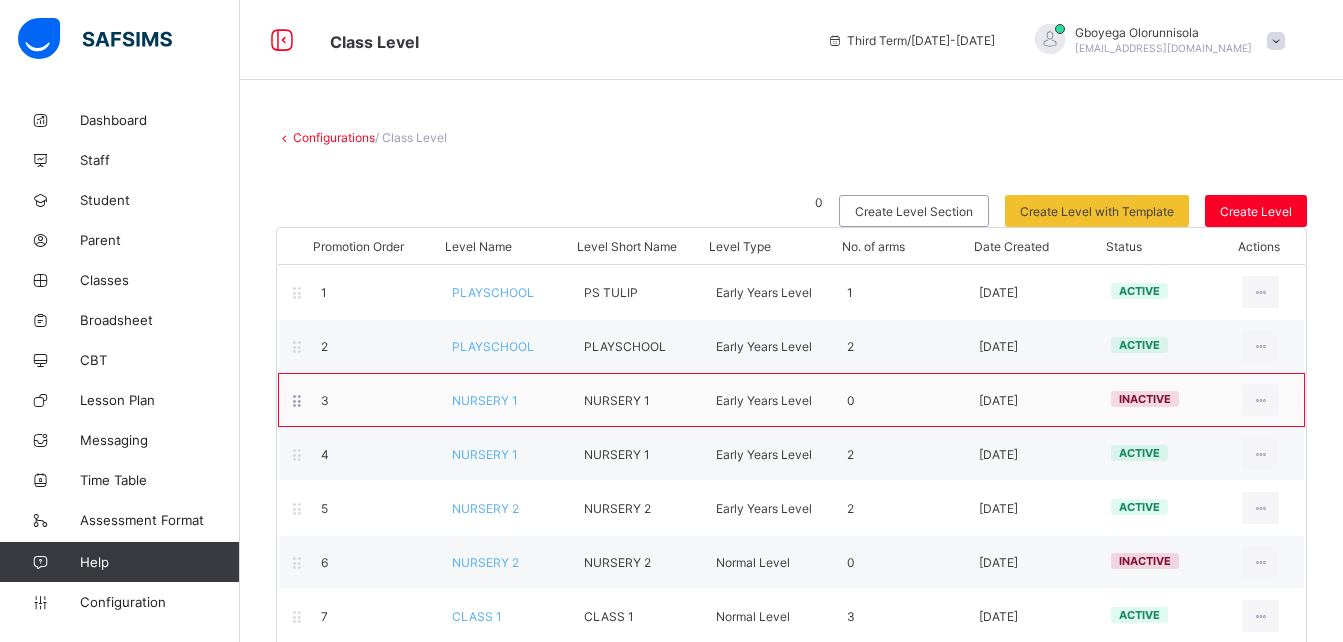 scroll, scrollTop: 302, scrollLeft: 0, axis: vertical 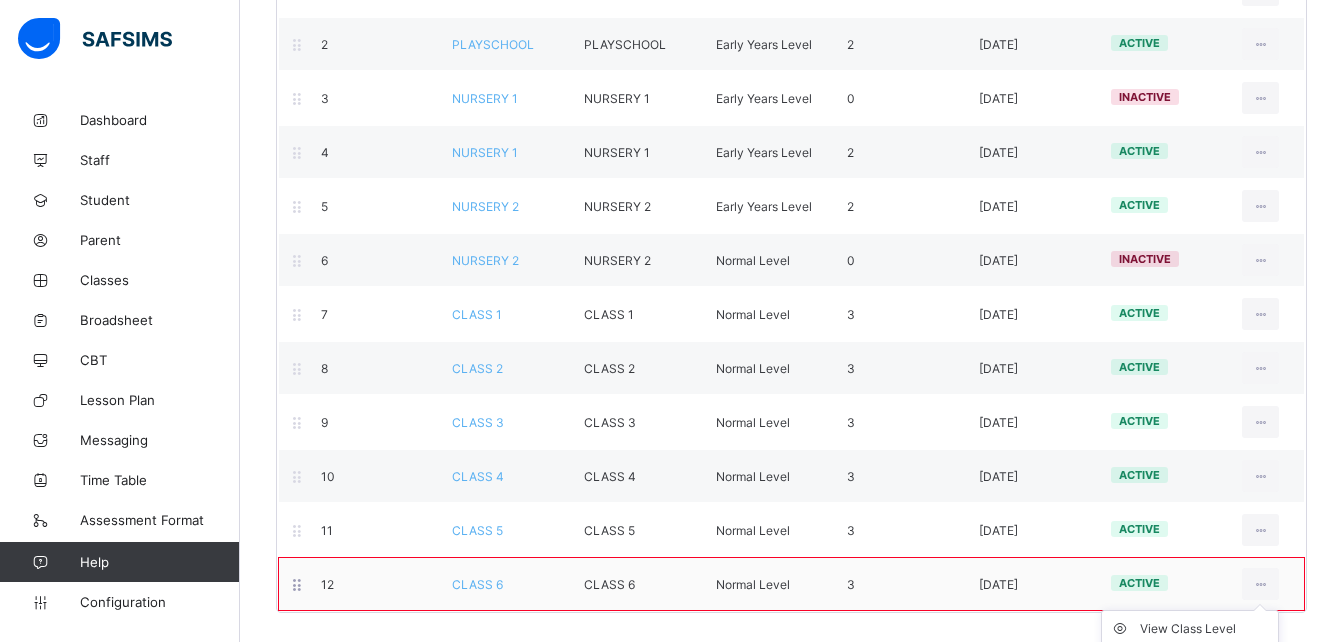 click on "View Class Level Edit Class Level Move to section Deactivate Class Level" at bounding box center [1190, 683] 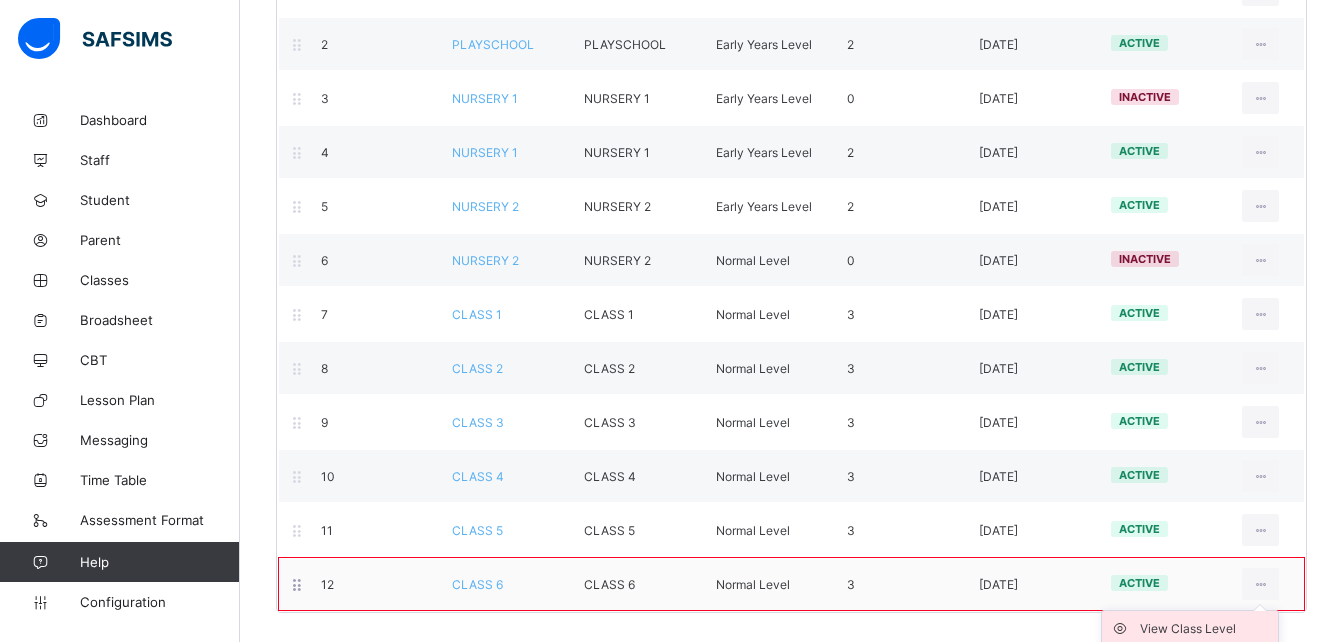 click on "View Class Level" at bounding box center [1205, 629] 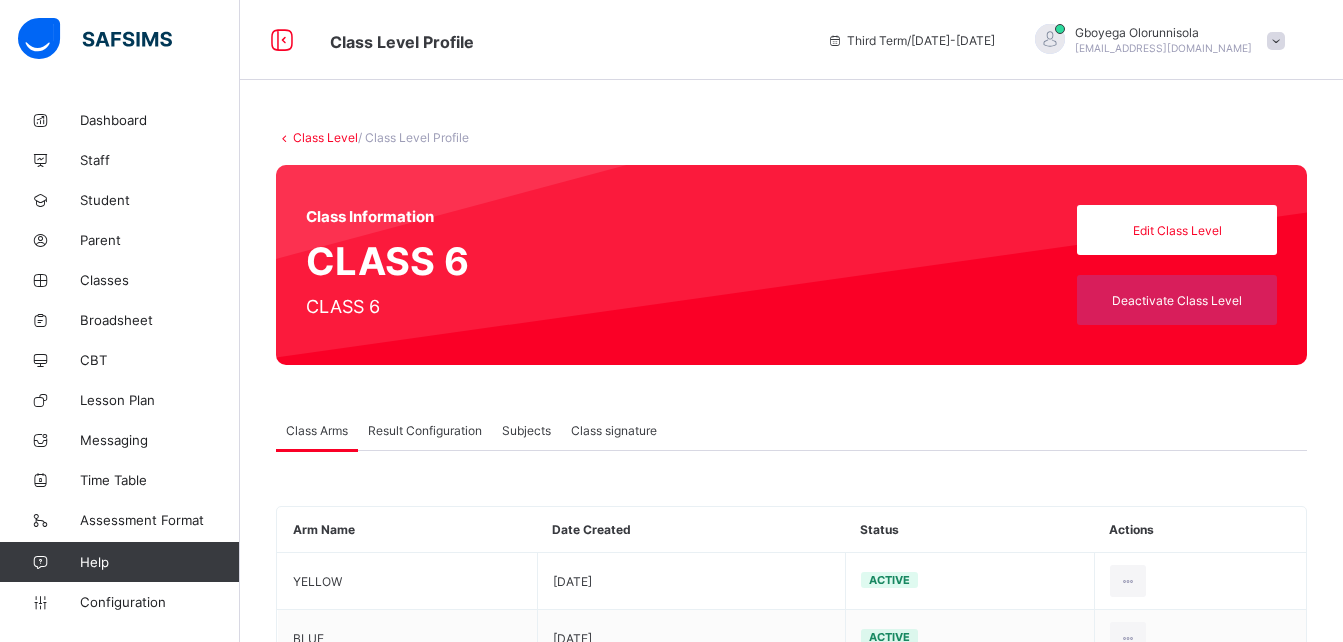 click on "Subjects" at bounding box center (526, 430) 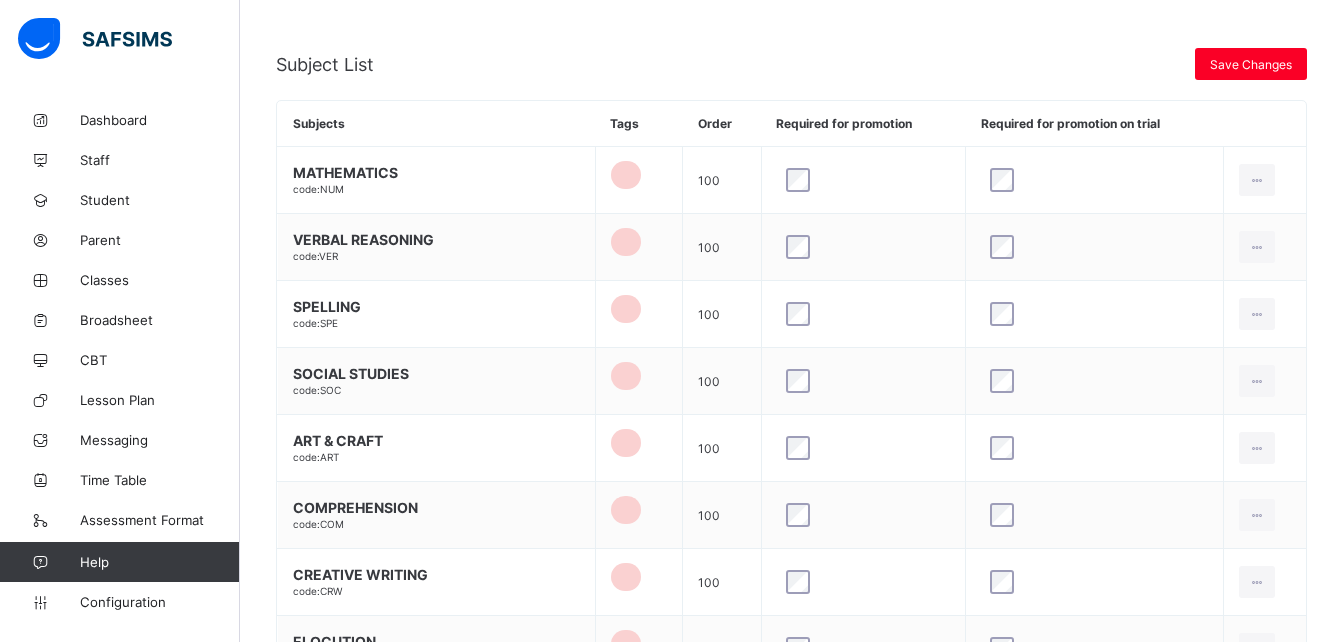 scroll, scrollTop: 799, scrollLeft: 0, axis: vertical 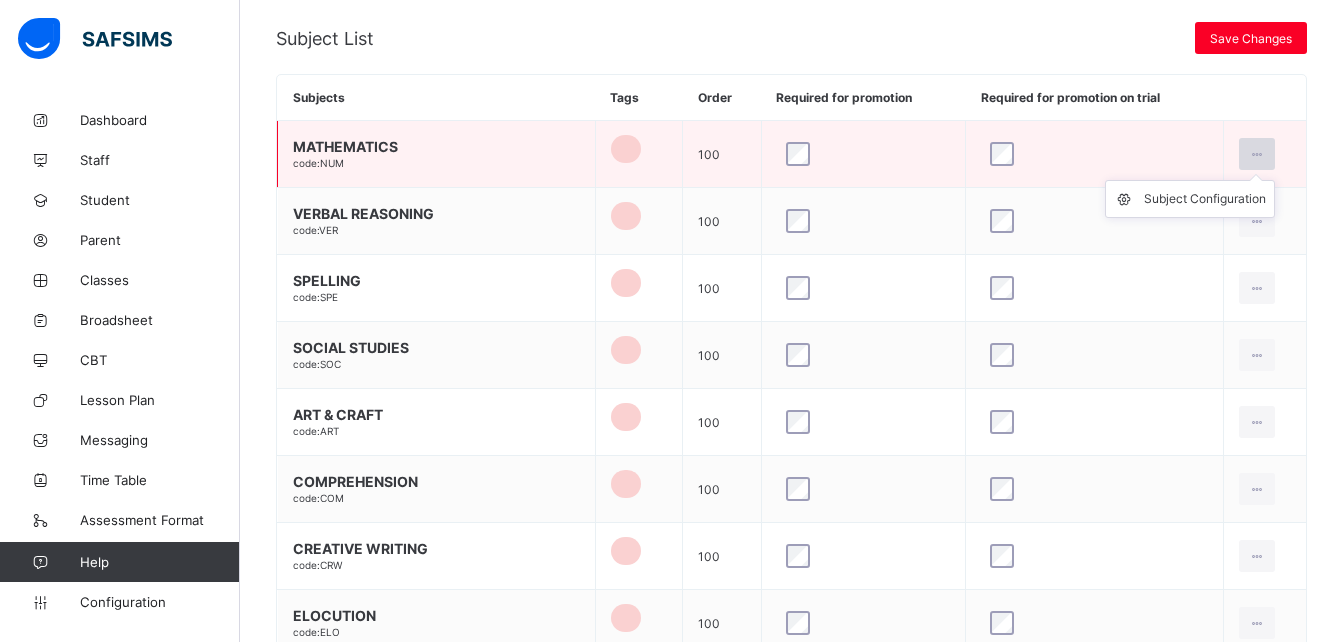 click at bounding box center [1257, 154] 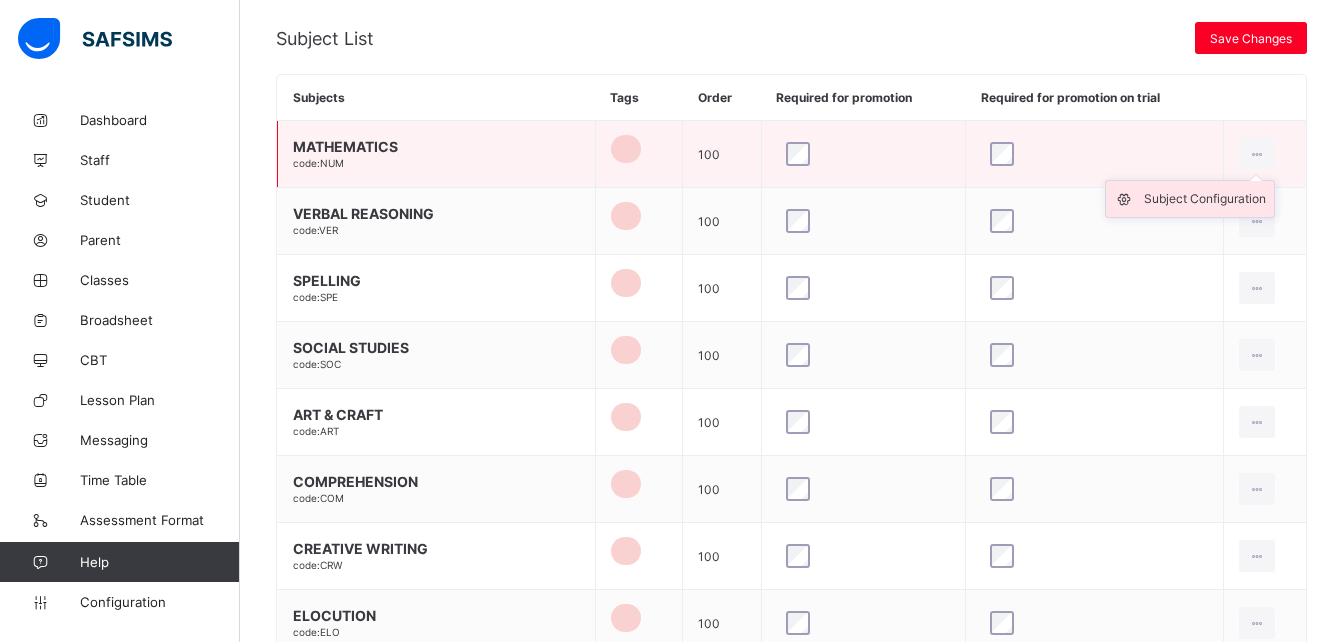 click on "Subject Configuration" at bounding box center [1205, 199] 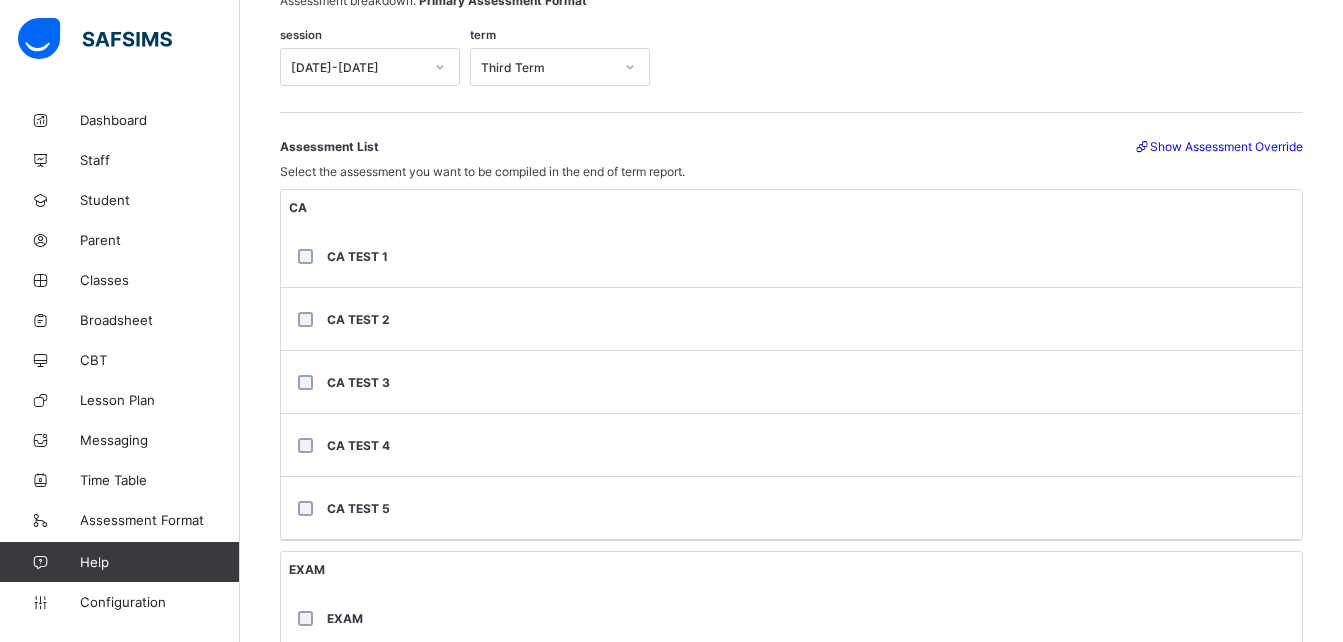 scroll, scrollTop: 0, scrollLeft: 0, axis: both 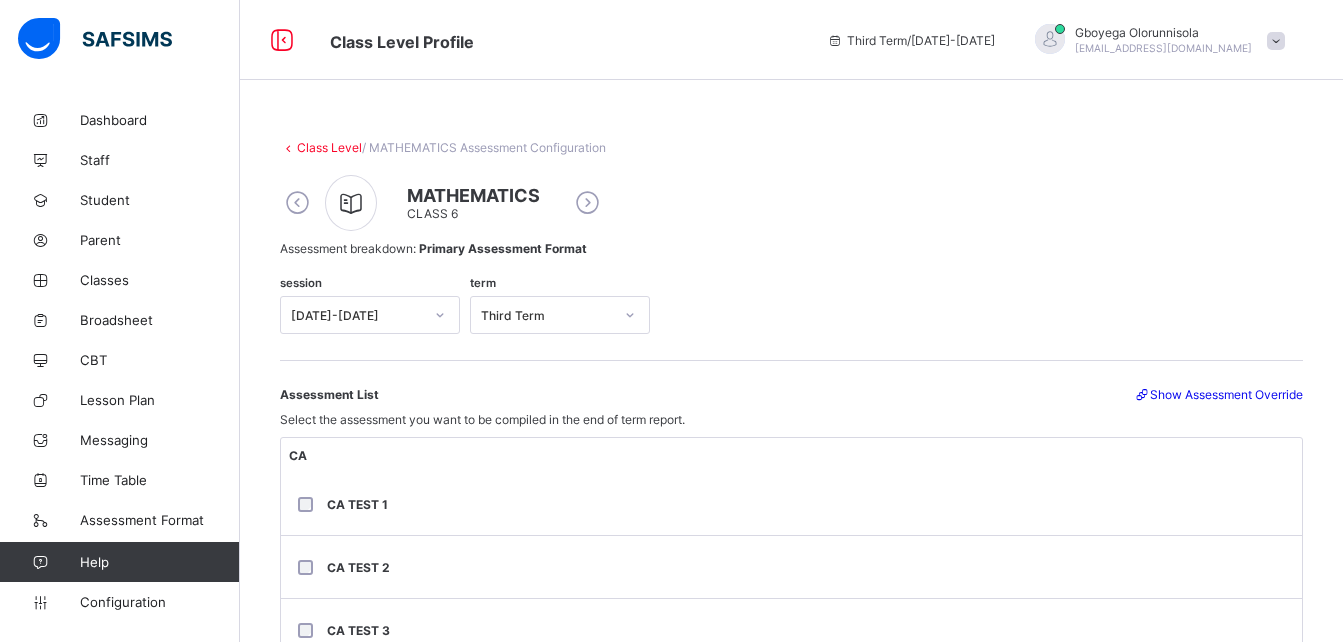 click at bounding box center [297, 203] 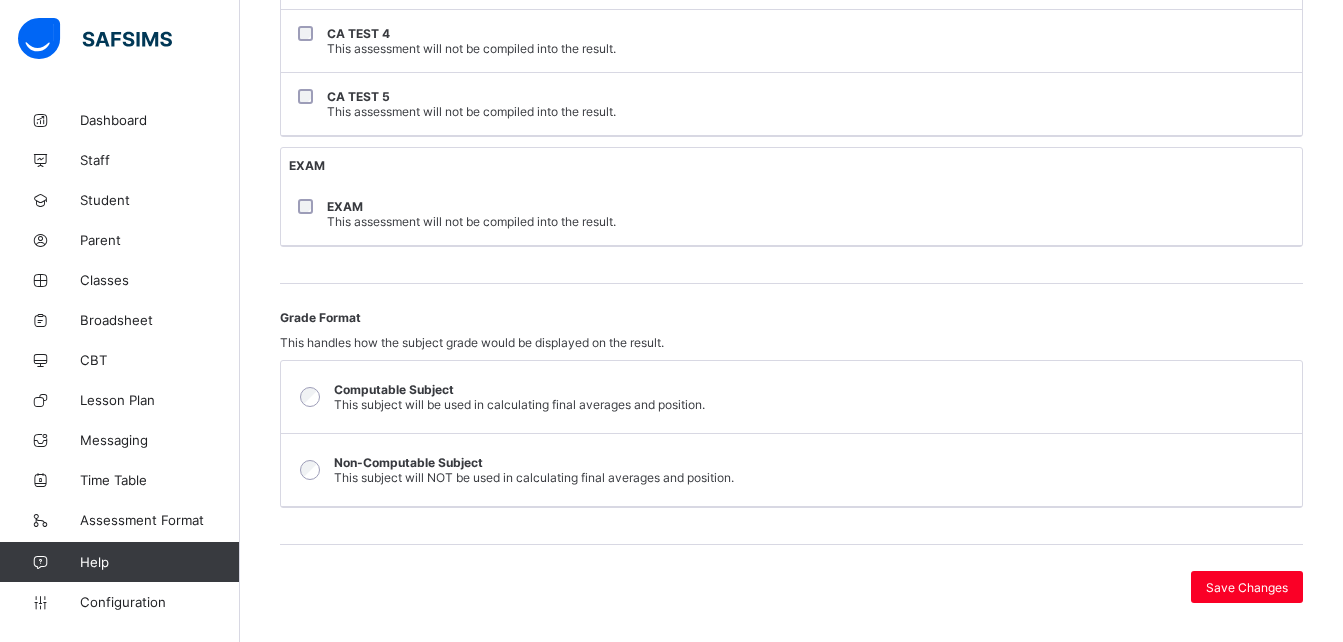 scroll, scrollTop: 673, scrollLeft: 0, axis: vertical 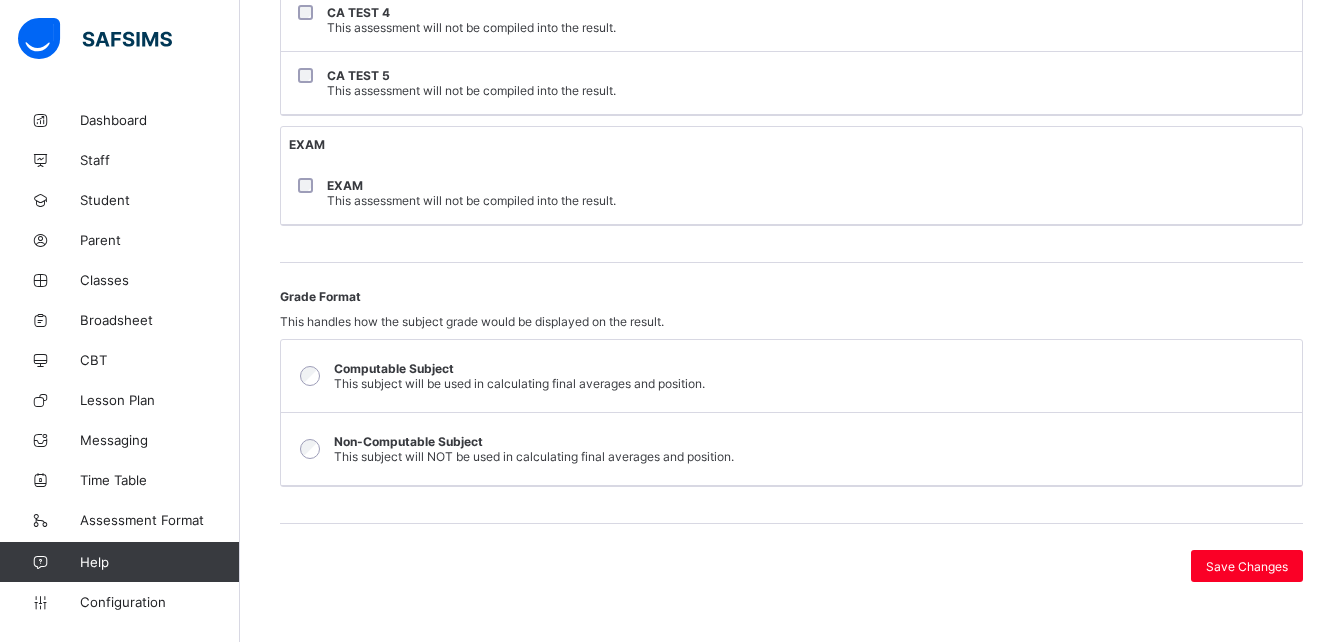 click on "This subject will NOT be used in calculating final averages and position." at bounding box center (534, 456) 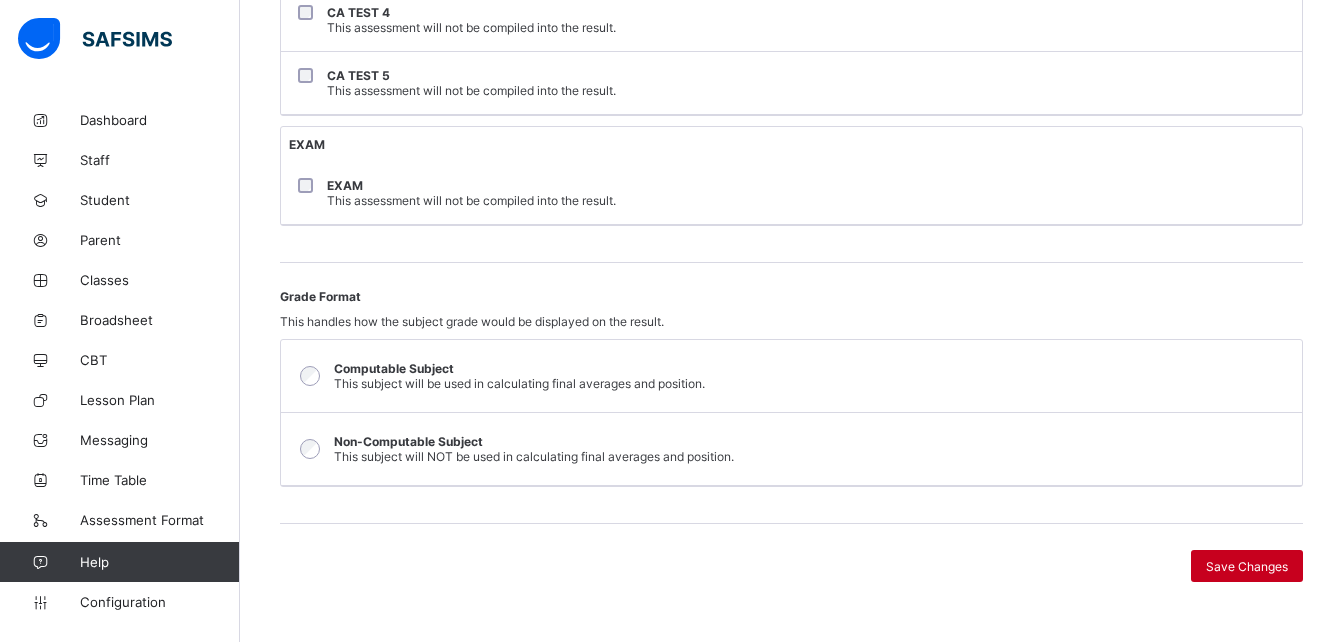 click on "Save Changes" at bounding box center (1247, 566) 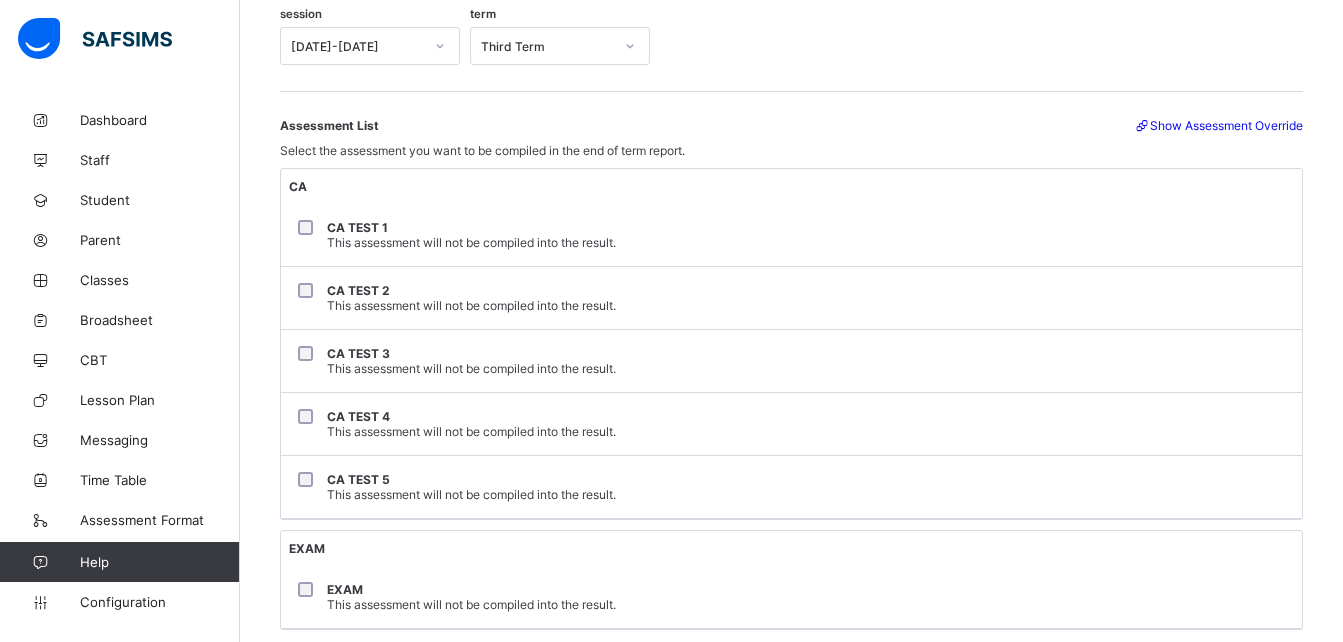 scroll, scrollTop: 0, scrollLeft: 0, axis: both 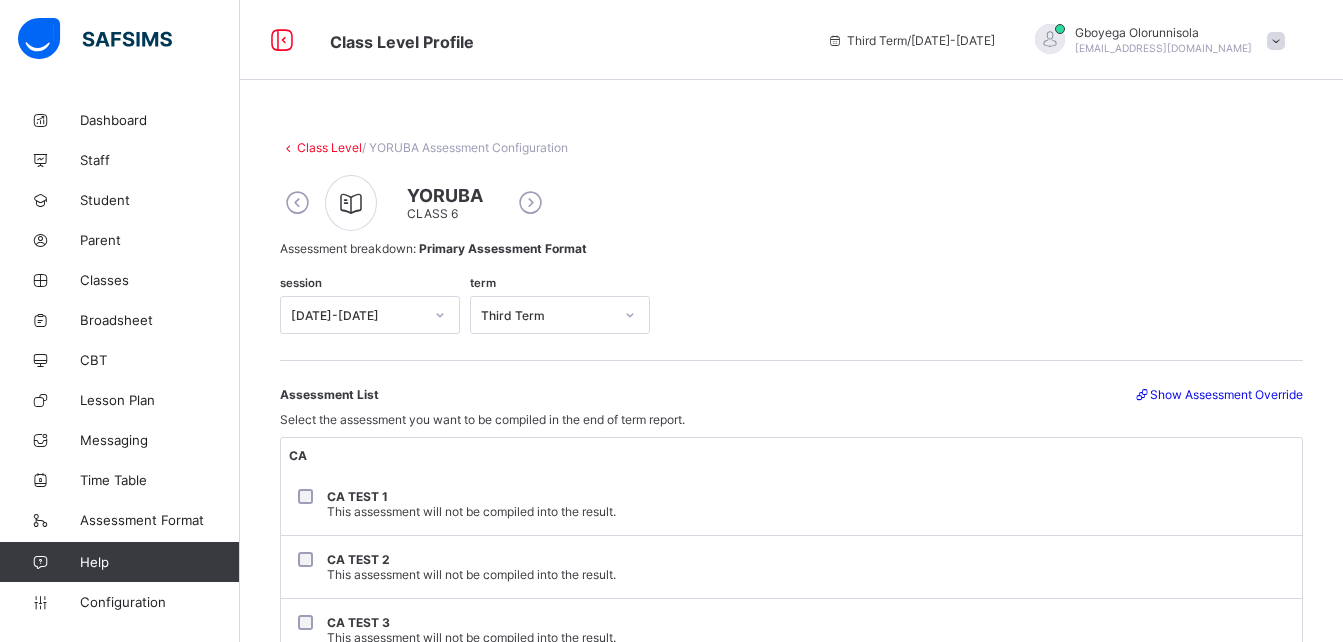 click at bounding box center (297, 203) 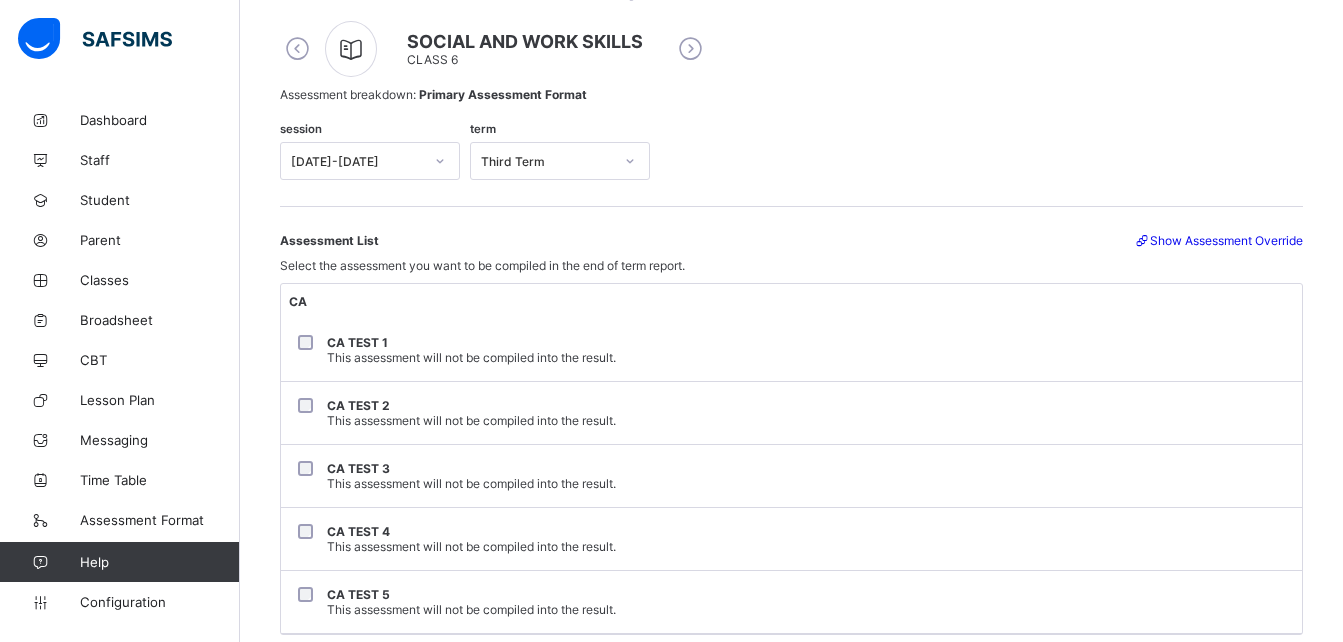 scroll, scrollTop: 0, scrollLeft: 0, axis: both 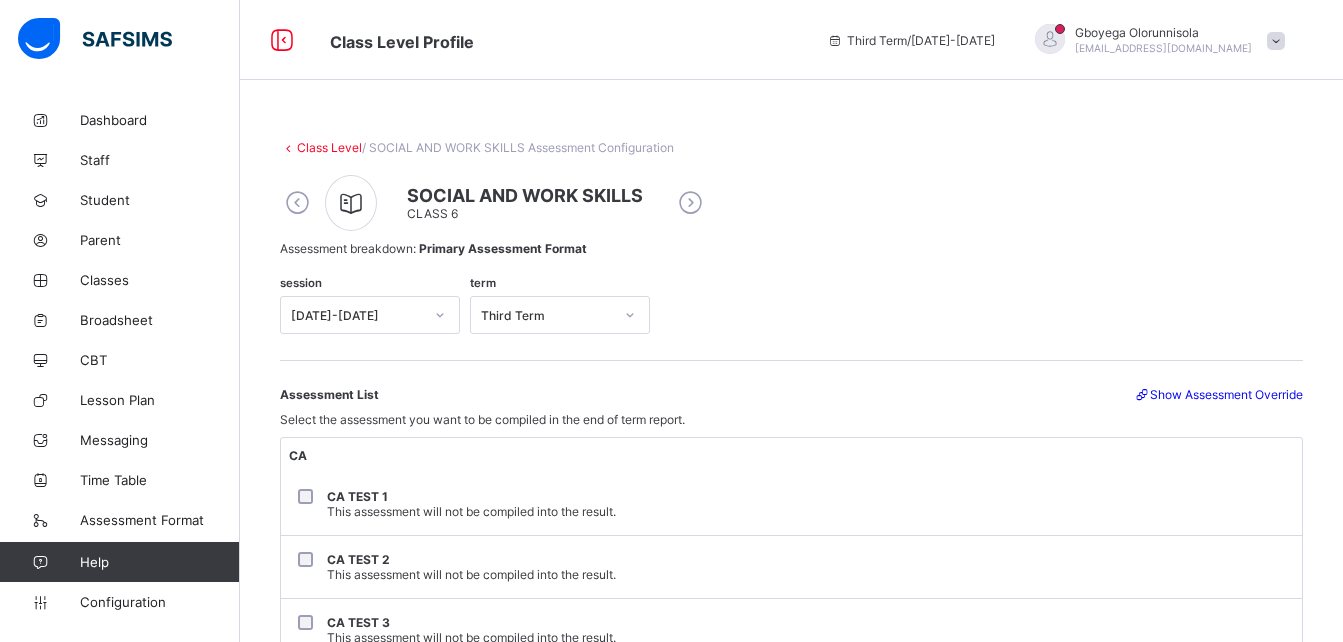 click at bounding box center [297, 203] 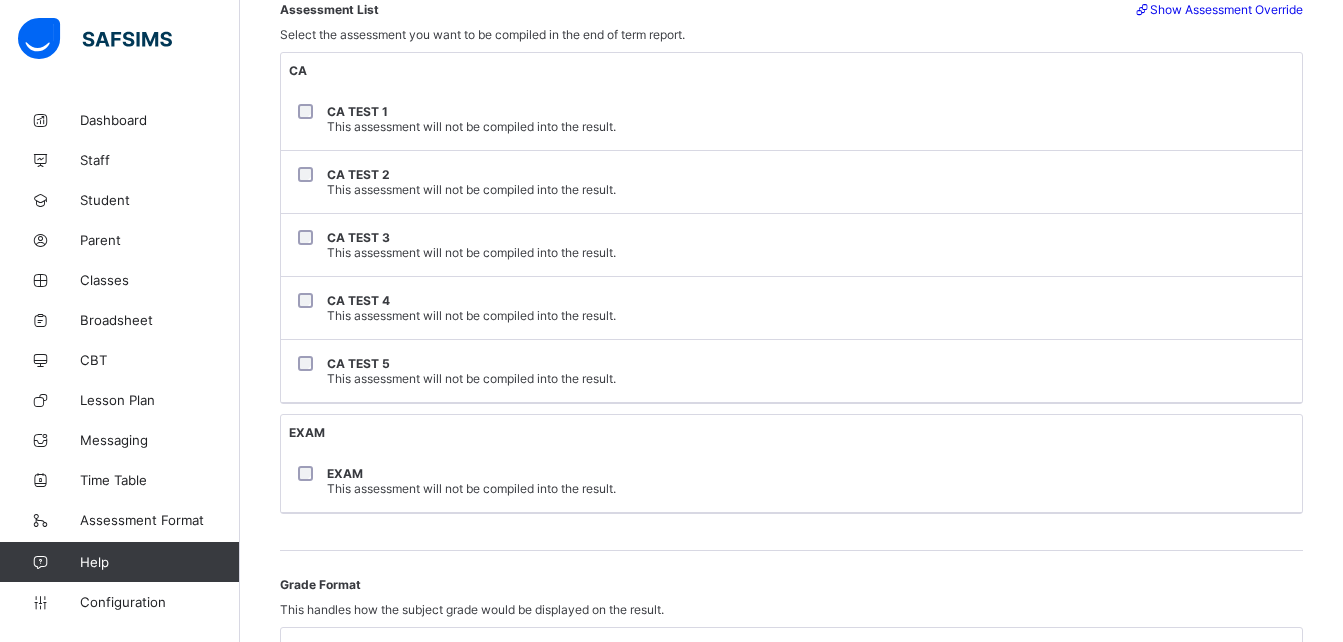 scroll, scrollTop: 386, scrollLeft: 0, axis: vertical 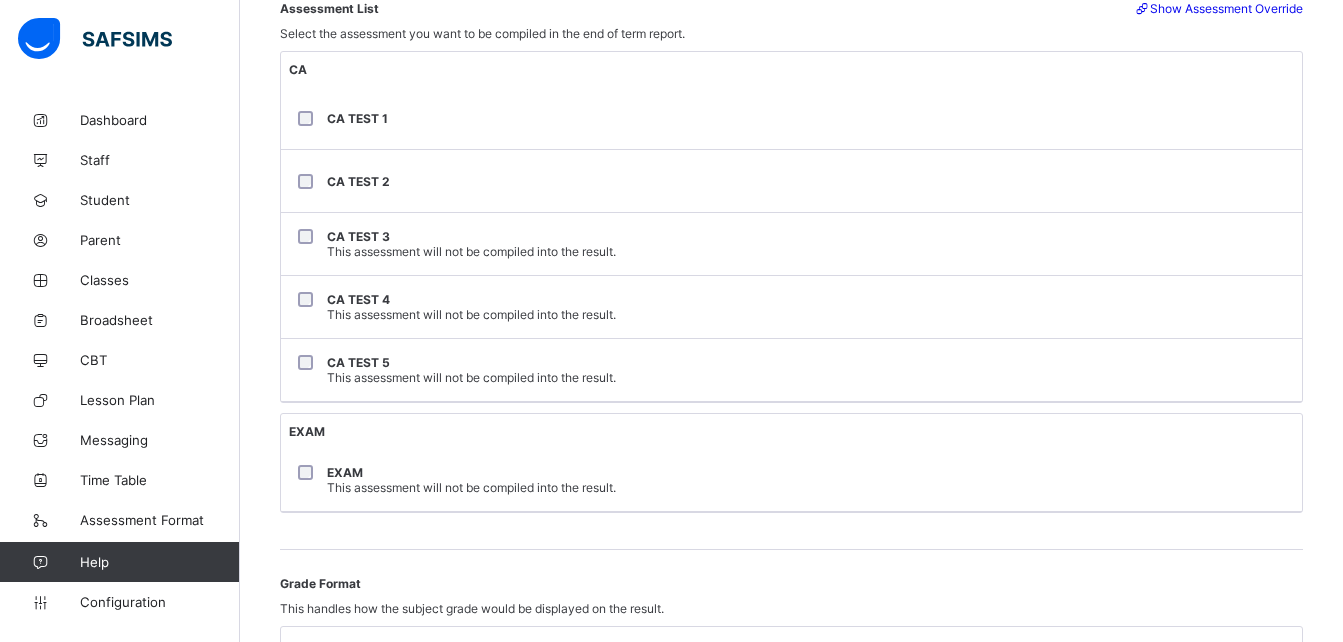 click on "CA TEST 3 This assessment will not be compiled into the result." at bounding box center (791, 244) 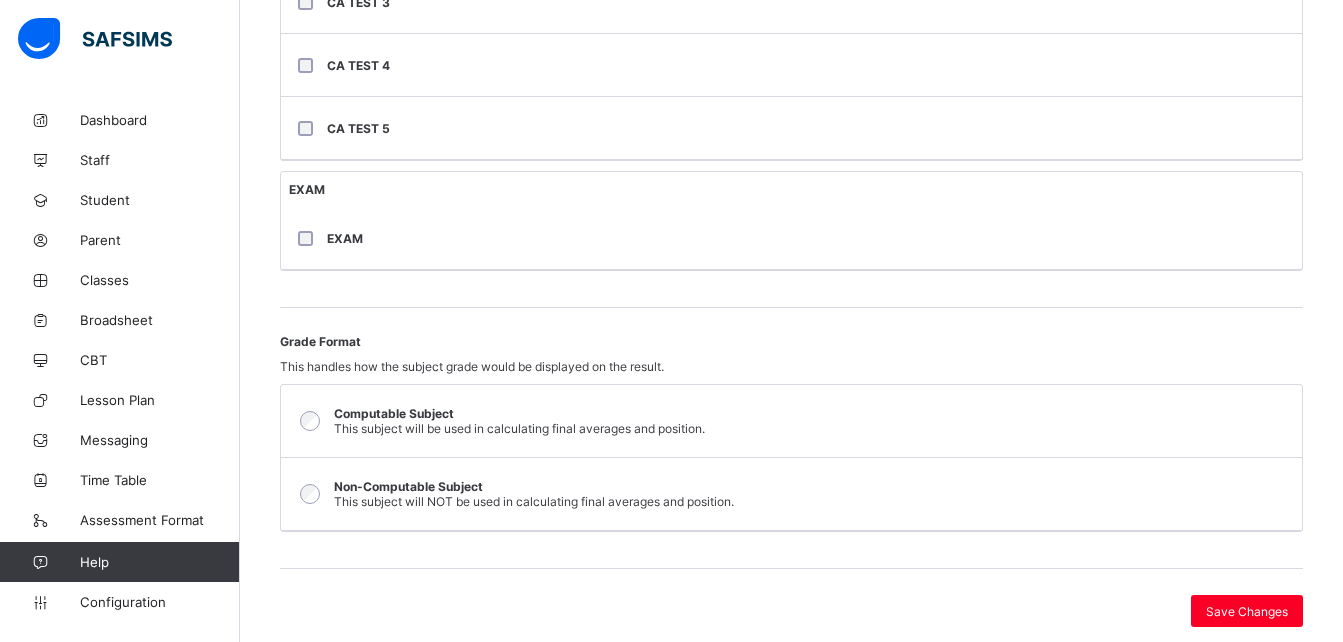 scroll, scrollTop: 629, scrollLeft: 0, axis: vertical 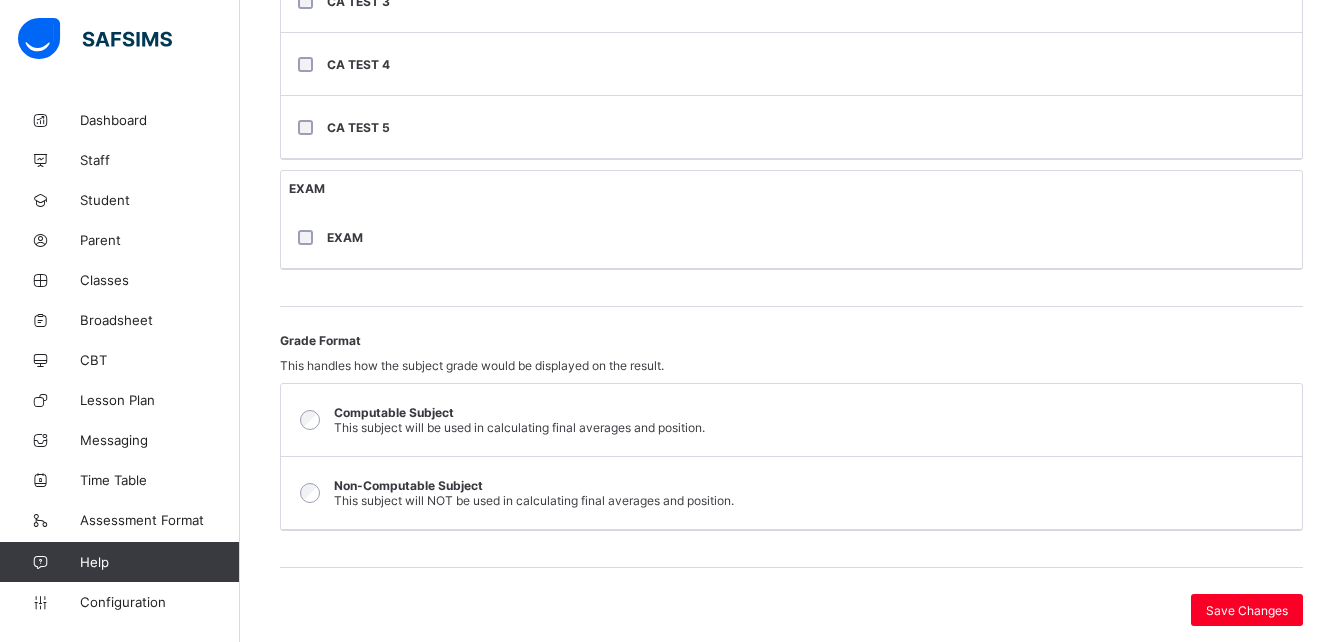 click on "Computable Subject" at bounding box center [394, 412] 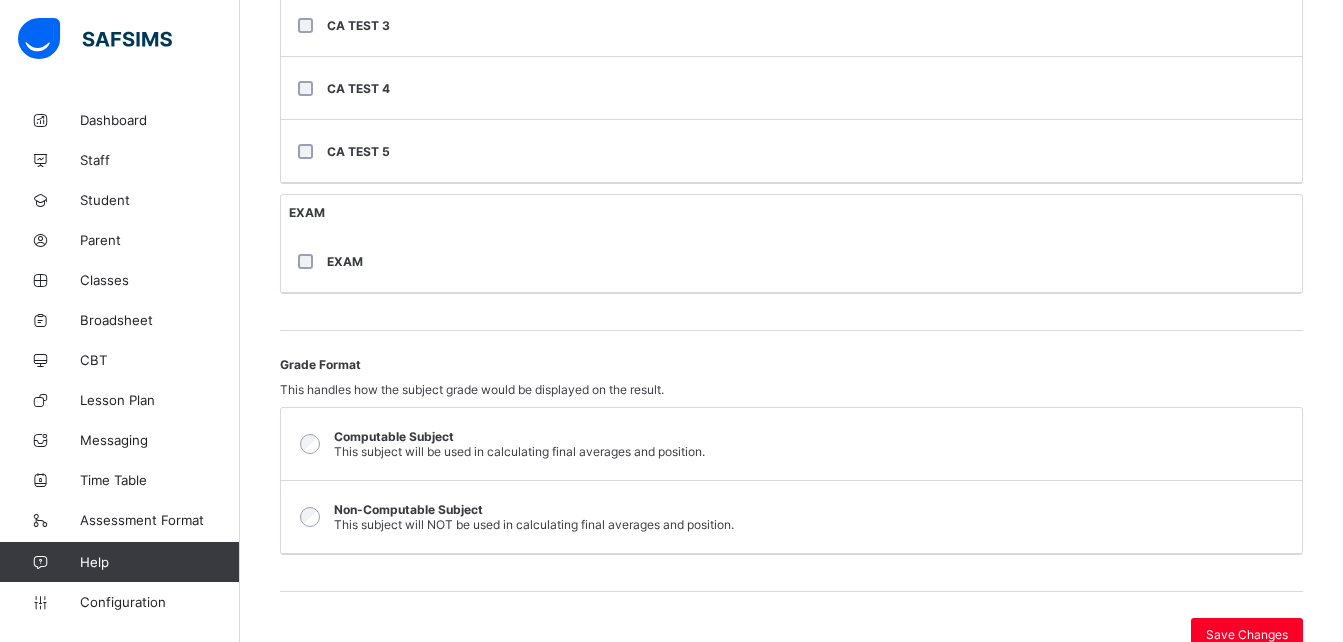 scroll, scrollTop: 673, scrollLeft: 0, axis: vertical 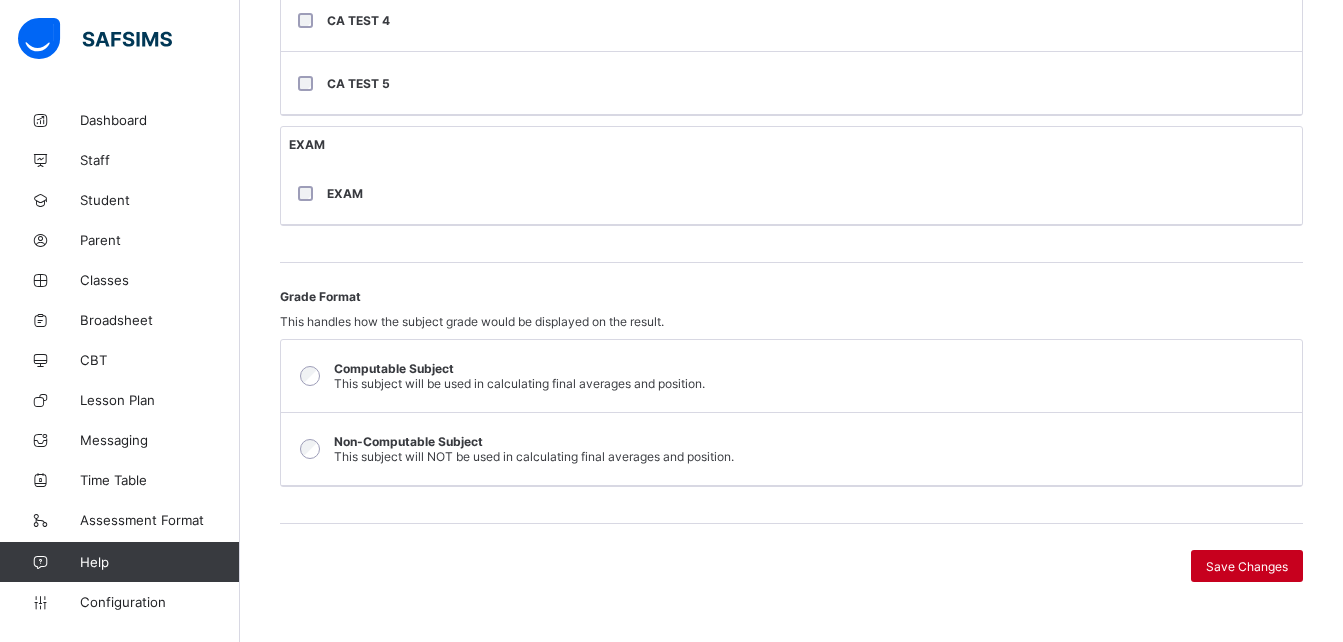 click on "Save Changes" at bounding box center [1247, 566] 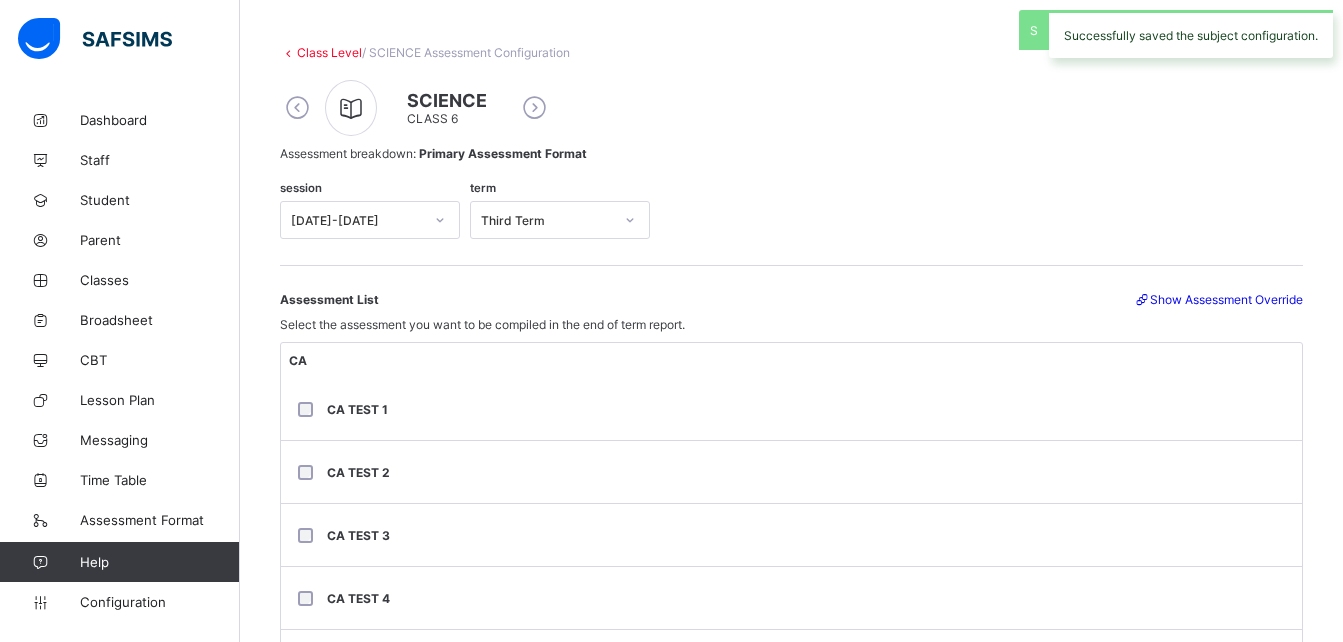 scroll, scrollTop: 0, scrollLeft: 0, axis: both 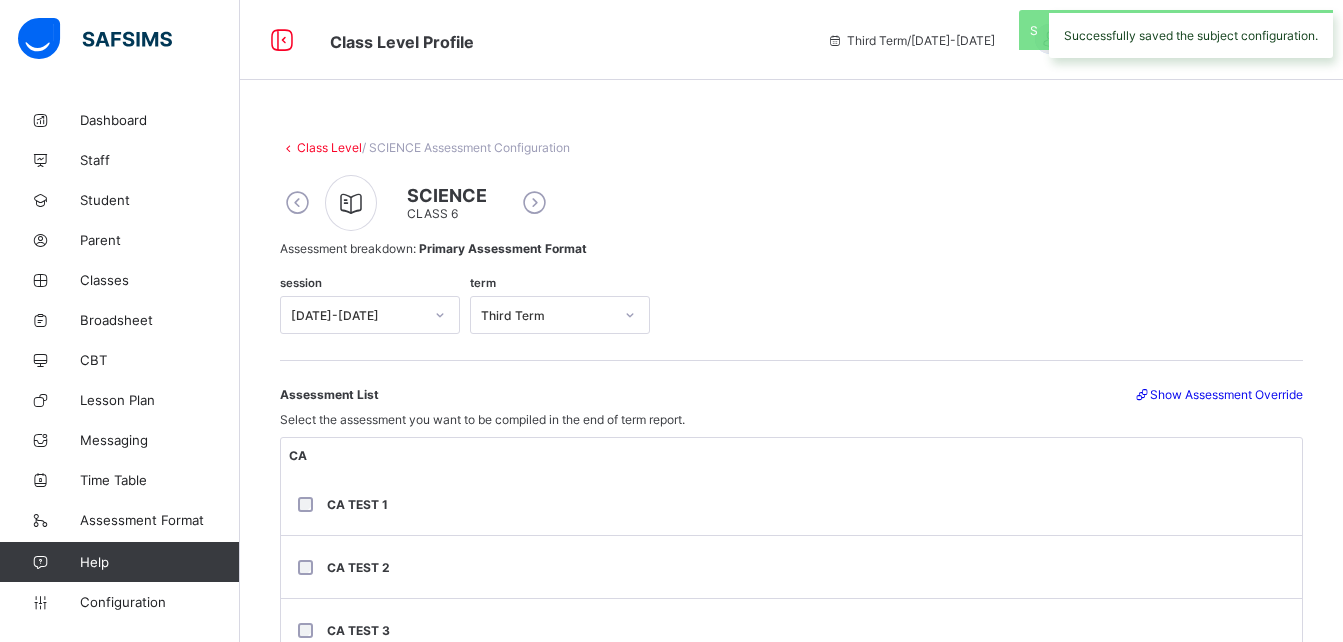 click at bounding box center [297, 203] 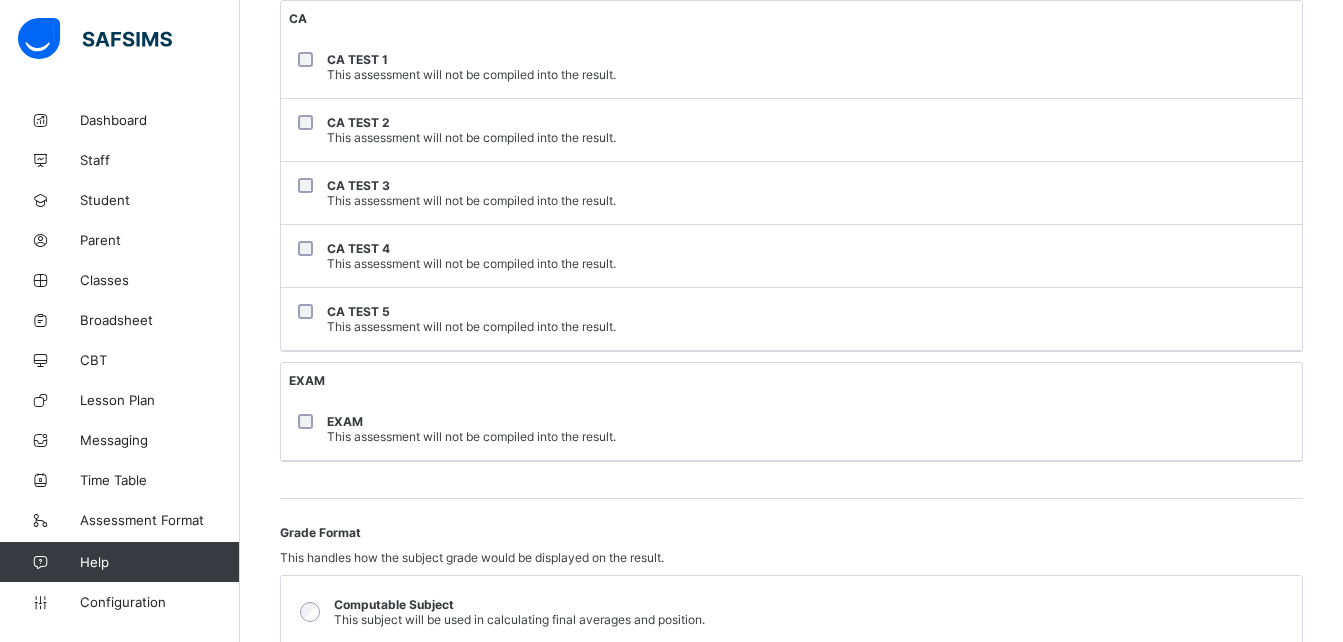 scroll, scrollTop: 440, scrollLeft: 0, axis: vertical 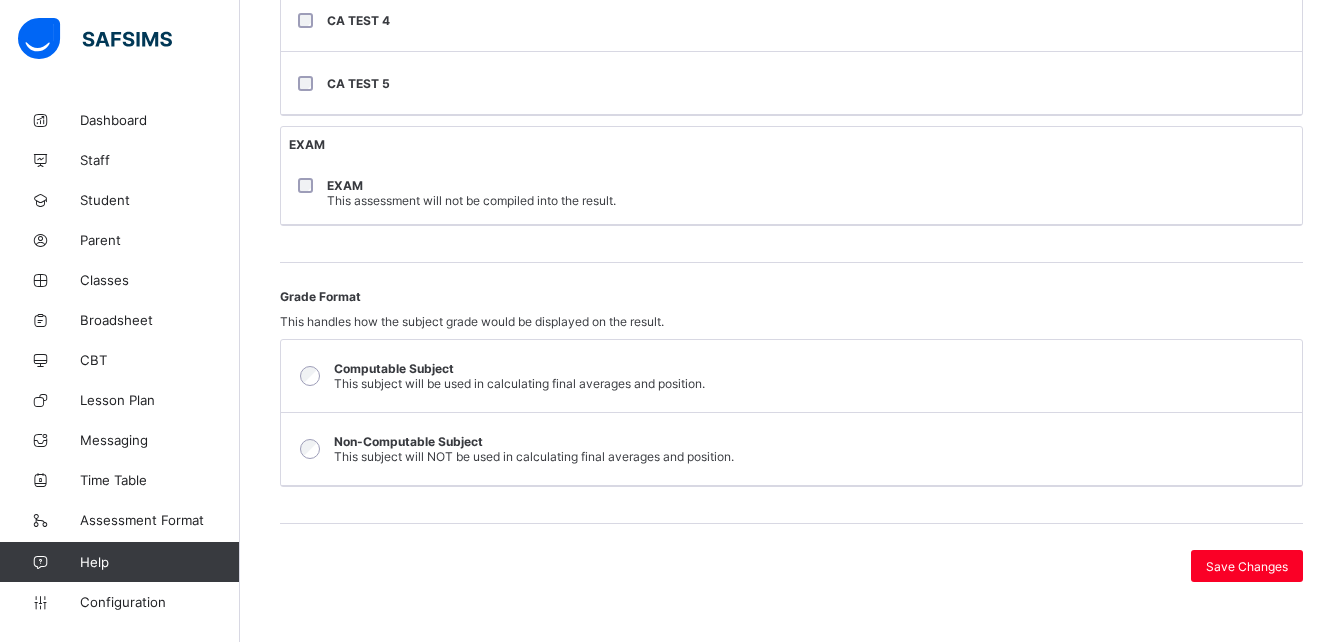 click on "This assessment will not be compiled into the result." at bounding box center [471, 200] 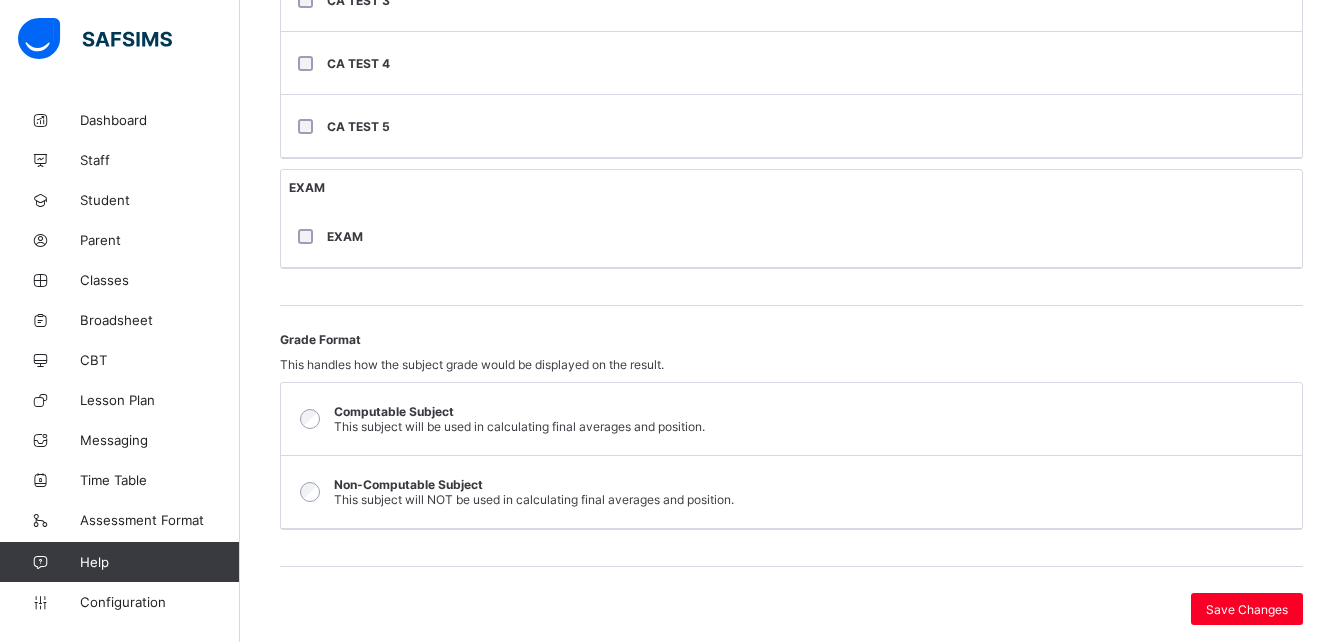 scroll, scrollTop: 673, scrollLeft: 0, axis: vertical 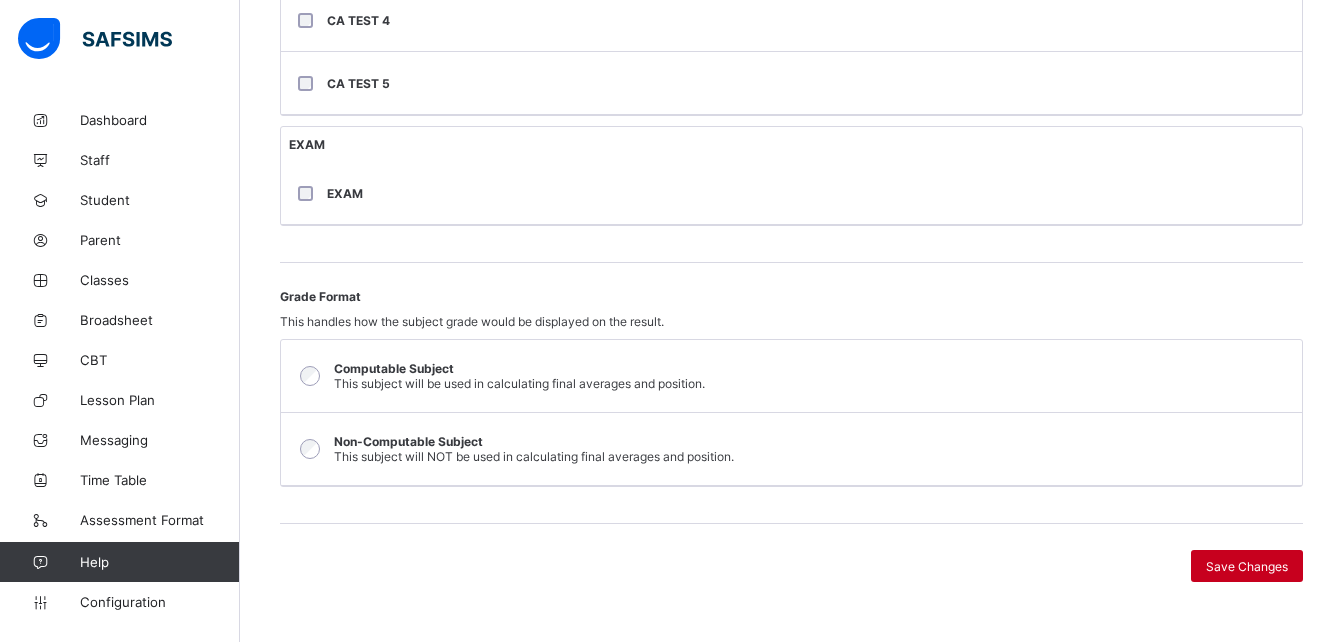 click on "Save Changes" at bounding box center (1247, 566) 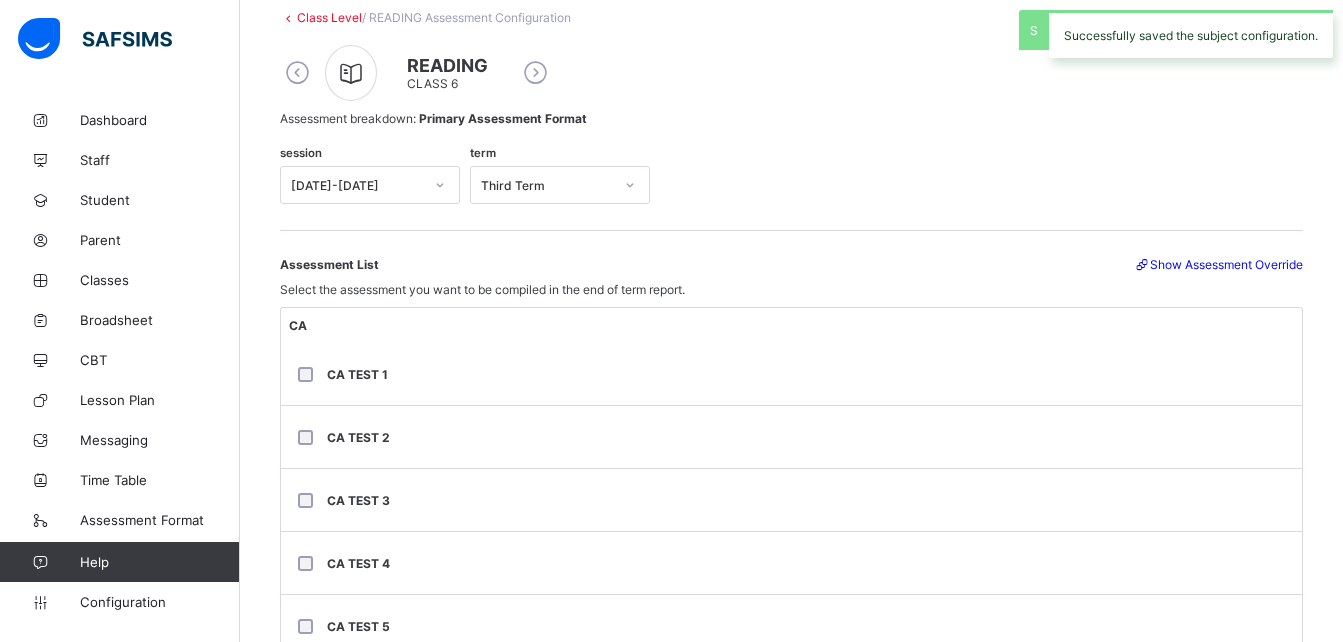 scroll, scrollTop: 129, scrollLeft: 0, axis: vertical 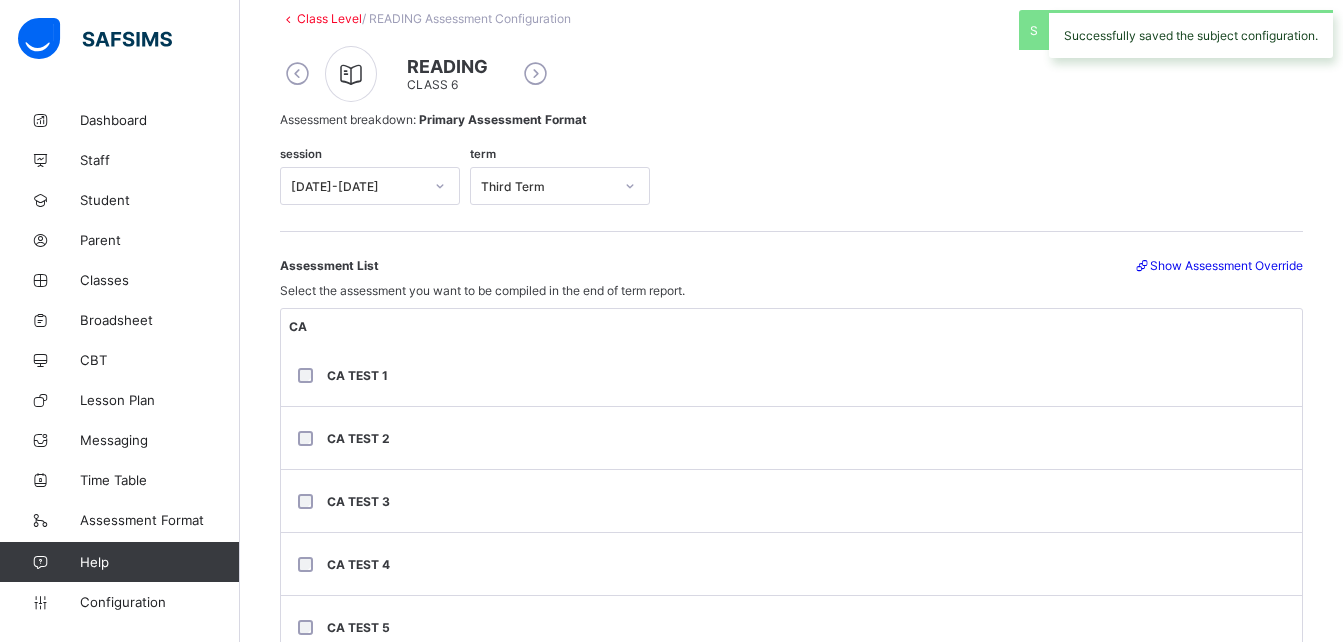 click at bounding box center [297, 74] 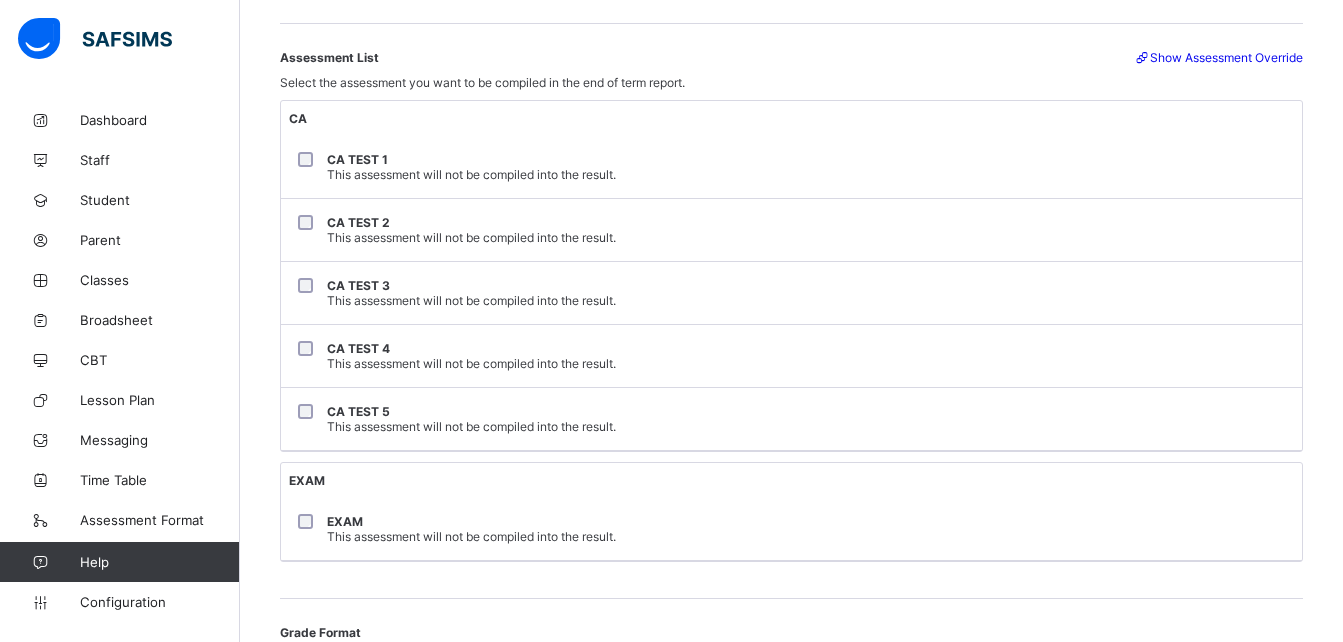 scroll, scrollTop: 334, scrollLeft: 0, axis: vertical 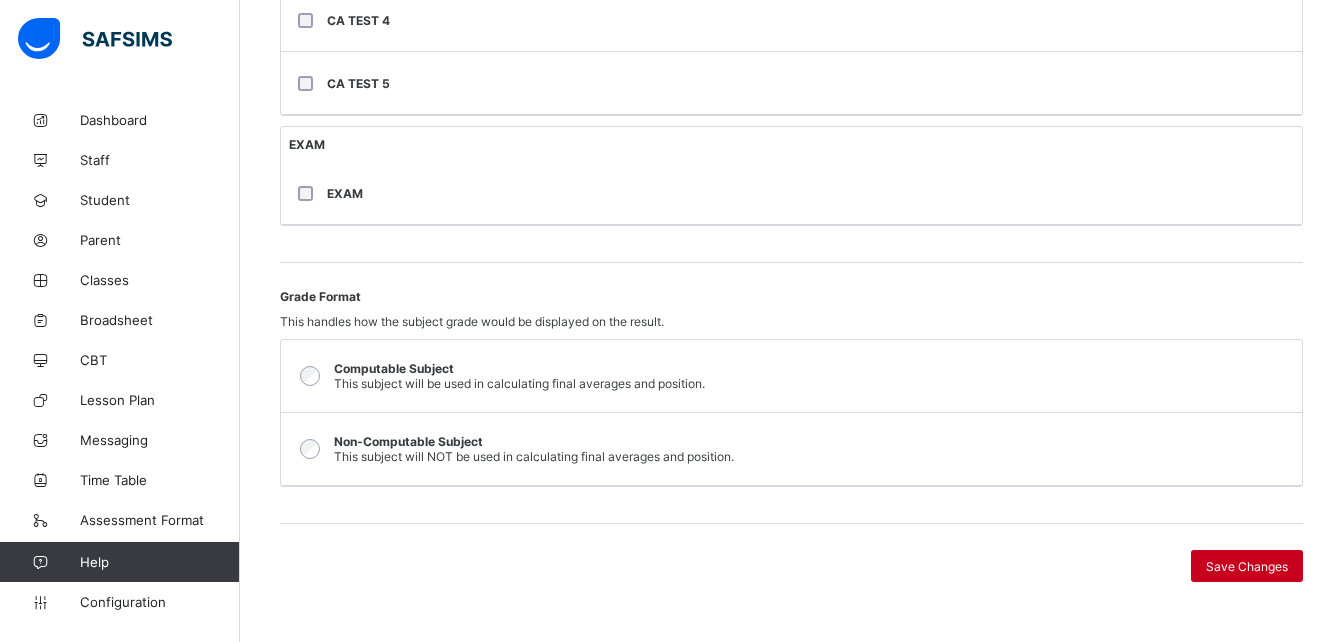 click on "Save Changes" at bounding box center (1247, 566) 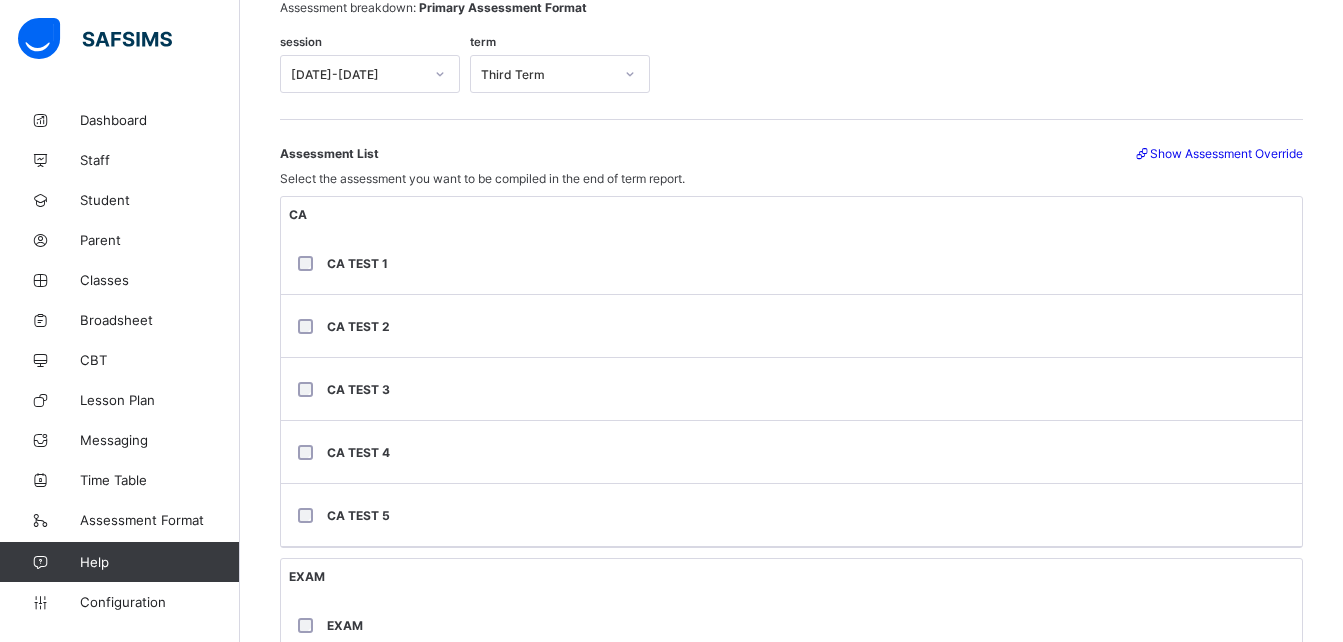 scroll, scrollTop: 0, scrollLeft: 0, axis: both 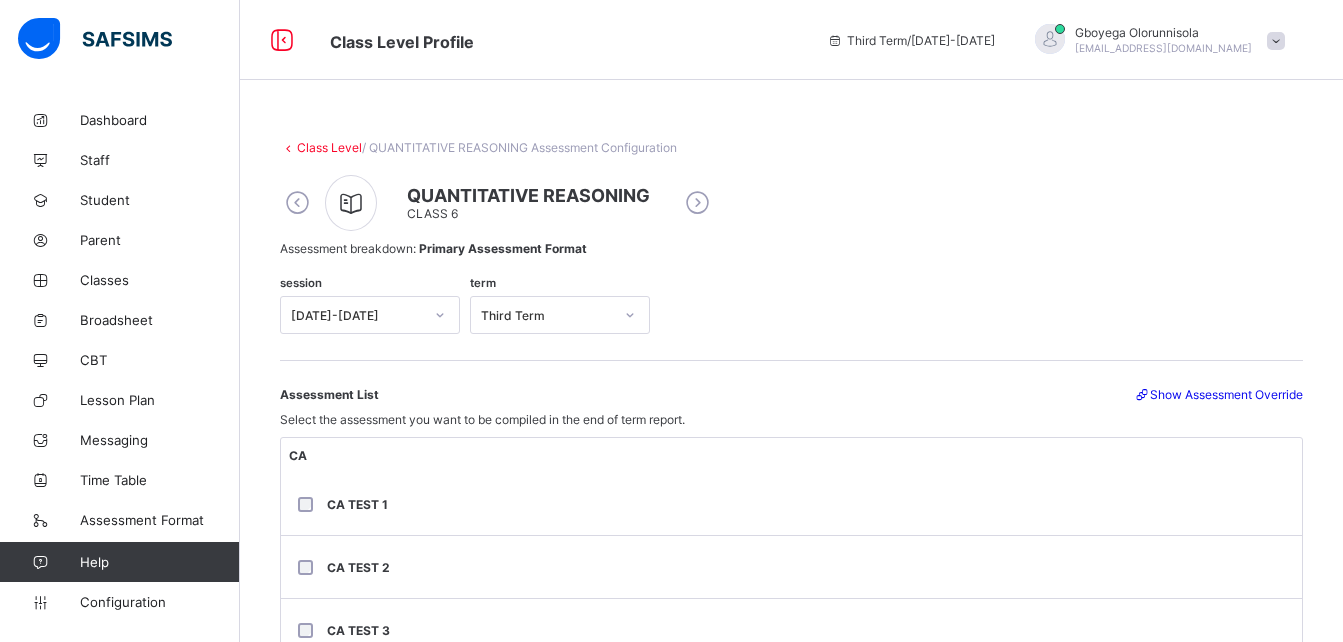 click at bounding box center (297, 203) 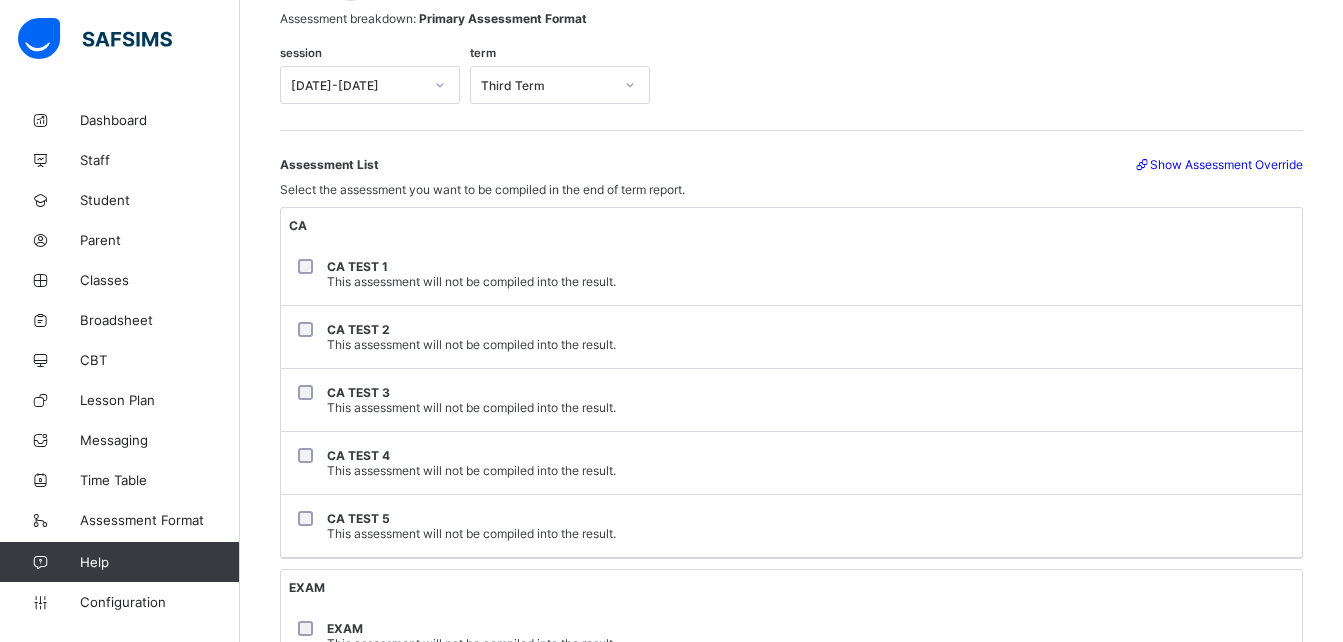 scroll, scrollTop: 232, scrollLeft: 0, axis: vertical 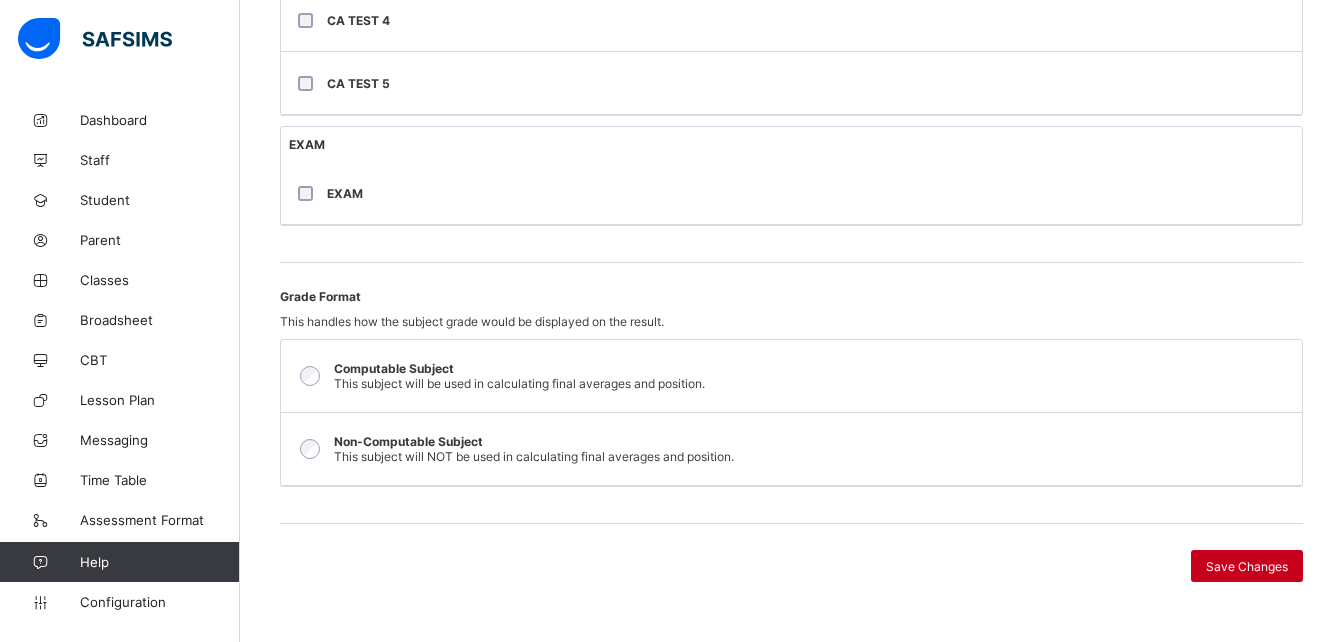 click on "Save Changes" at bounding box center [1247, 566] 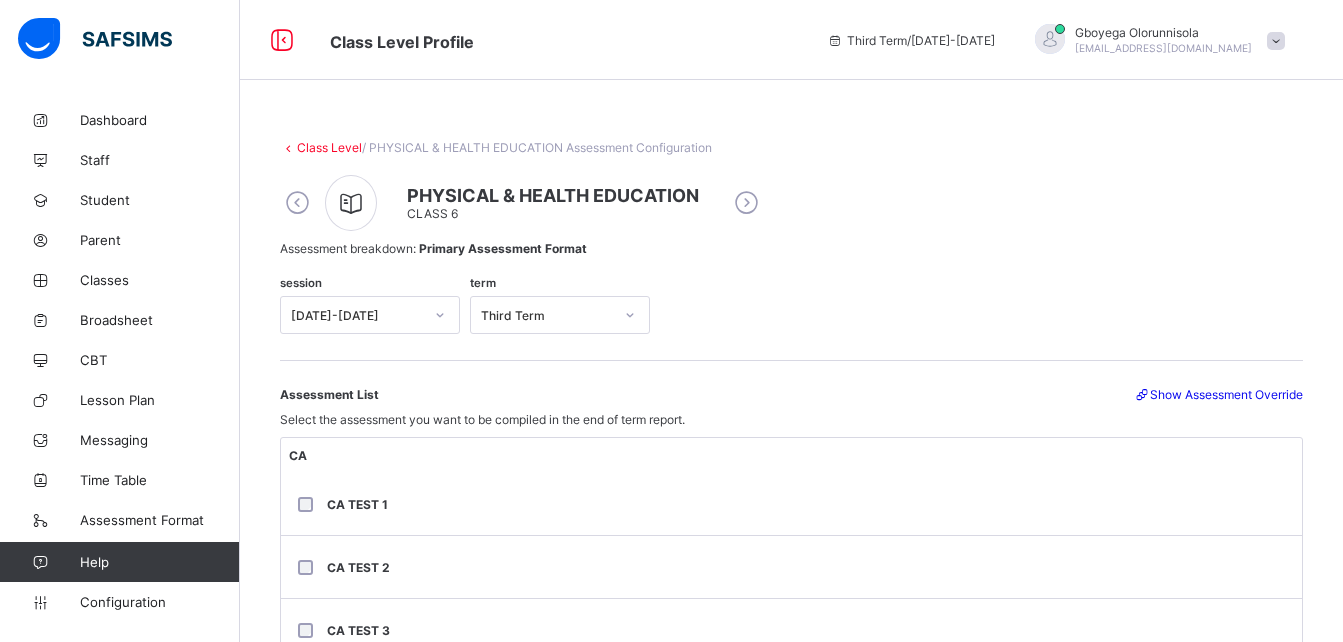 scroll, scrollTop: 673, scrollLeft: 0, axis: vertical 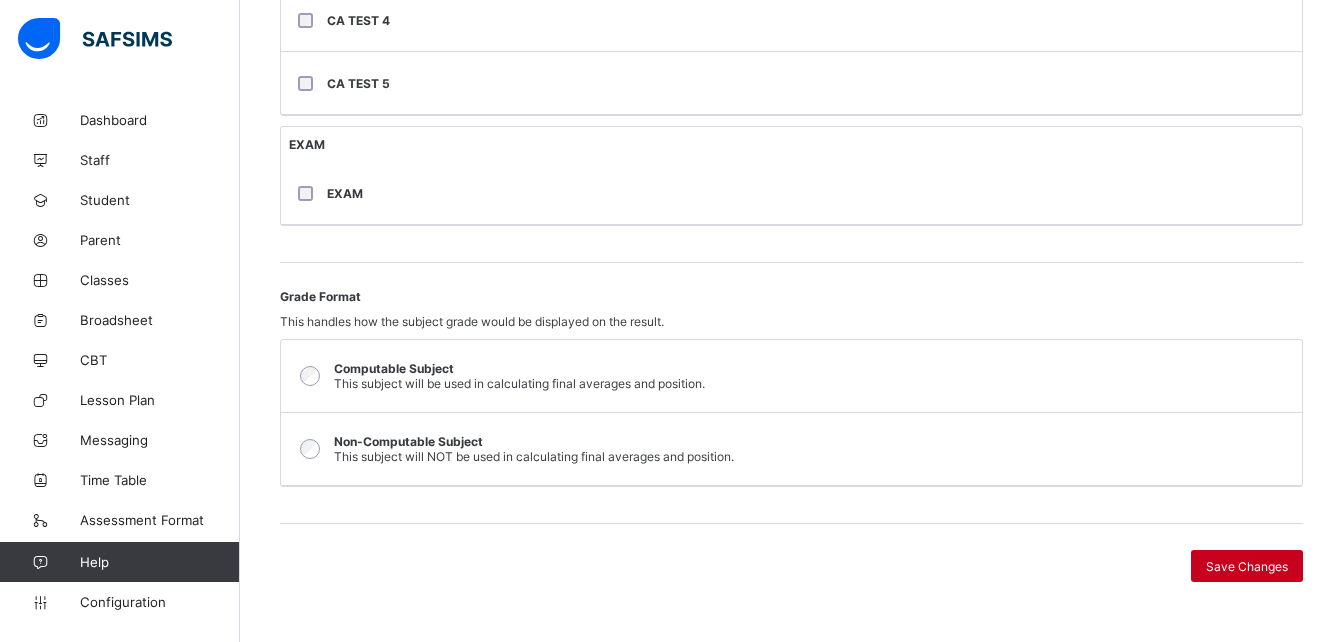 click on "Save Changes" at bounding box center [1247, 566] 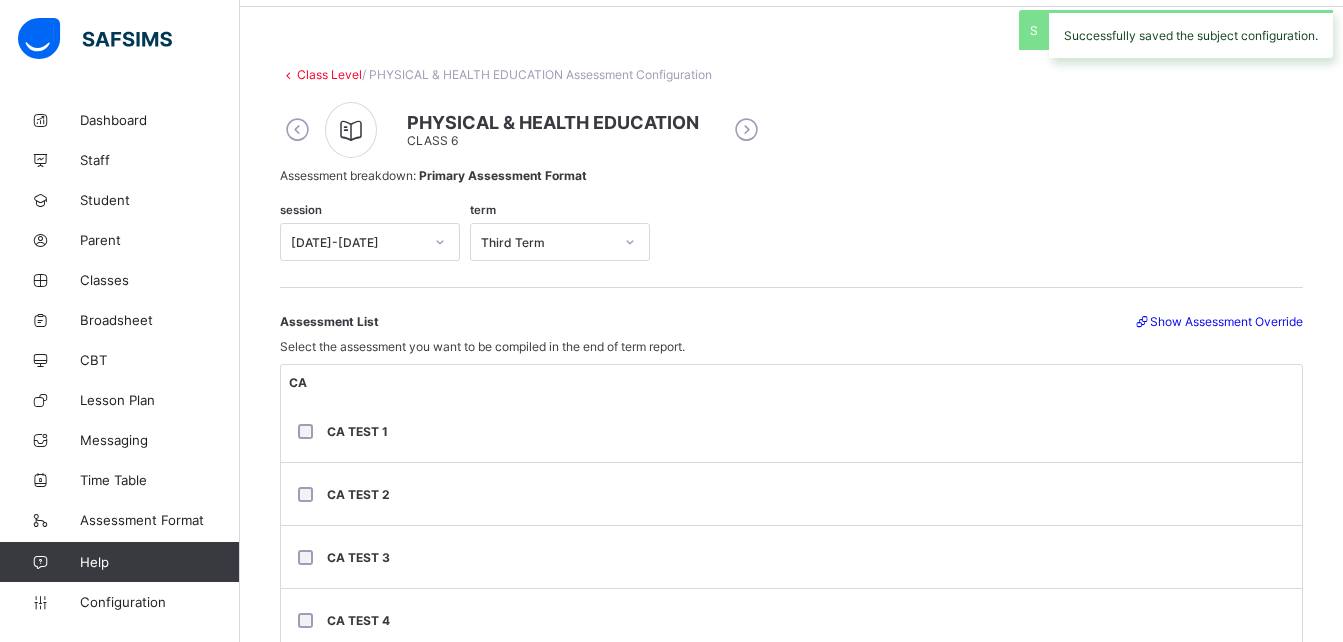 scroll, scrollTop: 72, scrollLeft: 0, axis: vertical 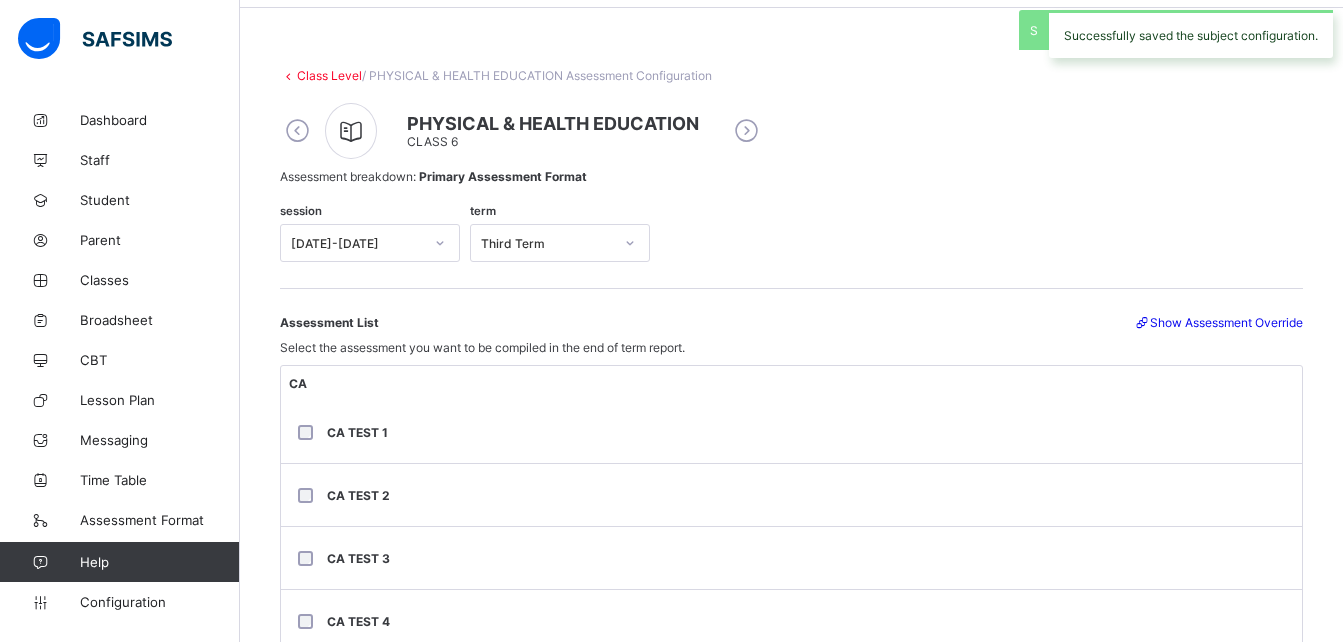 click at bounding box center (297, 131) 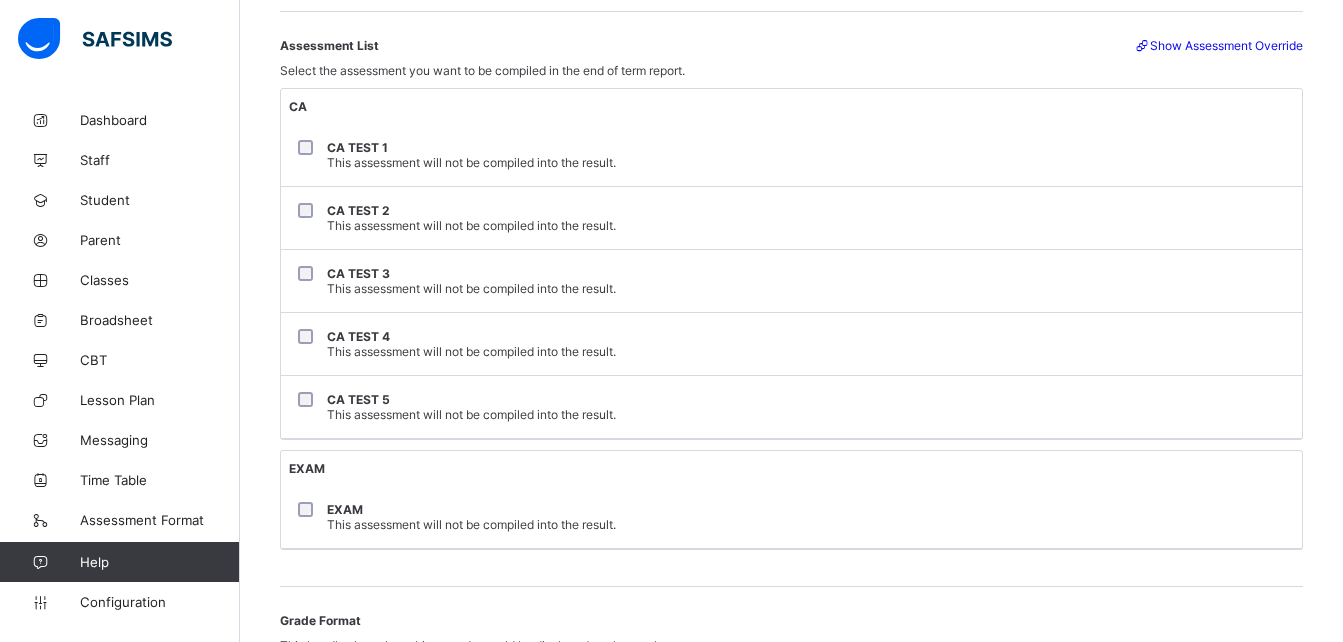 scroll, scrollTop: 348, scrollLeft: 0, axis: vertical 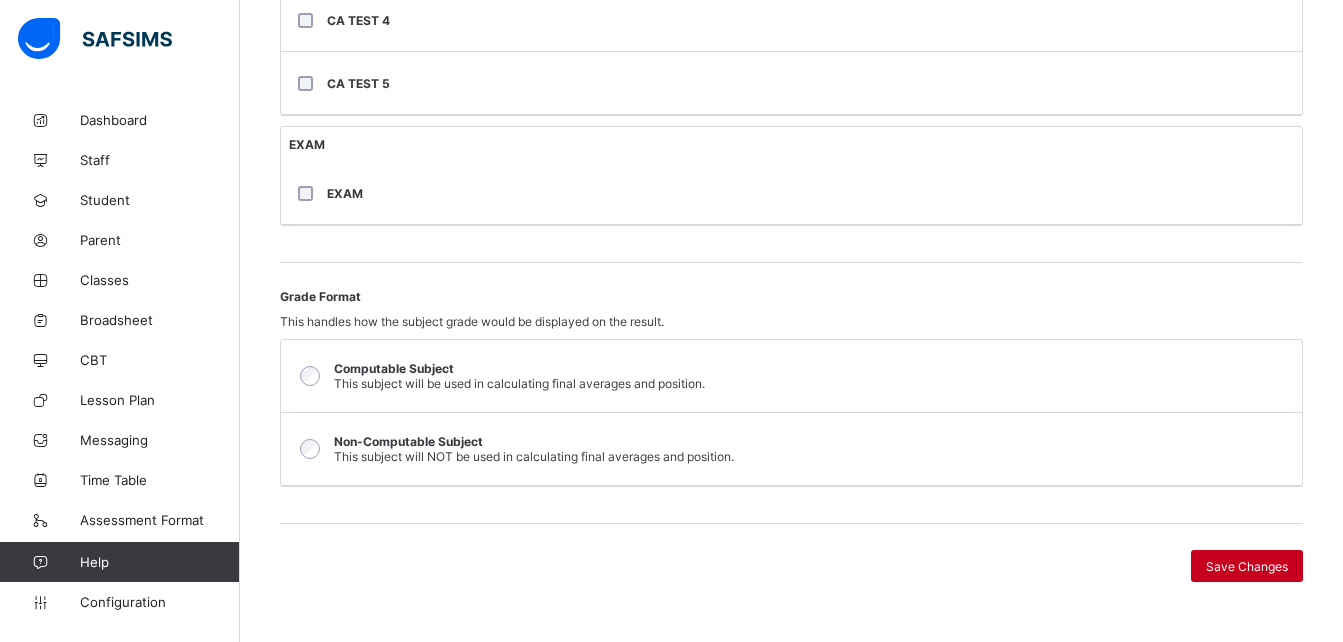click on "Save Changes" at bounding box center (1247, 566) 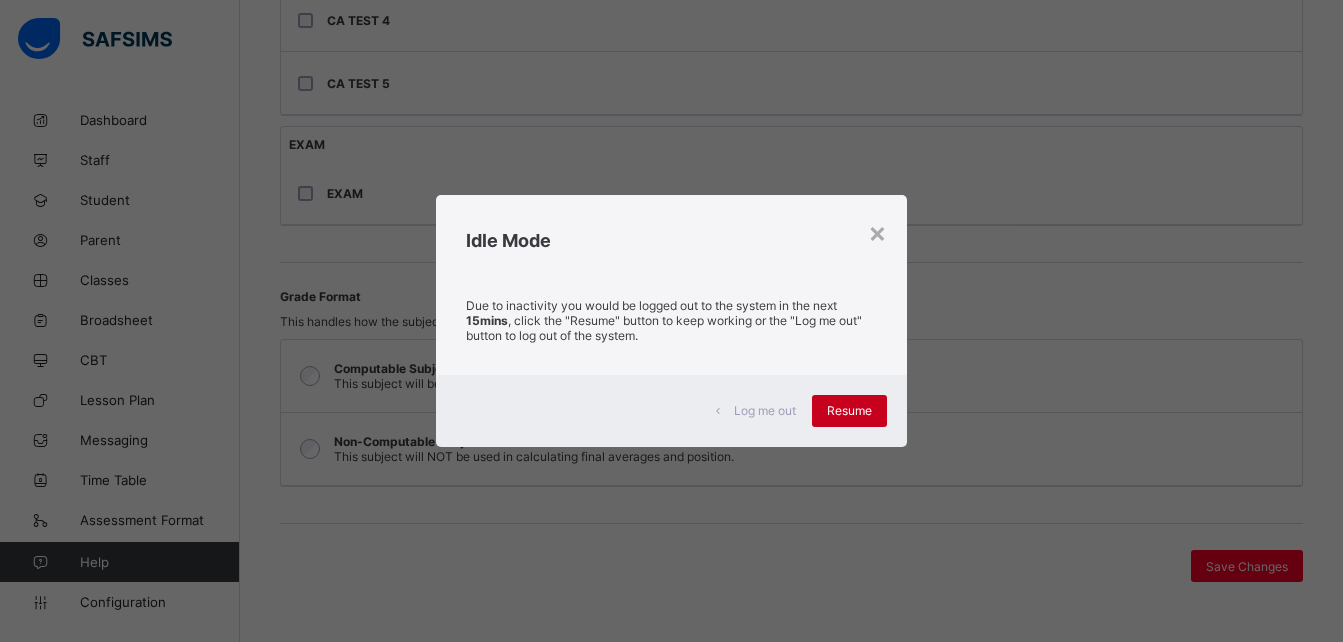 click on "Resume" at bounding box center (849, 410) 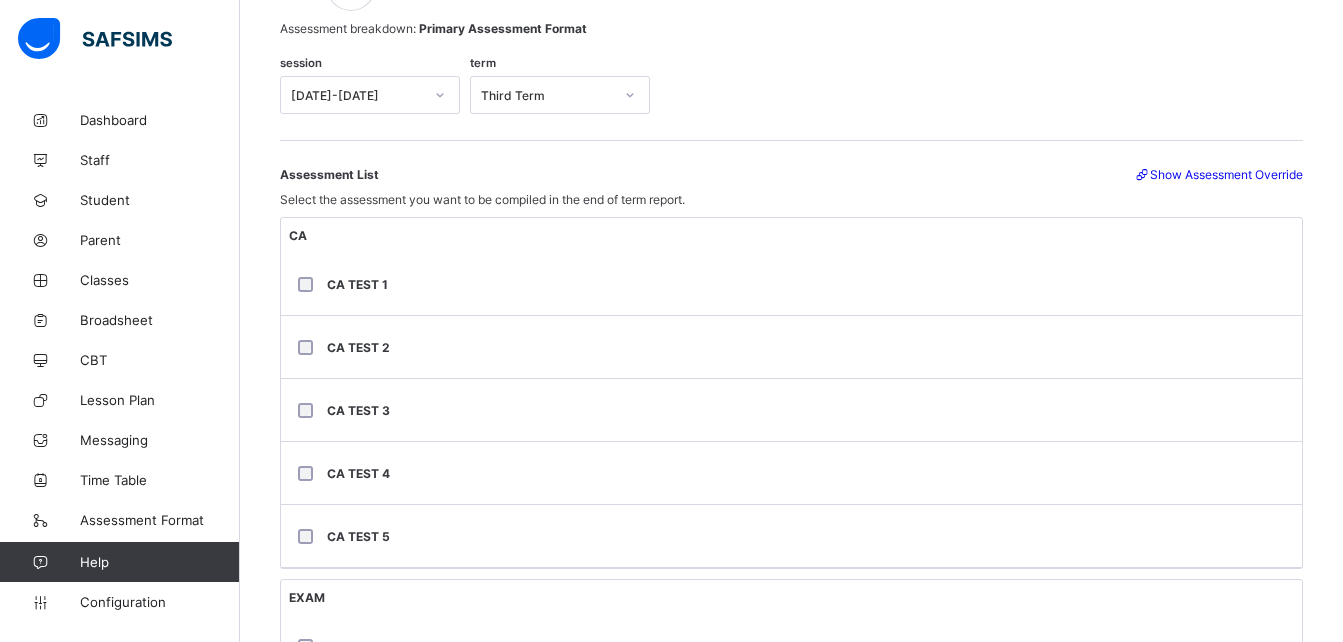 scroll, scrollTop: 0, scrollLeft: 0, axis: both 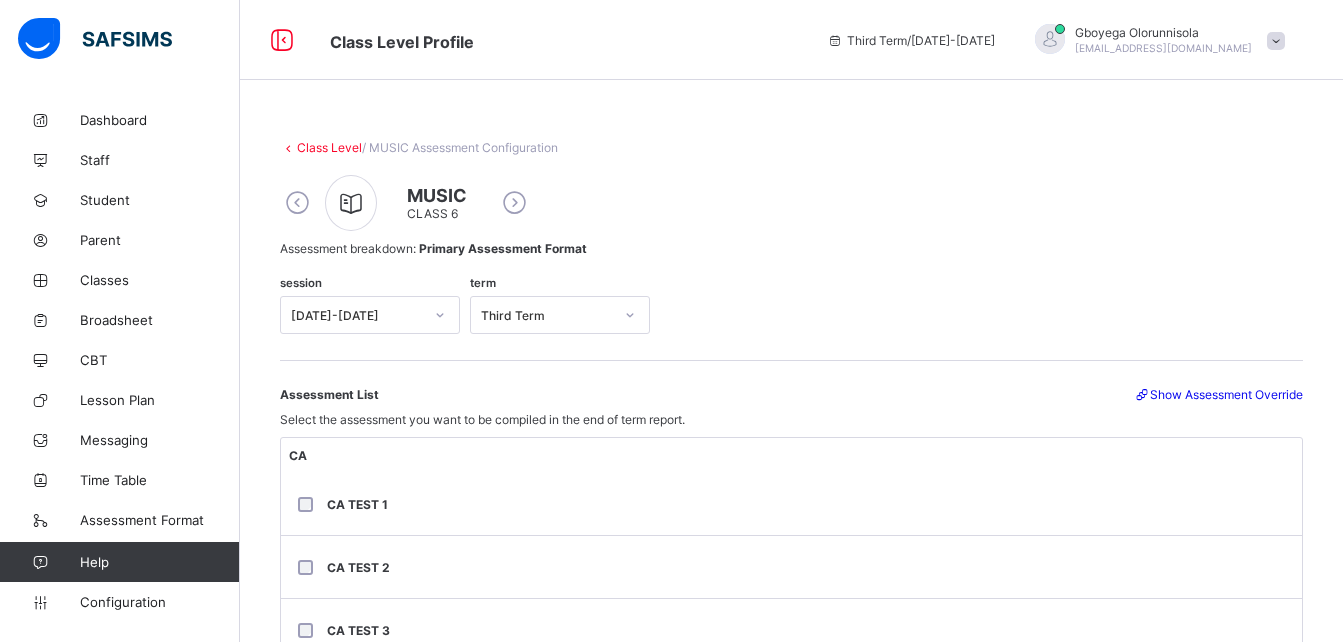click at bounding box center [297, 203] 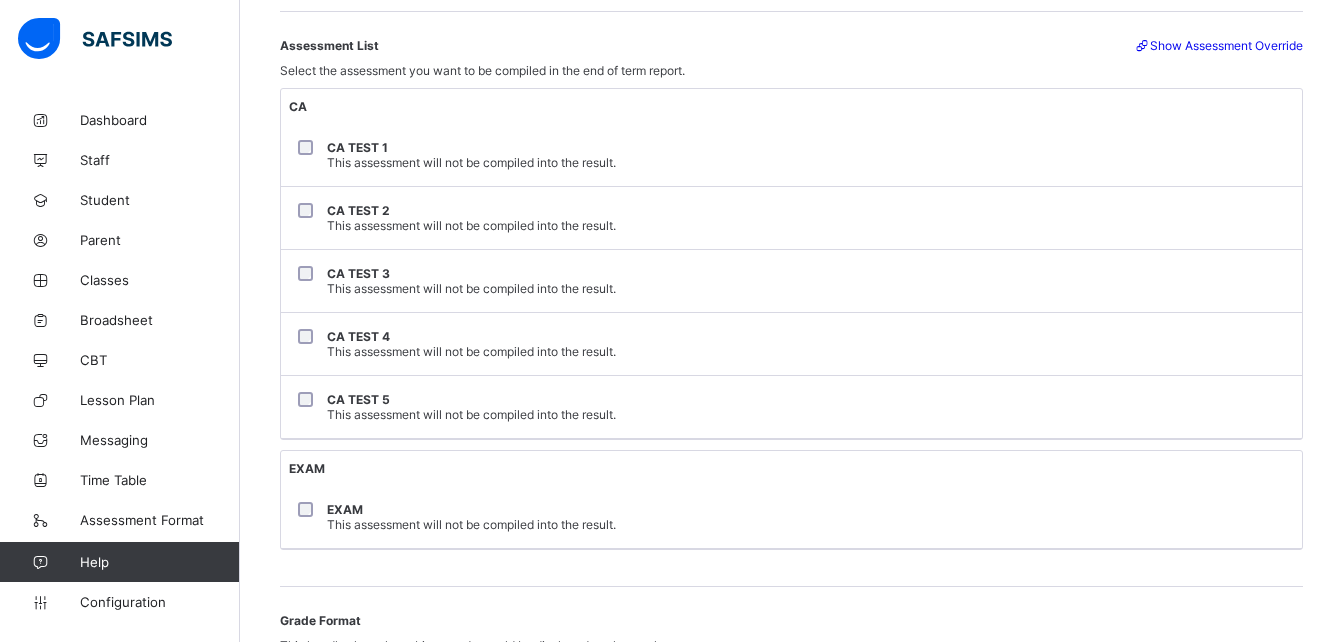 scroll, scrollTop: 348, scrollLeft: 0, axis: vertical 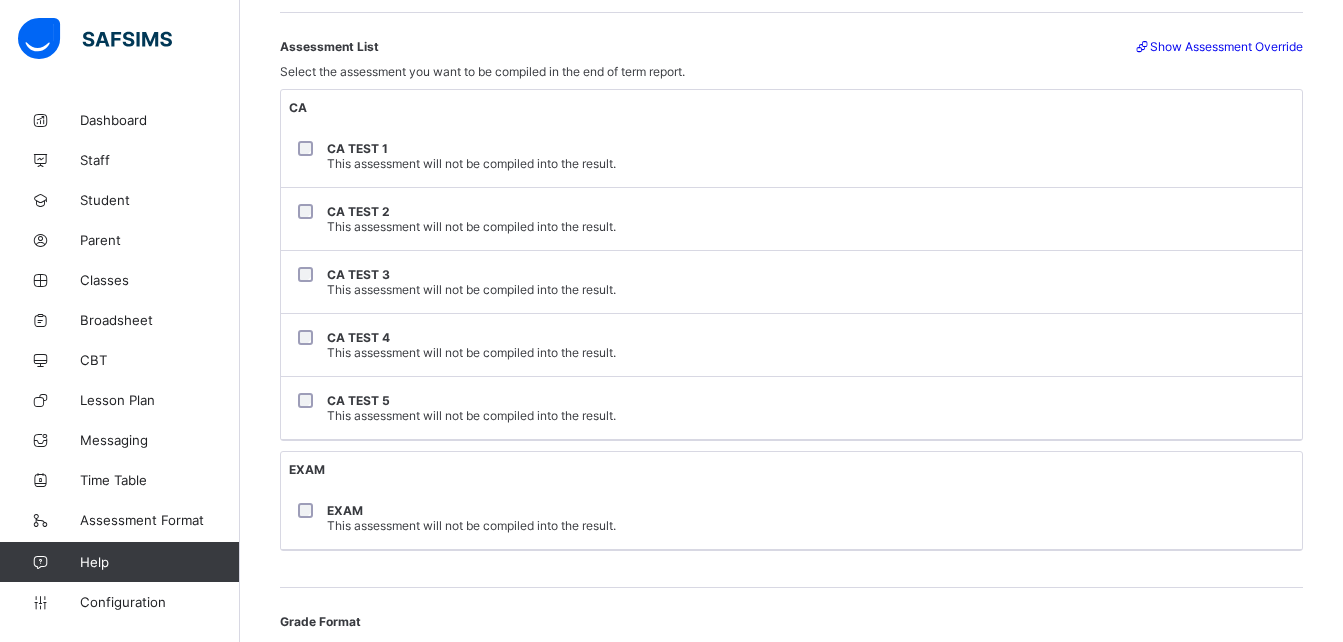 click on "CA TEST 1 This assessment will not be compiled into the result." at bounding box center [791, 156] 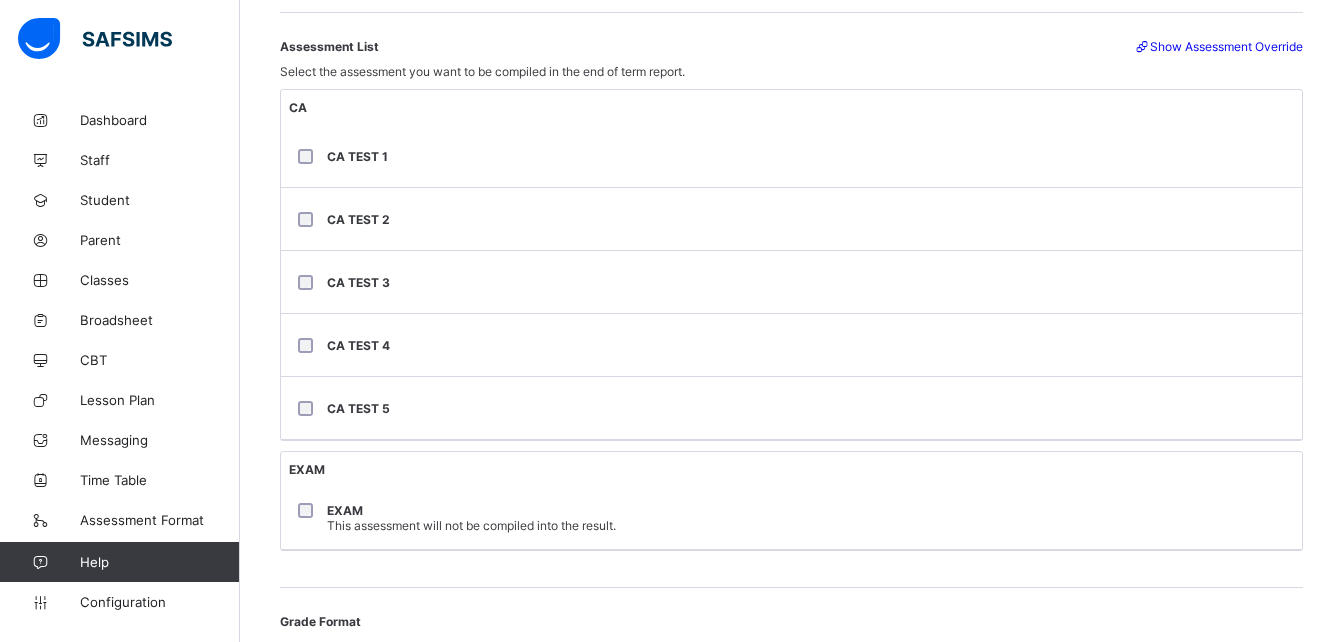 scroll, scrollTop: 673, scrollLeft: 0, axis: vertical 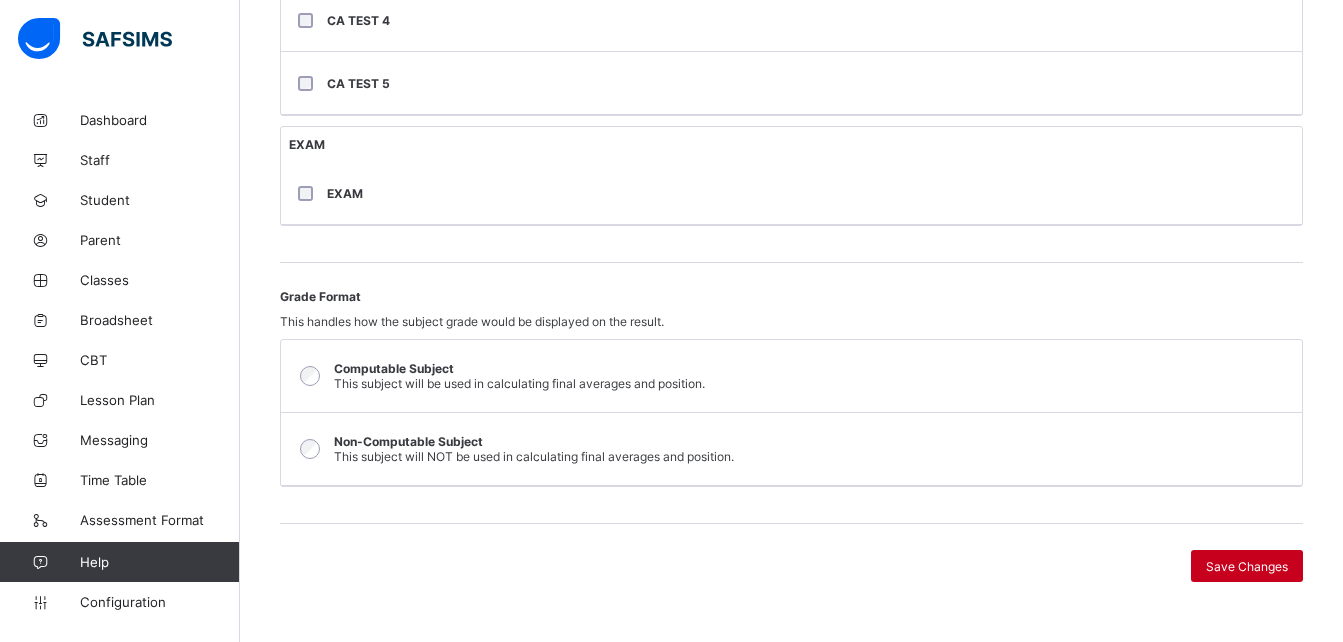 click on "Save Changes" at bounding box center (1247, 566) 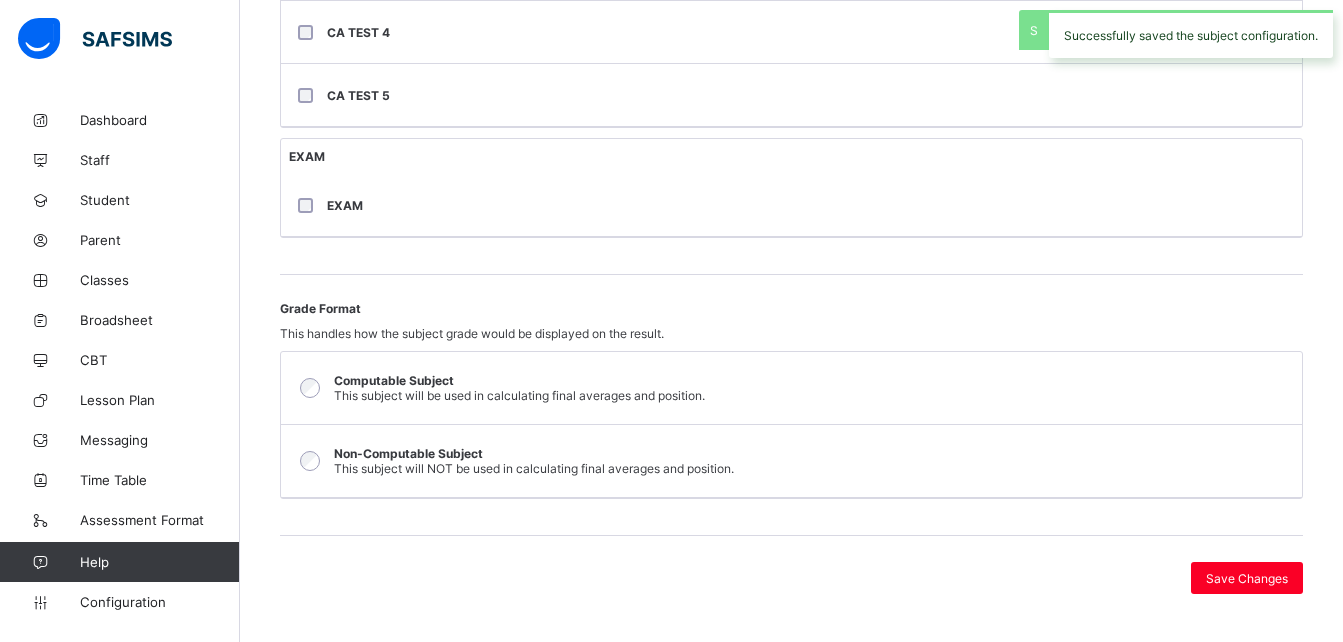 scroll, scrollTop: 673, scrollLeft: 0, axis: vertical 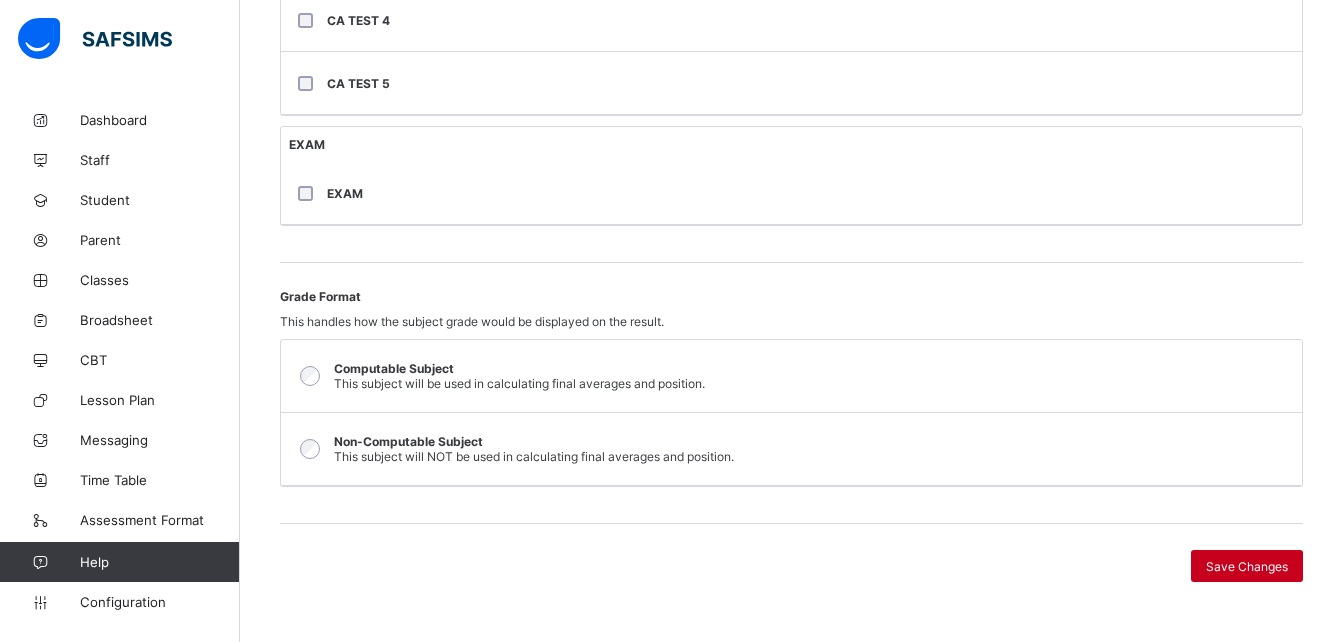 click on "Save Changes" at bounding box center (1247, 566) 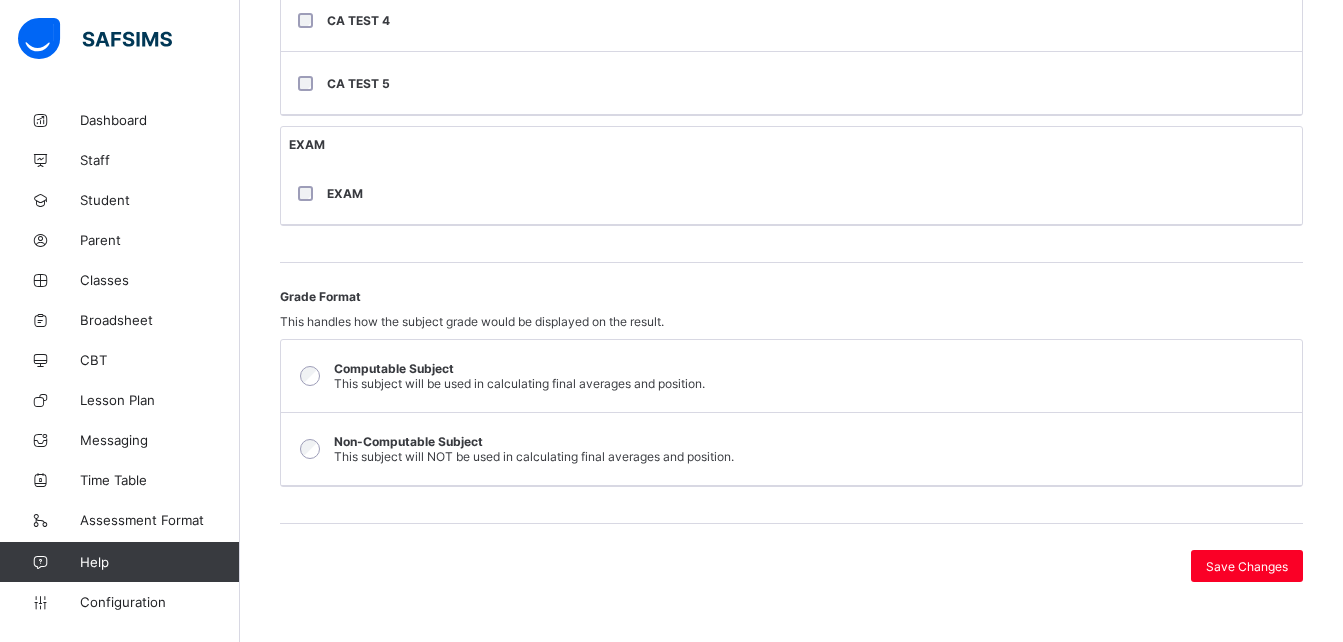 scroll, scrollTop: 0, scrollLeft: 0, axis: both 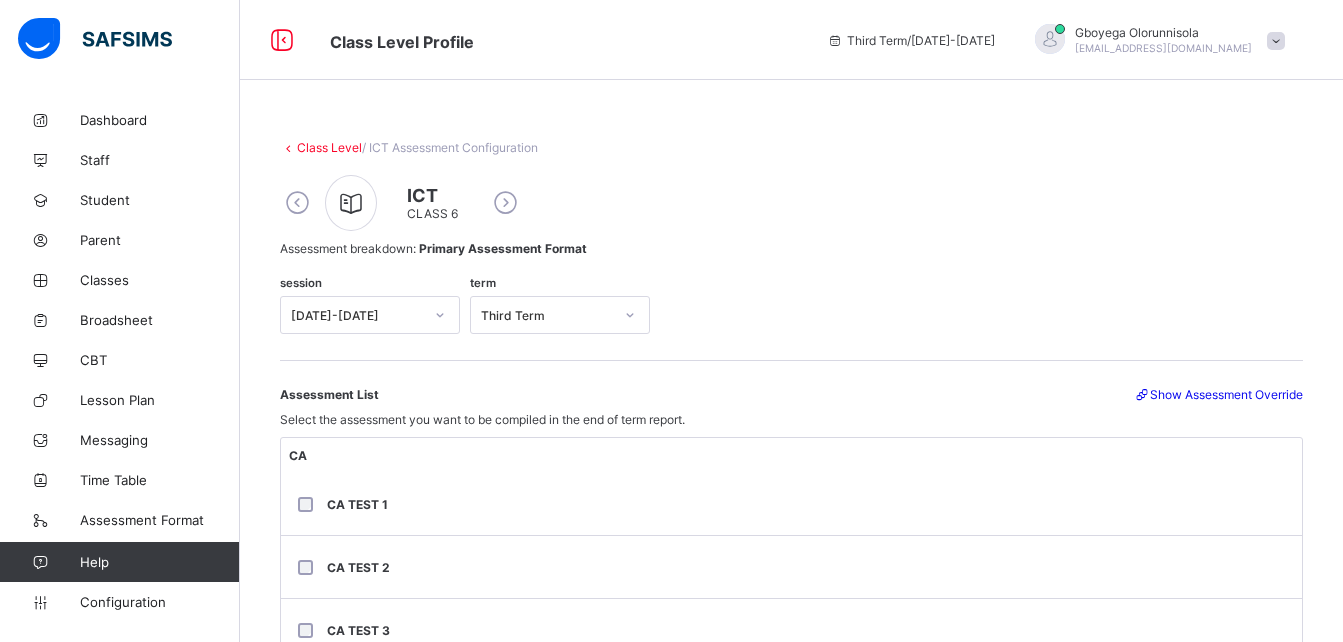 click at bounding box center [297, 203] 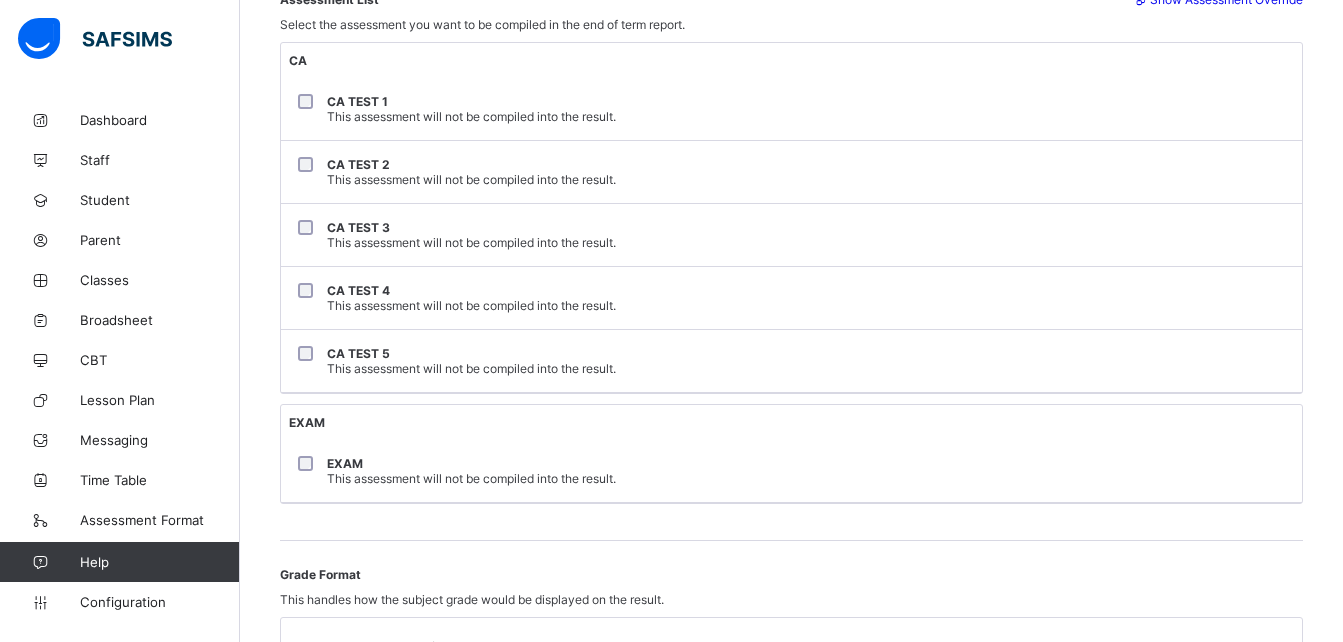 scroll, scrollTop: 401, scrollLeft: 0, axis: vertical 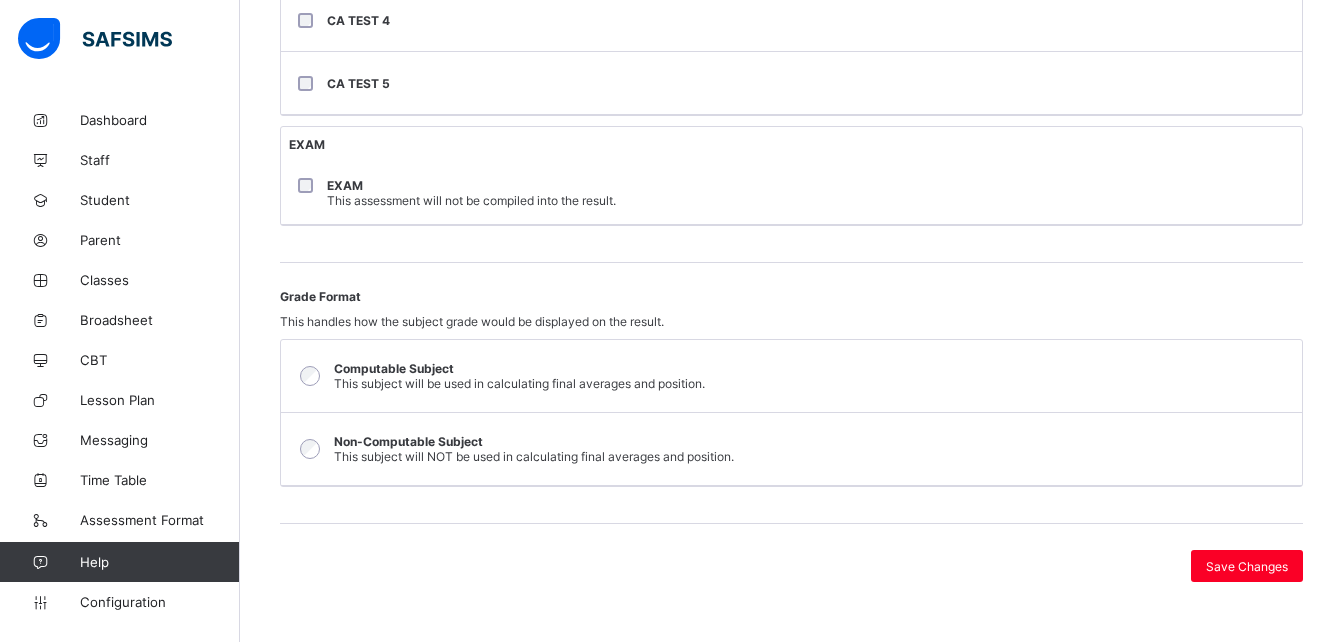click on "Assessment List Select the assessment you want to be compiled in the end of term report.    Show Assessment Override   CA  CA TEST 1 CA TEST 2 CA TEST 3 CA TEST 4 CA TEST 5 EXAM EXAM This assessment will not be compiled into the result. Grade Format This handles how the subject grade would be displayed on the result. Computable Subject This subject will be used in calculating final averages and position. Non-Computable Subject This subject will NOT be used in calculating final averages and position. Save Changes" at bounding box center (791, 148) 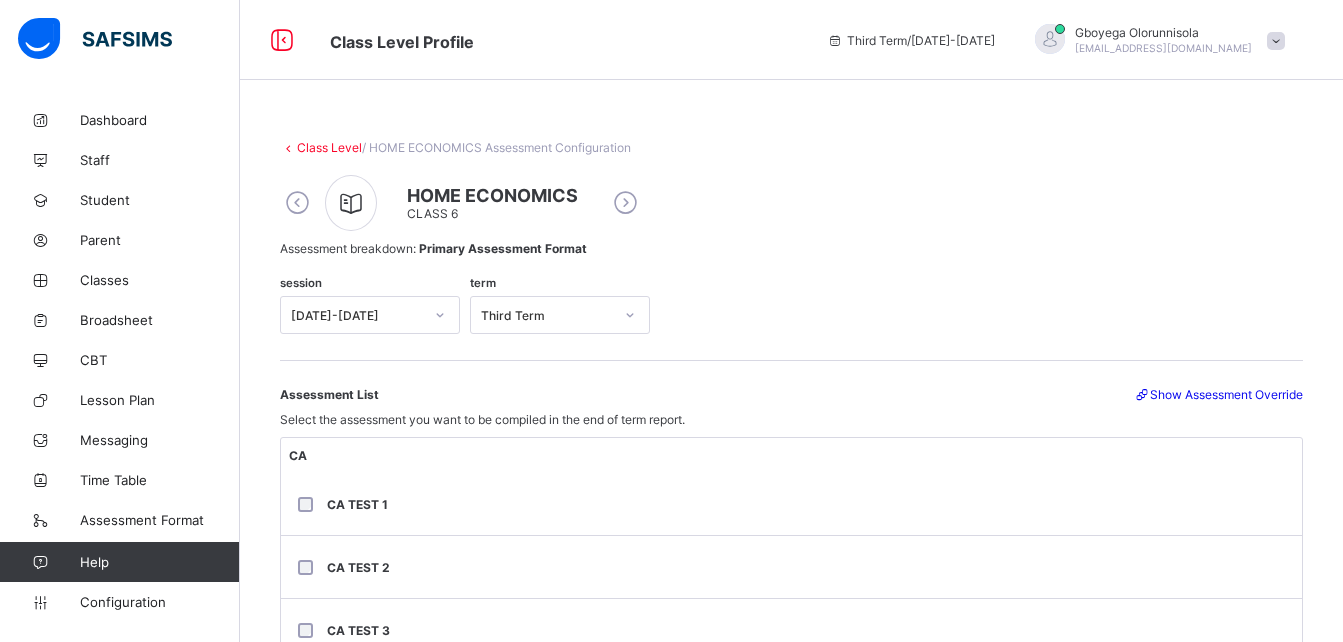 scroll, scrollTop: 673, scrollLeft: 0, axis: vertical 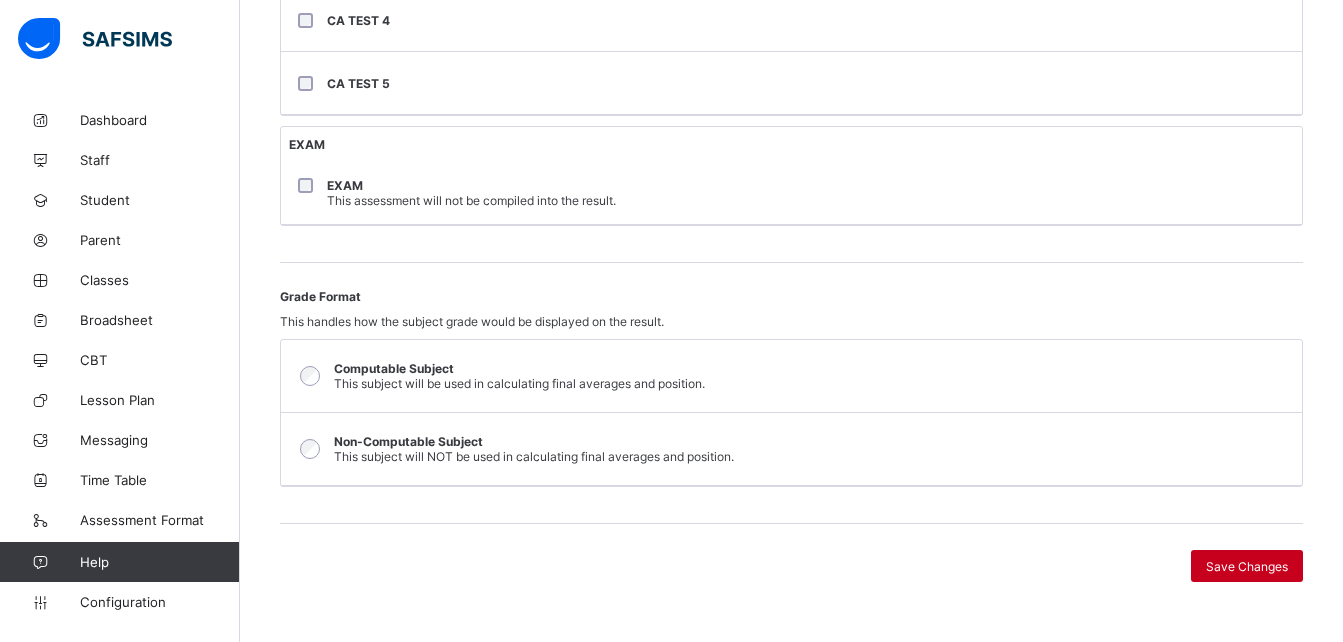 click on "Save Changes" at bounding box center [1247, 566] 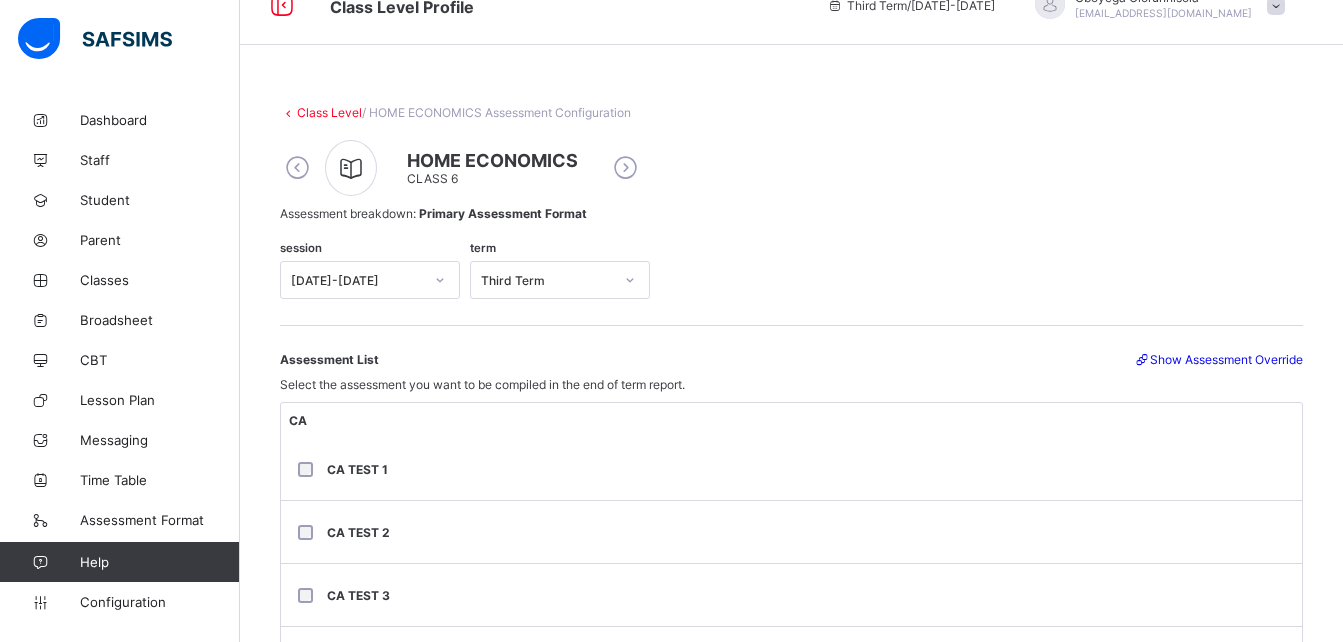 scroll, scrollTop: 34, scrollLeft: 0, axis: vertical 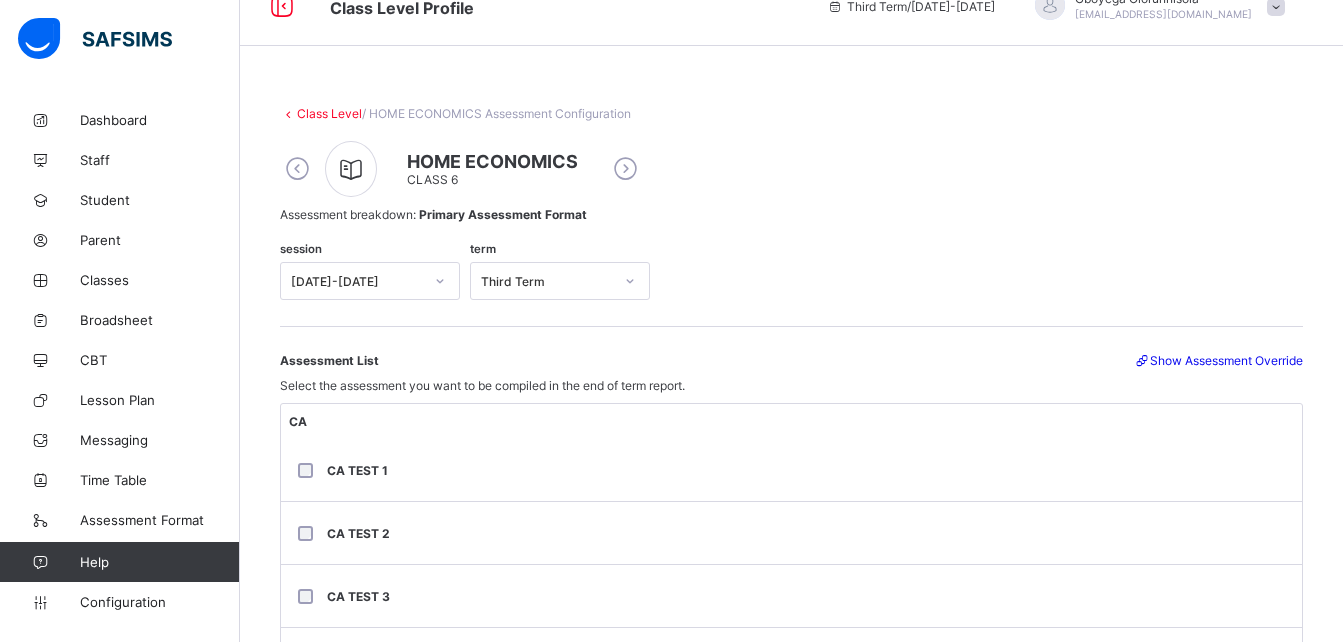click at bounding box center [297, 169] 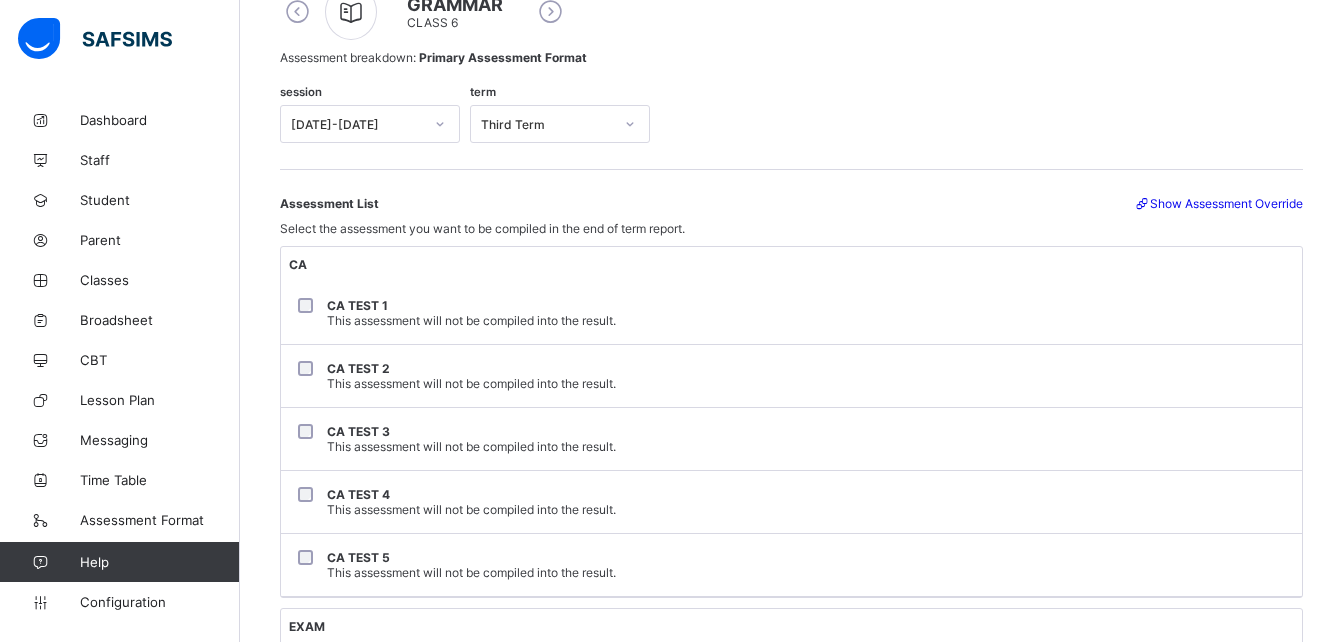 scroll, scrollTop: 193, scrollLeft: 0, axis: vertical 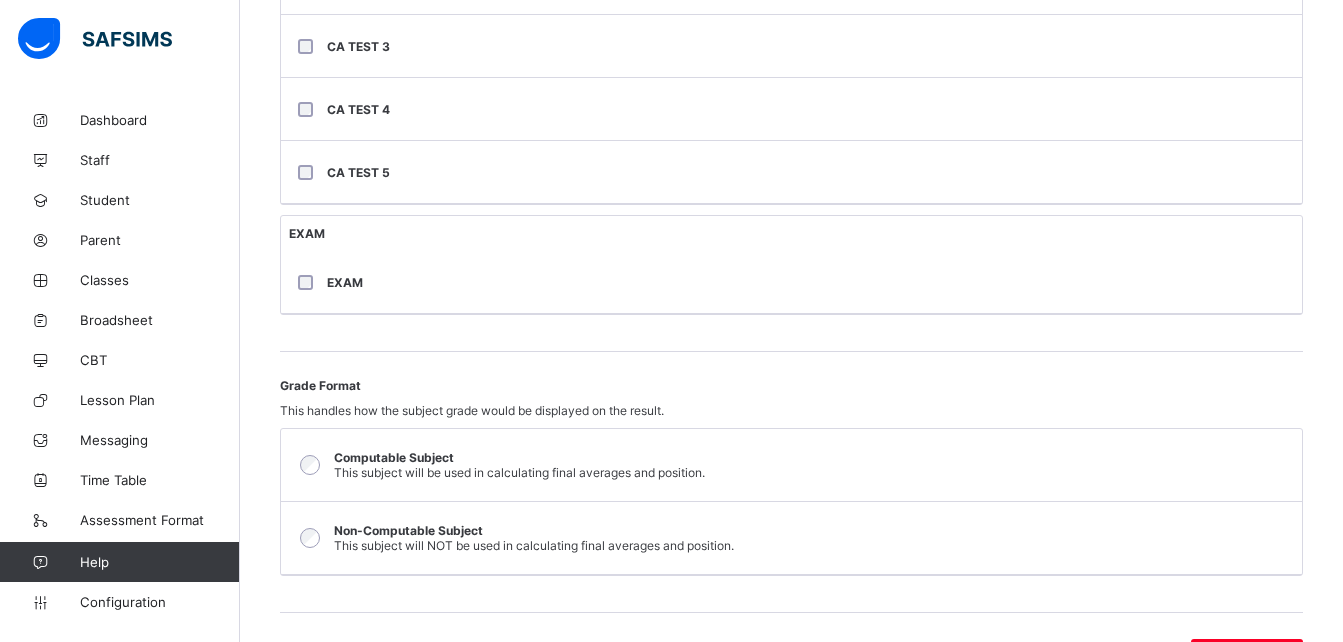 click on "Computable Subject" at bounding box center [394, 457] 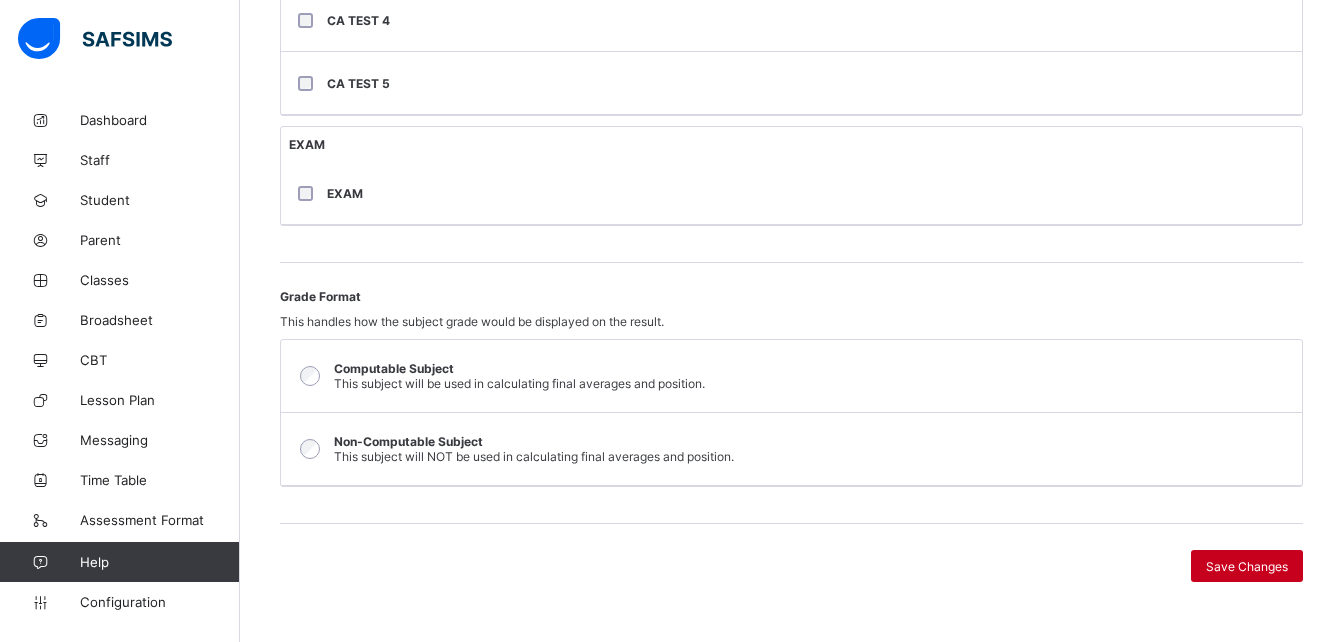 click on "Save Changes" at bounding box center [1247, 566] 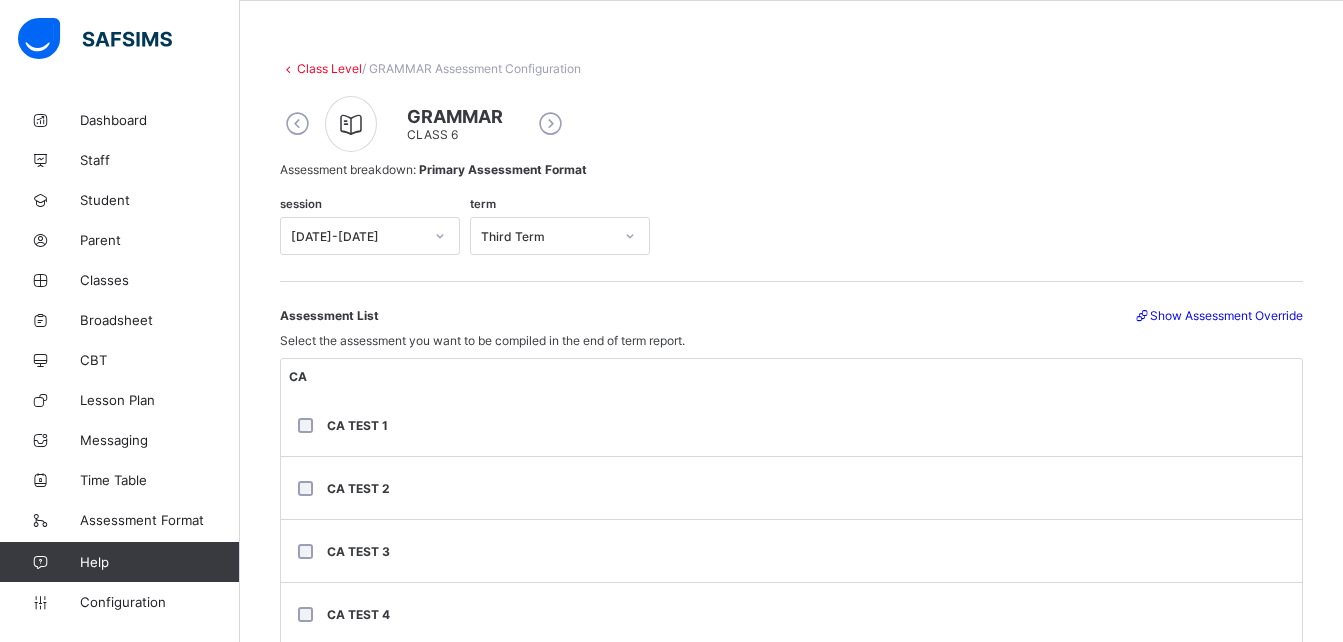 scroll, scrollTop: 78, scrollLeft: 0, axis: vertical 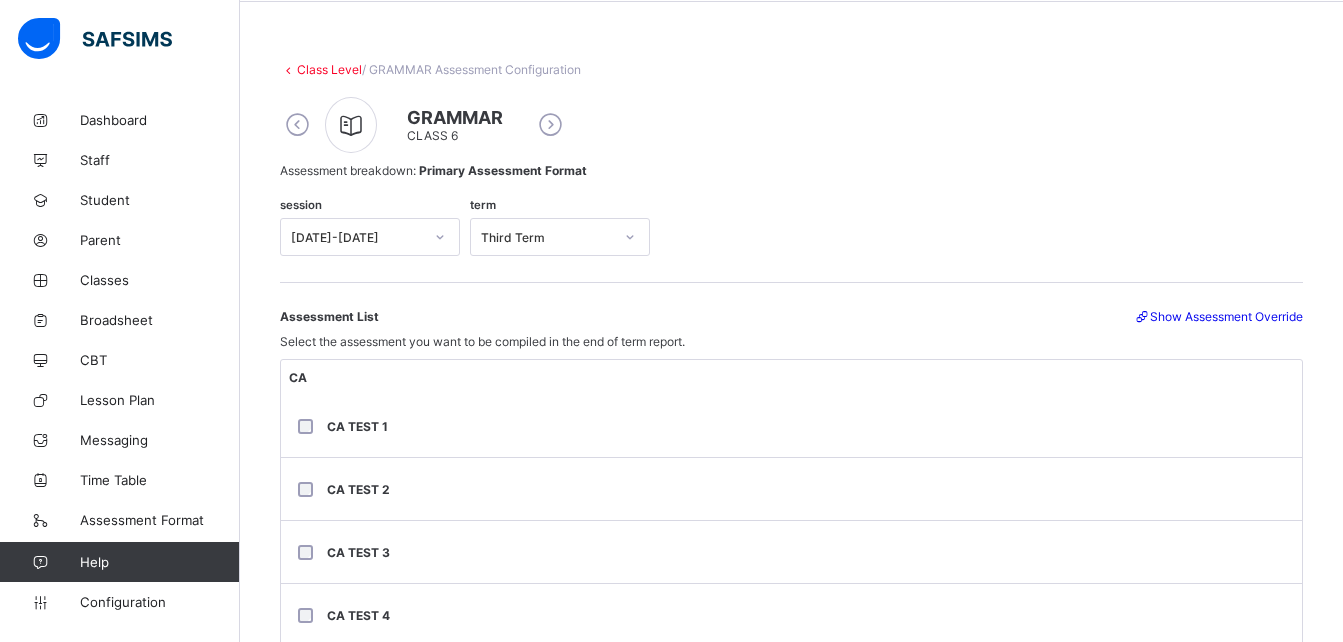 click at bounding box center [297, 125] 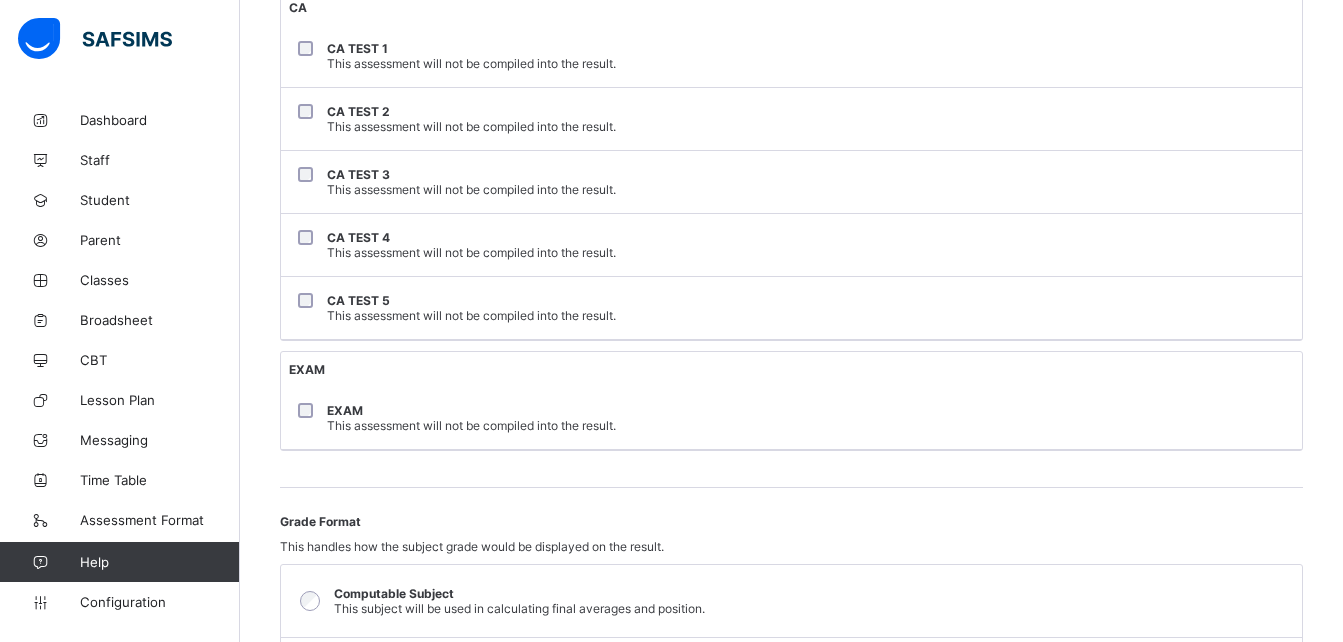scroll, scrollTop: 449, scrollLeft: 0, axis: vertical 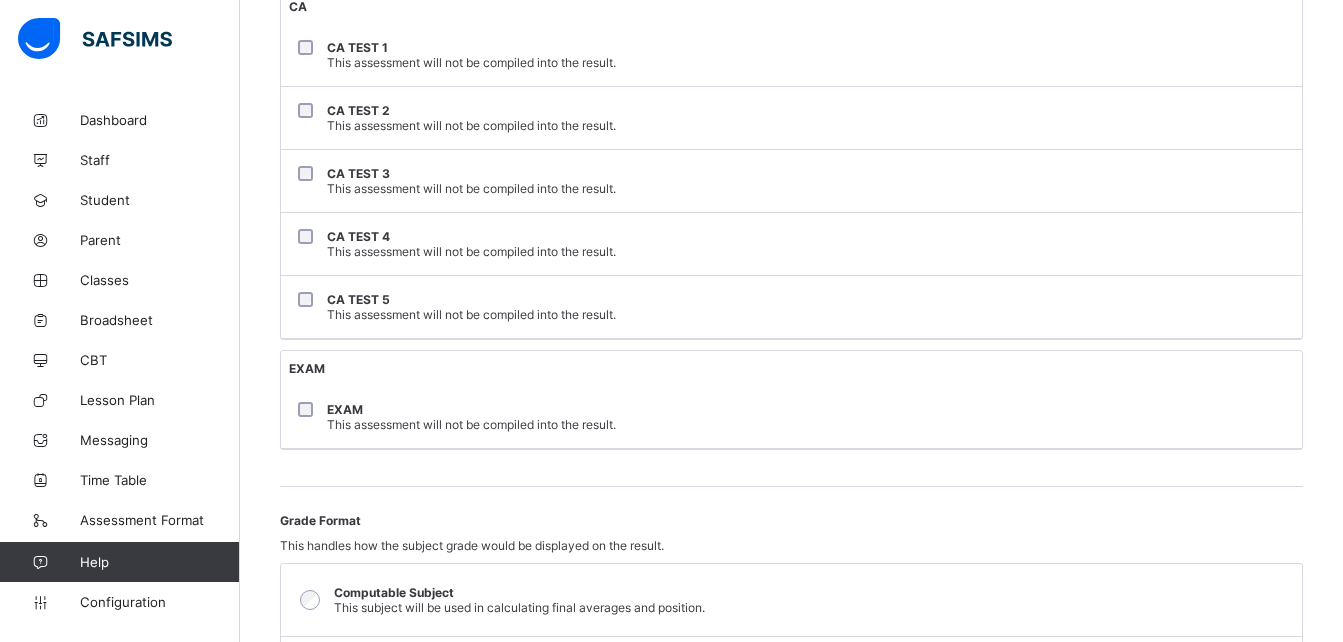 click on "CA TEST 5 This assessment will not be compiled into the result." at bounding box center (791, 307) 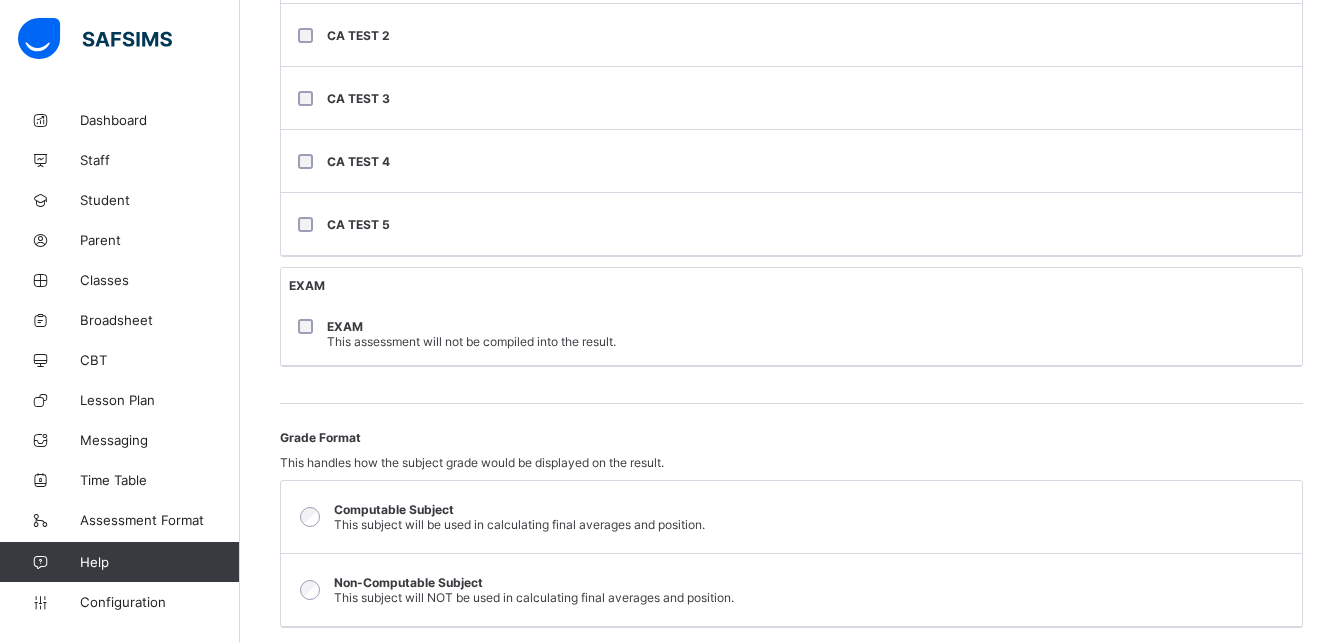 scroll, scrollTop: 673, scrollLeft: 0, axis: vertical 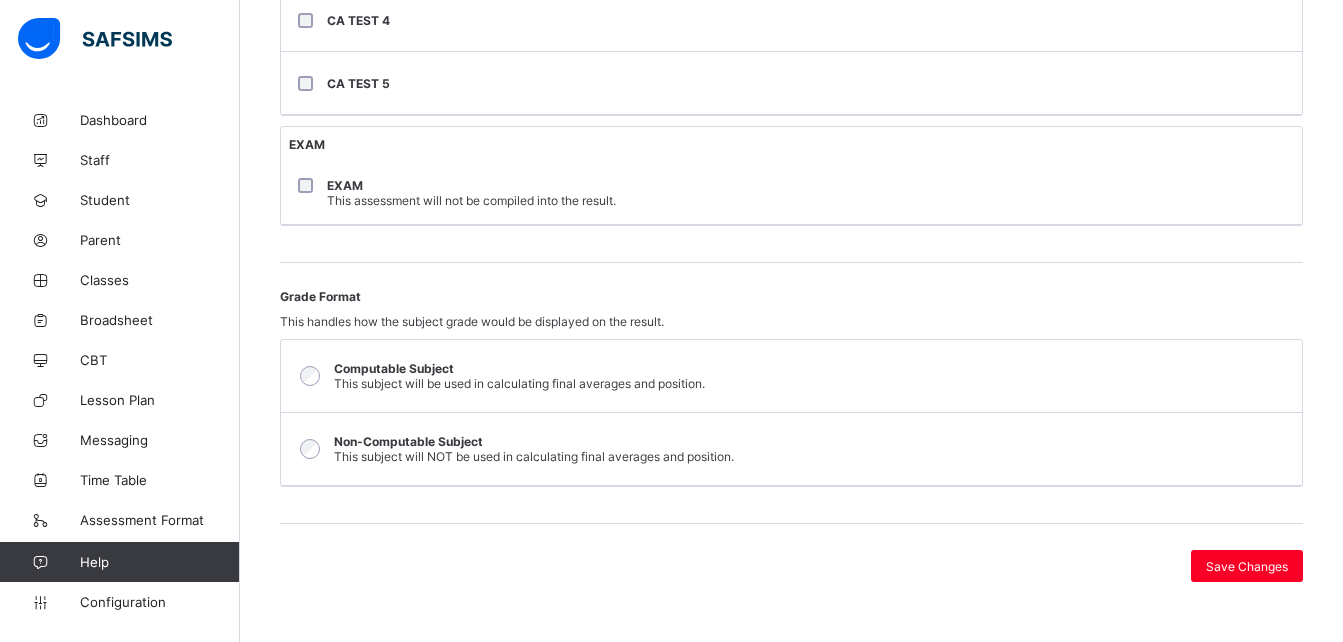 click on "Non-Computable Subject This subject will NOT be used in calculating final averages and position." at bounding box center (515, 449) 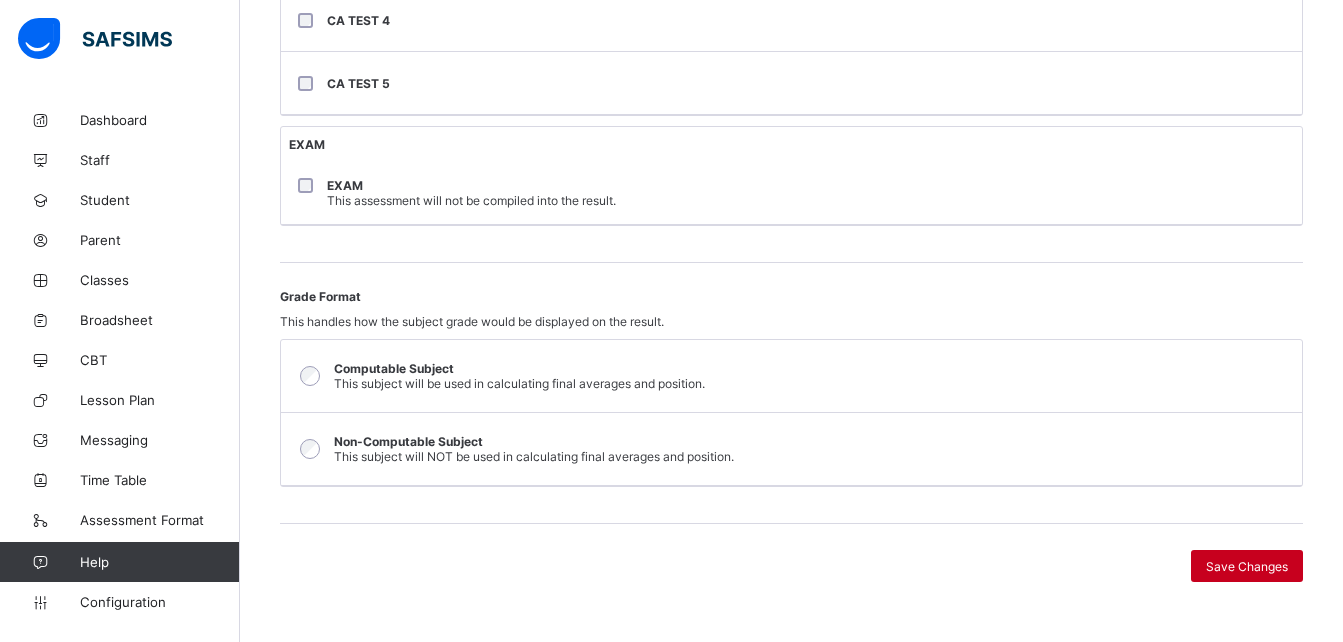 click on "Save Changes" at bounding box center (1247, 566) 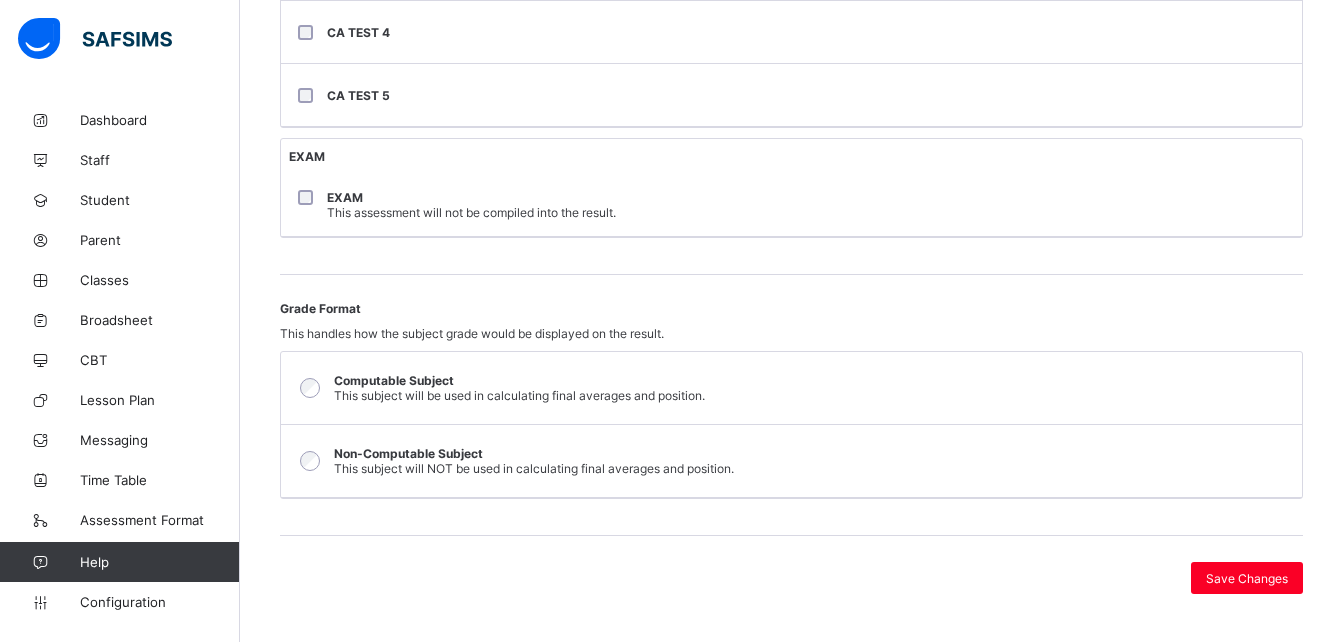 scroll, scrollTop: 673, scrollLeft: 0, axis: vertical 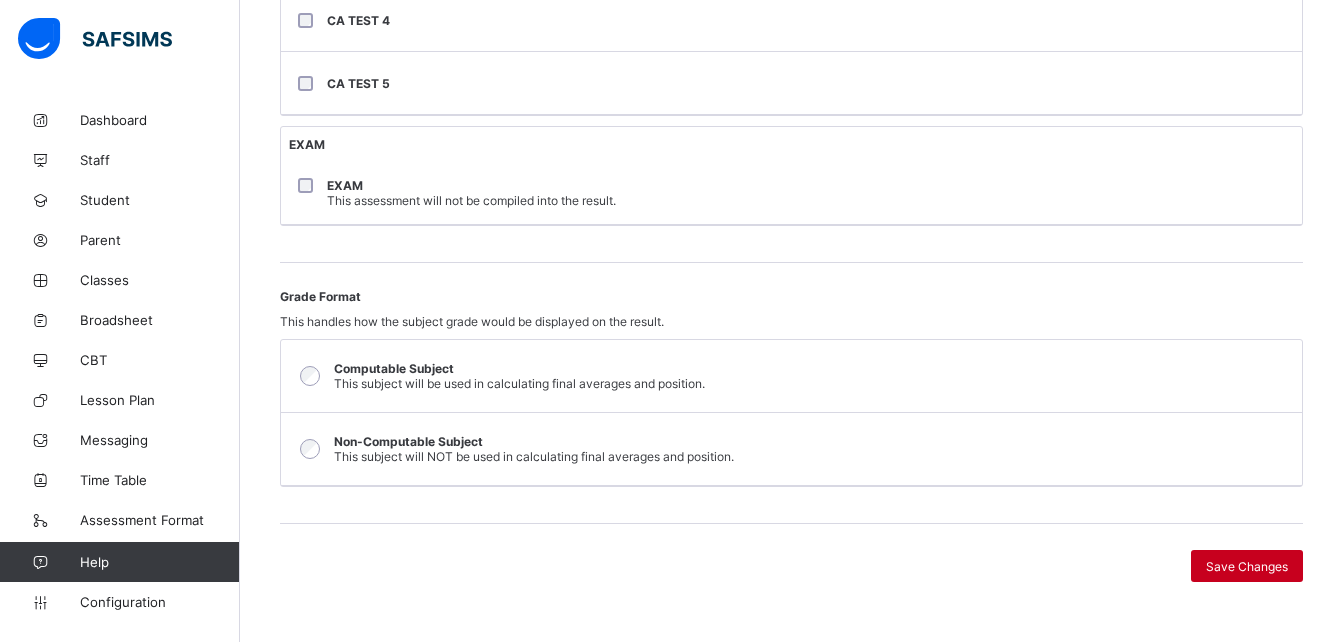 click on "Save Changes" at bounding box center [1247, 566] 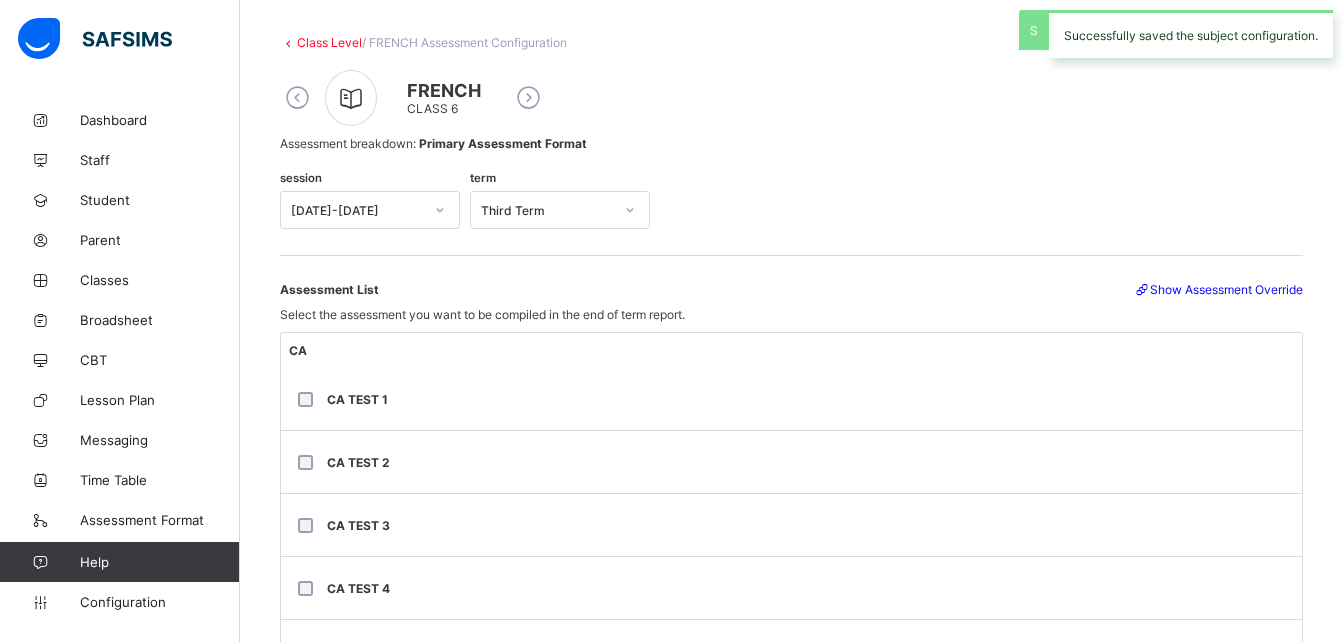 scroll, scrollTop: 107, scrollLeft: 0, axis: vertical 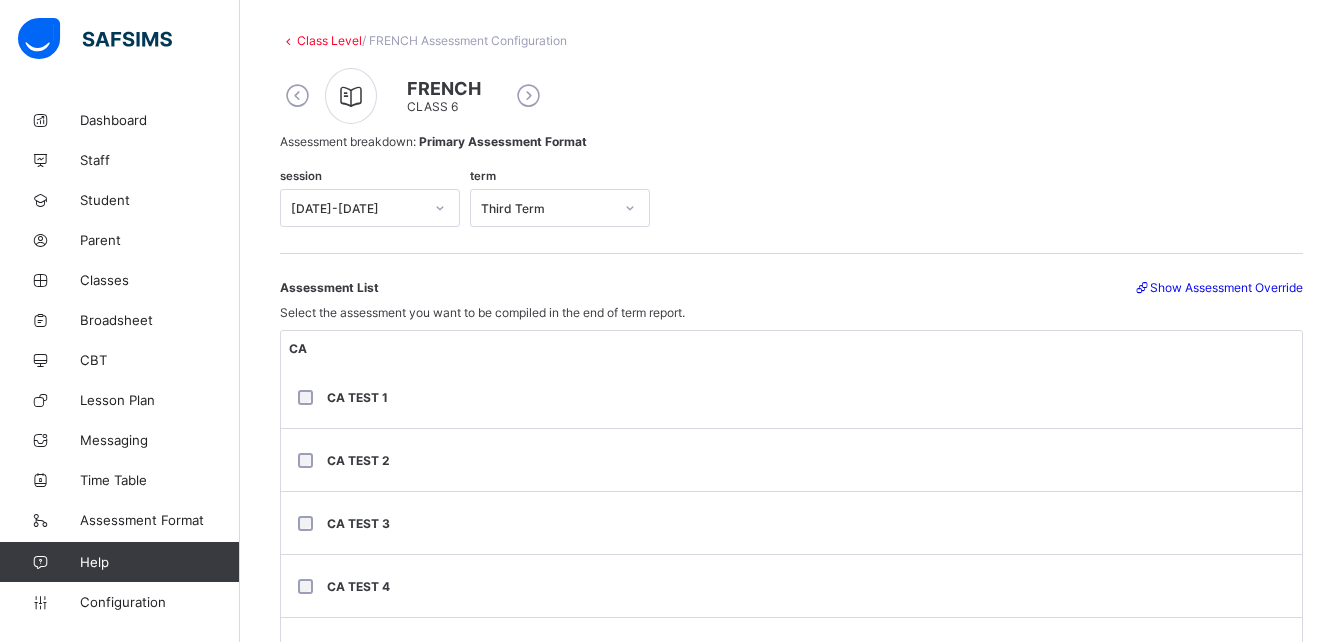 click at bounding box center (297, 96) 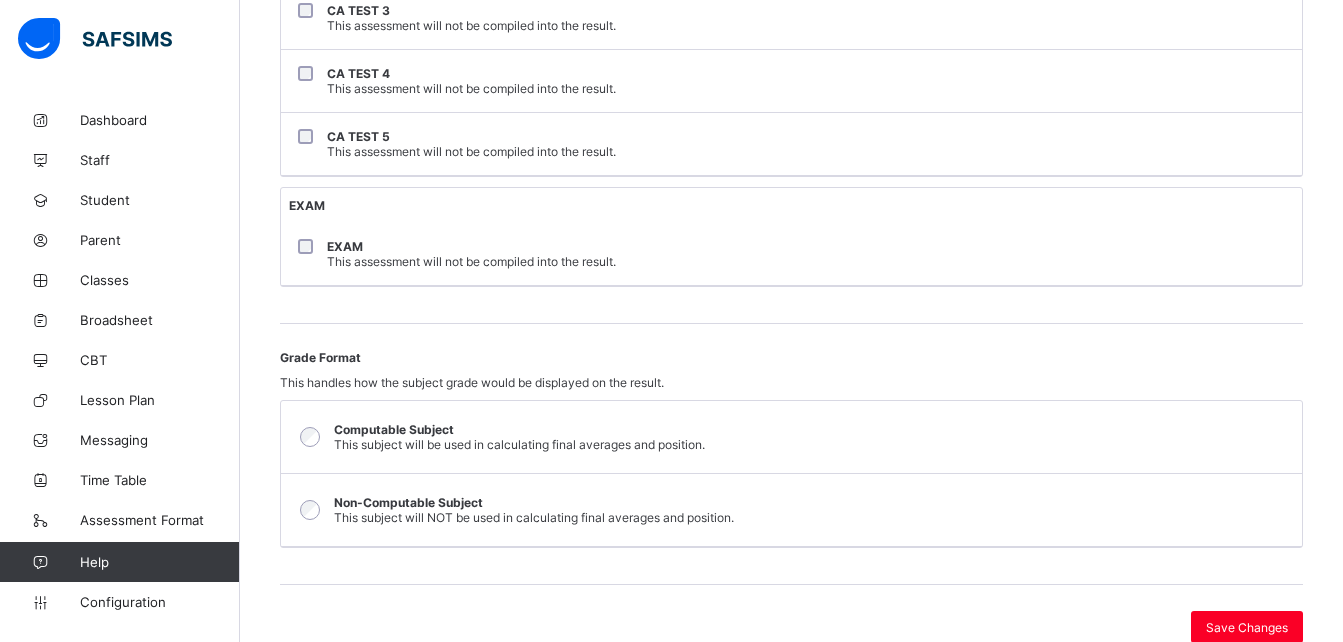 scroll, scrollTop: 673, scrollLeft: 0, axis: vertical 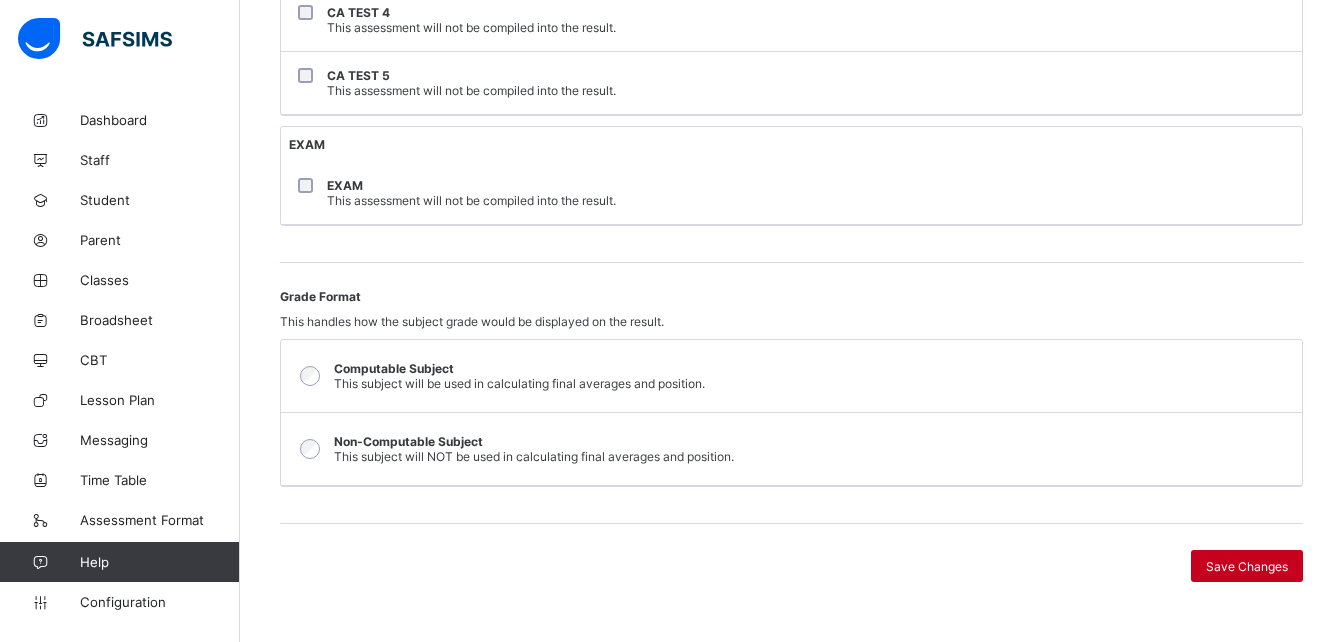 click on "Save Changes" at bounding box center [1247, 566] 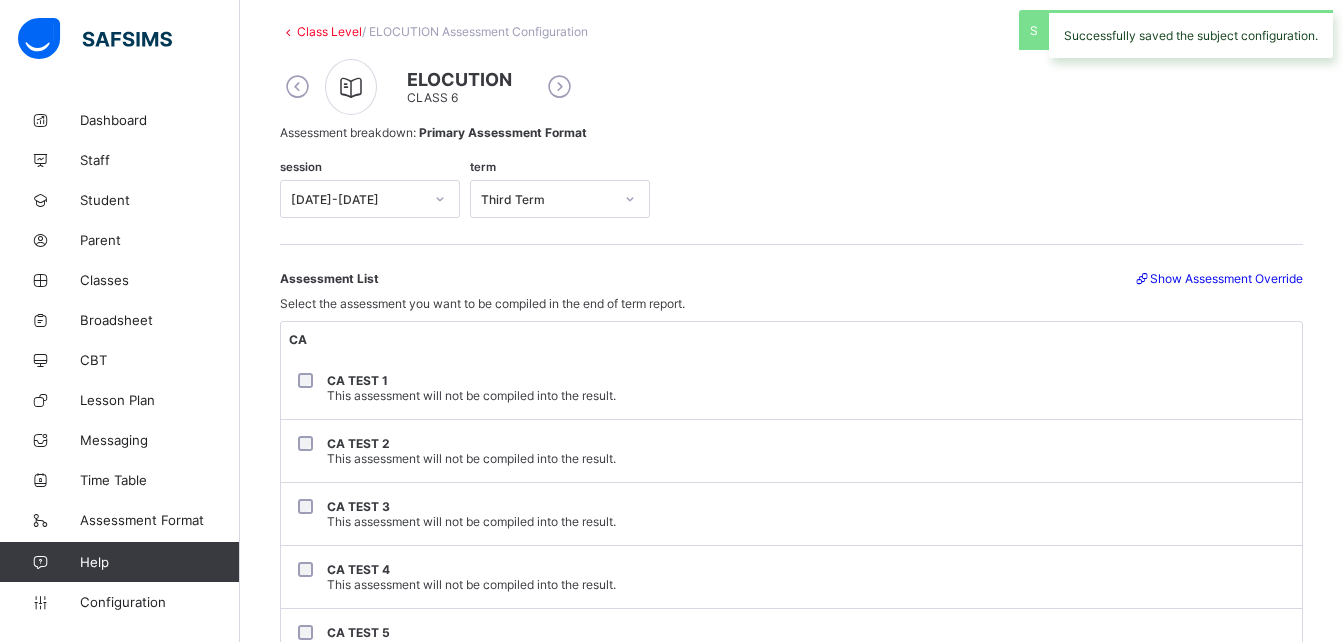 scroll, scrollTop: 115, scrollLeft: 0, axis: vertical 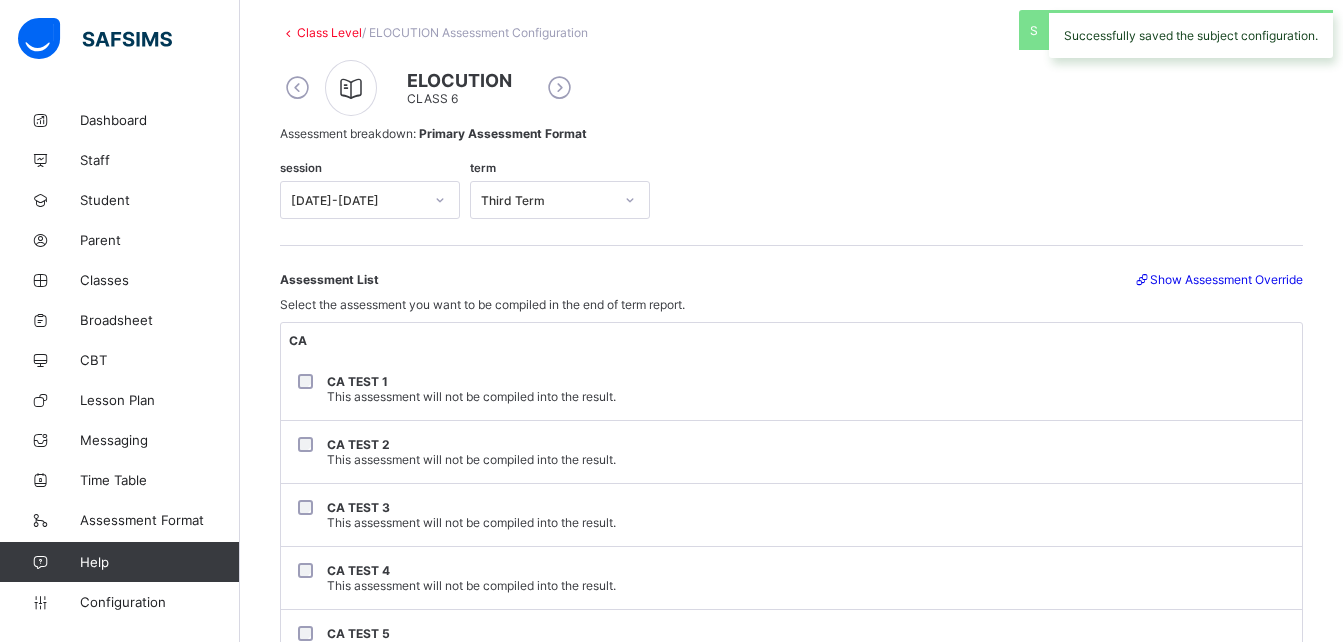 click at bounding box center (297, 88) 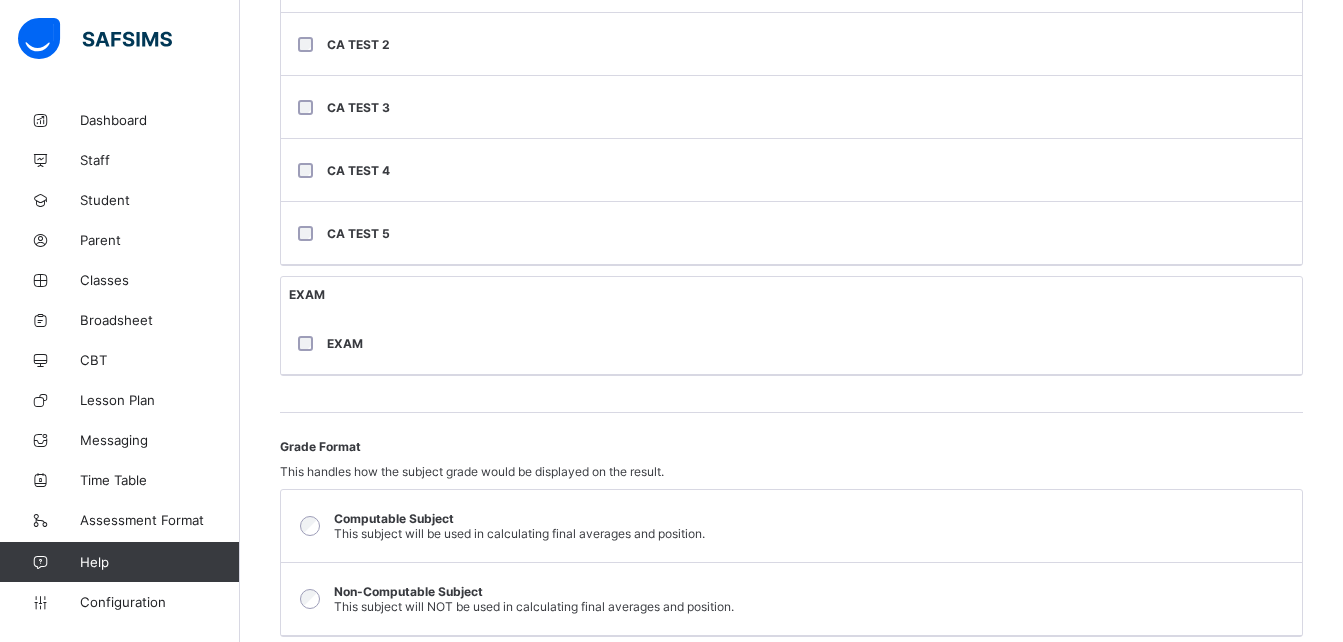 scroll, scrollTop: 673, scrollLeft: 0, axis: vertical 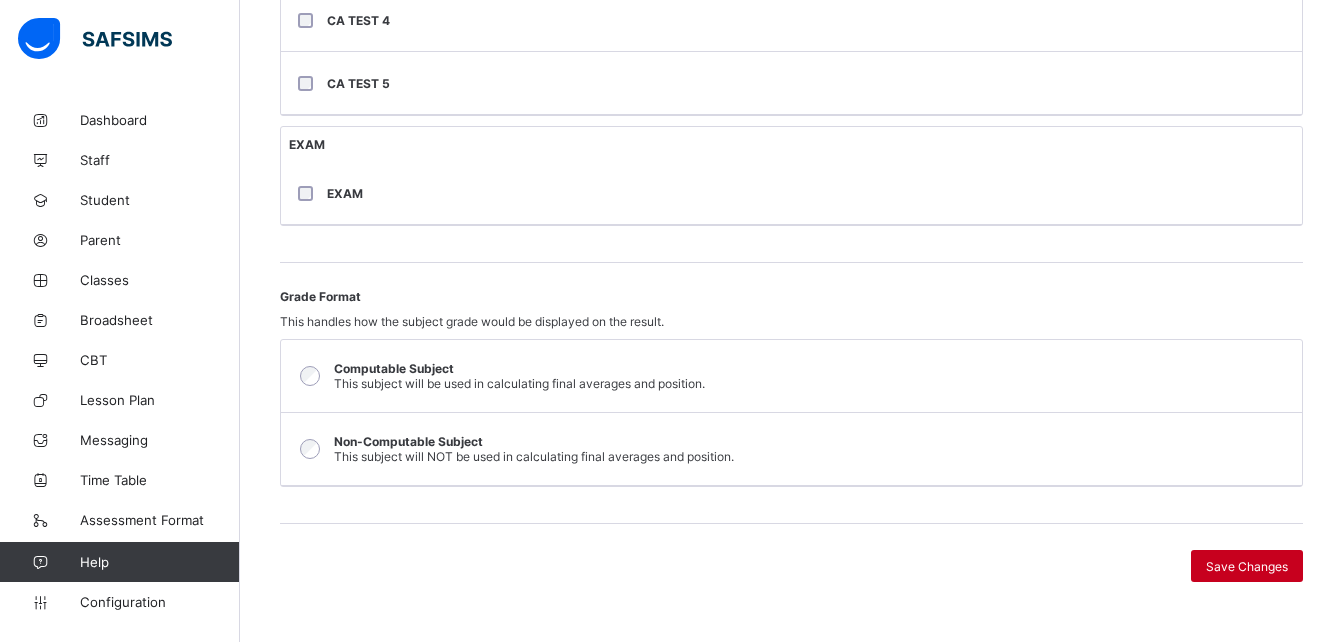 click on "Save Changes" at bounding box center [1247, 566] 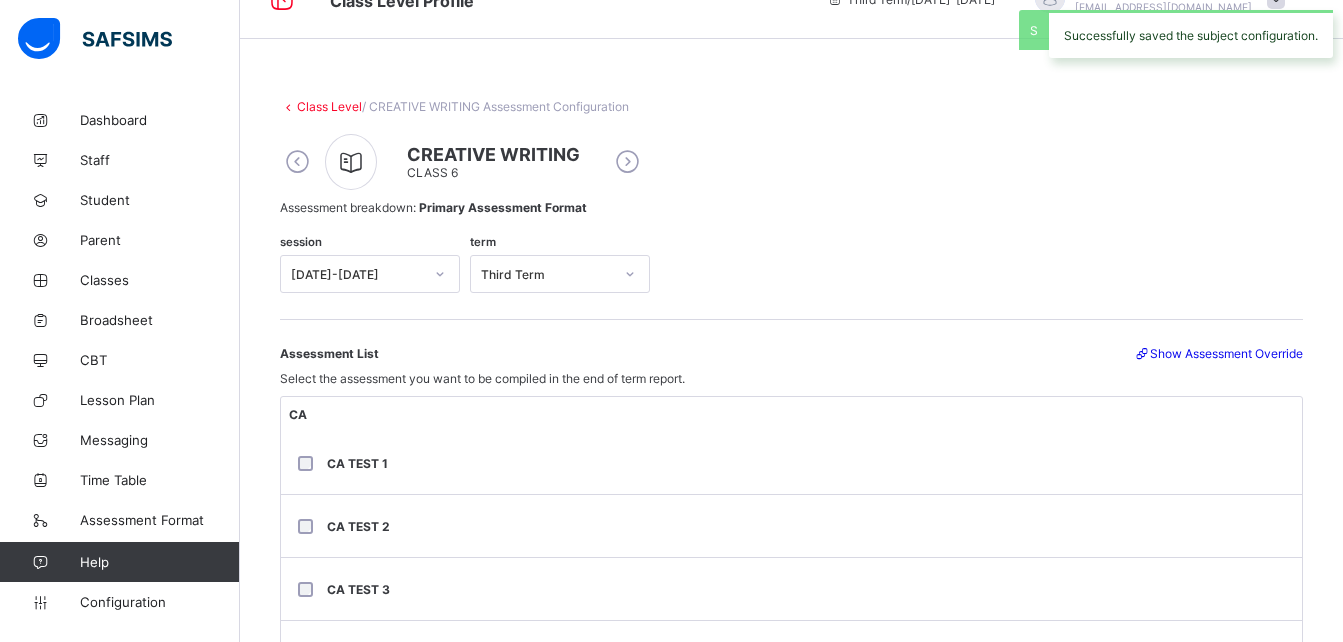 scroll, scrollTop: 40, scrollLeft: 0, axis: vertical 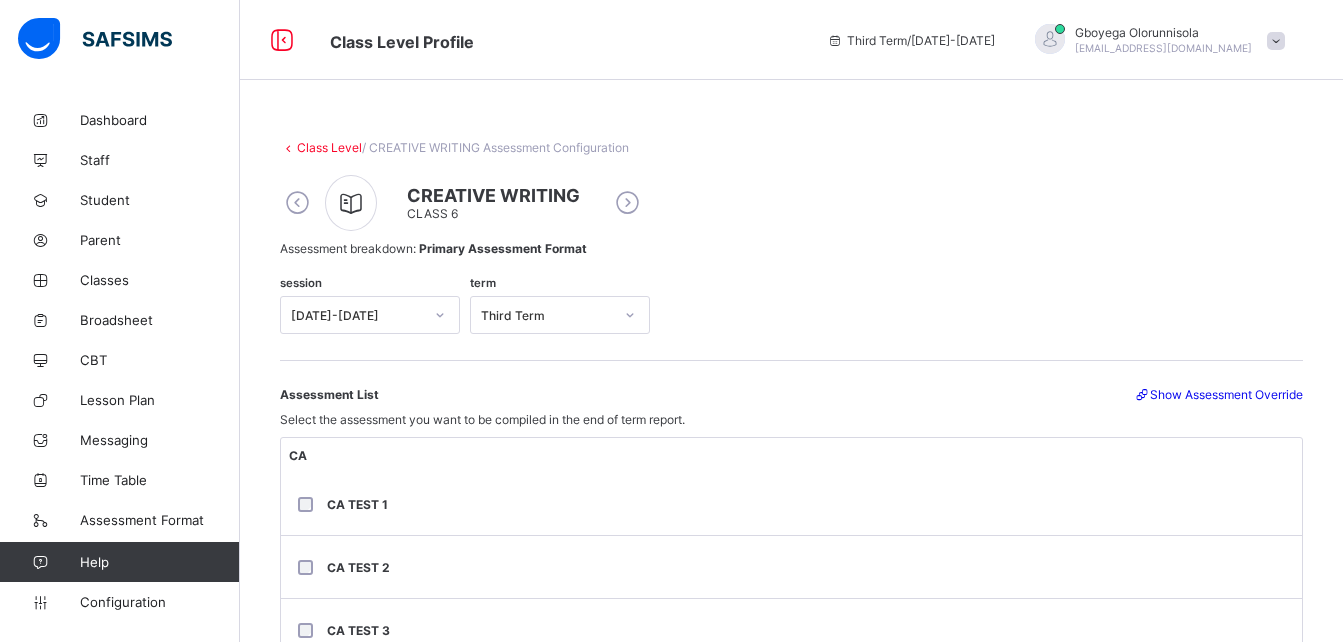 click at bounding box center [297, 203] 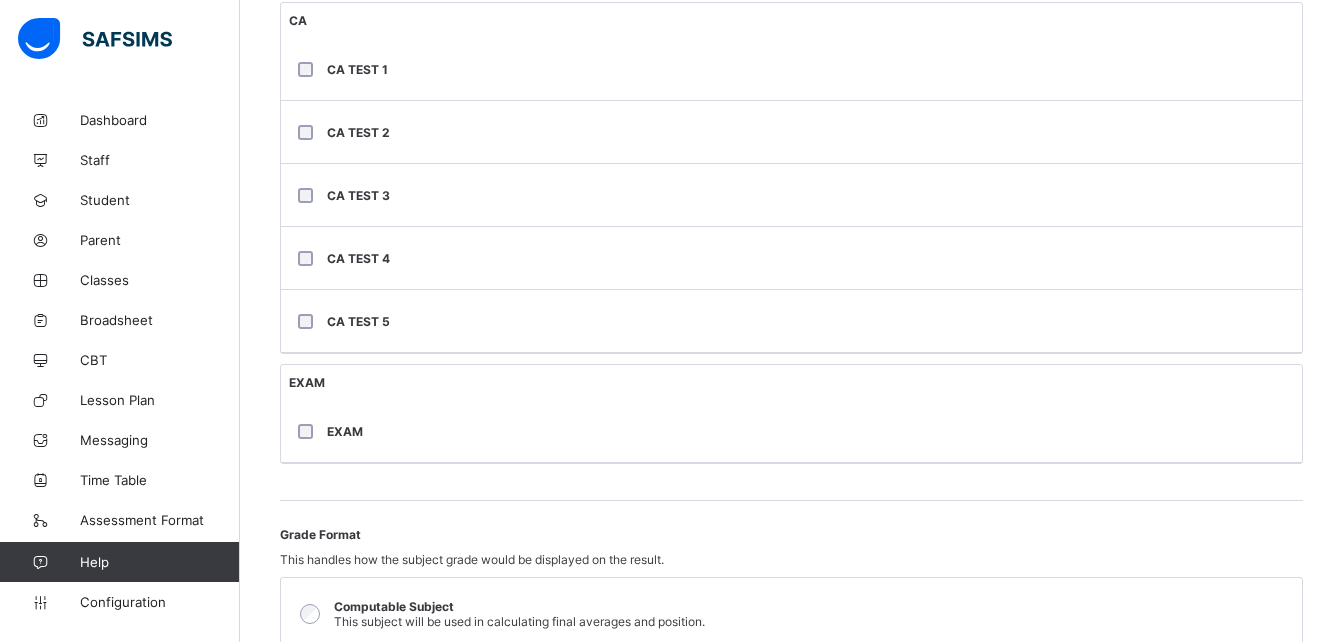 scroll, scrollTop: 673, scrollLeft: 0, axis: vertical 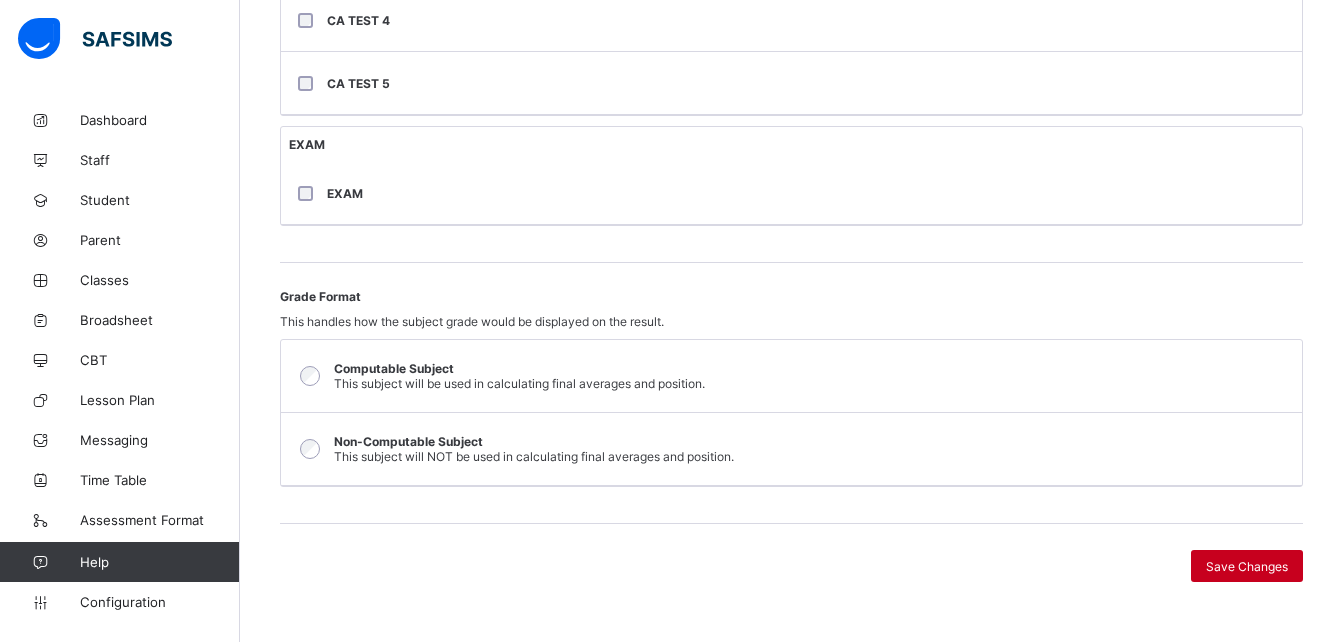 click on "Save Changes" at bounding box center (1247, 566) 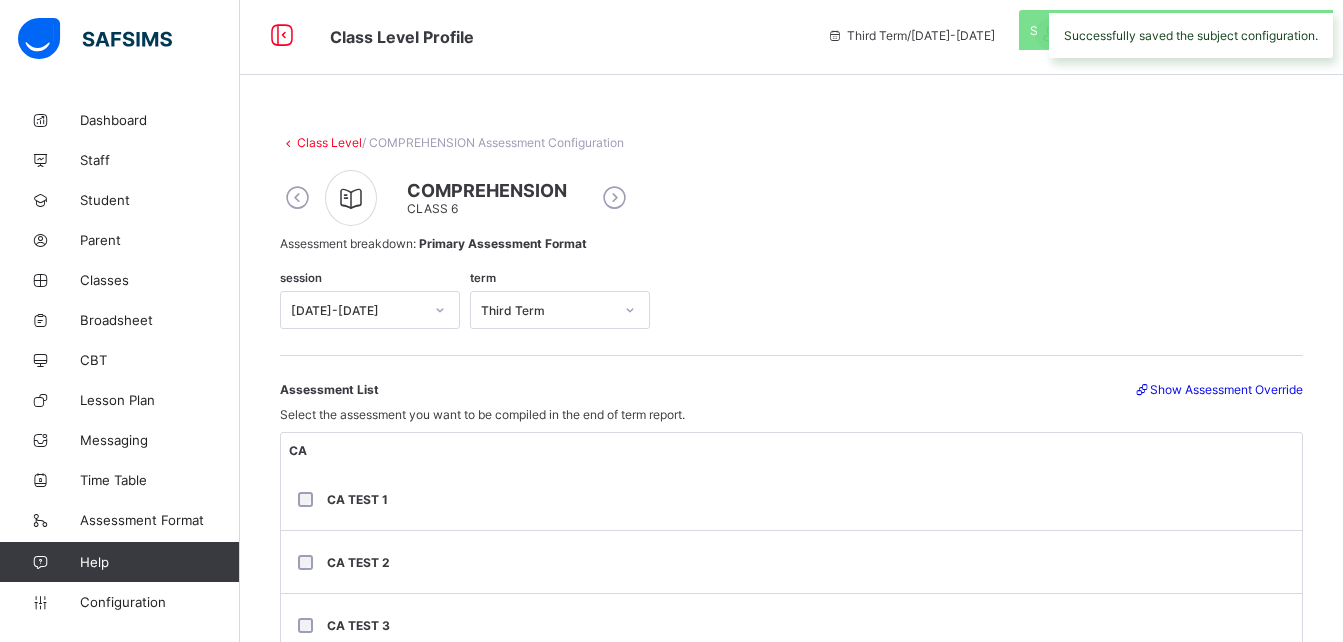 scroll, scrollTop: 0, scrollLeft: 0, axis: both 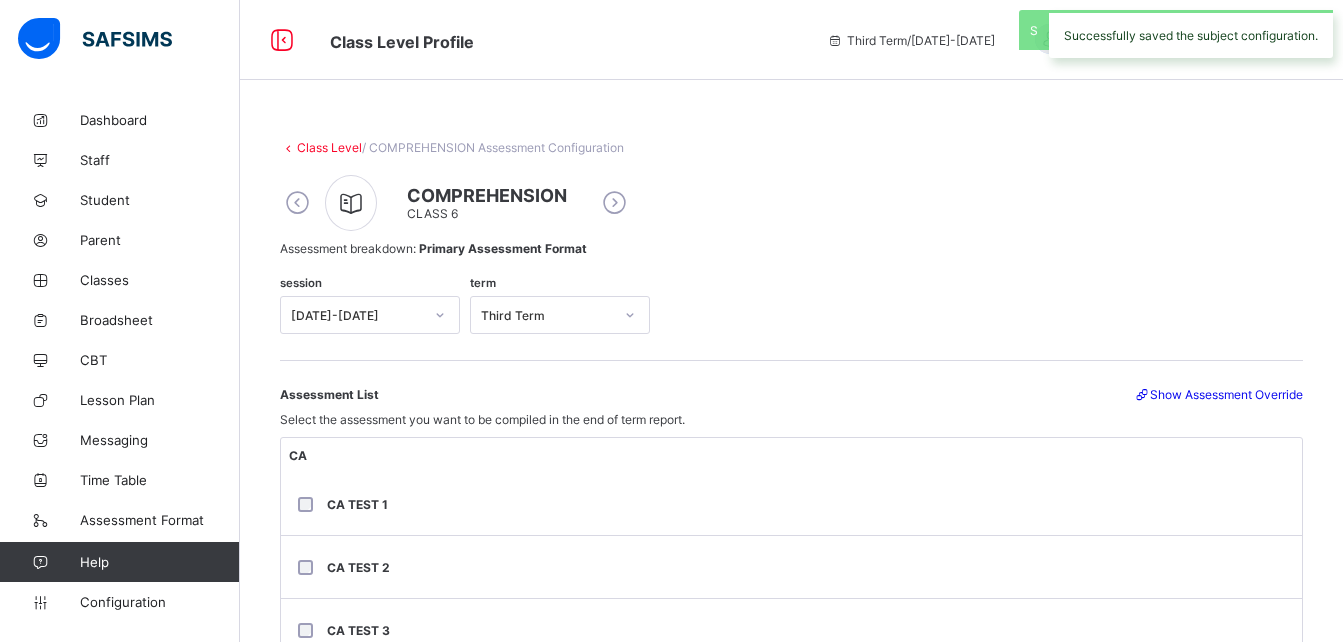 click at bounding box center (297, 203) 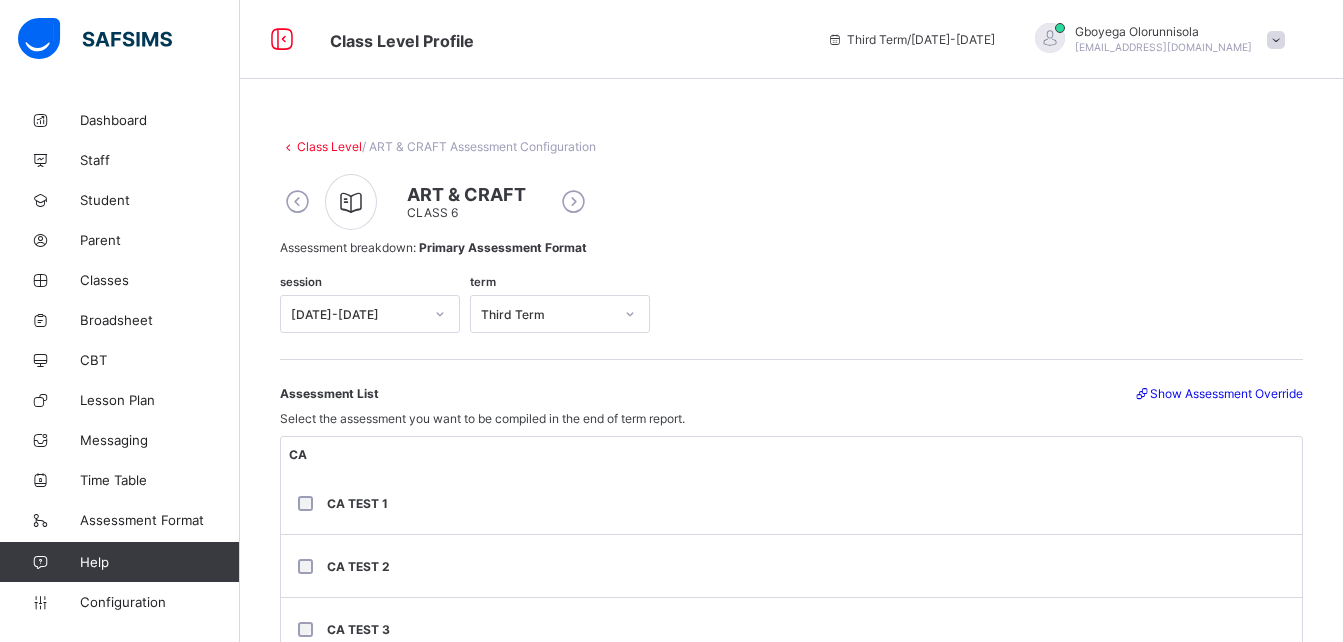 scroll, scrollTop: 0, scrollLeft: 0, axis: both 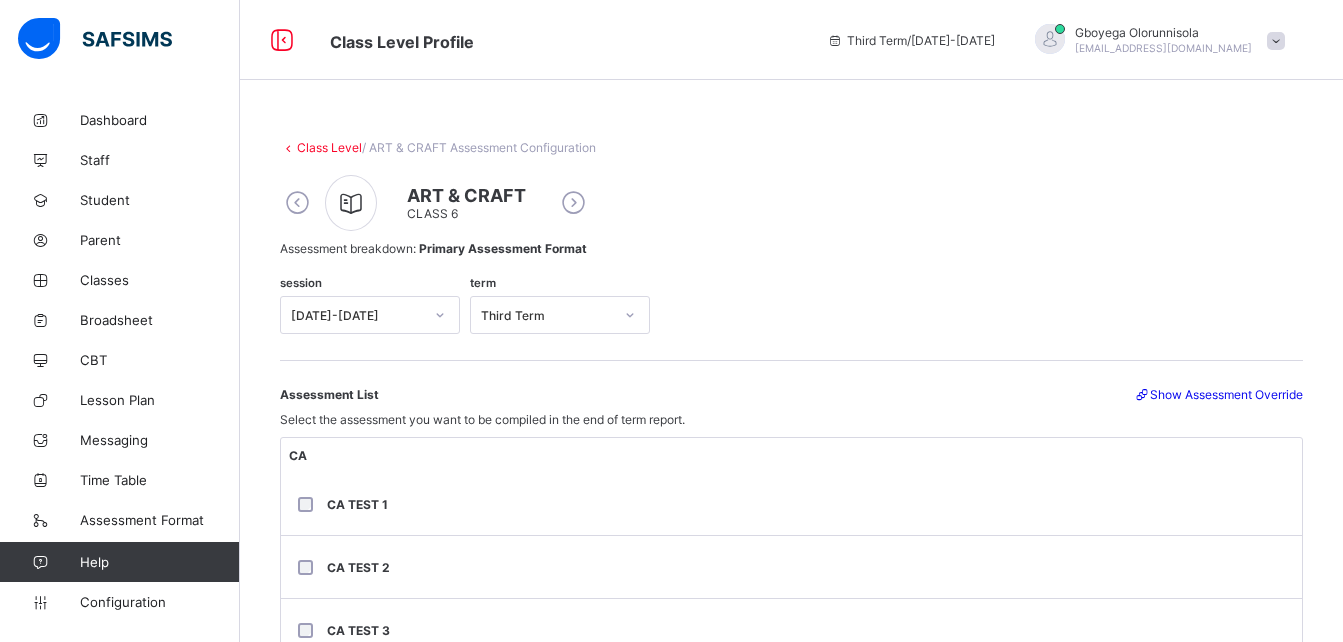 click at bounding box center (297, 203) 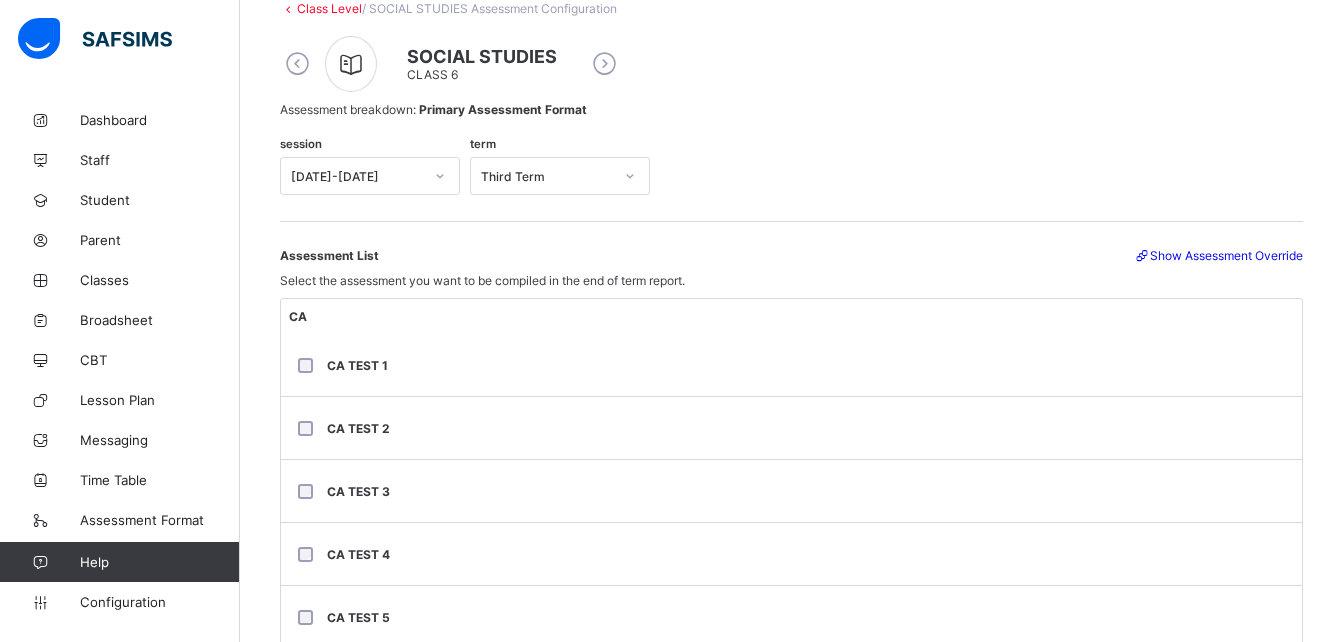 scroll, scrollTop: 0, scrollLeft: 0, axis: both 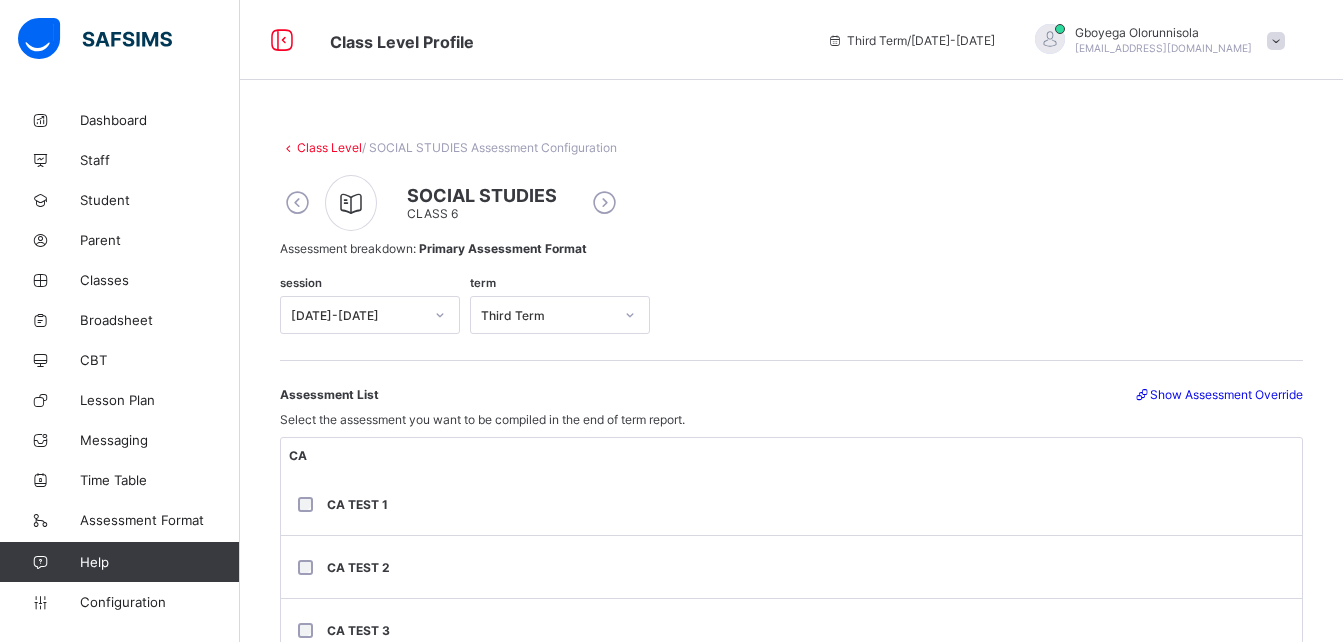 click on "Class Level" at bounding box center (329, 147) 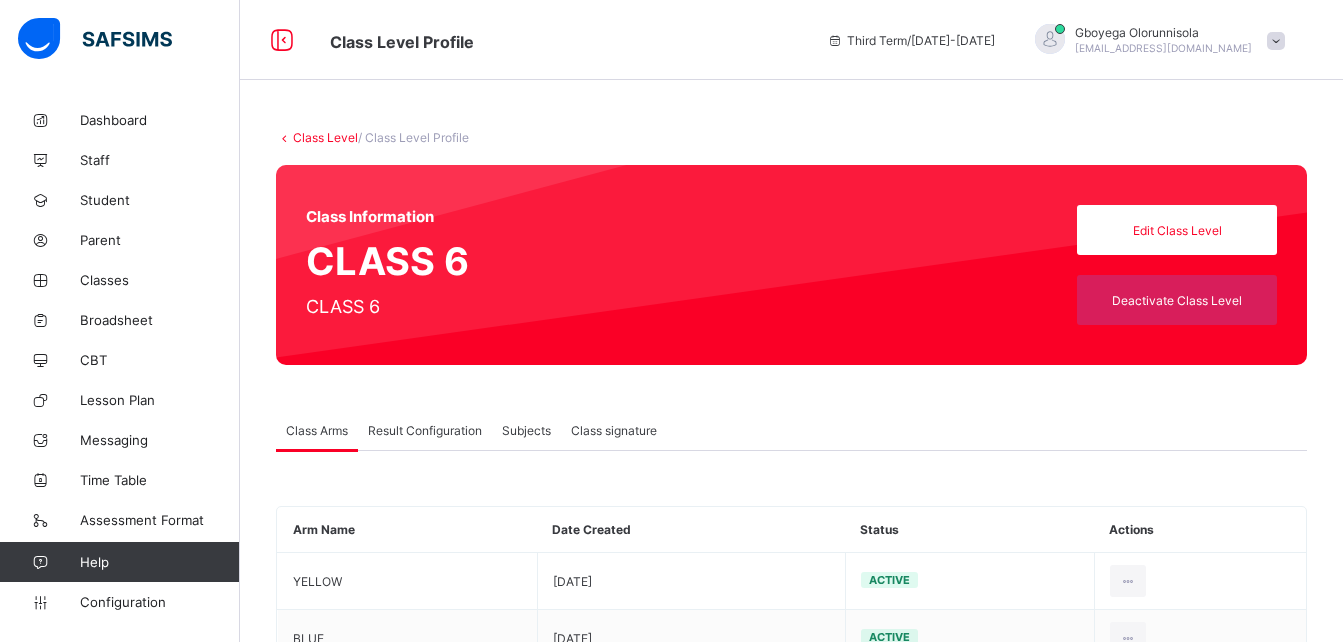 click on "Class Level" at bounding box center (325, 137) 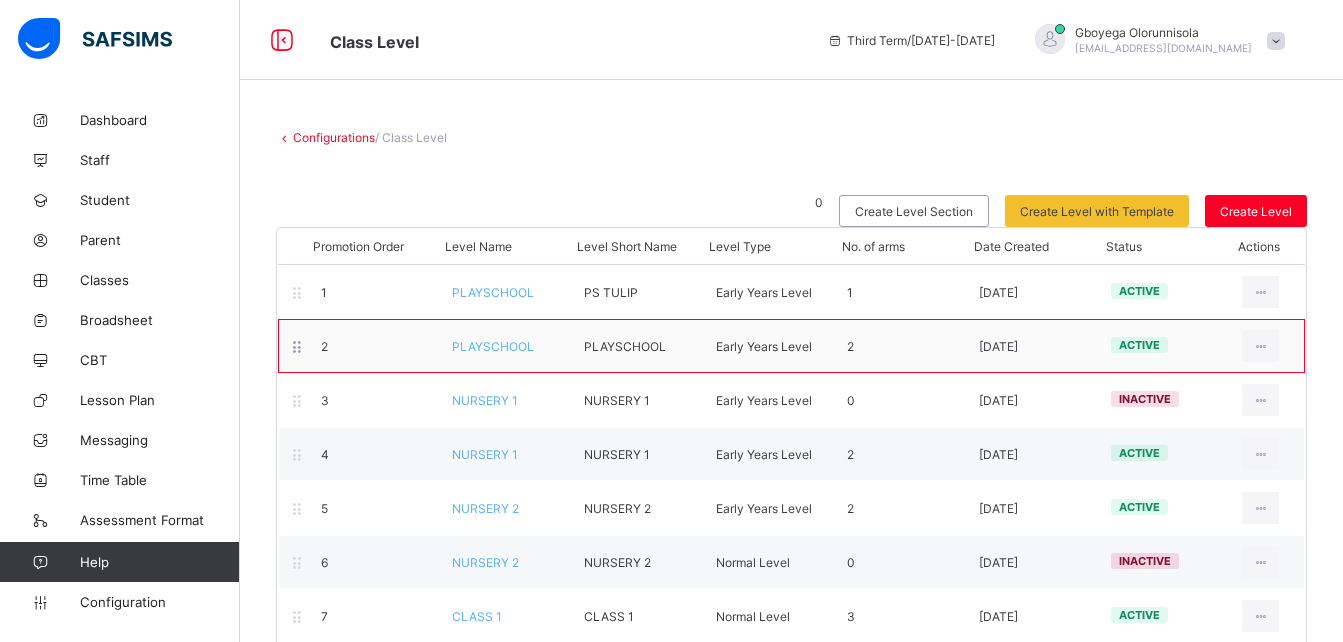 scroll, scrollTop: 302, scrollLeft: 0, axis: vertical 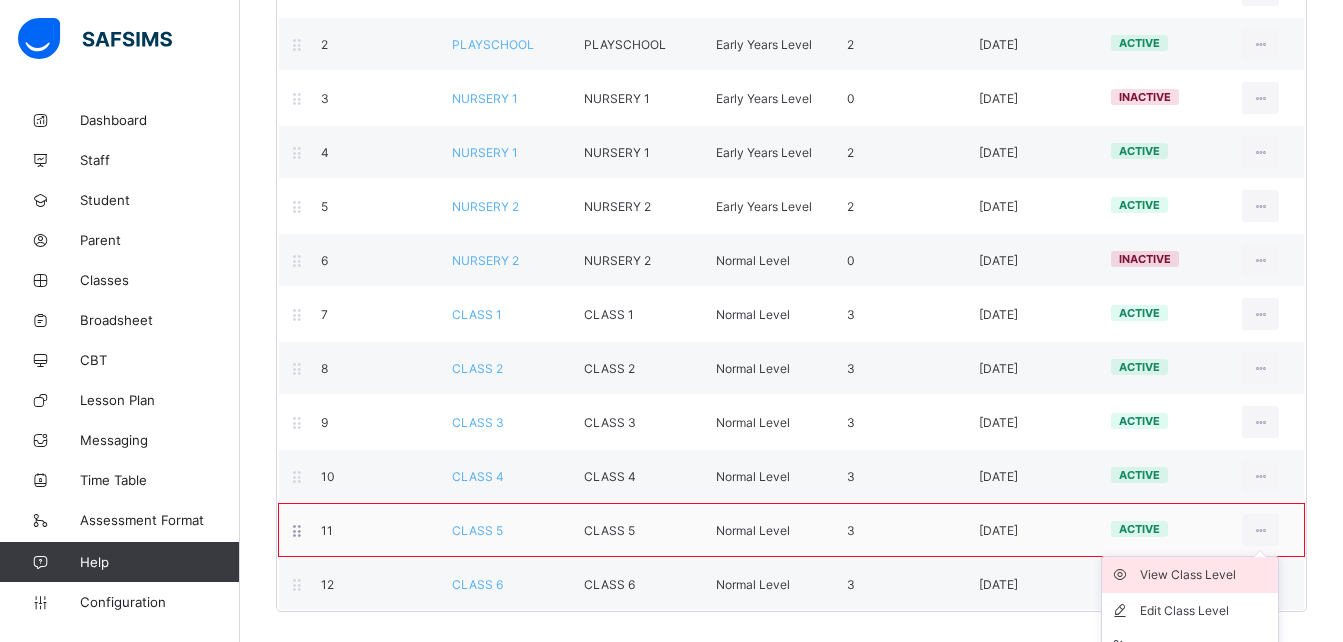 click on "View Class Level" at bounding box center [1205, 575] 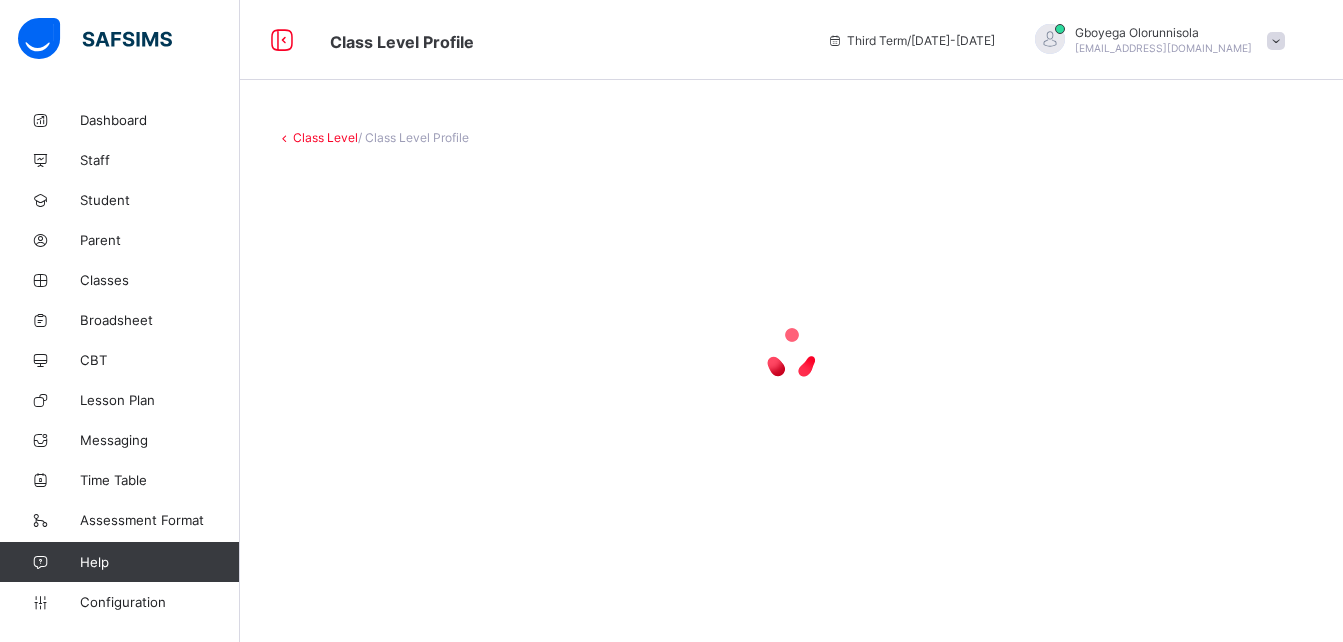 scroll, scrollTop: 0, scrollLeft: 0, axis: both 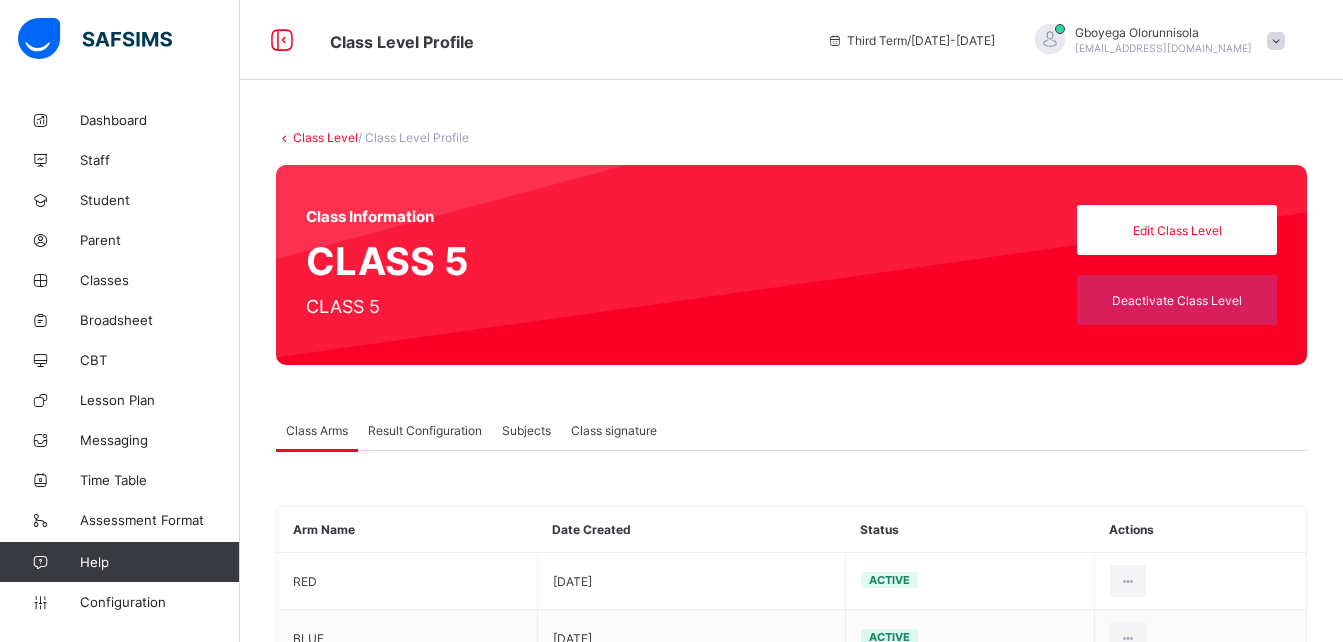 click on "Result Configuration" at bounding box center (425, 430) 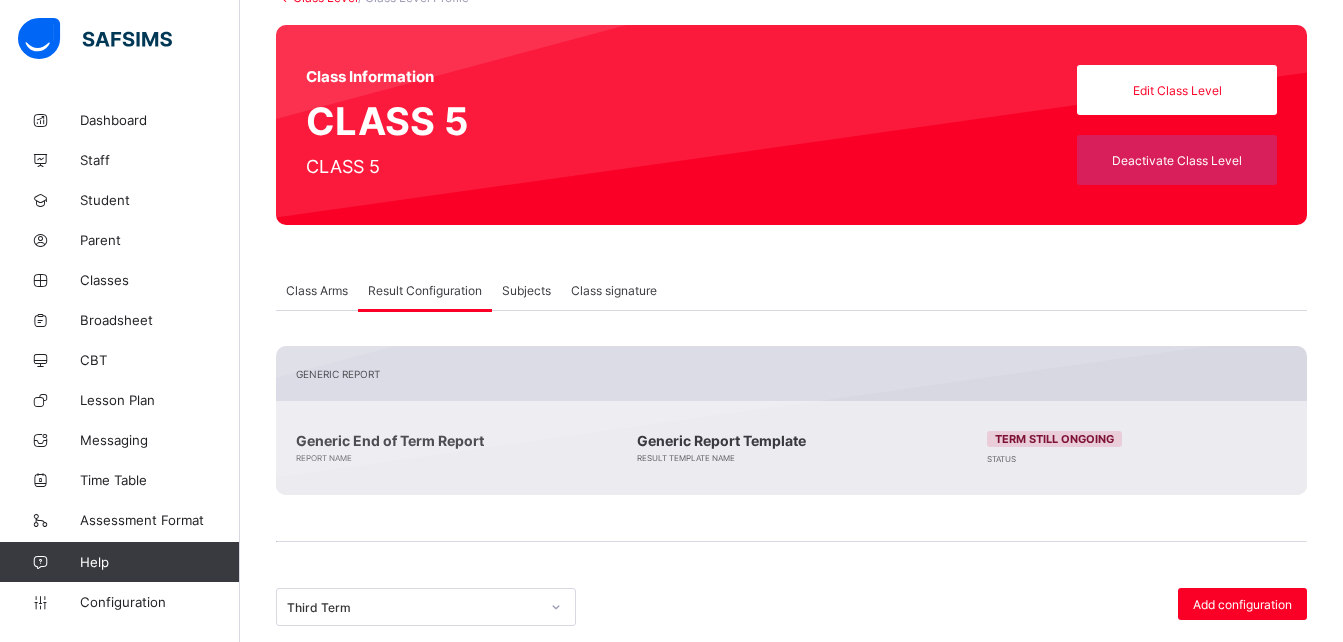 scroll, scrollTop: 132, scrollLeft: 0, axis: vertical 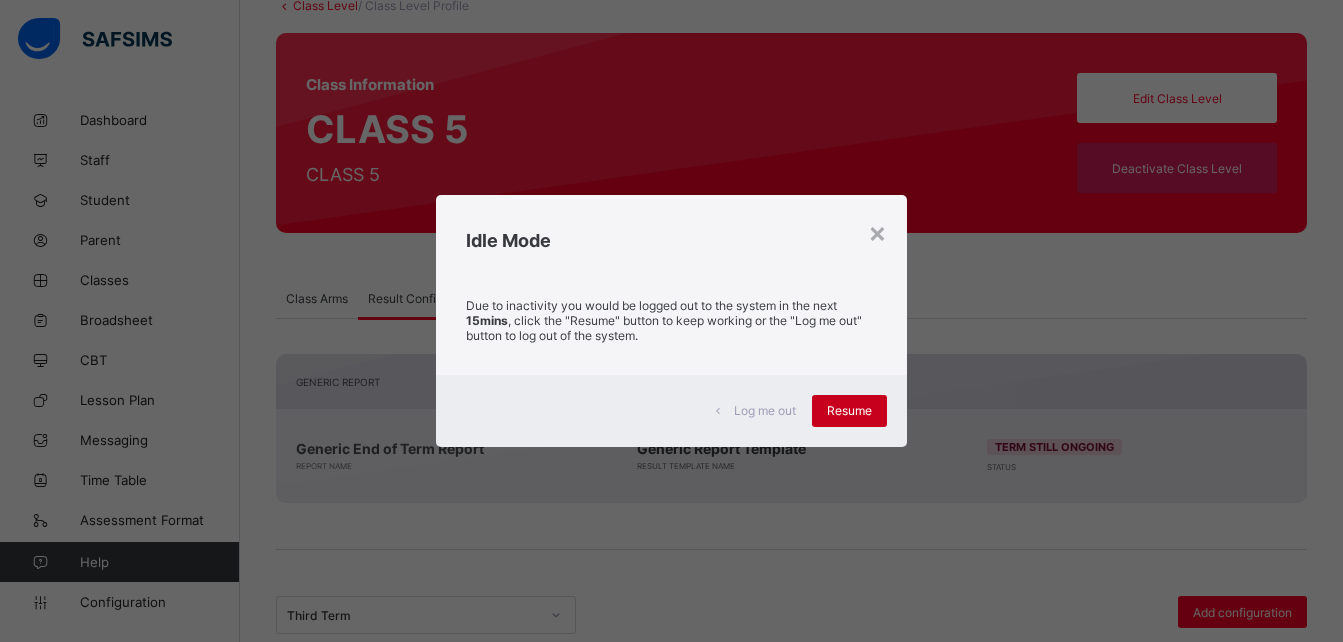 click on "Resume" at bounding box center [849, 410] 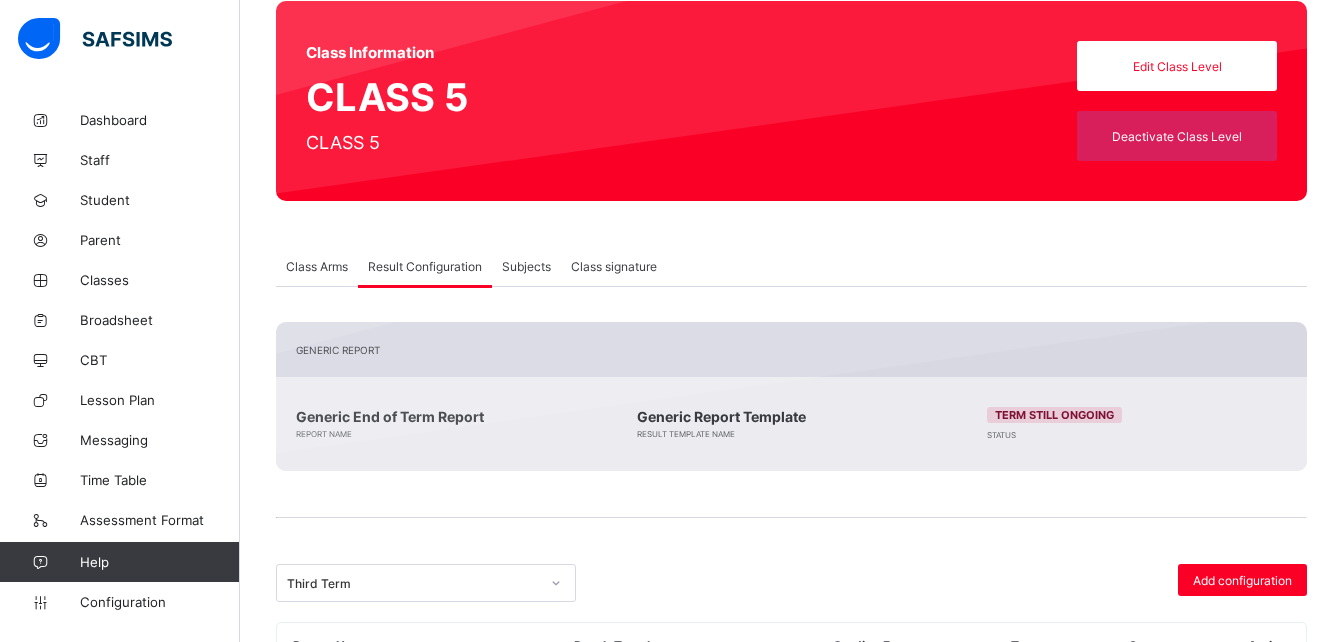 scroll, scrollTop: 163, scrollLeft: 0, axis: vertical 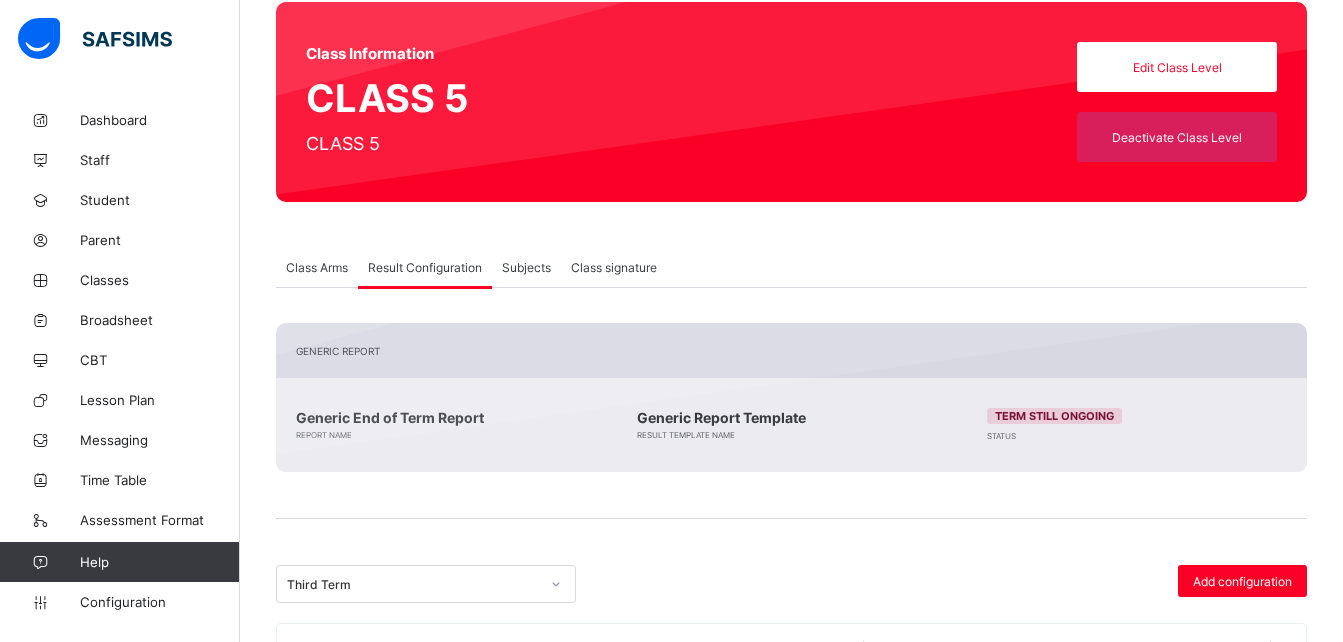 click on "Subjects" at bounding box center (526, 267) 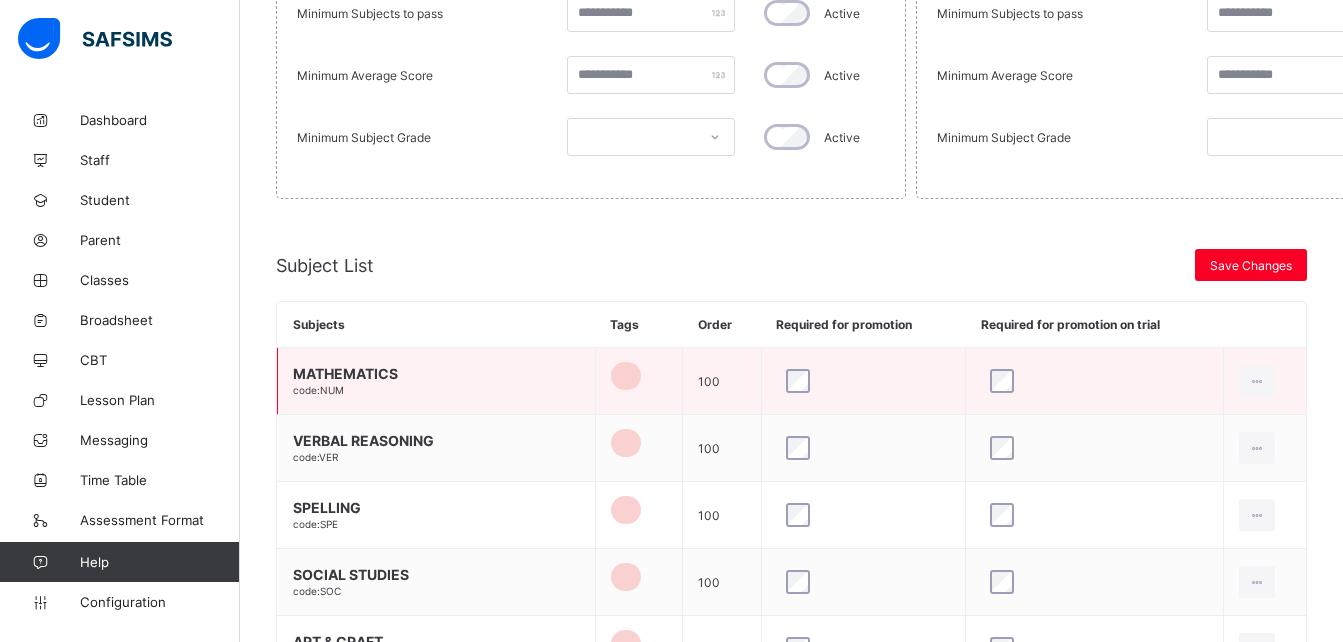 scroll, scrollTop: 580, scrollLeft: 0, axis: vertical 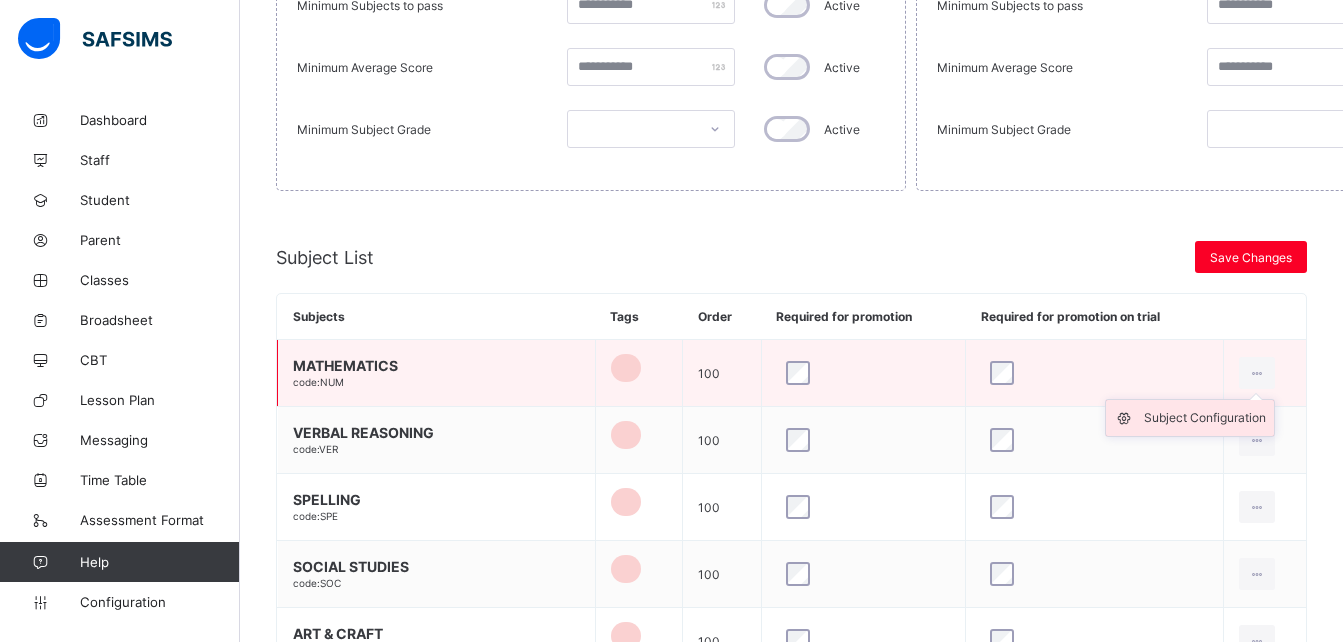 click on "Subject Configuration" at bounding box center [1205, 418] 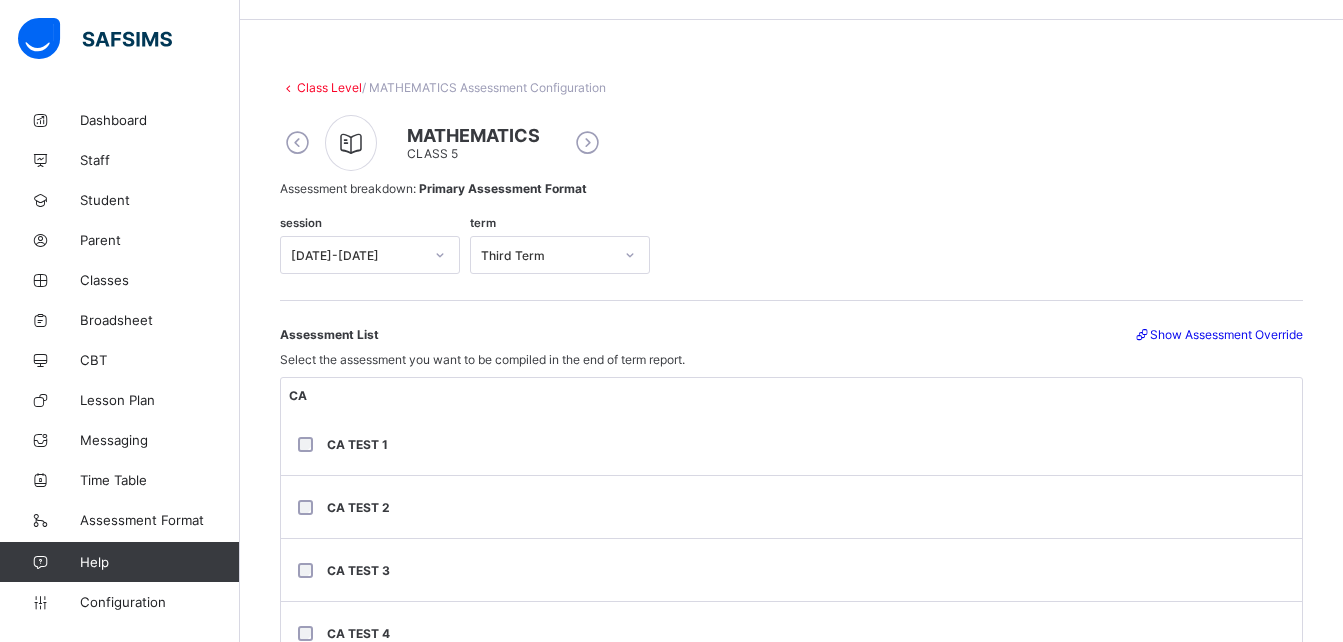 scroll, scrollTop: 61, scrollLeft: 0, axis: vertical 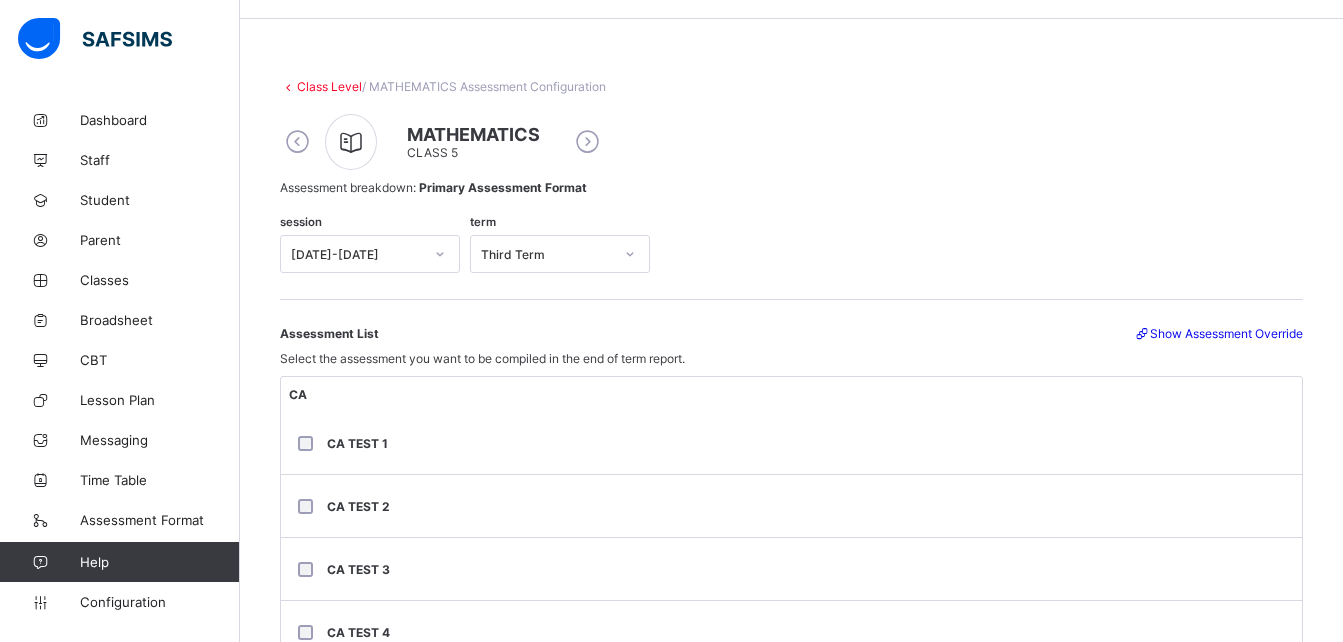 click at bounding box center [587, 142] 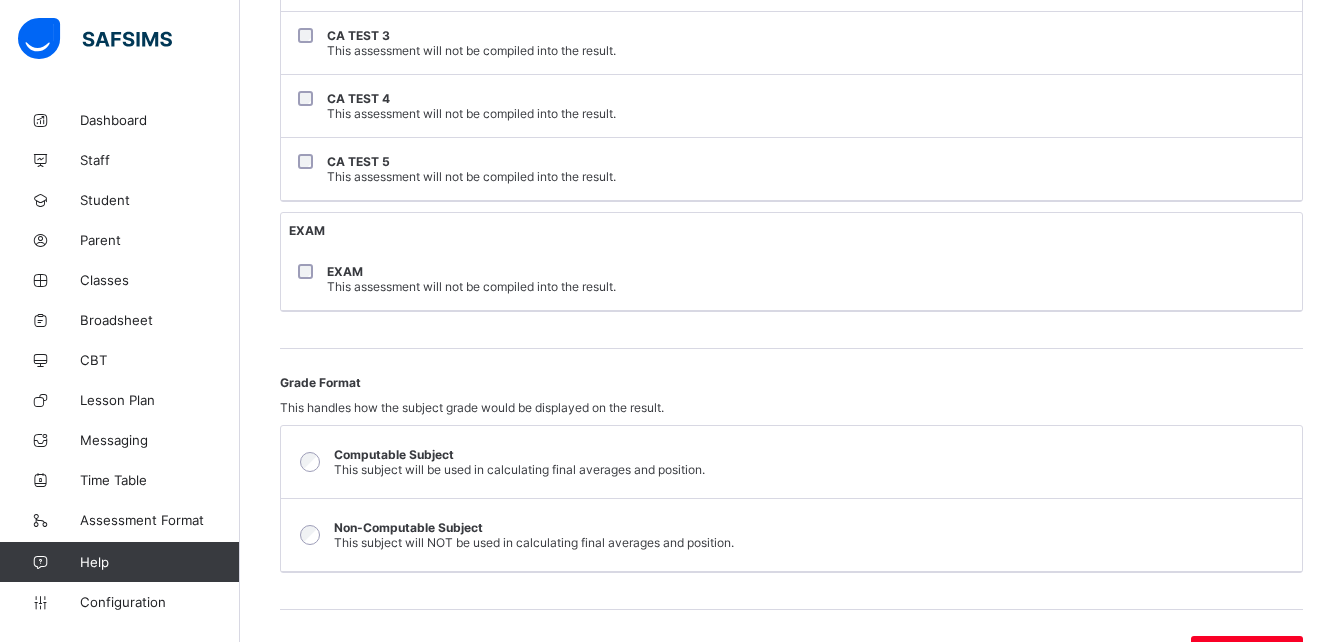 scroll, scrollTop: 608, scrollLeft: 0, axis: vertical 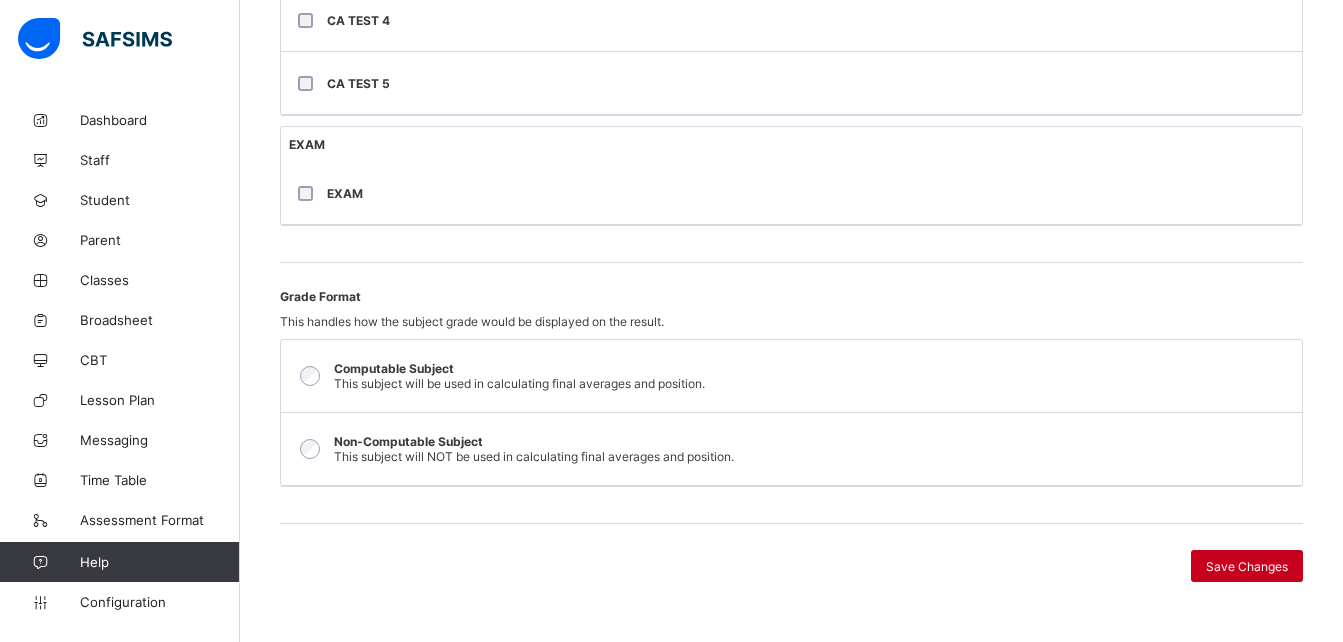 click on "Save Changes" at bounding box center (1247, 566) 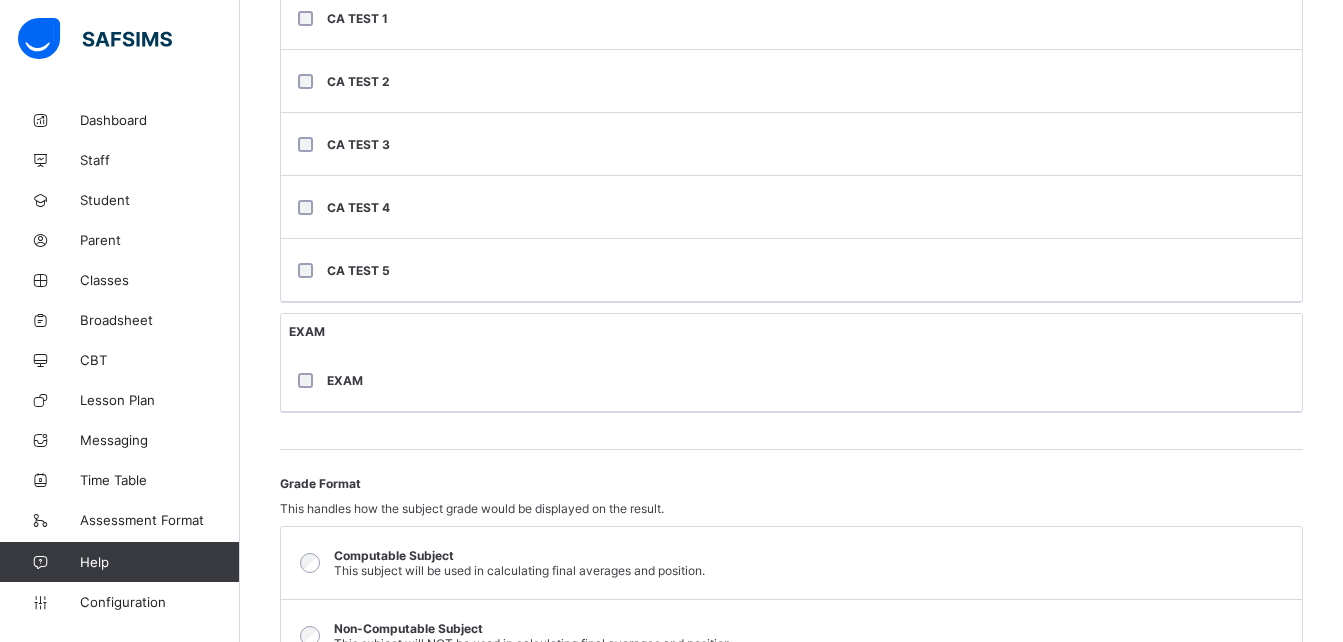 scroll, scrollTop: 673, scrollLeft: 0, axis: vertical 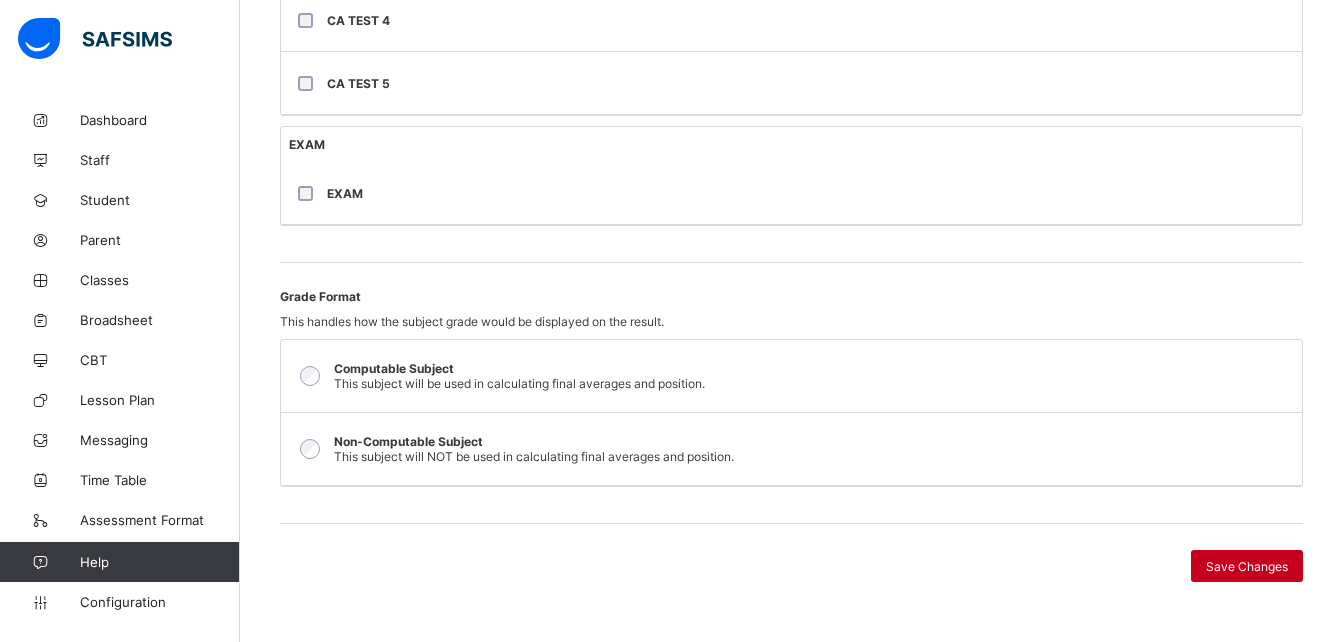 click on "Save Changes" at bounding box center (1247, 566) 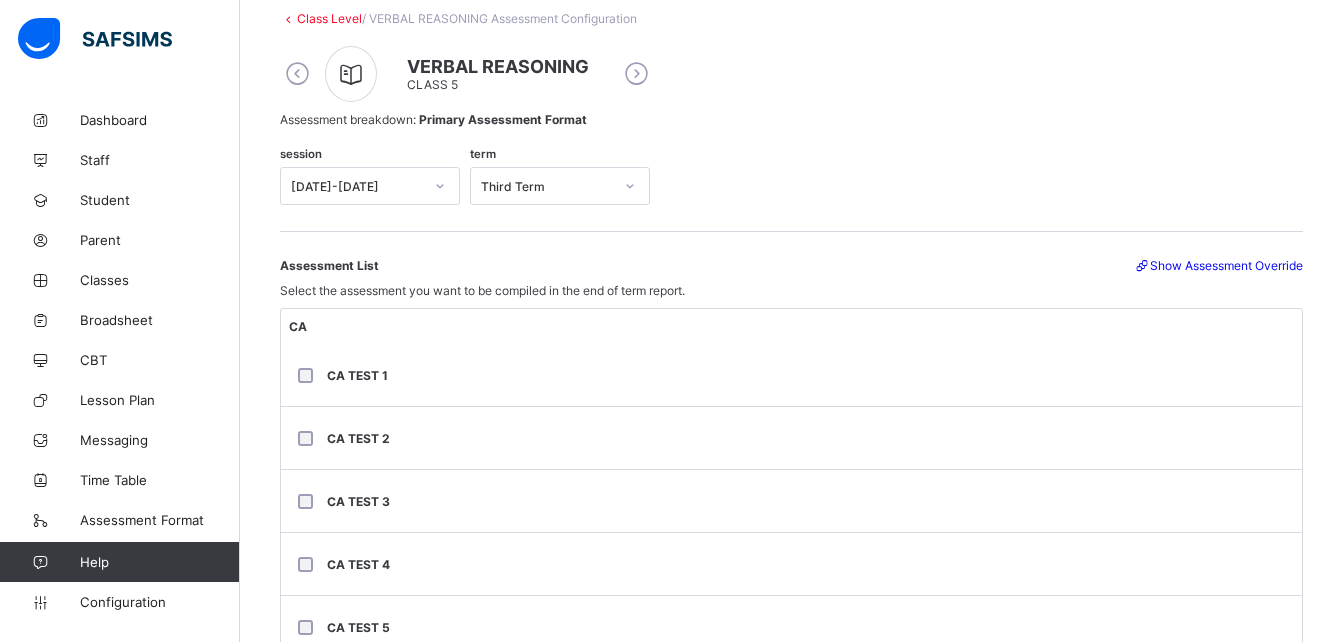 scroll, scrollTop: 0, scrollLeft: 0, axis: both 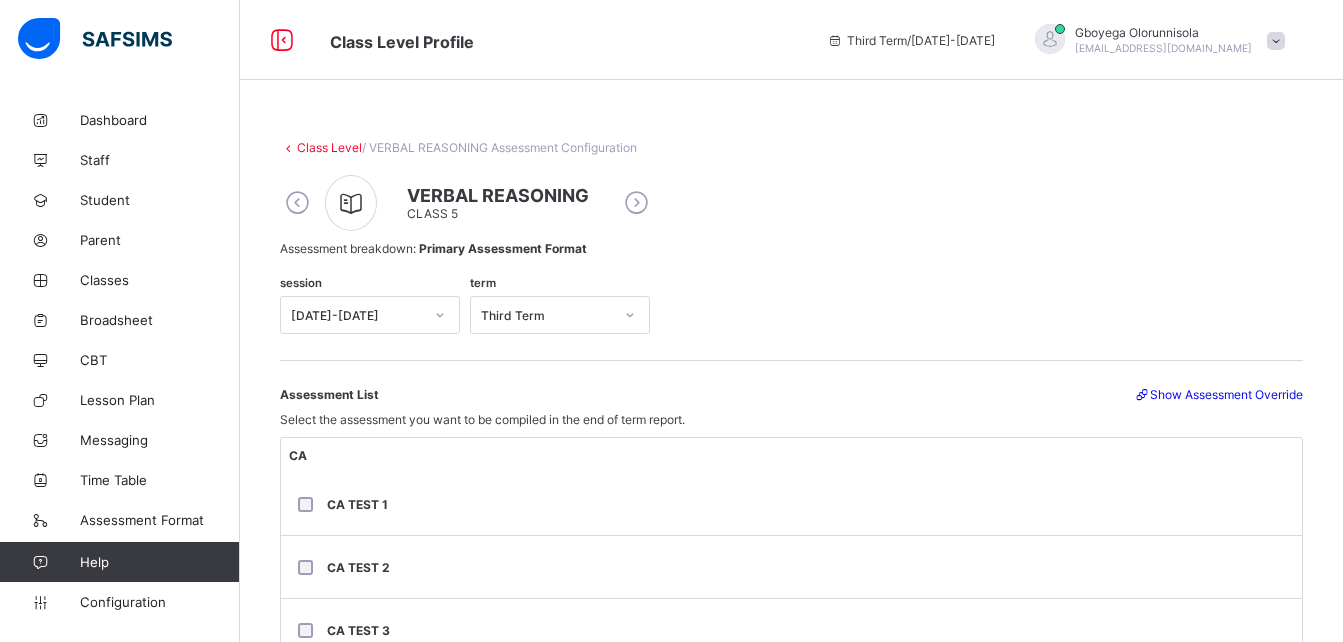 click at bounding box center (636, 203) 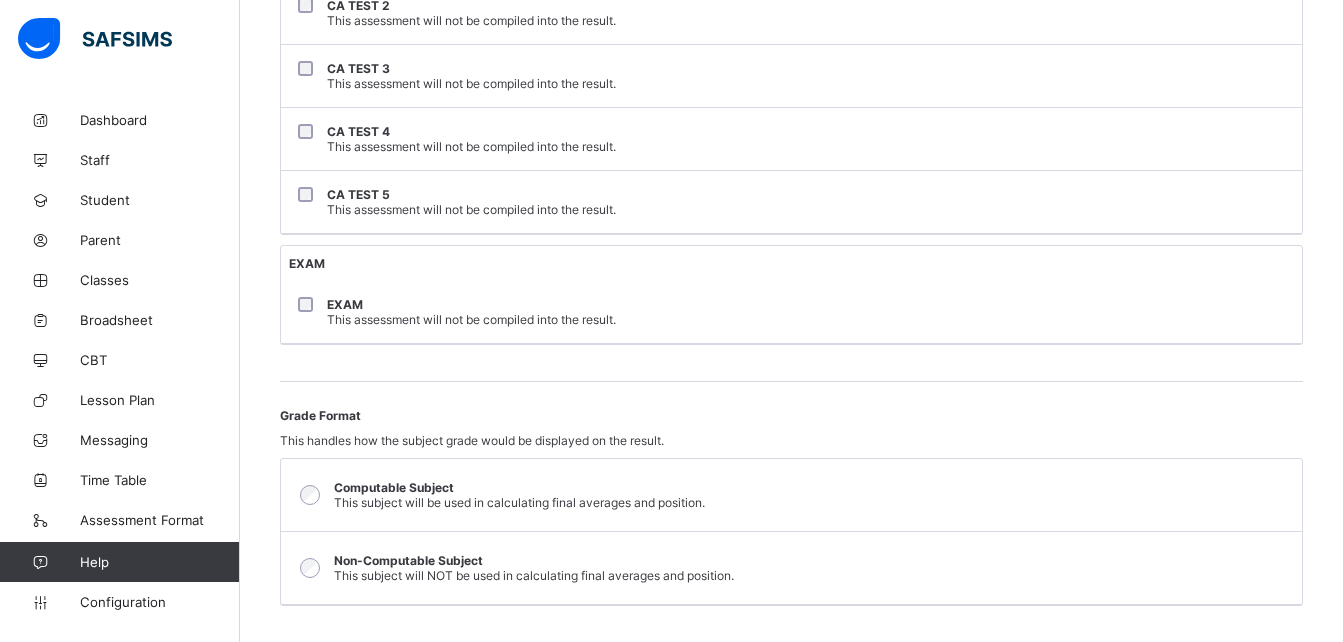 scroll, scrollTop: 673, scrollLeft: 0, axis: vertical 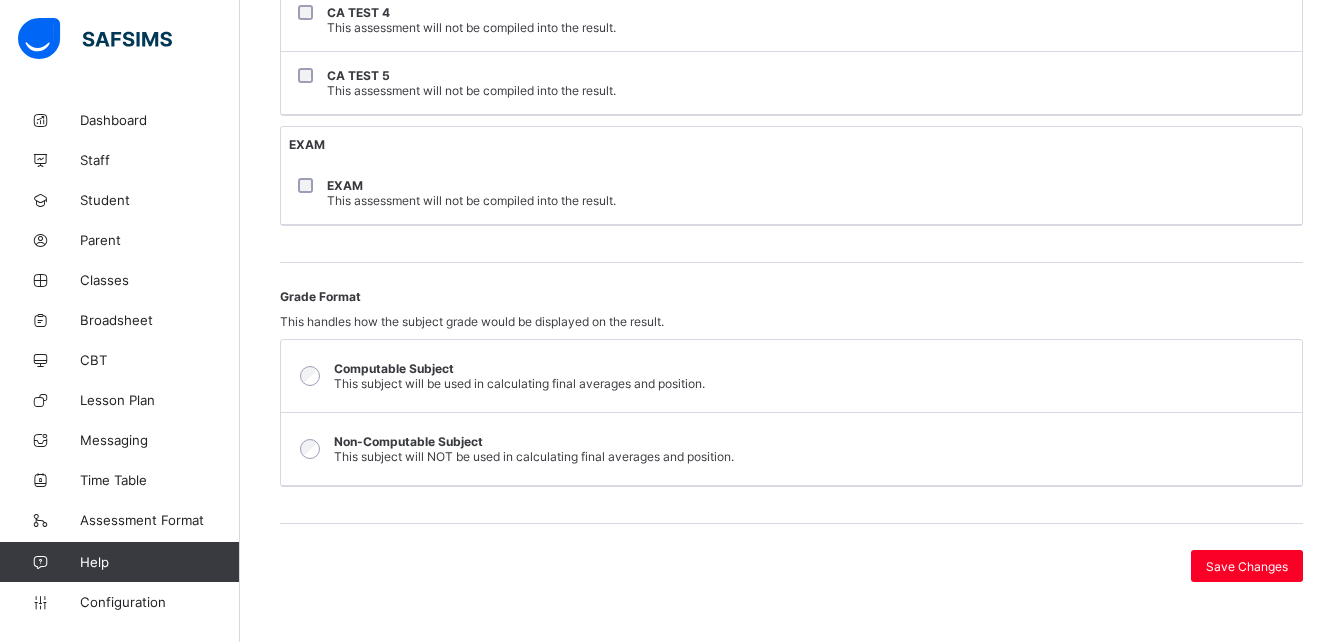 click on "This subject will NOT be used in calculating final averages and position." at bounding box center (534, 456) 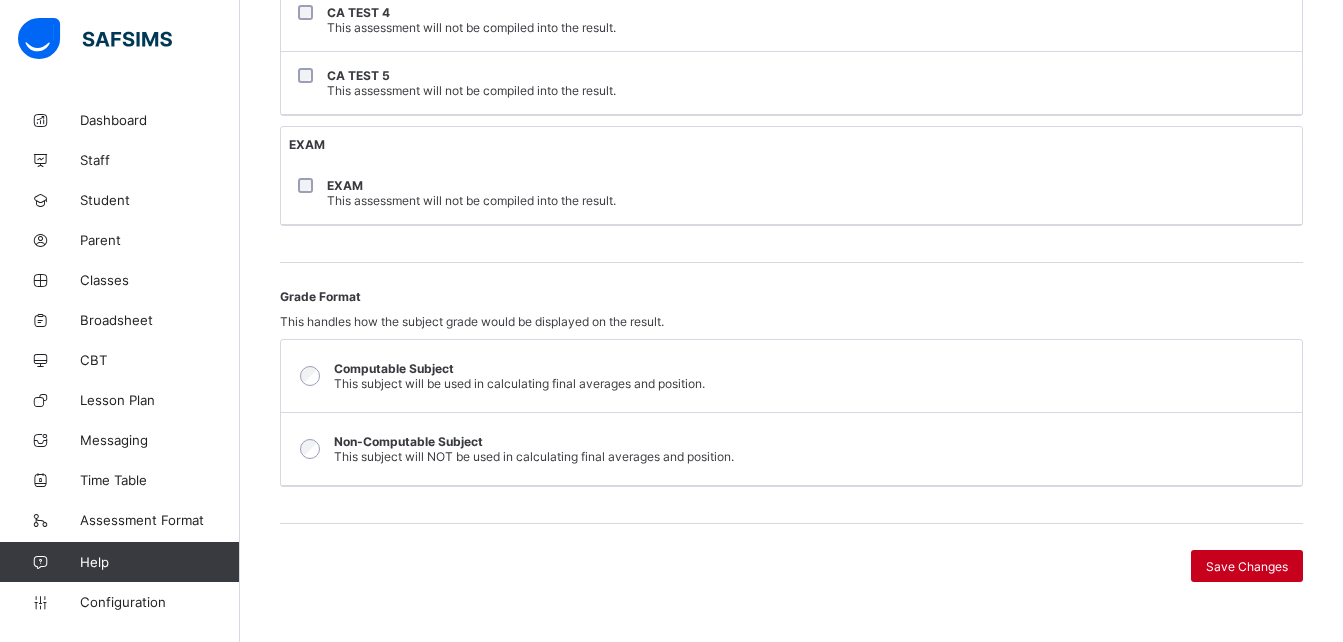 click on "Save Changes" at bounding box center (1247, 566) 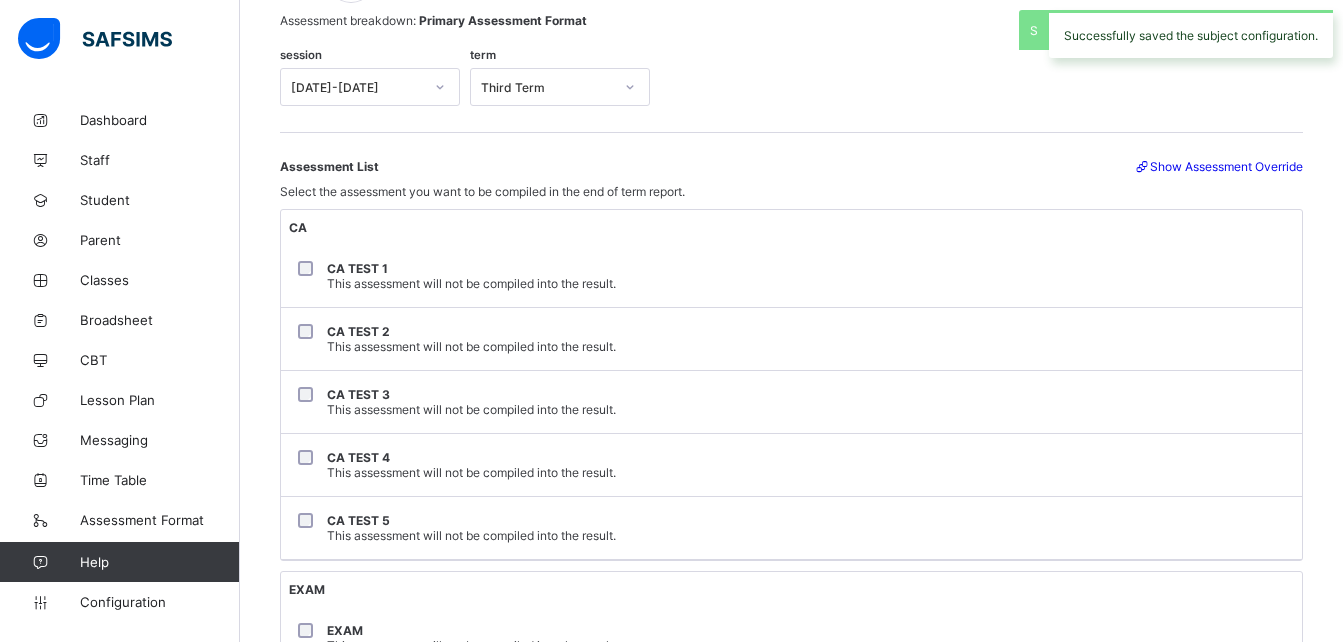 scroll, scrollTop: 0, scrollLeft: 0, axis: both 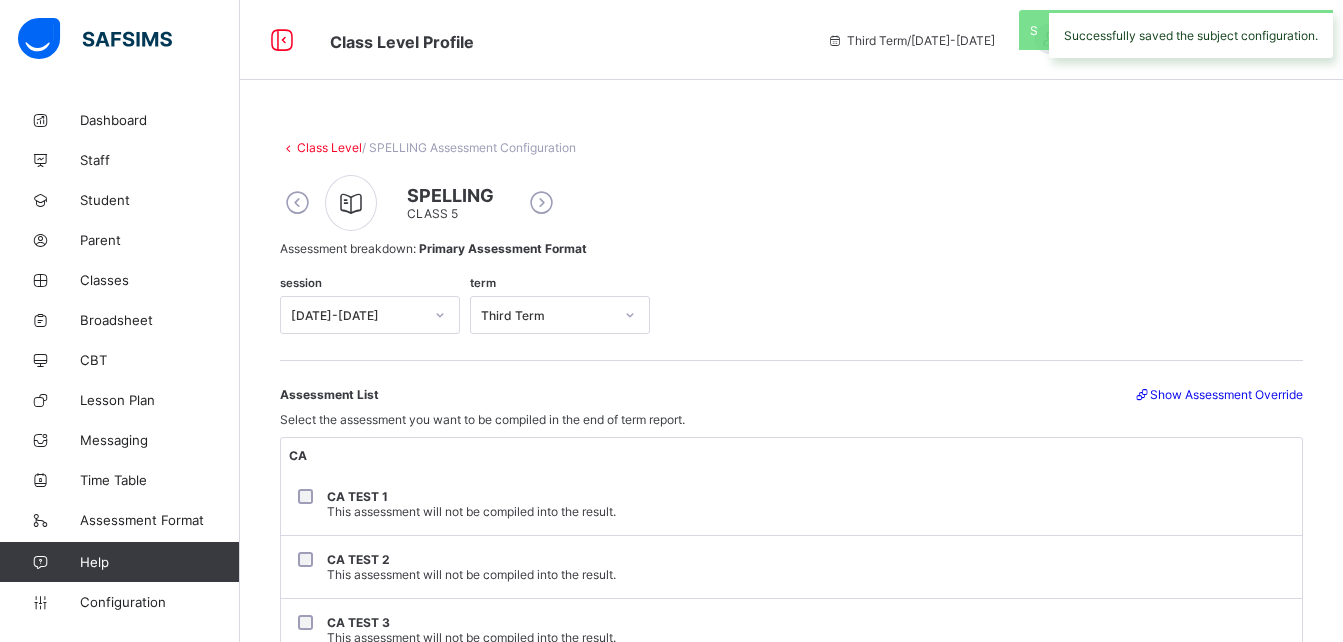 click at bounding box center (541, 203) 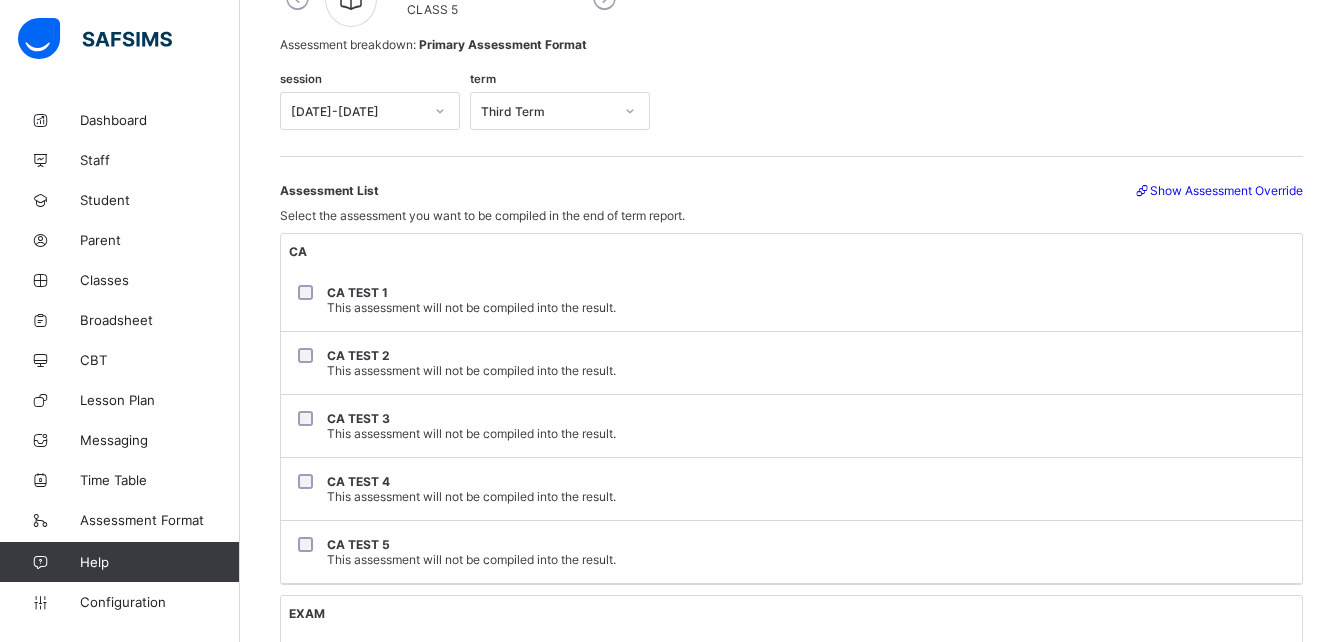 scroll, scrollTop: 205, scrollLeft: 0, axis: vertical 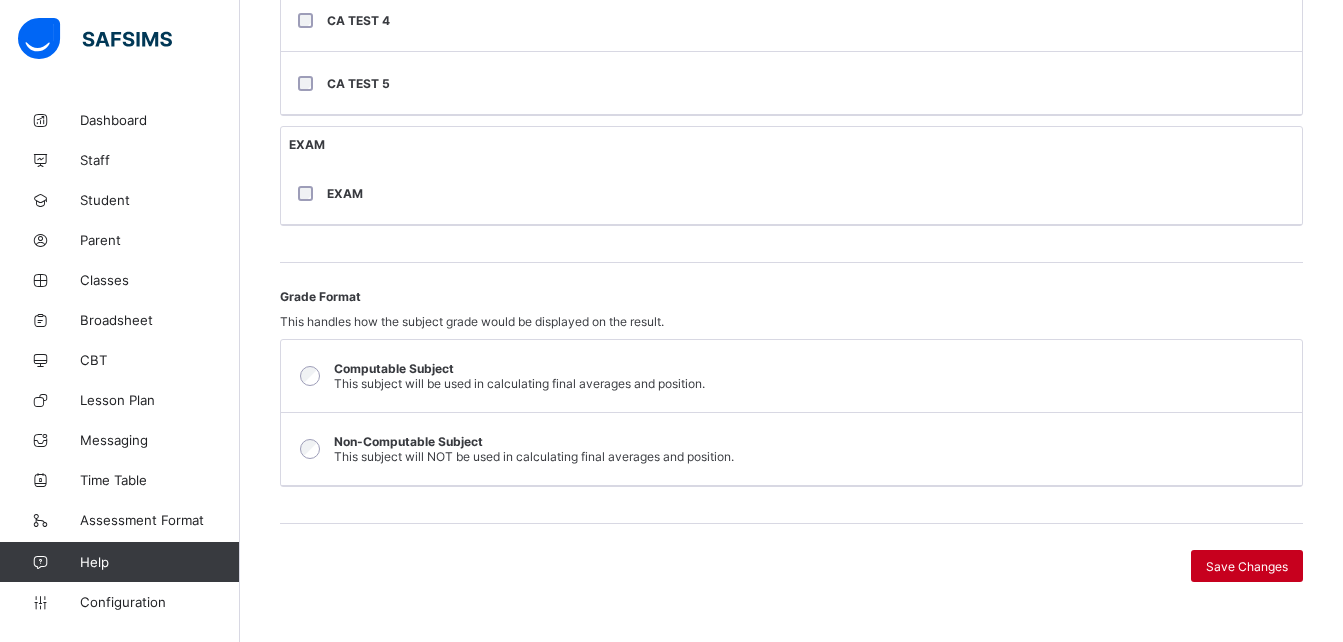 click on "Save Changes" at bounding box center [1247, 566] 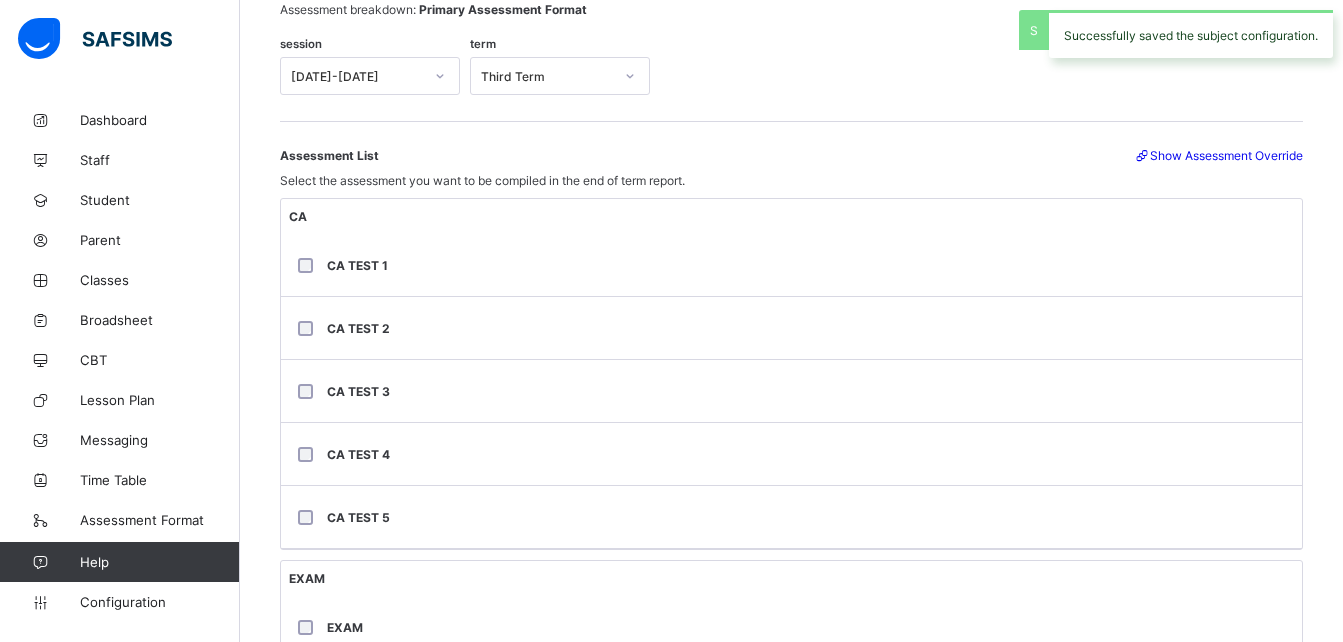 scroll, scrollTop: 0, scrollLeft: 0, axis: both 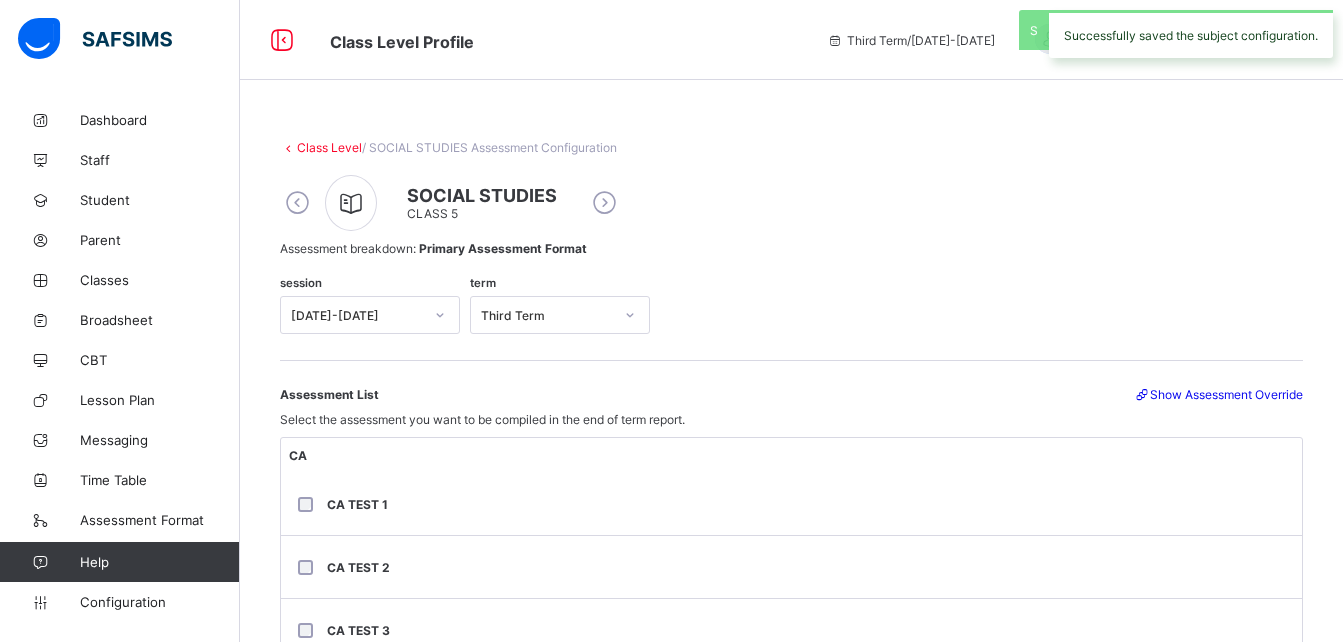 click at bounding box center [604, 203] 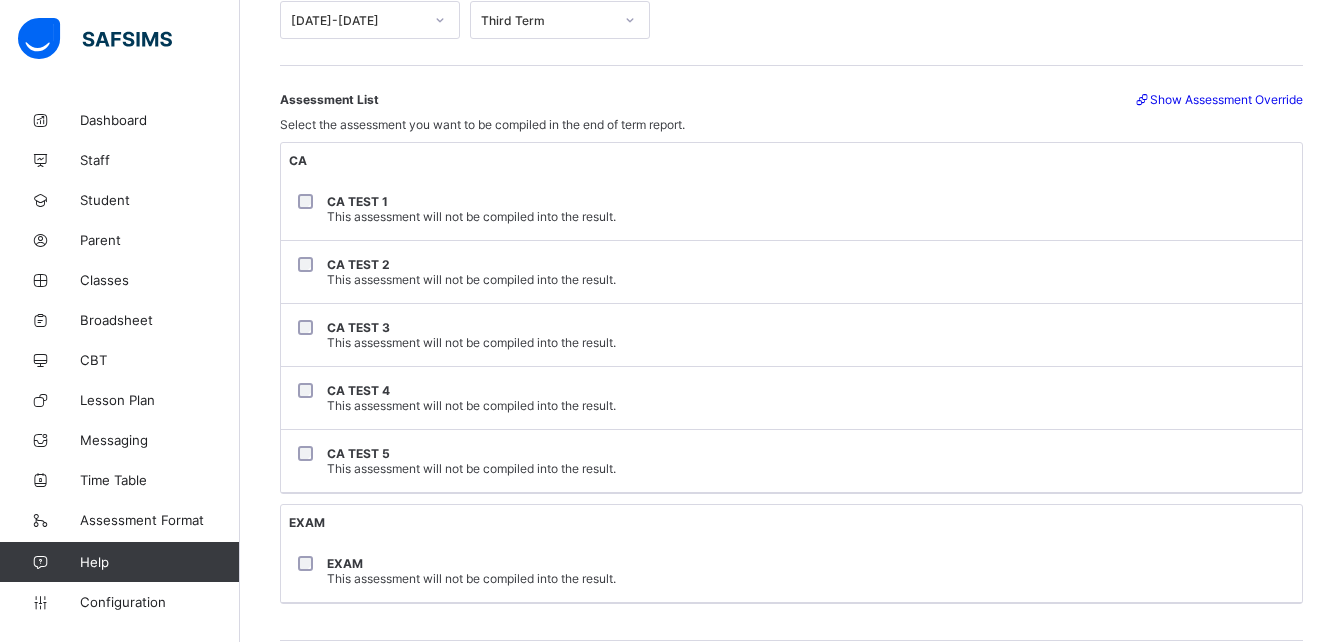 scroll, scrollTop: 296, scrollLeft: 0, axis: vertical 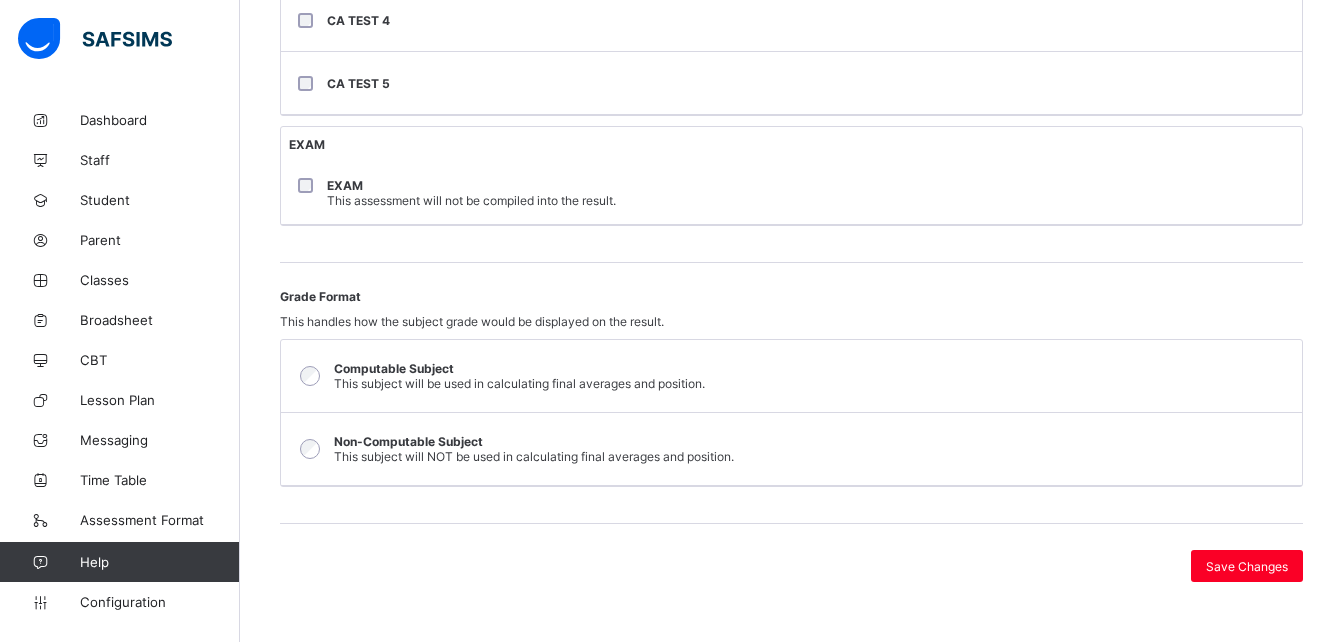click on "Non-Computable Subject" at bounding box center (408, 441) 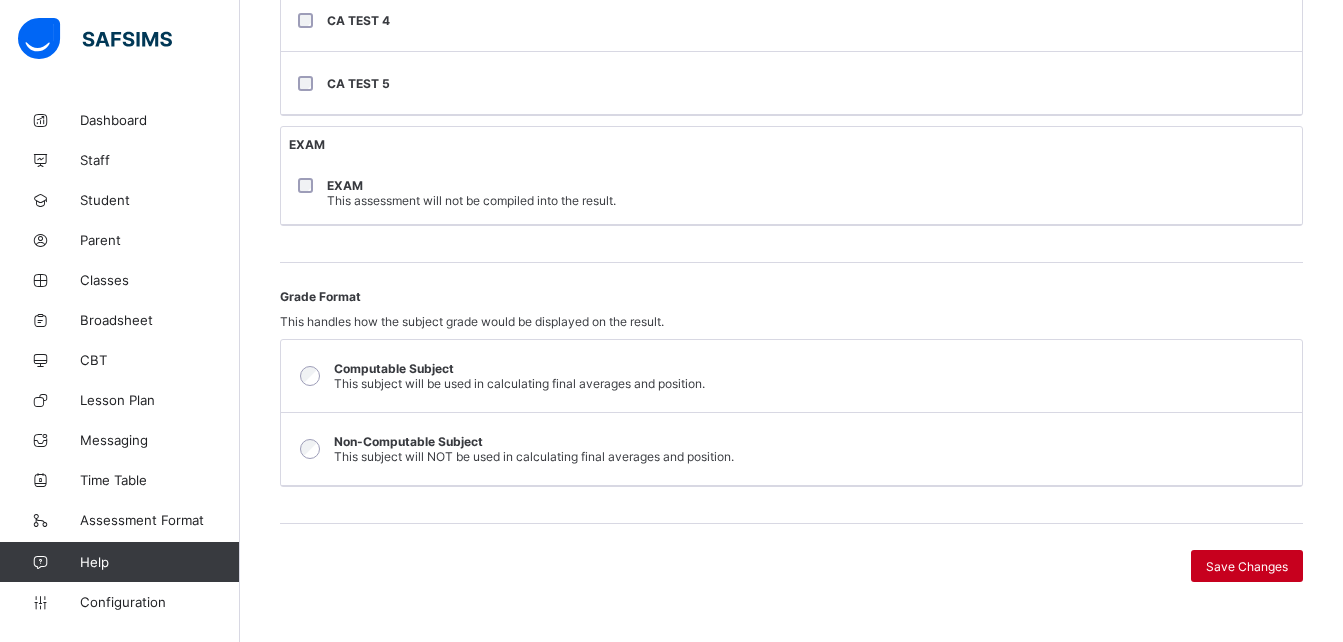 click on "Save Changes" at bounding box center (1247, 566) 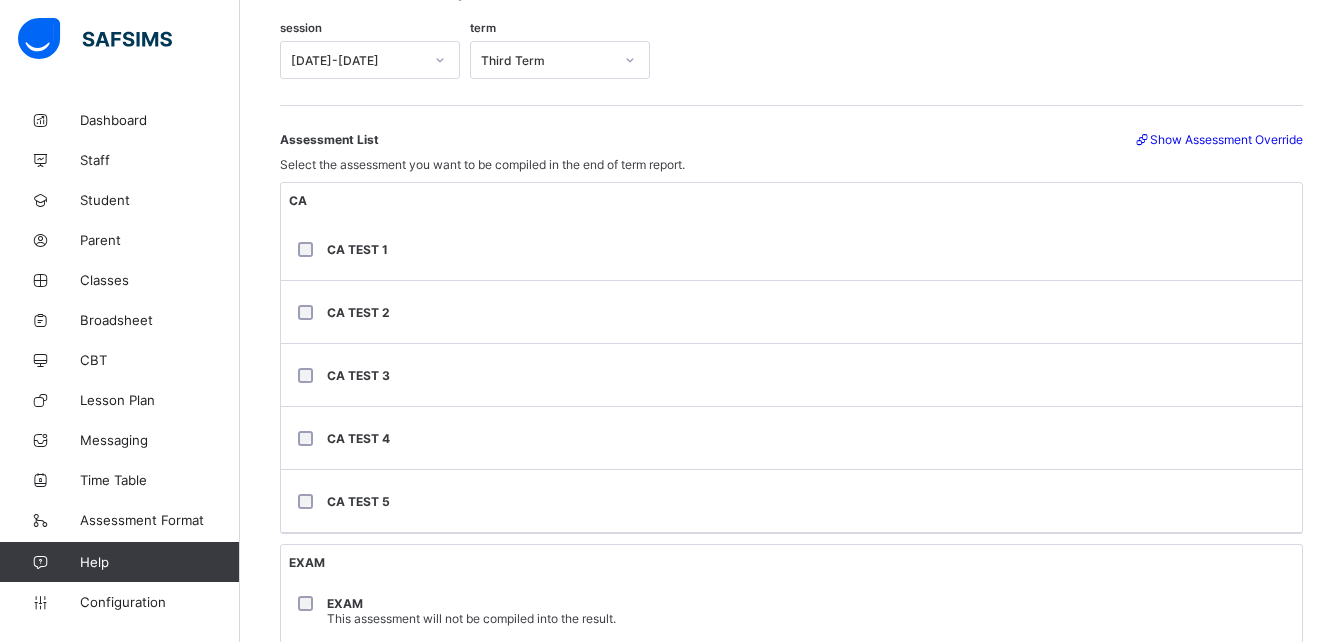 scroll, scrollTop: 0, scrollLeft: 0, axis: both 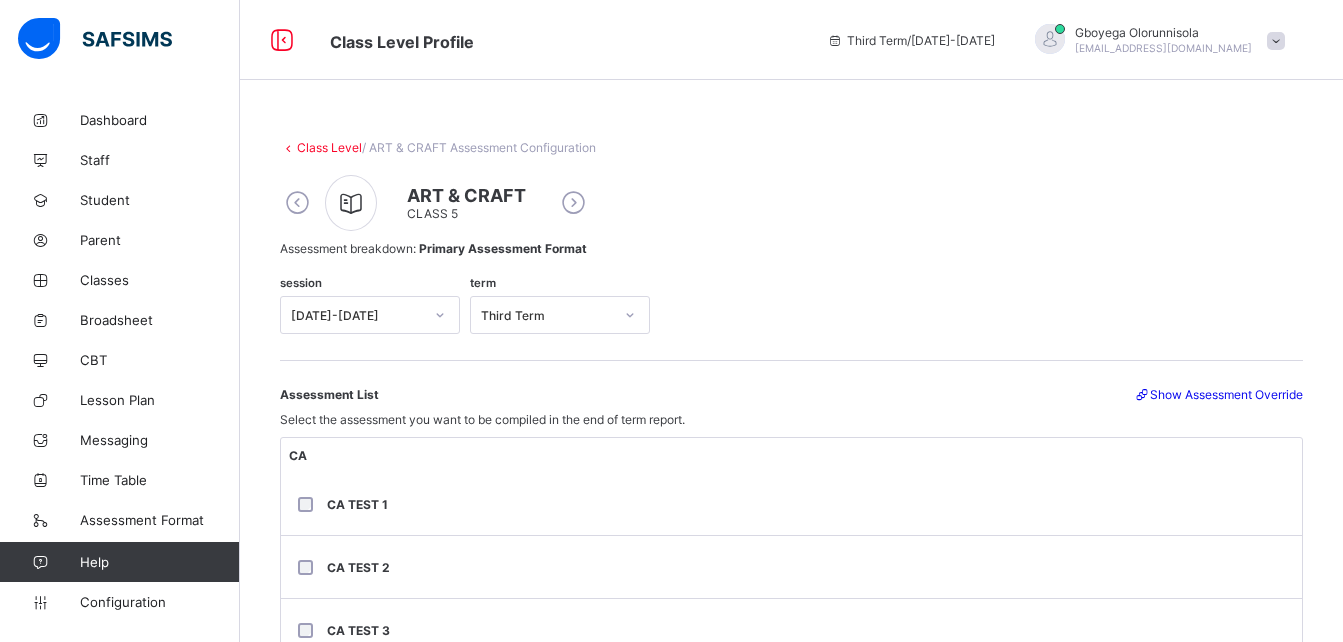 click at bounding box center (573, 203) 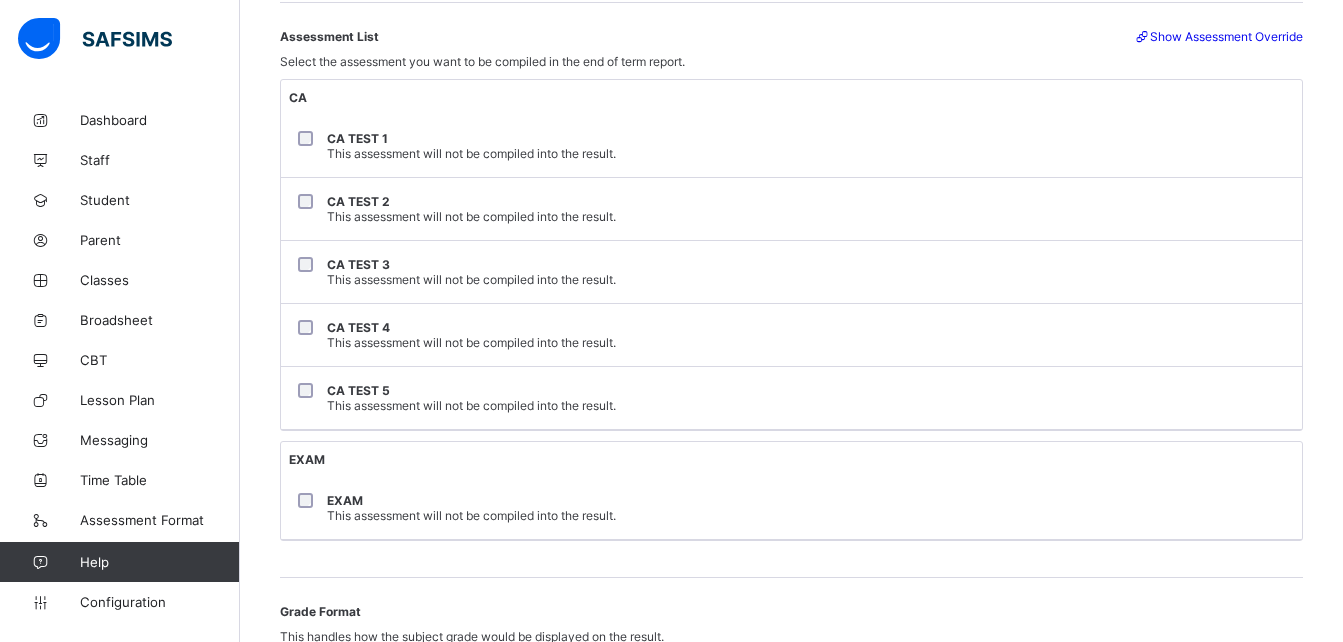 scroll, scrollTop: 361, scrollLeft: 0, axis: vertical 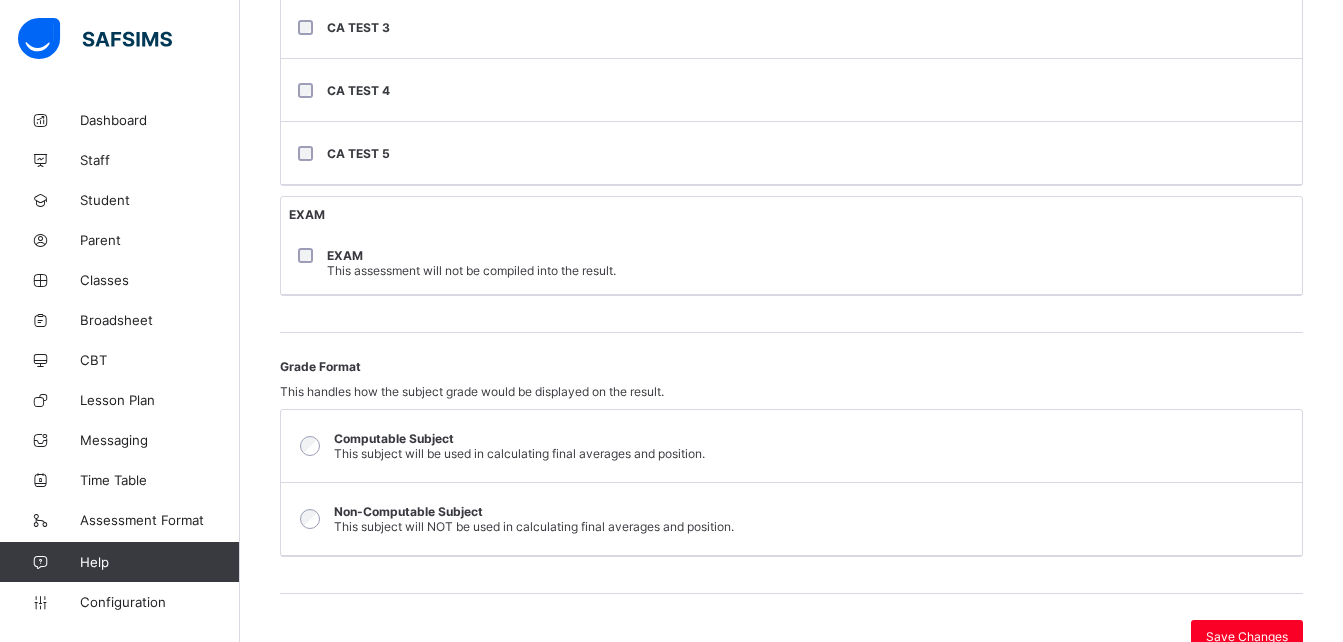 click on "EXAM This assessment will not be compiled into the result." at bounding box center (791, 263) 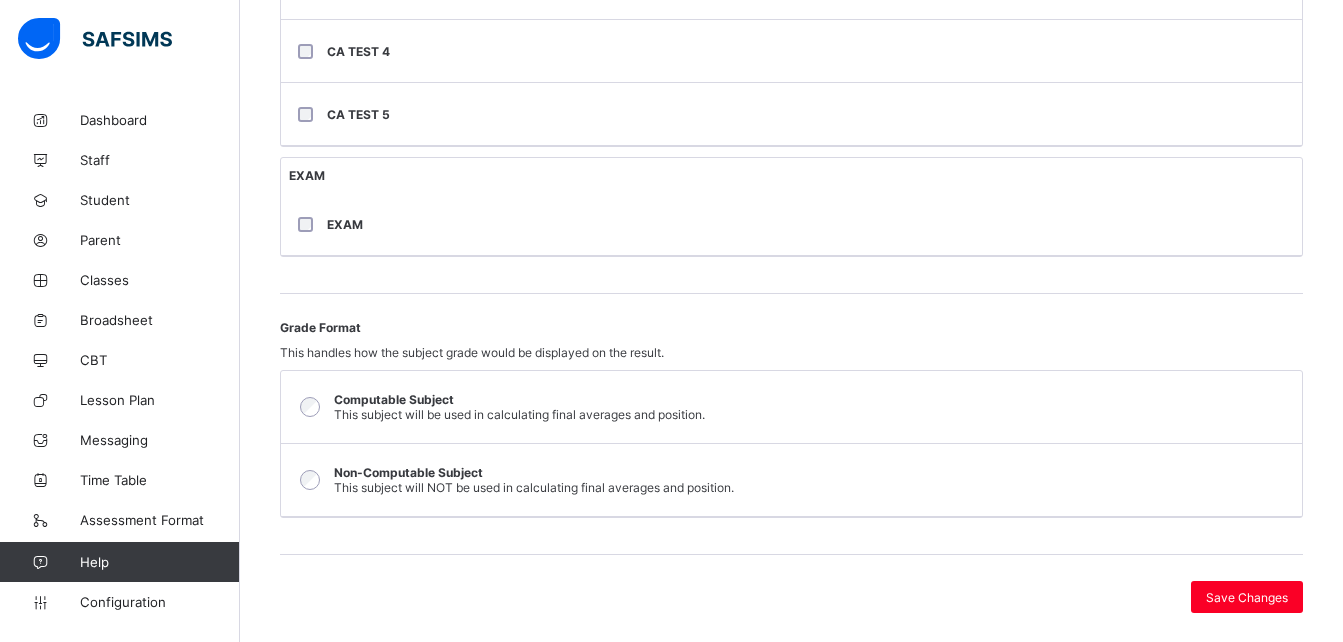 scroll, scrollTop: 673, scrollLeft: 0, axis: vertical 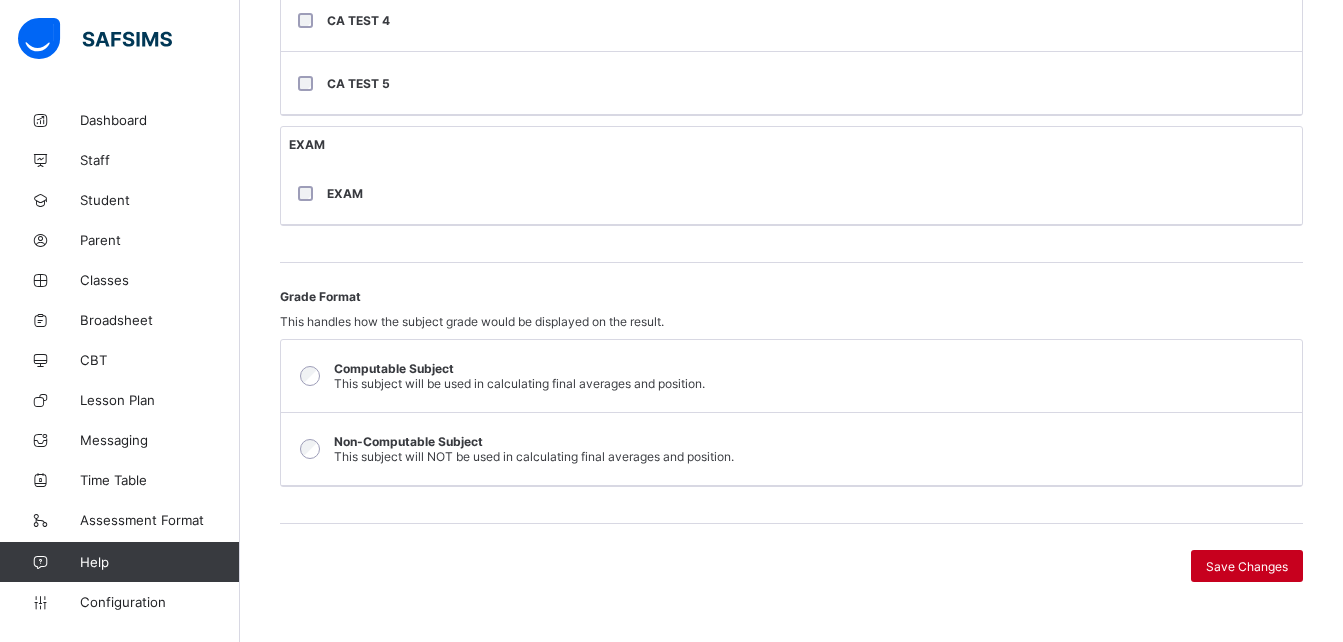 click on "Save Changes" at bounding box center [1247, 566] 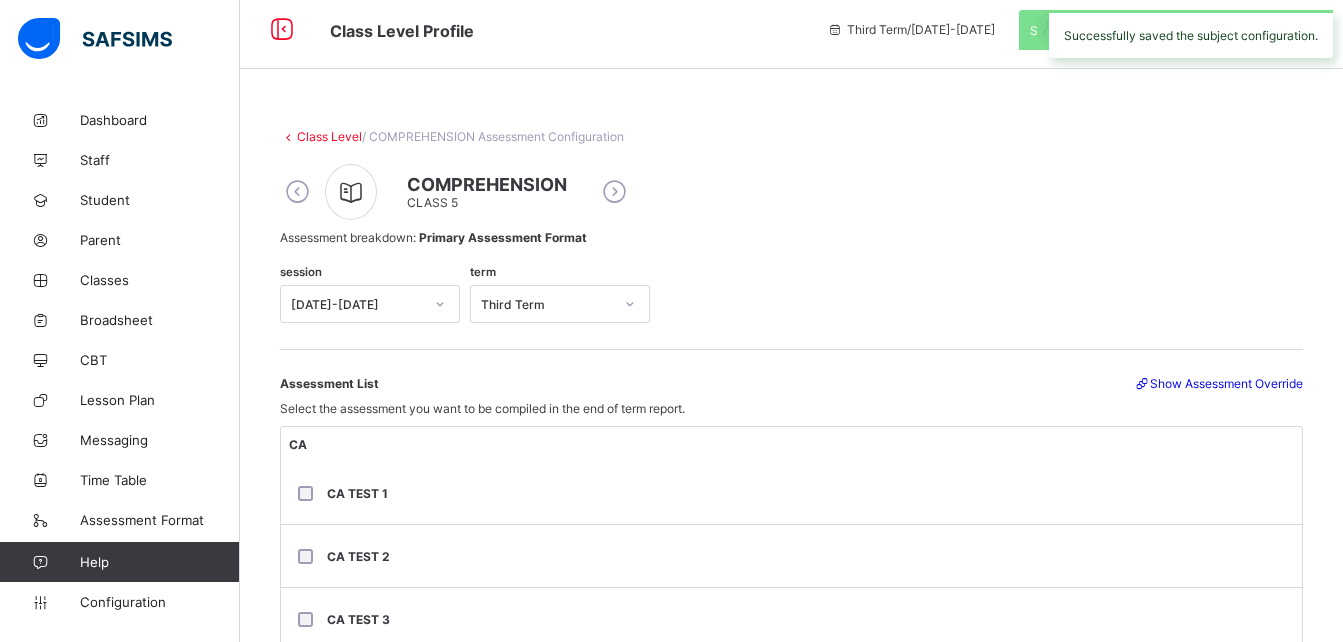 scroll, scrollTop: 0, scrollLeft: 0, axis: both 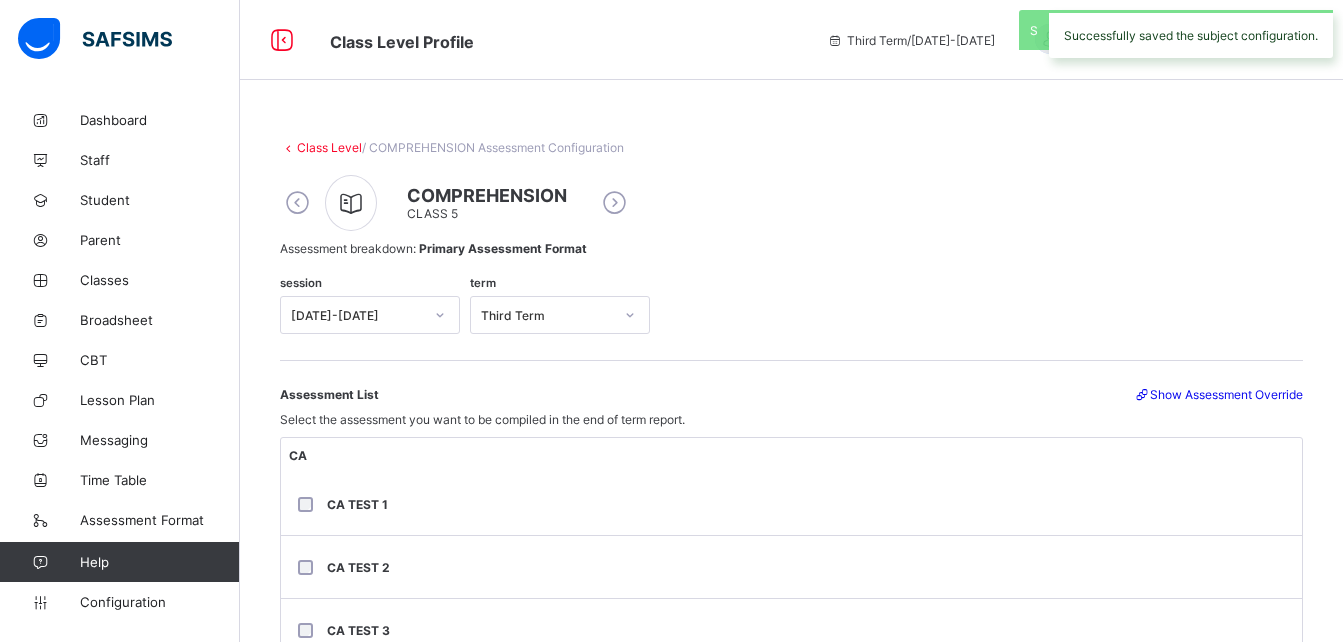 click at bounding box center (614, 203) 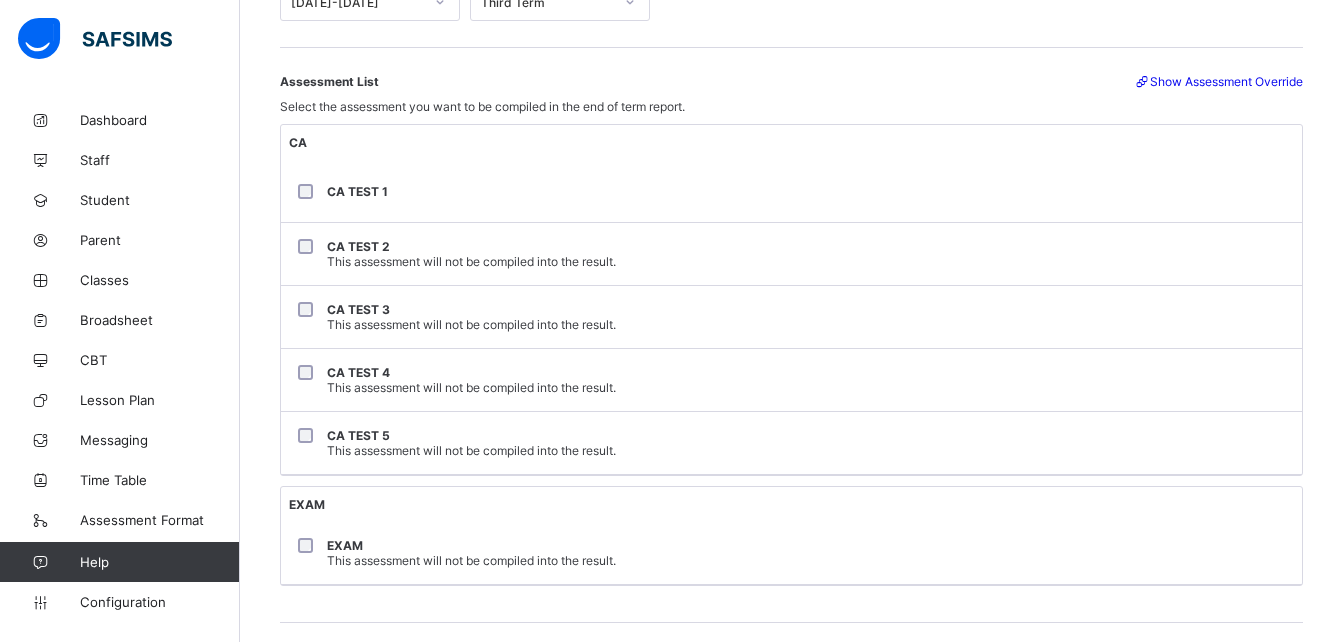scroll, scrollTop: 314, scrollLeft: 0, axis: vertical 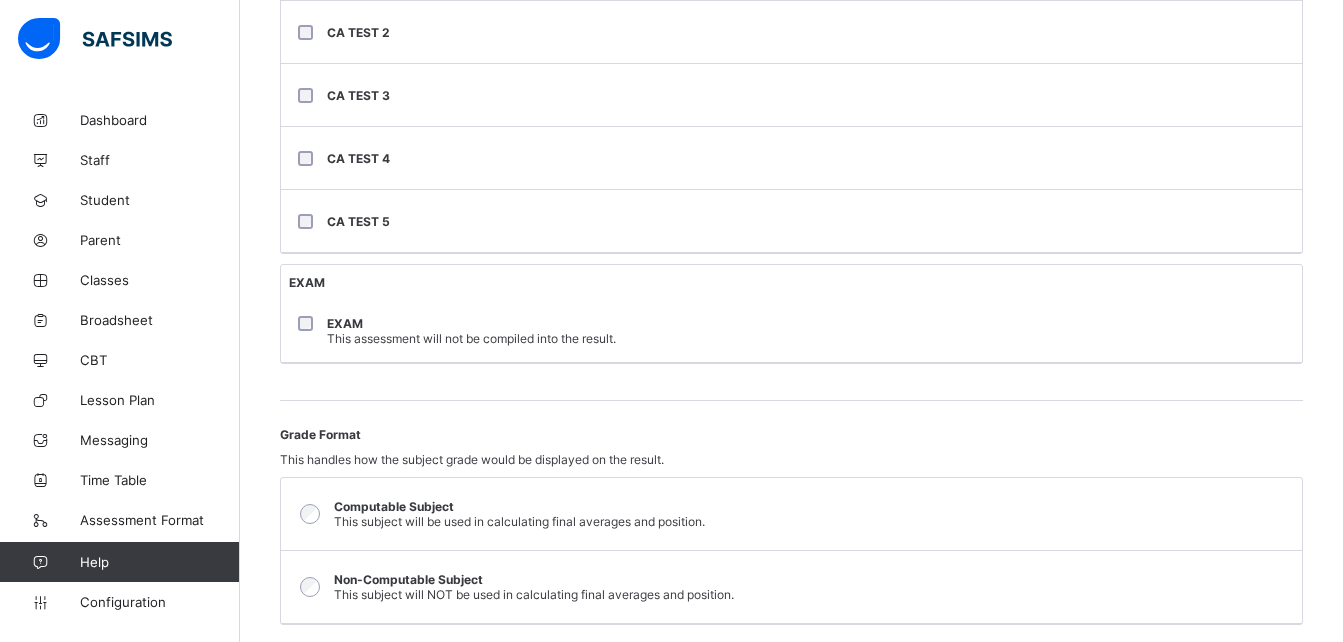 click on "EXAM This assessment will not be compiled into the result." at bounding box center [791, 331] 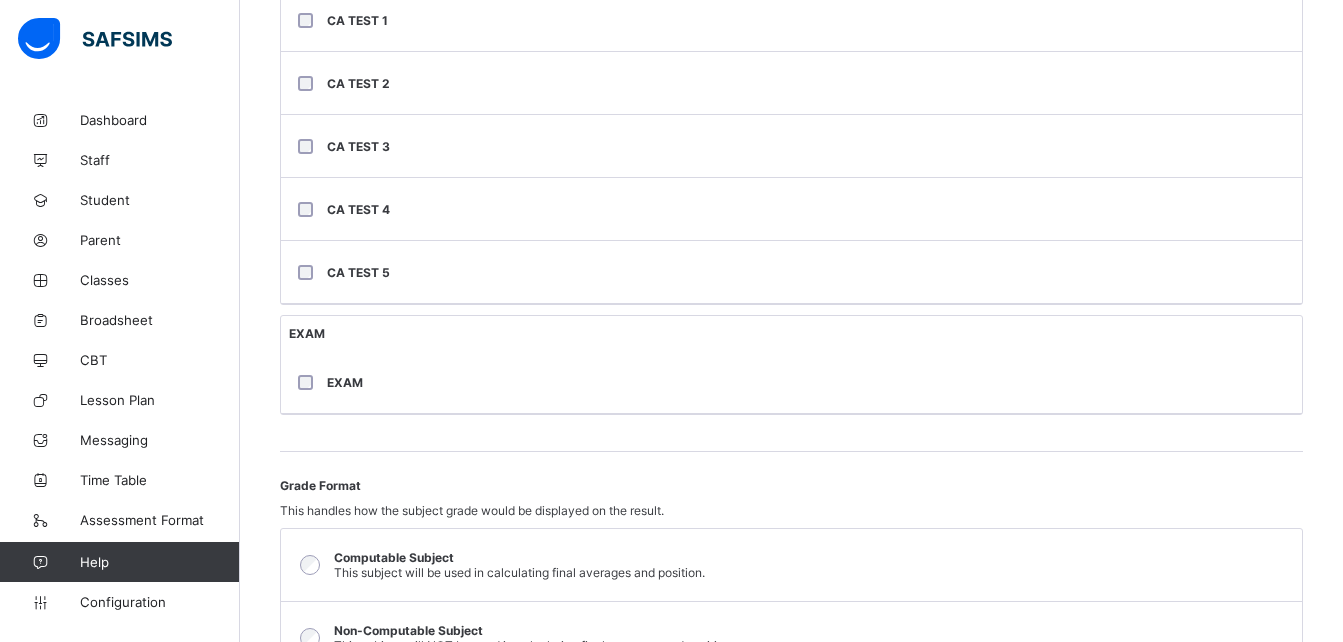 scroll, scrollTop: 673, scrollLeft: 0, axis: vertical 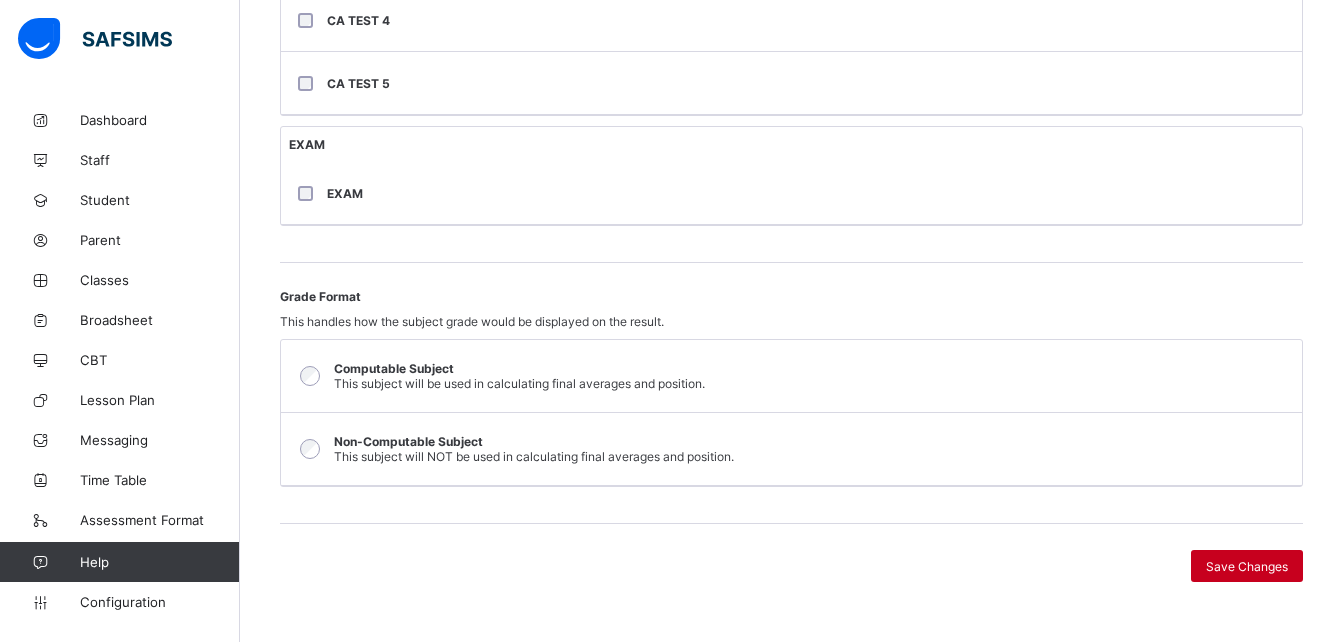 click on "Save Changes" at bounding box center [1247, 566] 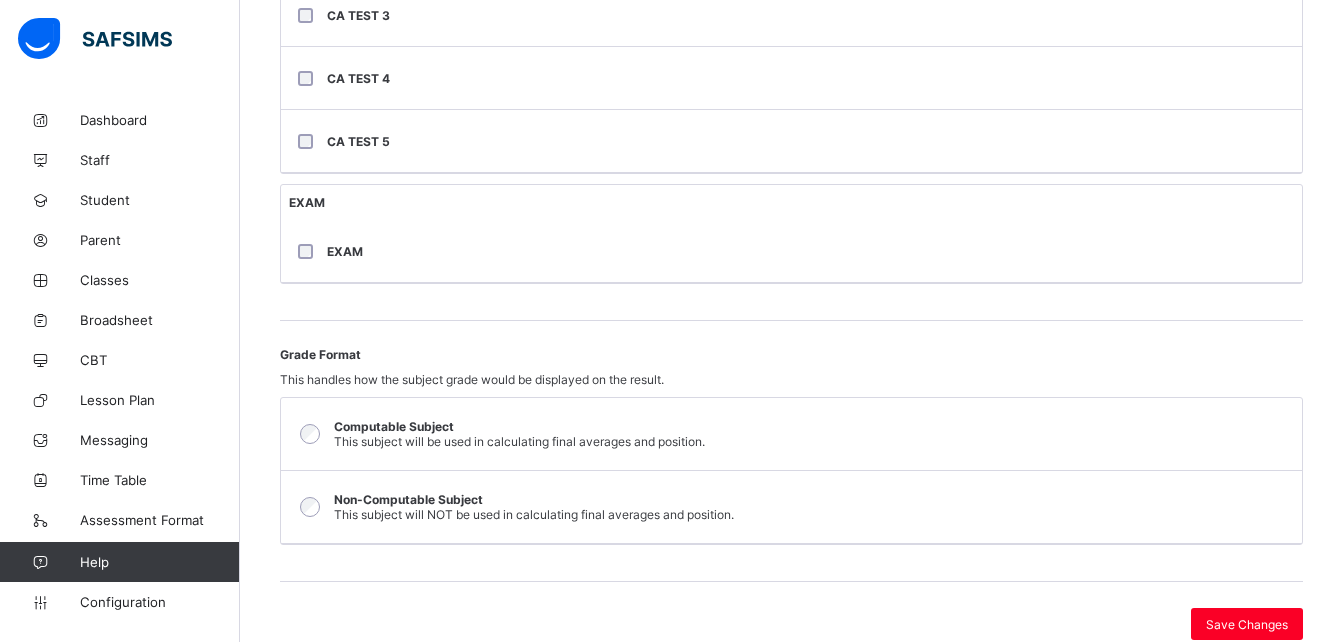scroll, scrollTop: 673, scrollLeft: 0, axis: vertical 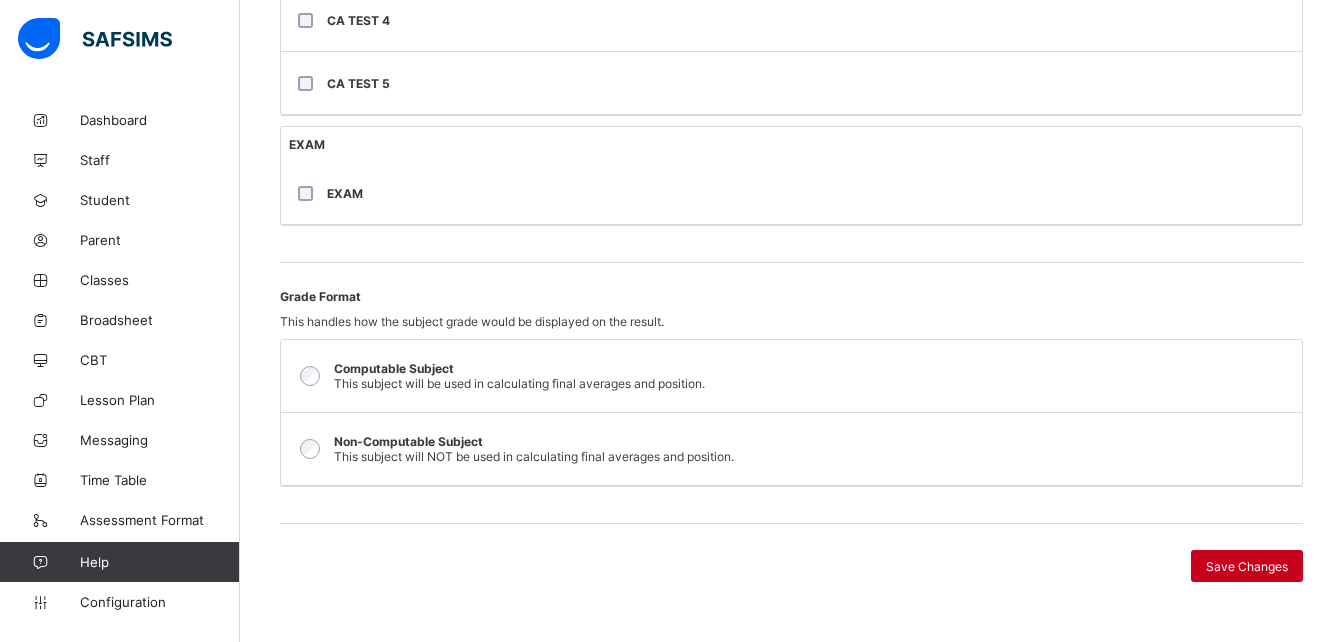 click on "Save Changes" at bounding box center (1247, 566) 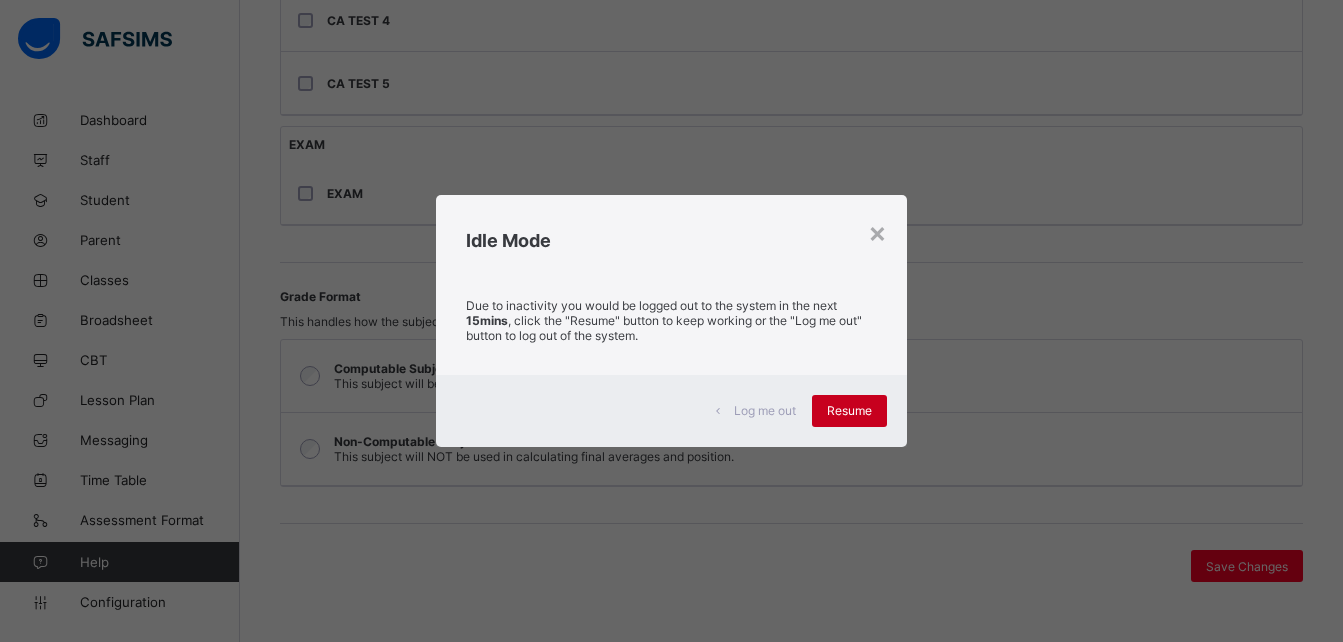 click on "Resume" at bounding box center [849, 410] 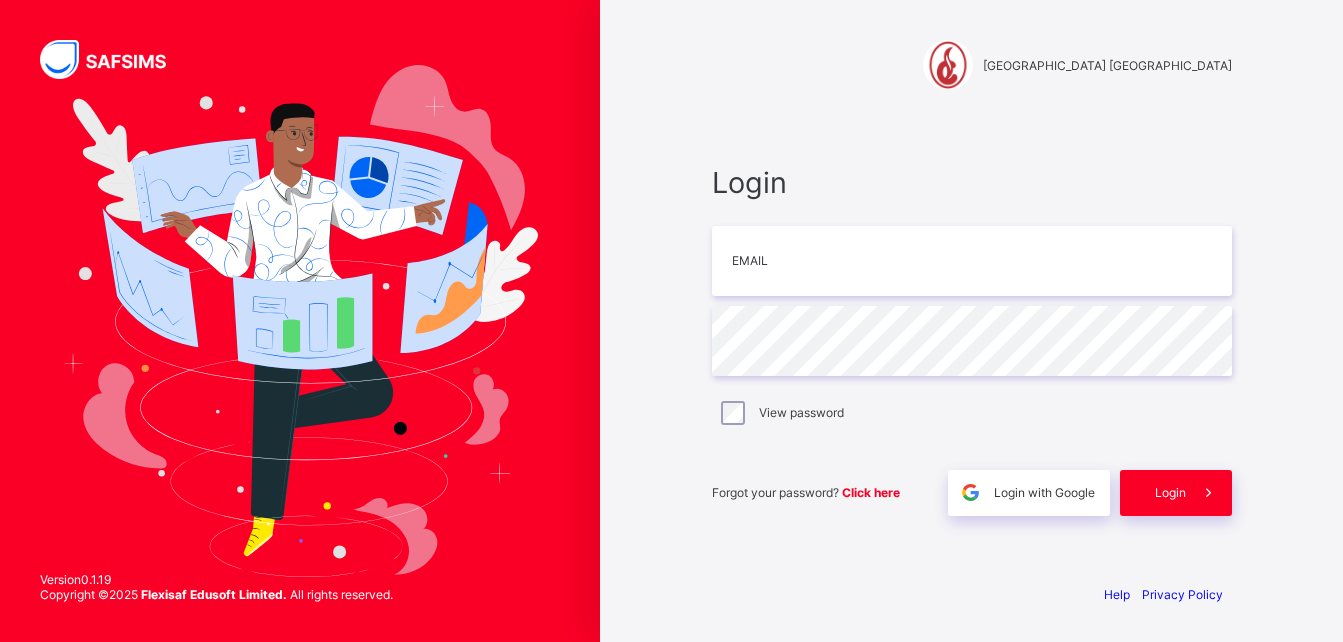 scroll, scrollTop: 0, scrollLeft: 0, axis: both 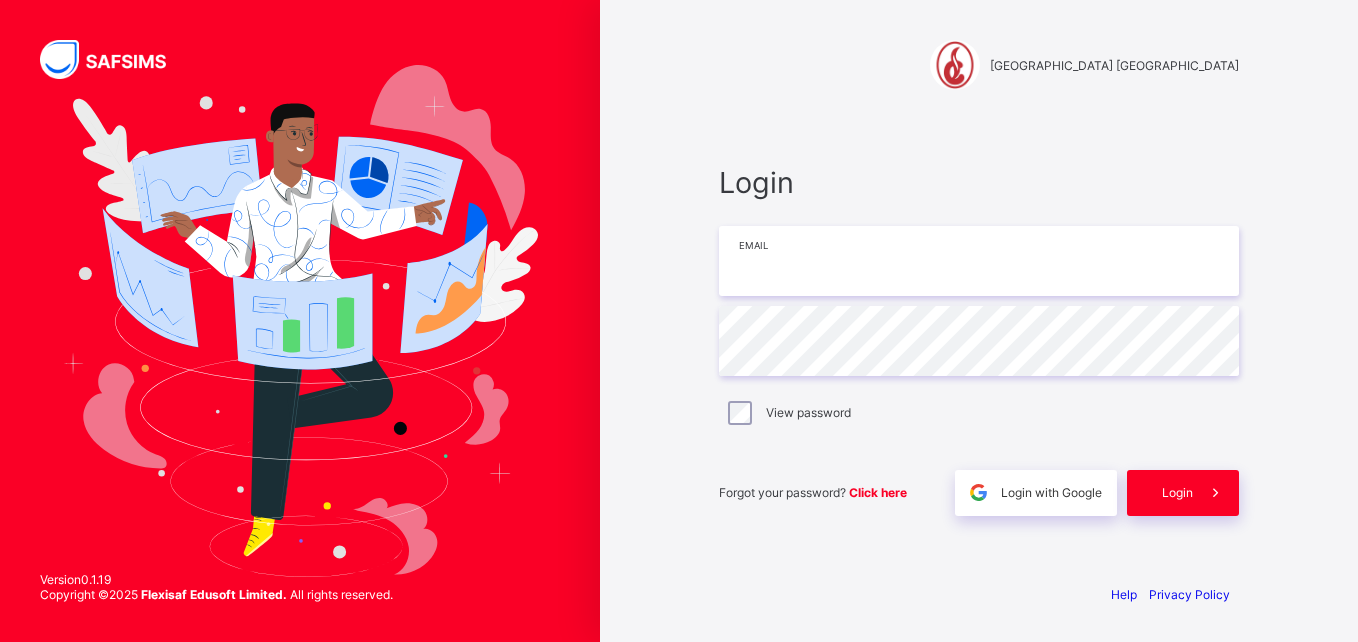 click at bounding box center [979, 261] 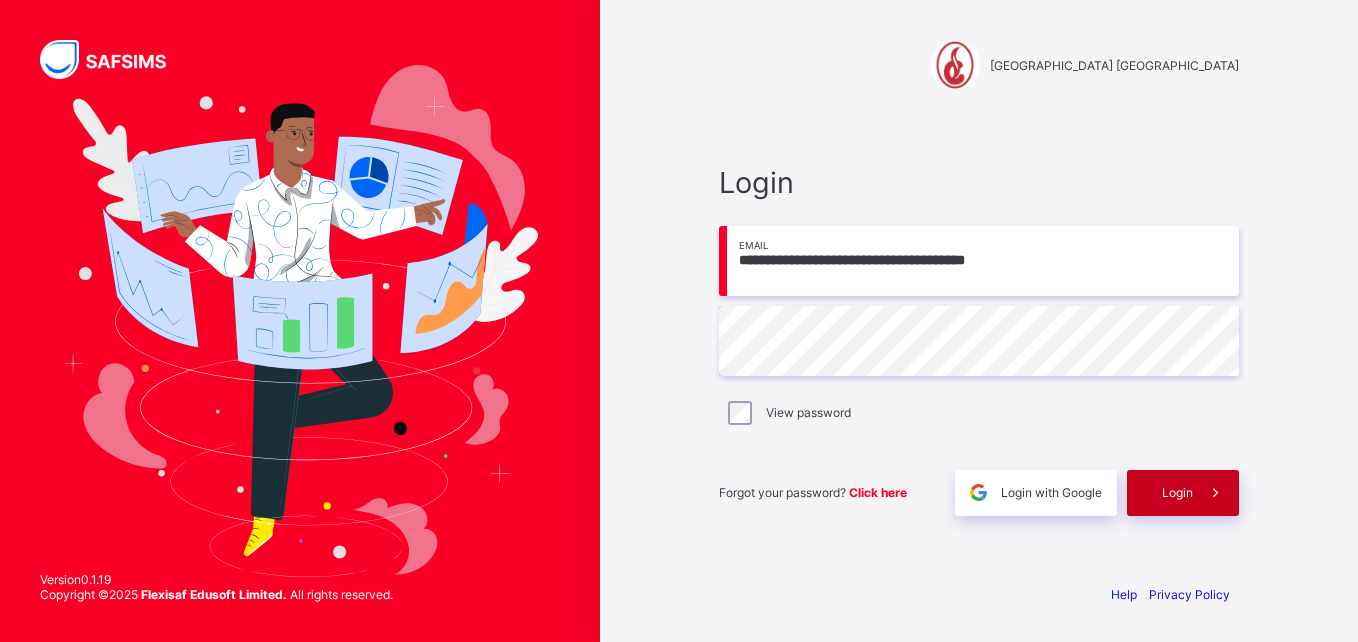 click on "Login" at bounding box center (1183, 493) 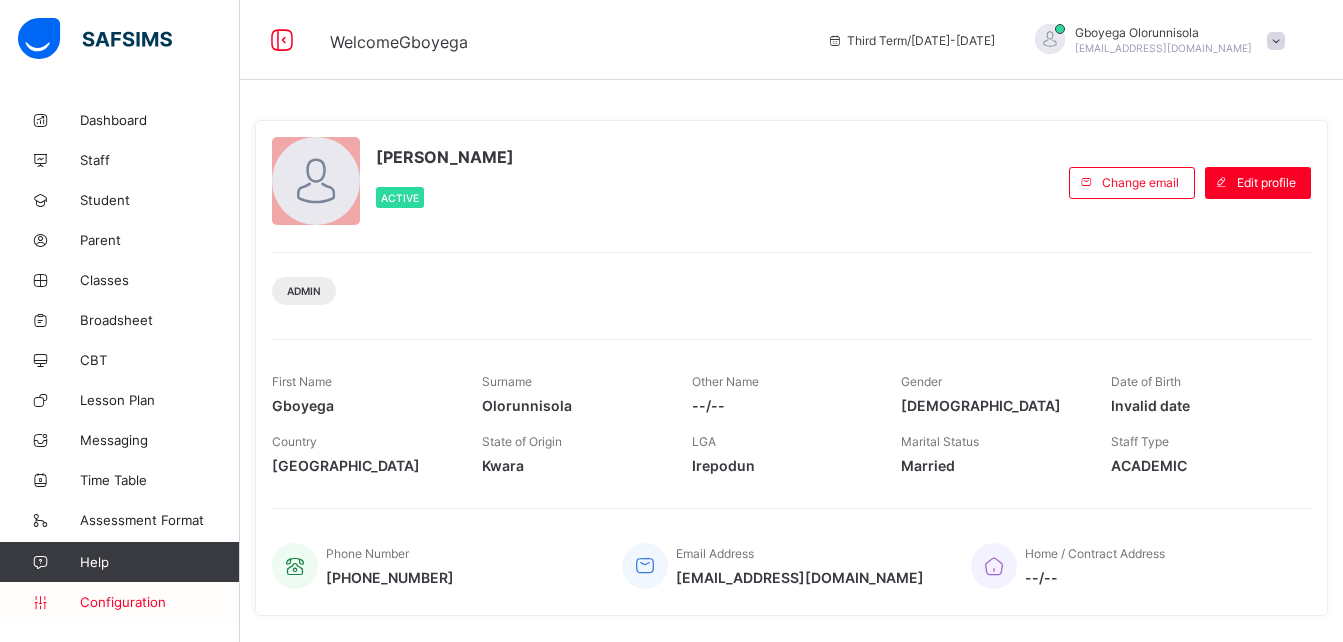 click on "Configuration" at bounding box center [159, 602] 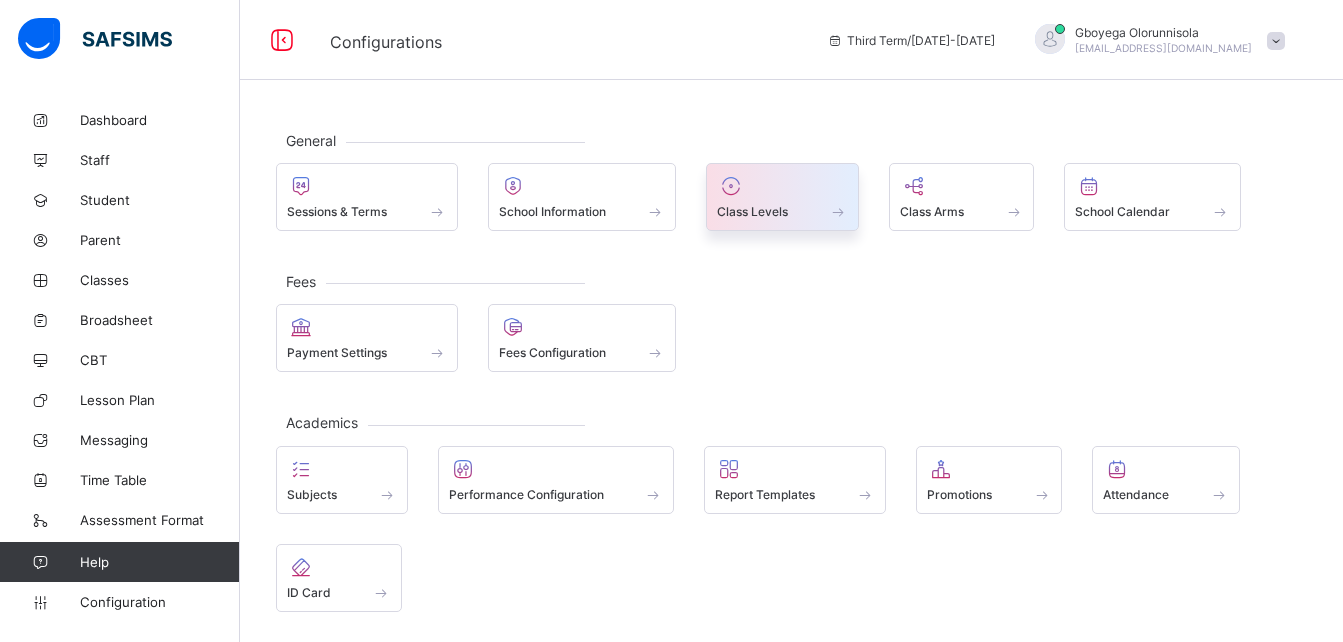 click on "Class Levels" at bounding box center (752, 211) 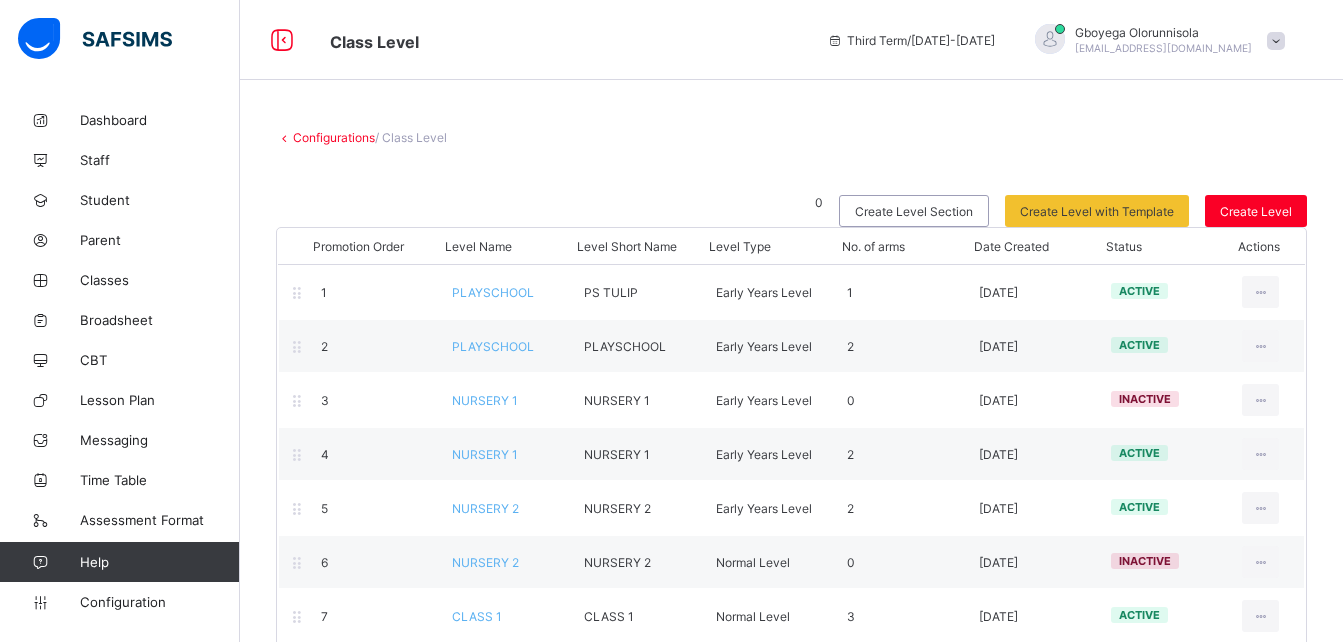 scroll, scrollTop: 302, scrollLeft: 0, axis: vertical 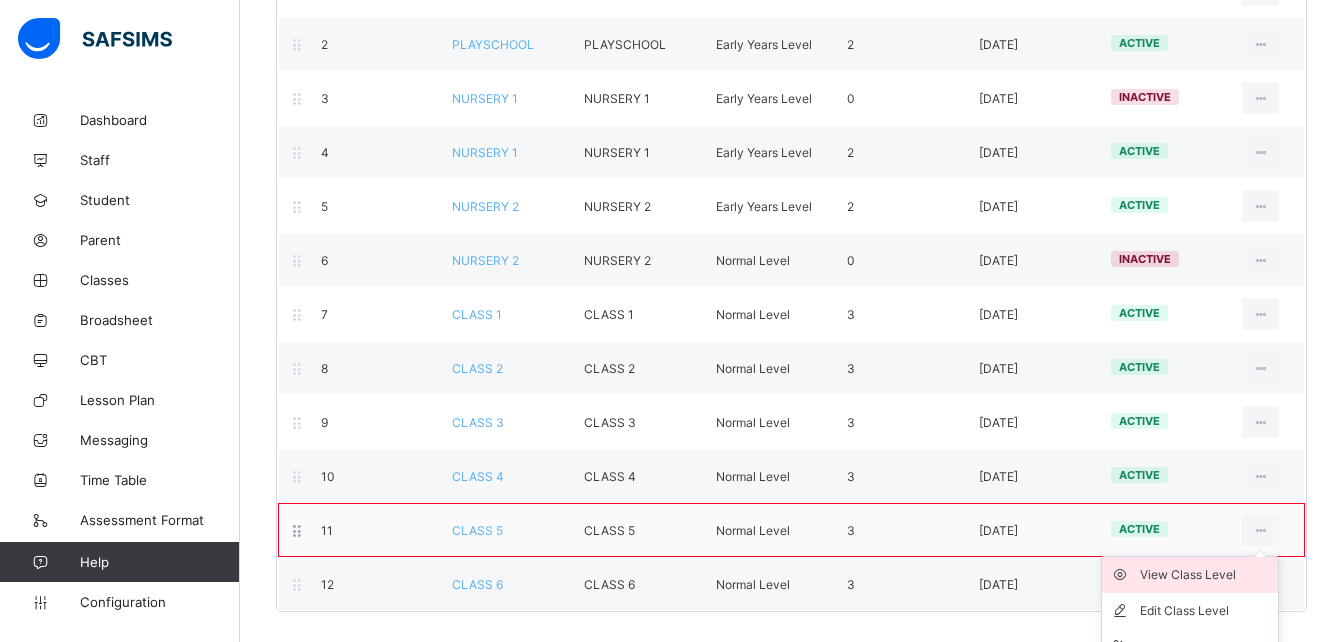 click on "View Class Level" at bounding box center [1205, 575] 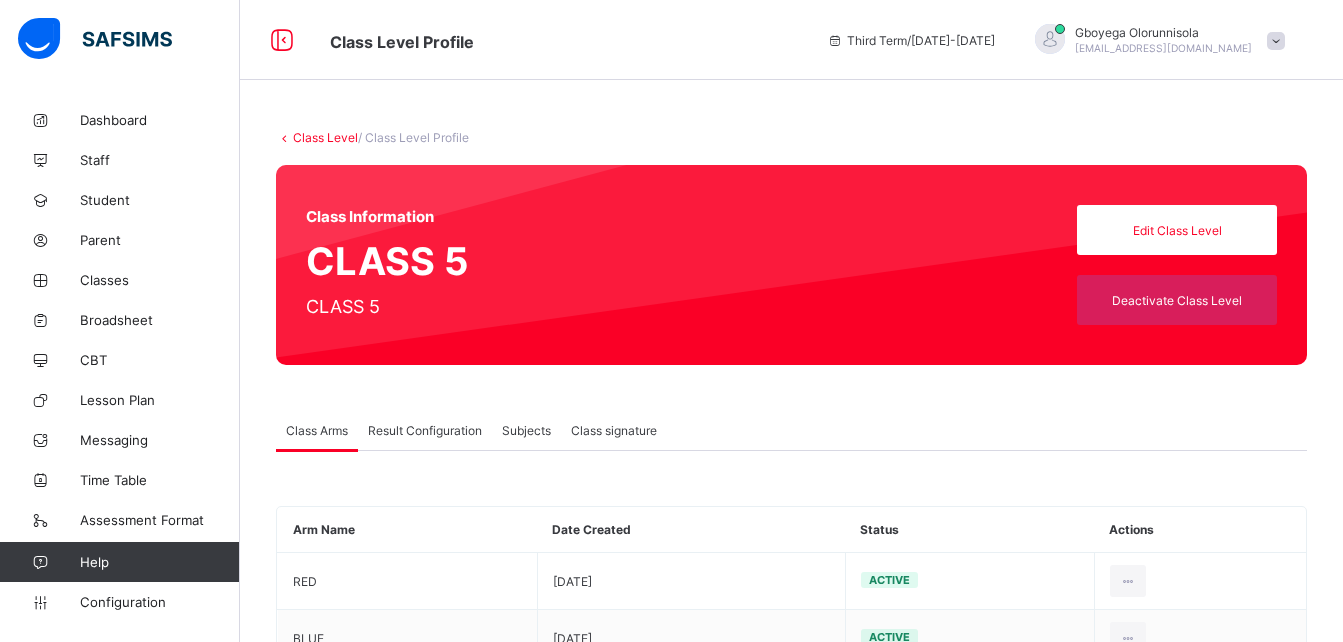 click on "Result Configuration" at bounding box center (425, 430) 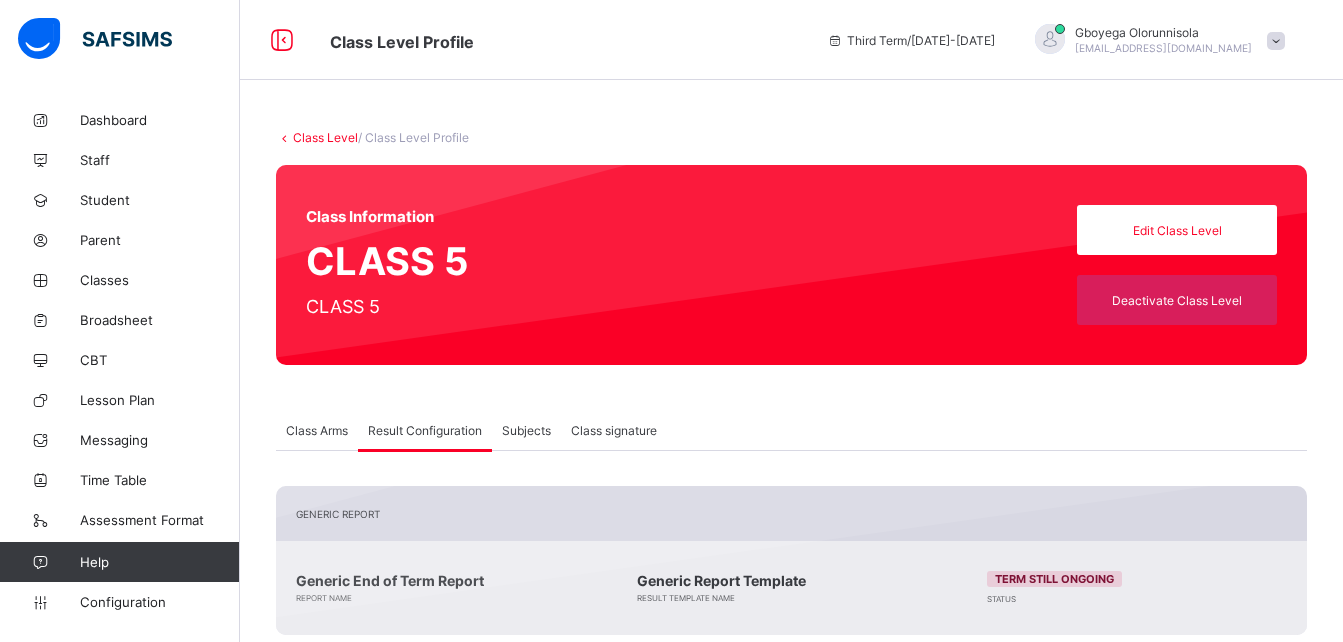 scroll, scrollTop: 355, scrollLeft: 0, axis: vertical 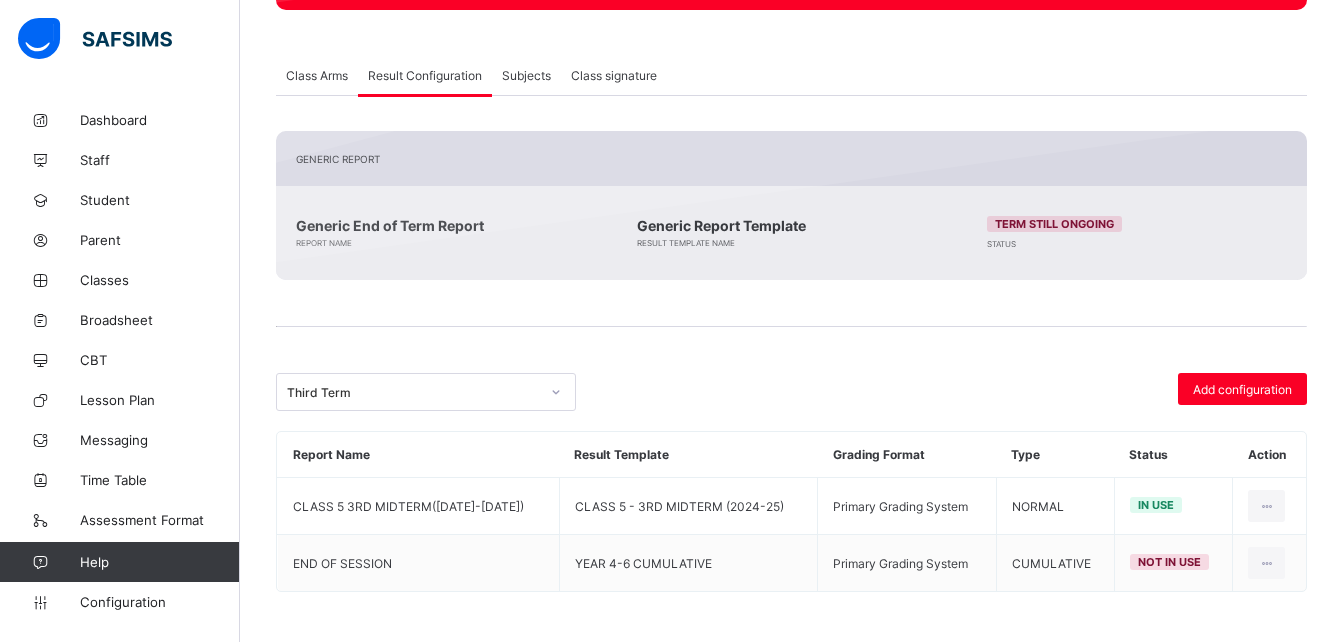 click on "Subjects" at bounding box center (526, 75) 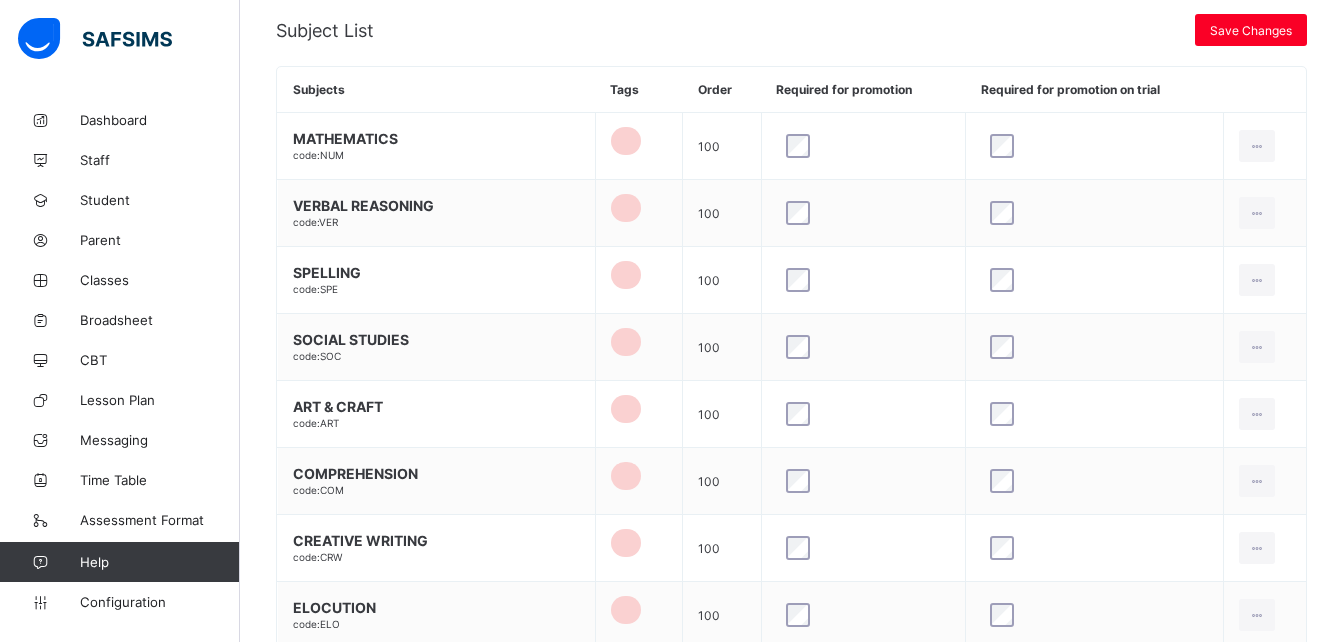 scroll, scrollTop: 814, scrollLeft: 0, axis: vertical 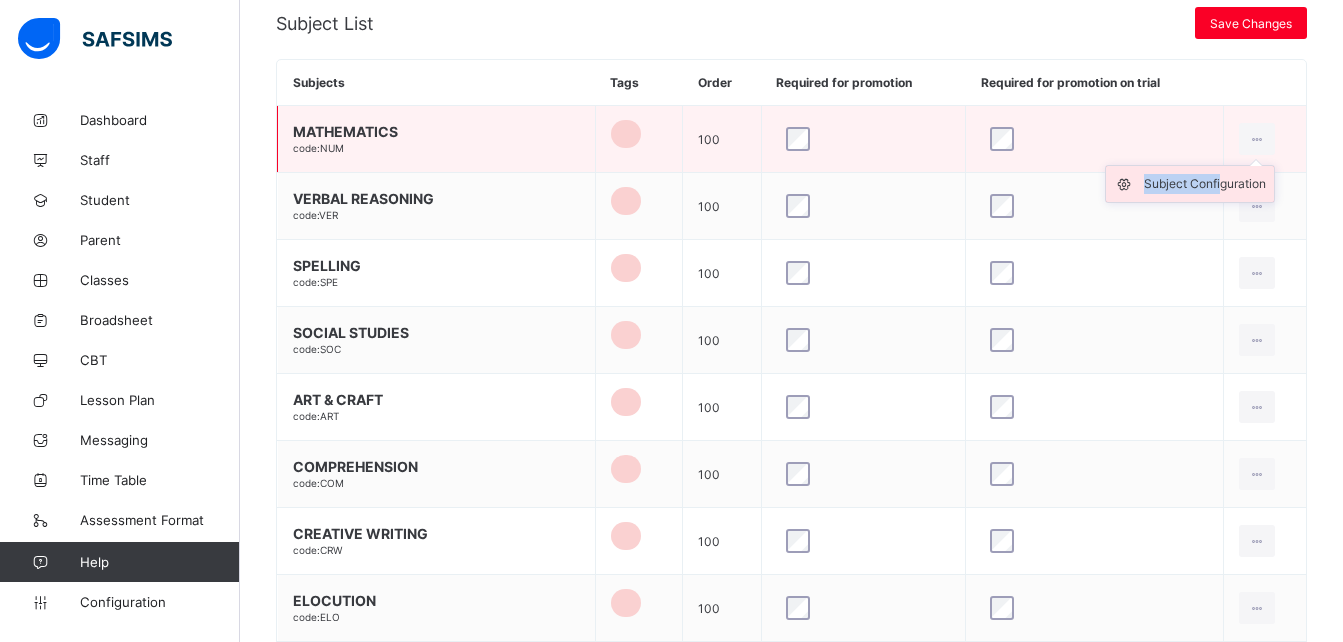 drag, startPoint x: 1277, startPoint y: 138, endPoint x: 1235, endPoint y: 188, distance: 65.29931 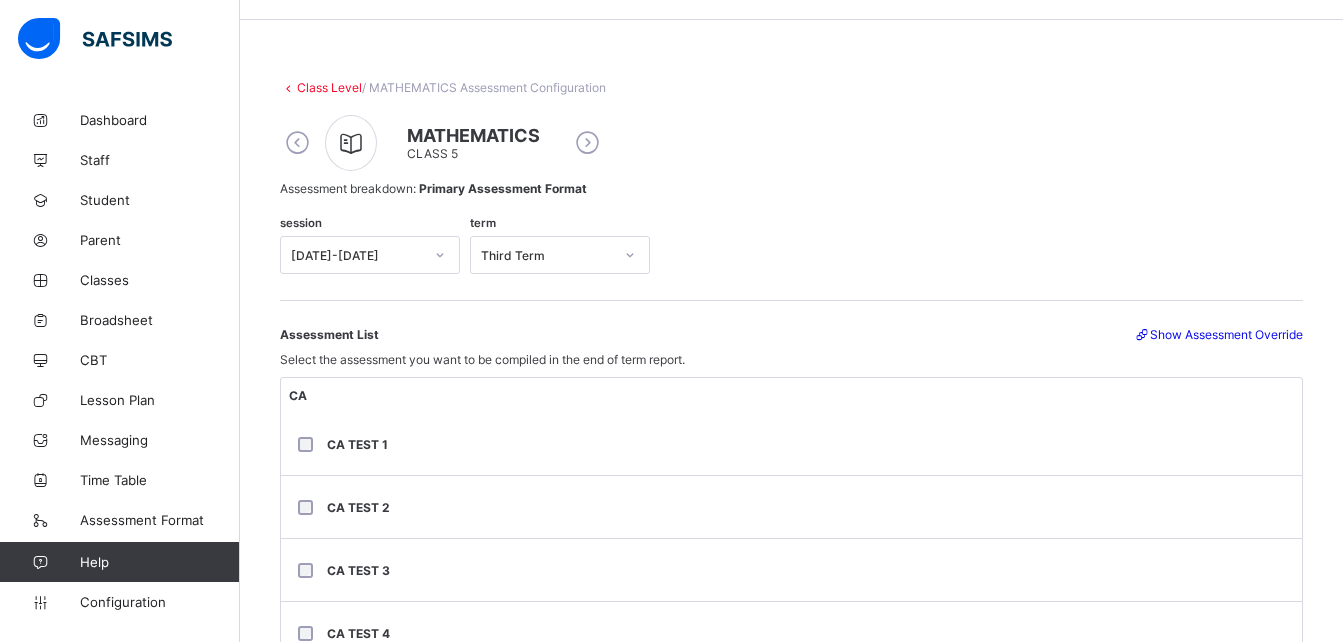 scroll, scrollTop: 35, scrollLeft: 0, axis: vertical 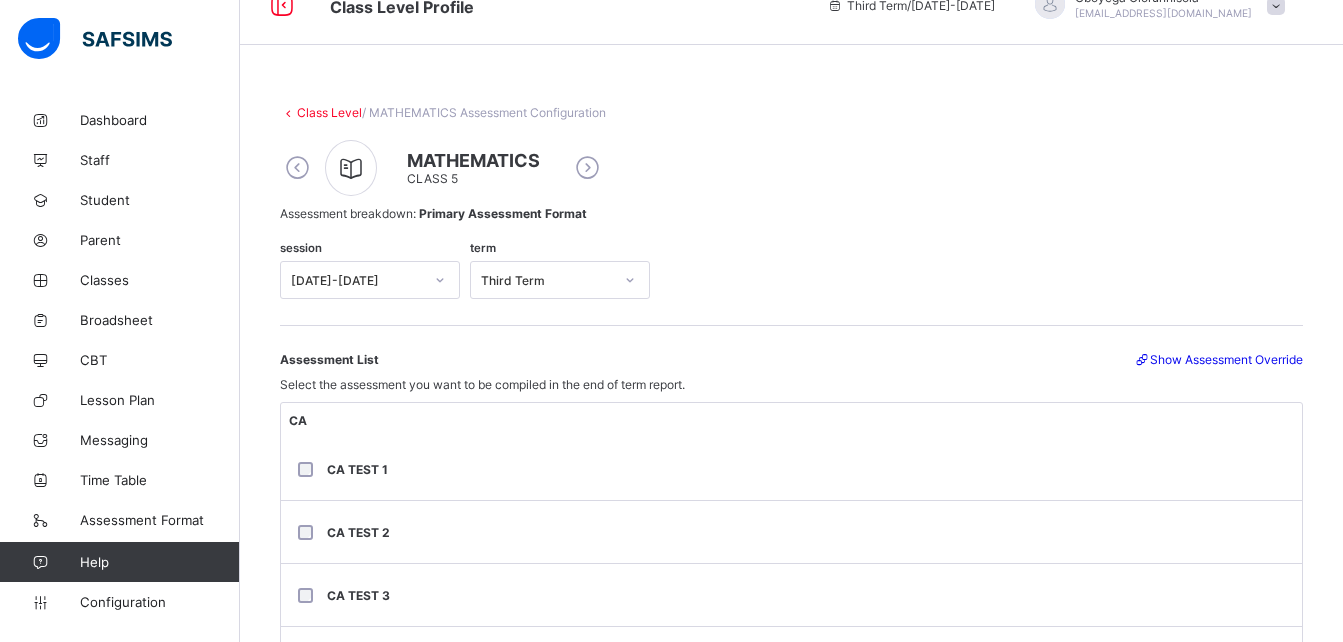 click at bounding box center (297, 168) 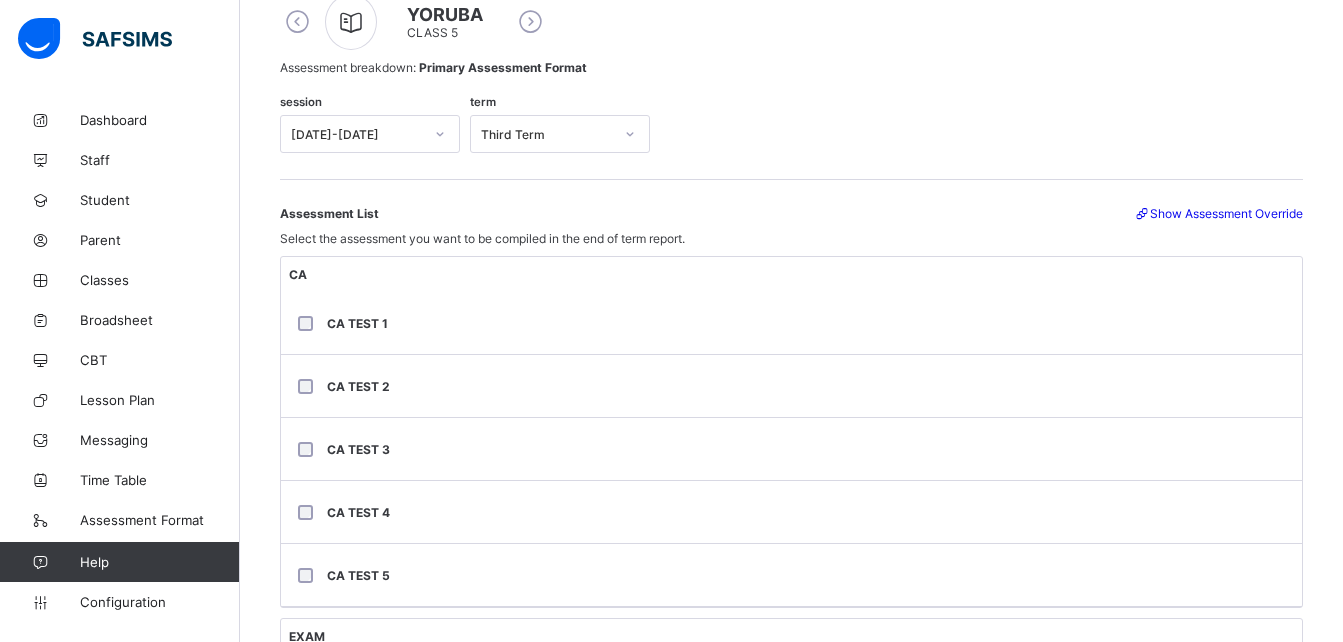 scroll, scrollTop: 154, scrollLeft: 0, axis: vertical 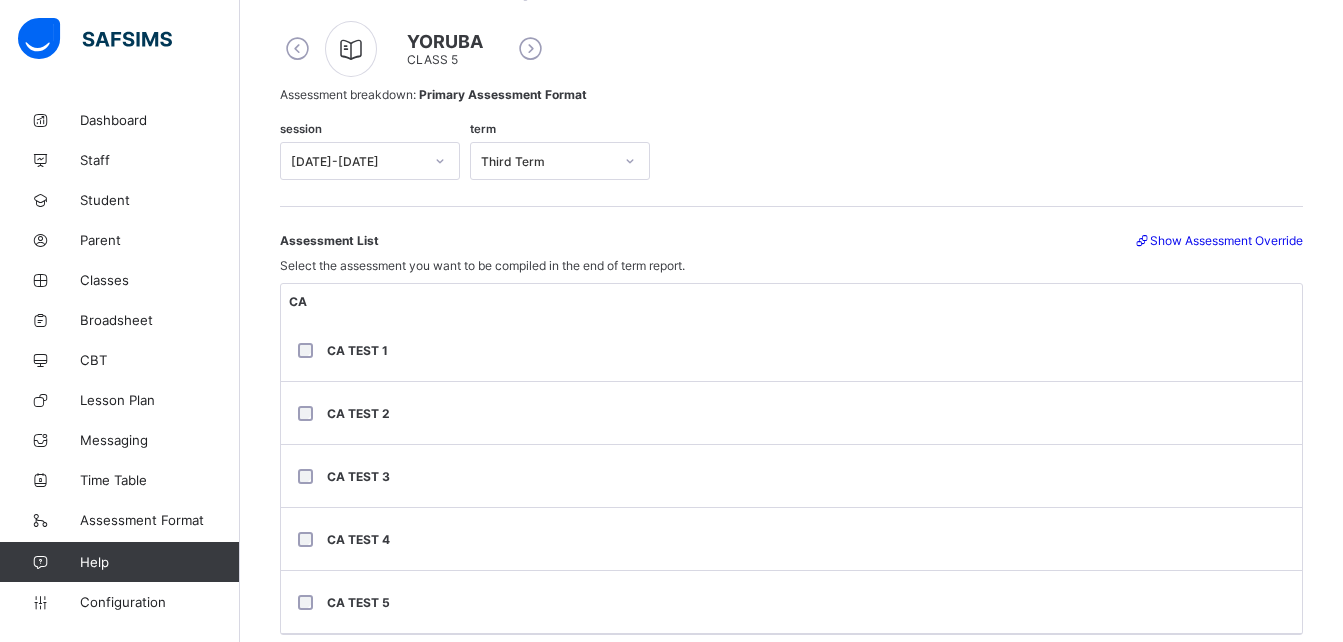 click at bounding box center [297, 49] 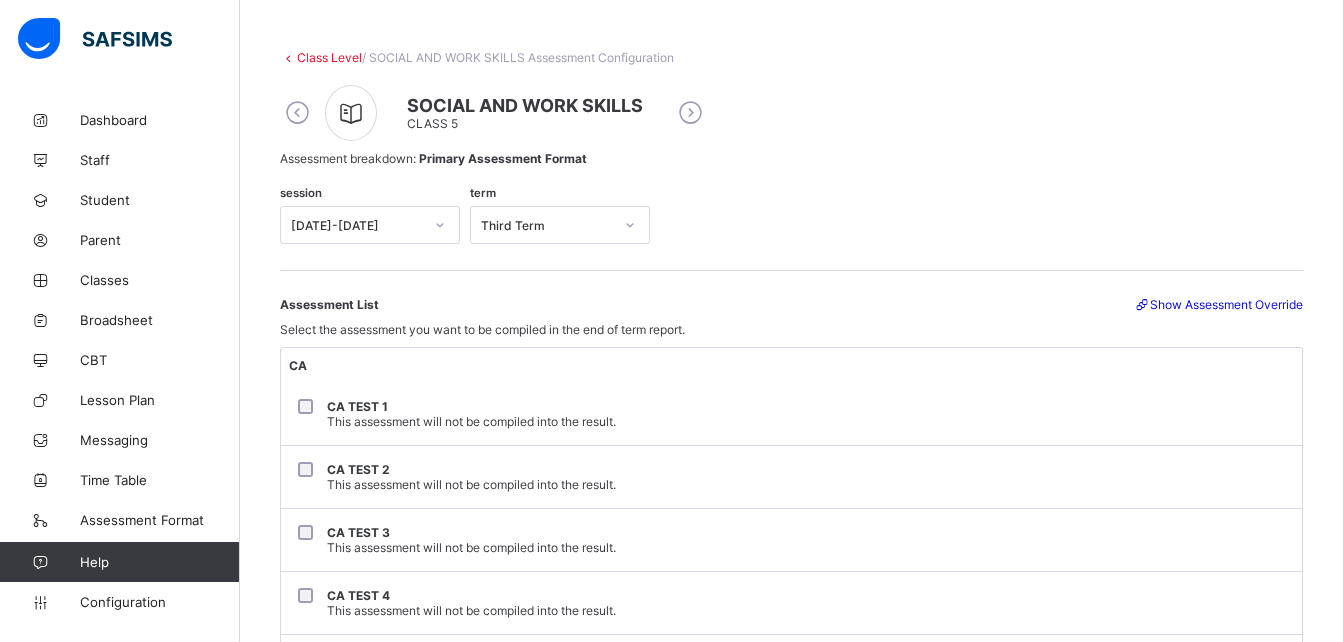 scroll, scrollTop: 45, scrollLeft: 0, axis: vertical 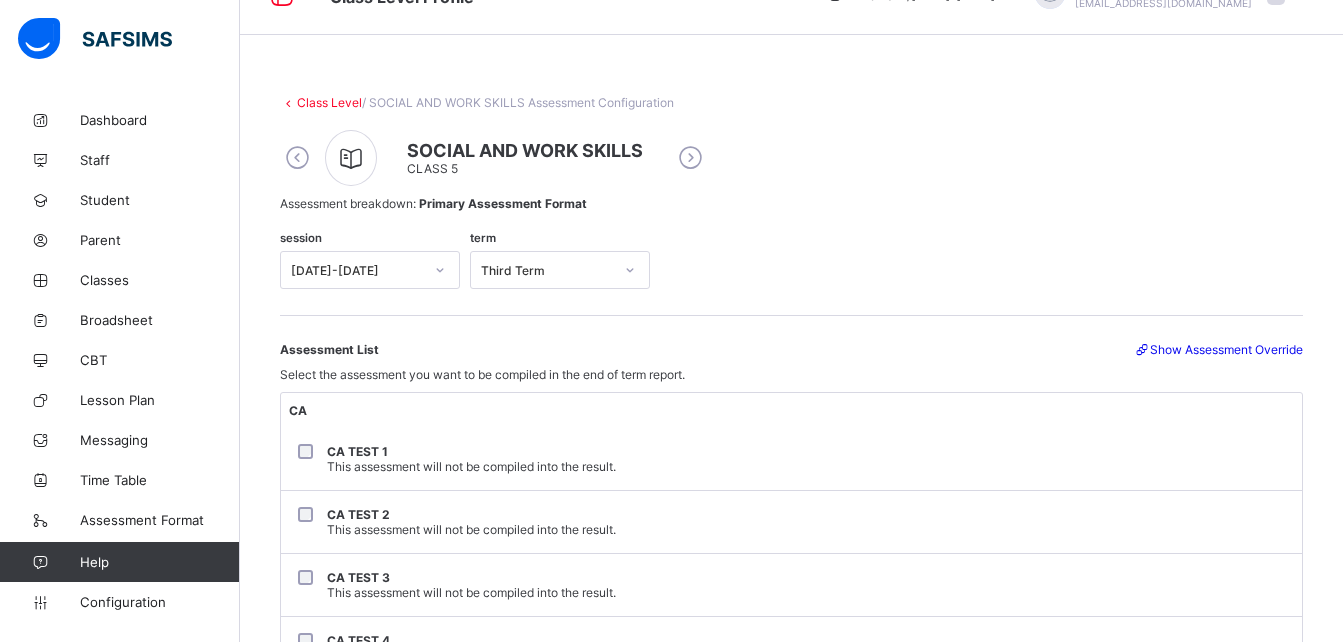 click at bounding box center (297, 158) 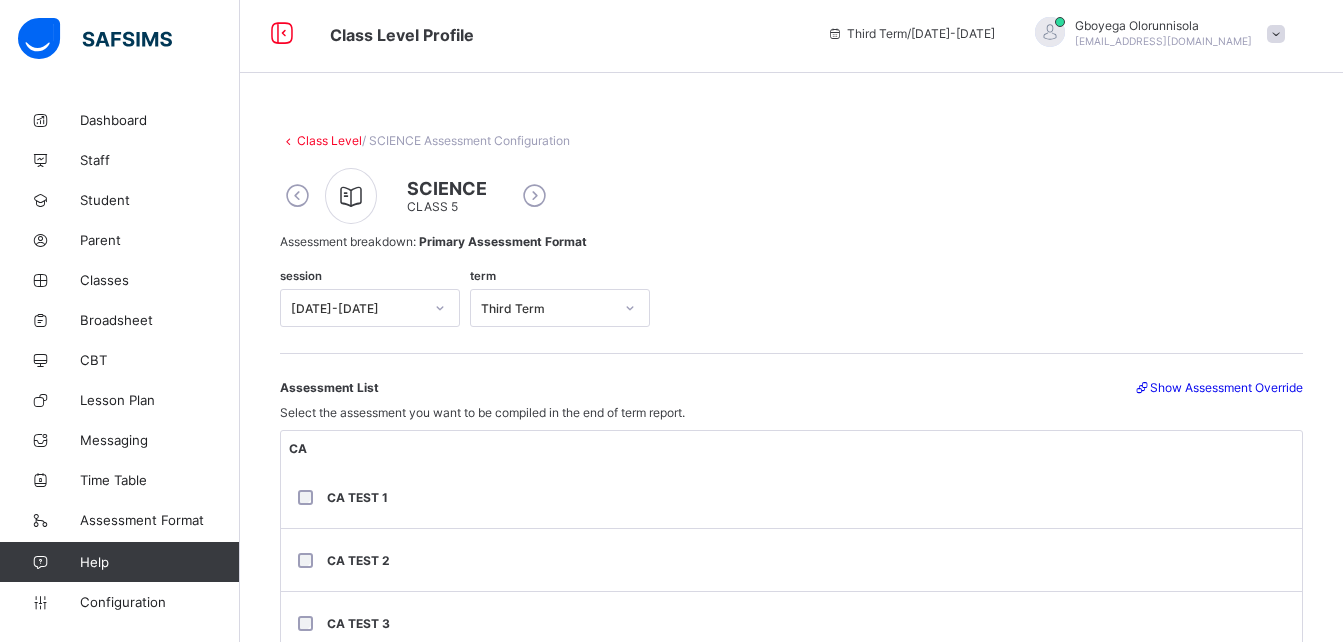 scroll, scrollTop: 0, scrollLeft: 0, axis: both 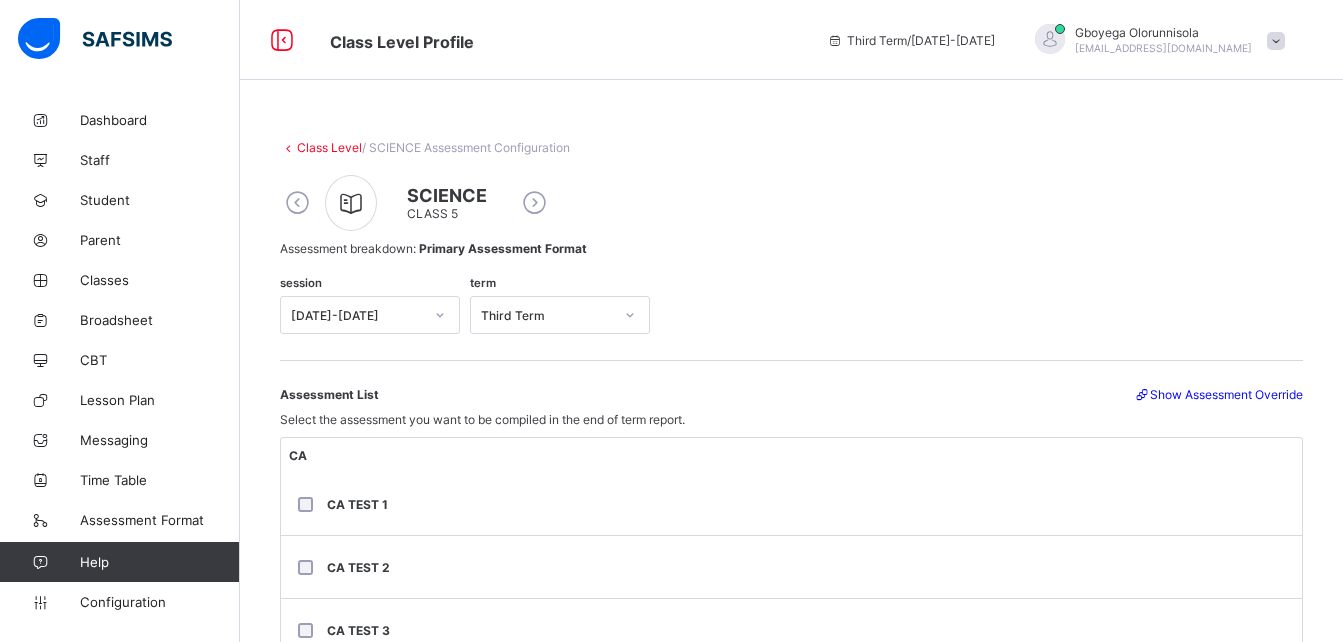 click at bounding box center [297, 203] 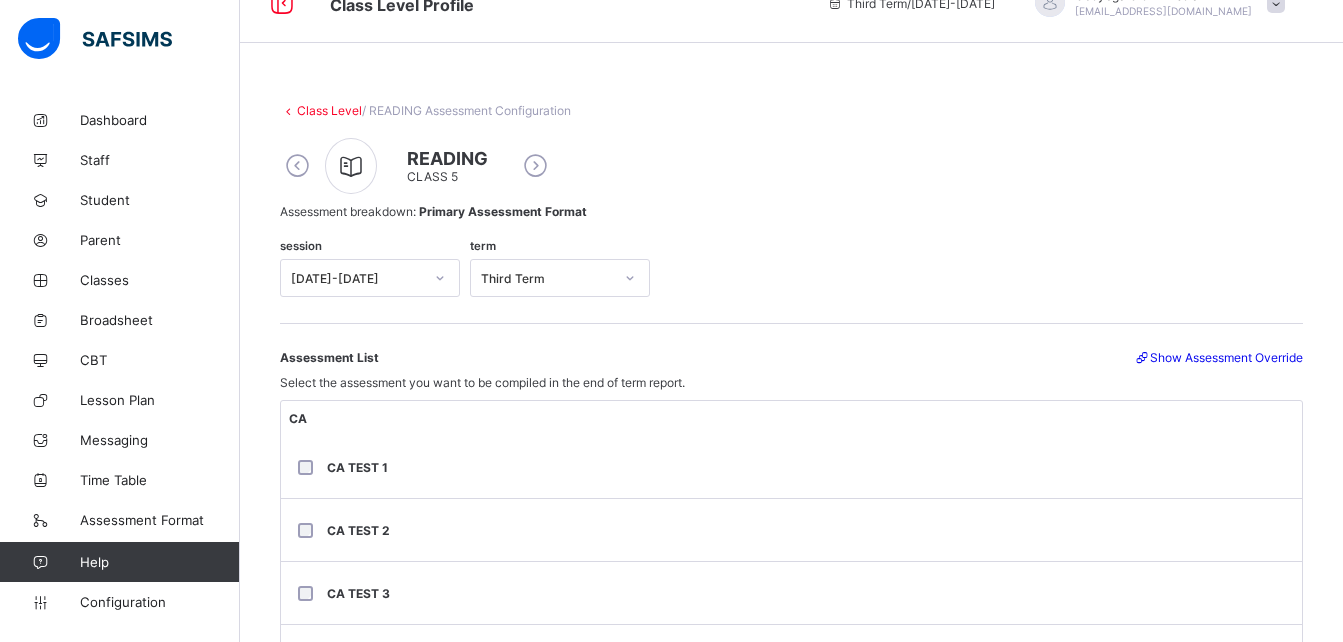 scroll, scrollTop: 0, scrollLeft: 0, axis: both 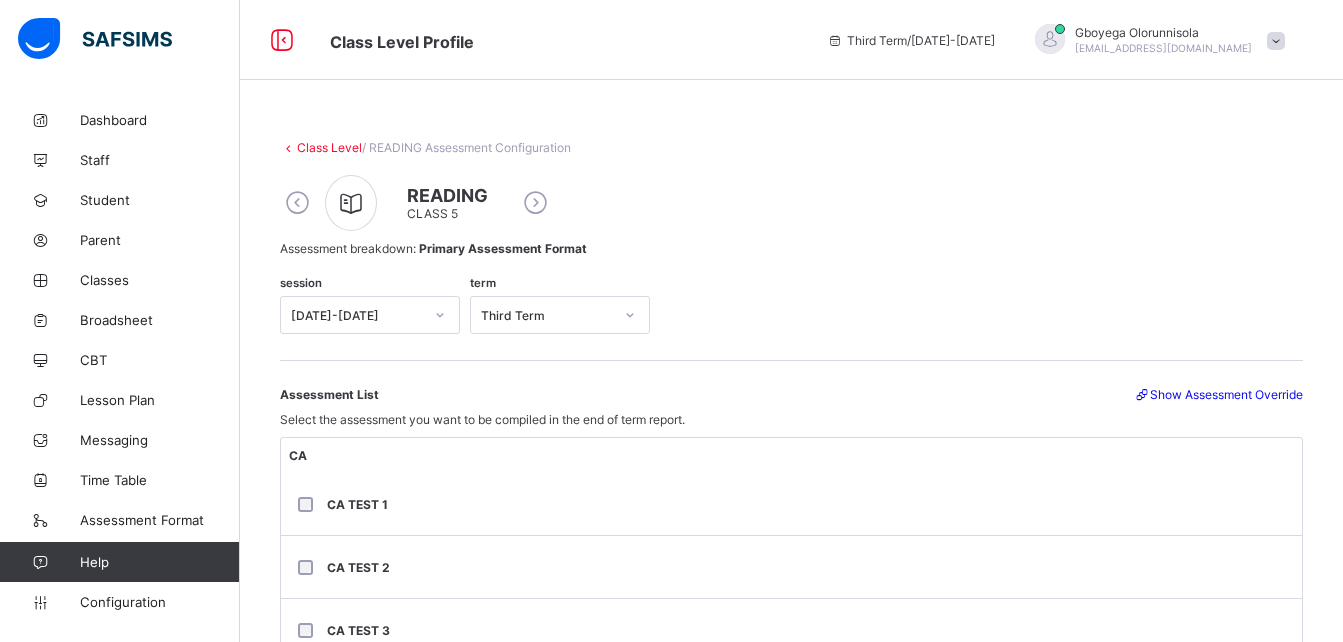 click at bounding box center [297, 203] 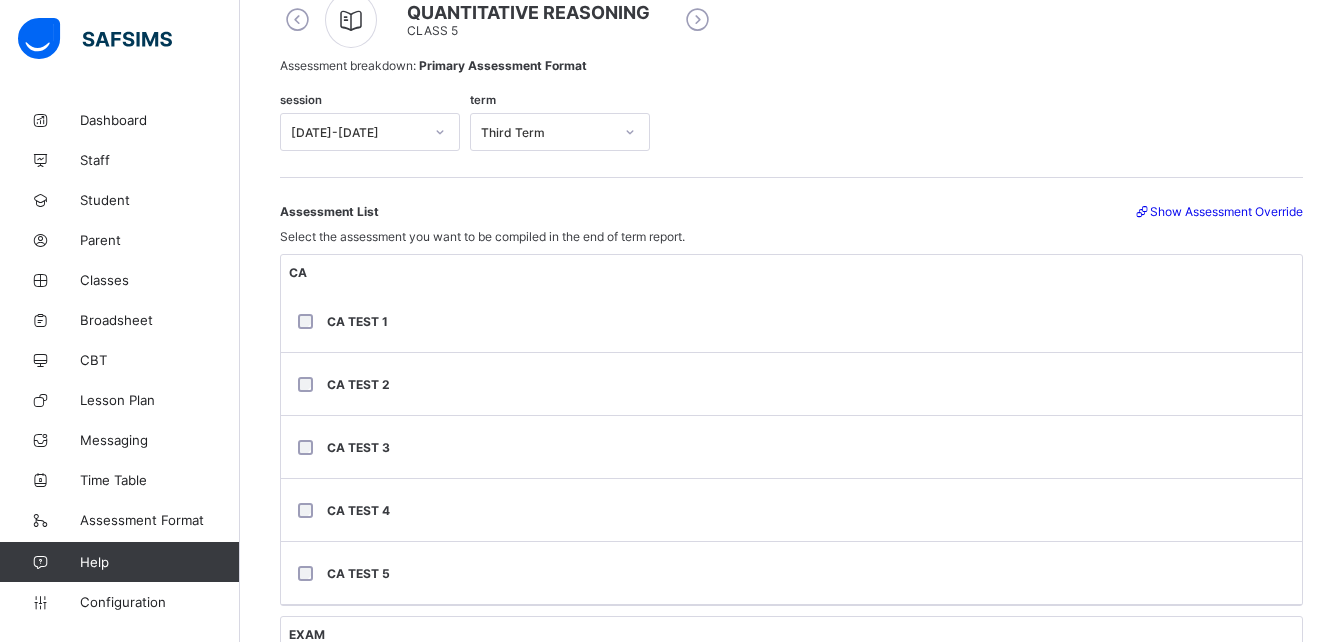 scroll, scrollTop: 0, scrollLeft: 0, axis: both 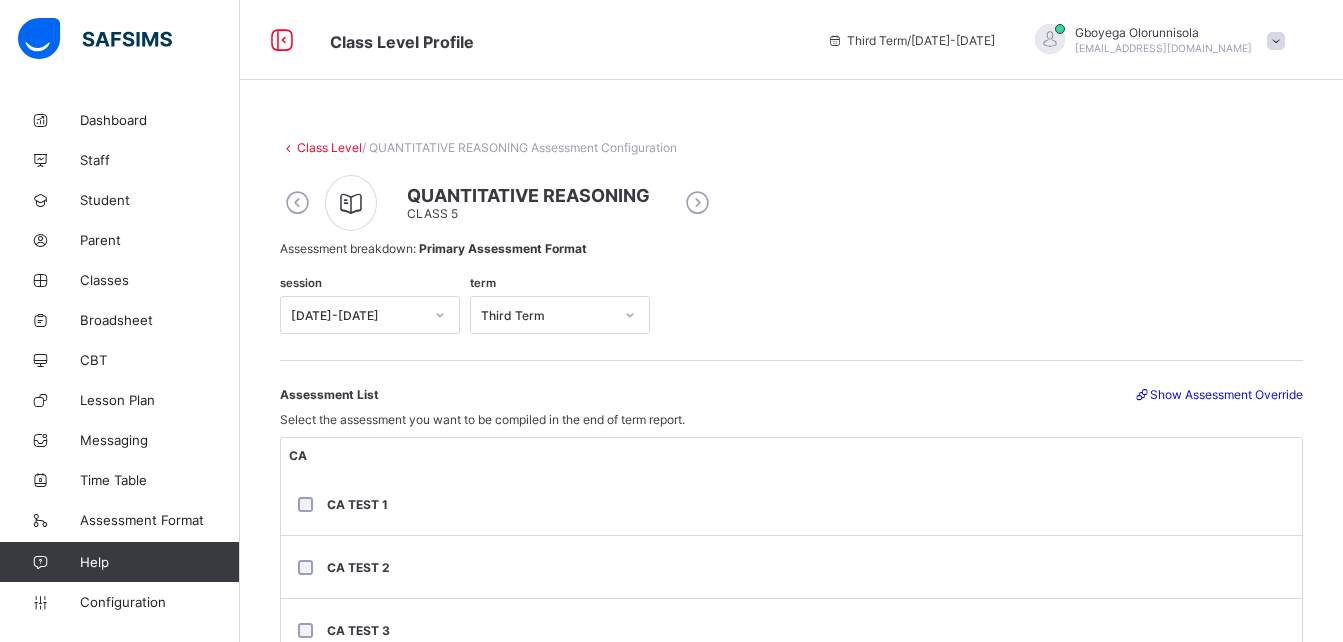 click at bounding box center (297, 203) 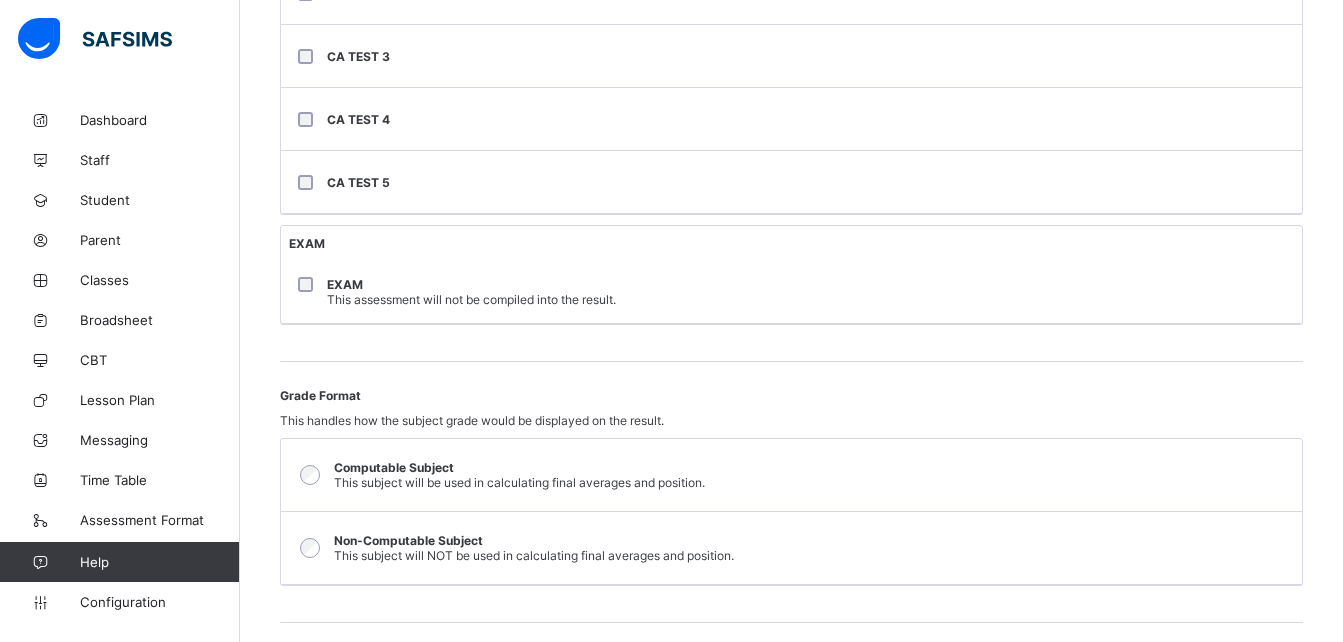 scroll, scrollTop: 0, scrollLeft: 0, axis: both 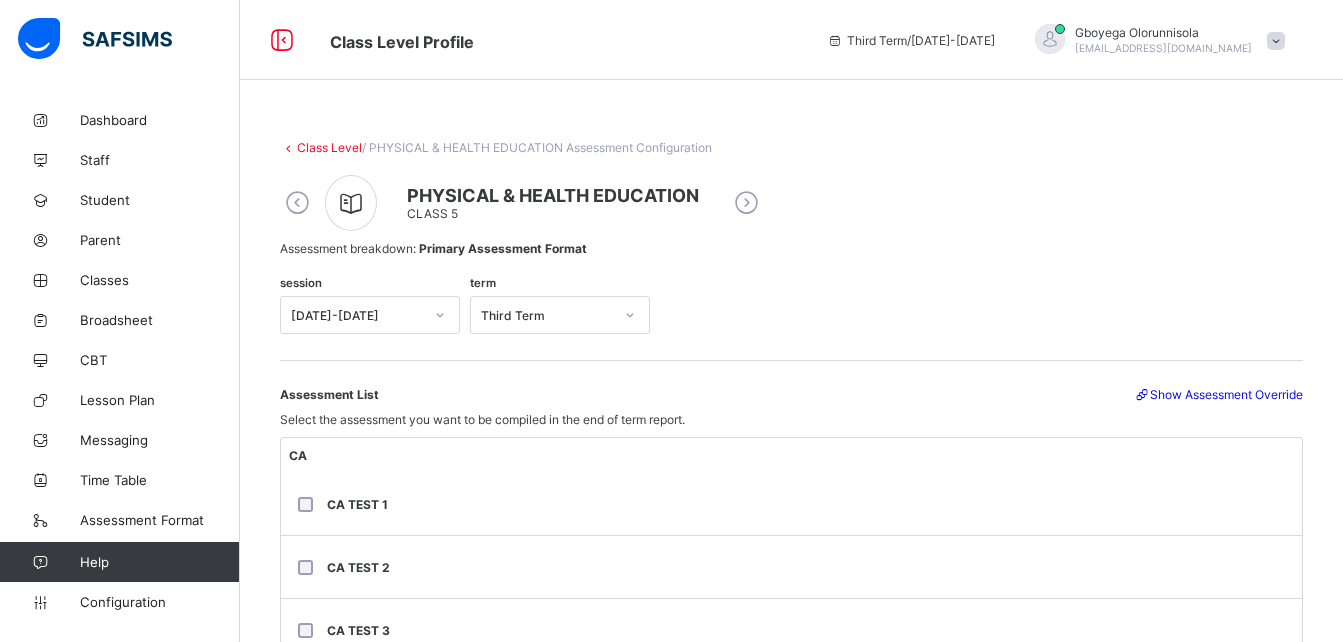 click at bounding box center [297, 203] 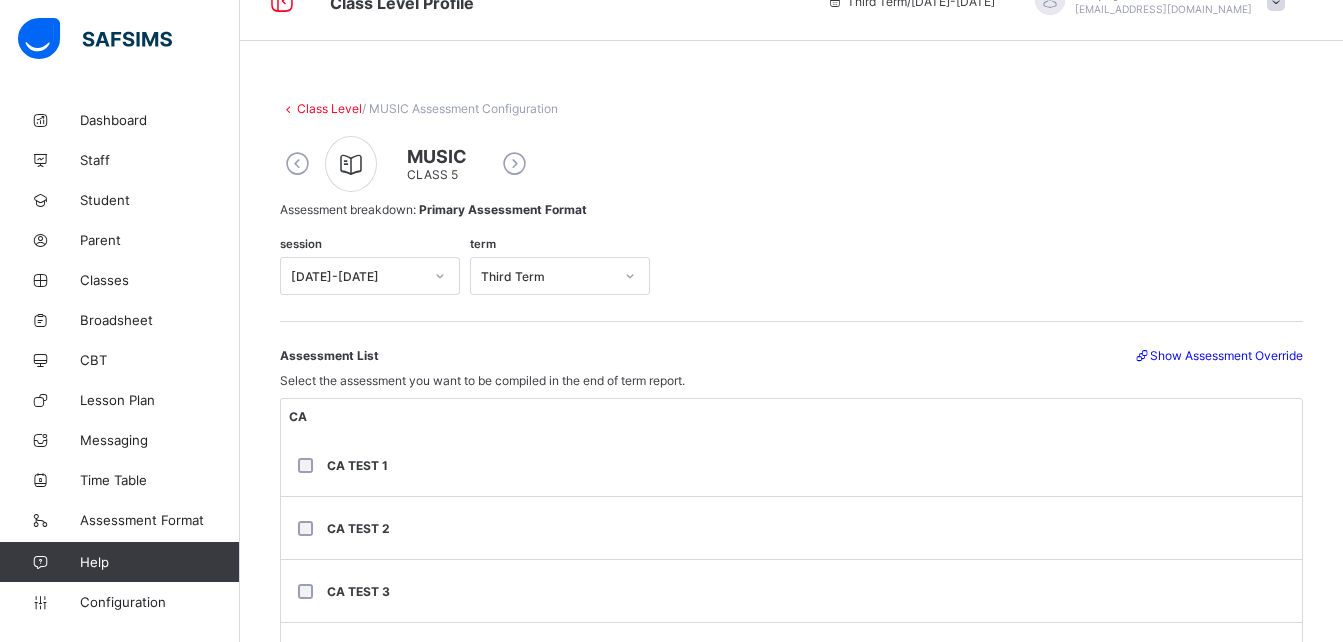 scroll, scrollTop: 0, scrollLeft: 0, axis: both 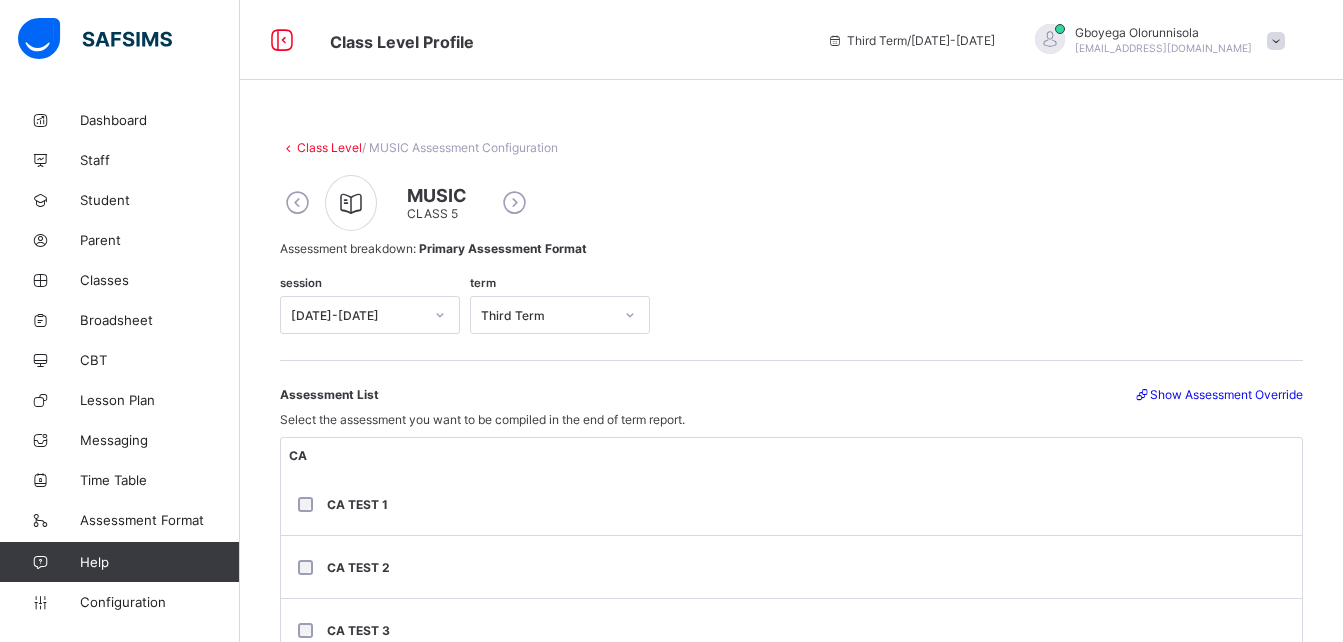 click at bounding box center (297, 203) 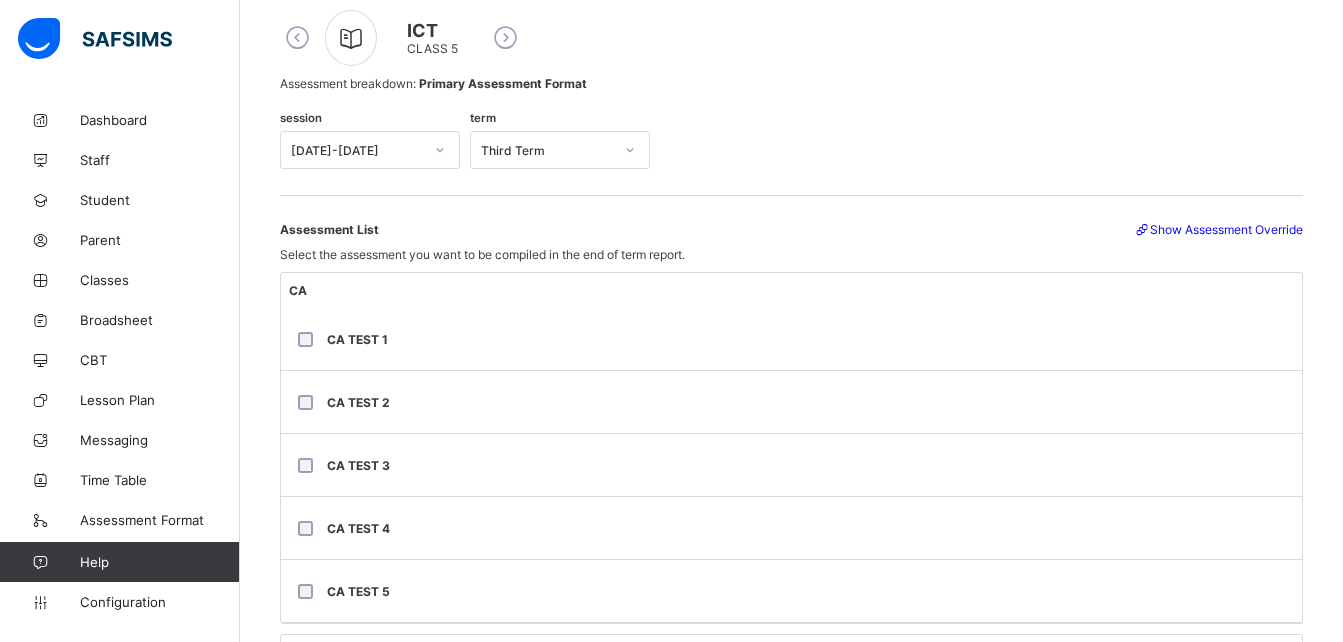 scroll, scrollTop: 0, scrollLeft: 0, axis: both 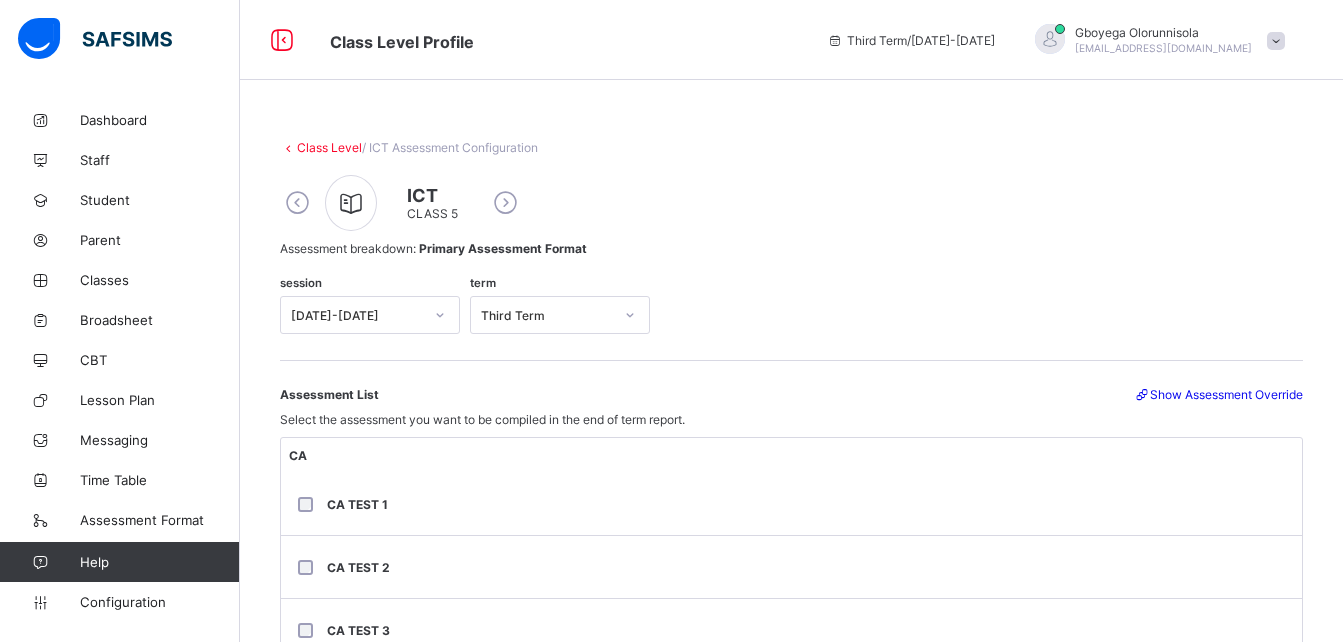 click at bounding box center (297, 203) 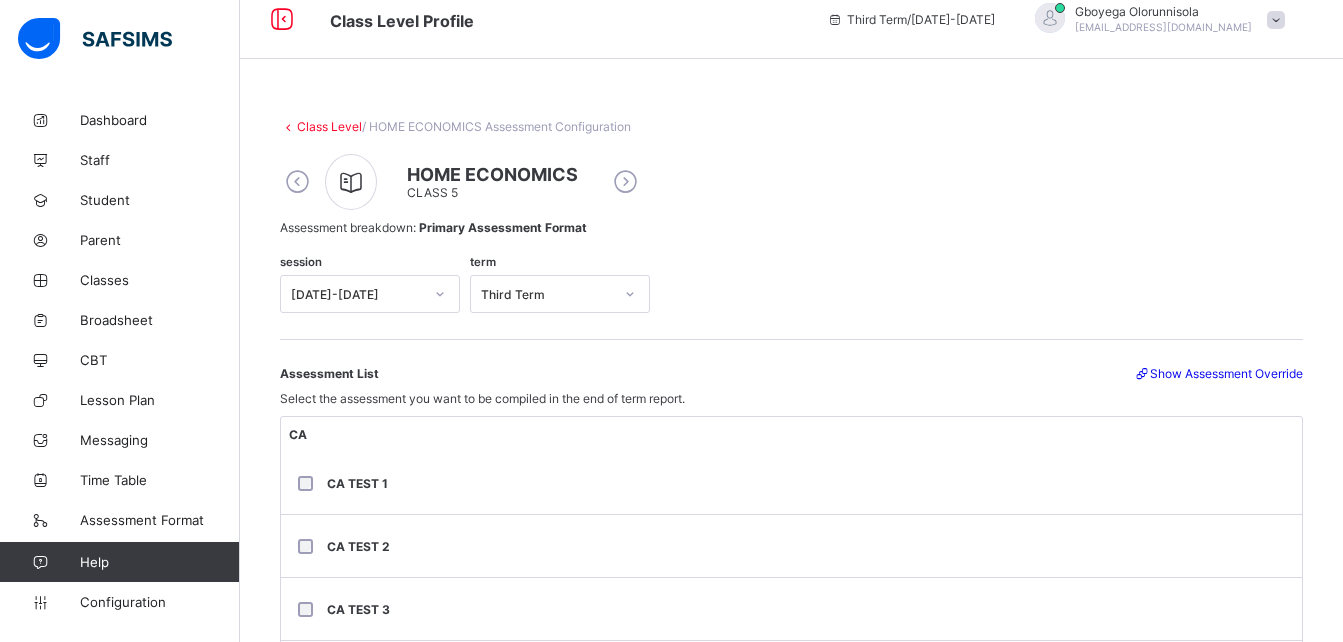 scroll, scrollTop: 22, scrollLeft: 0, axis: vertical 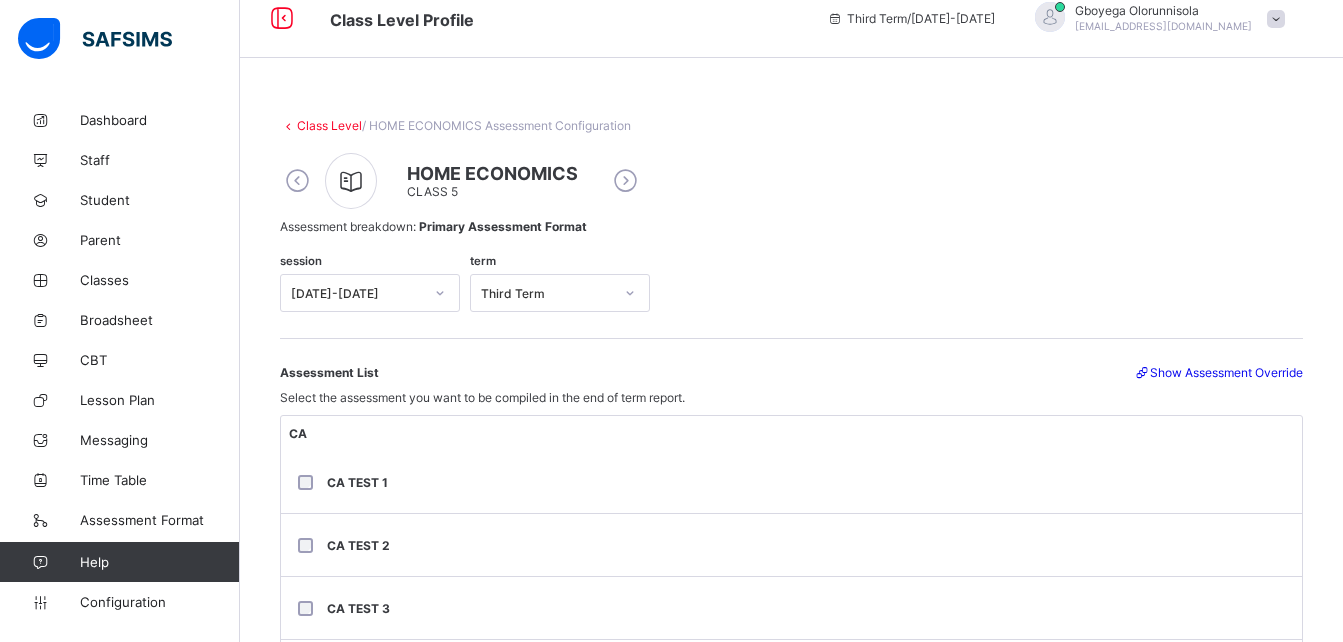 click at bounding box center (297, 181) 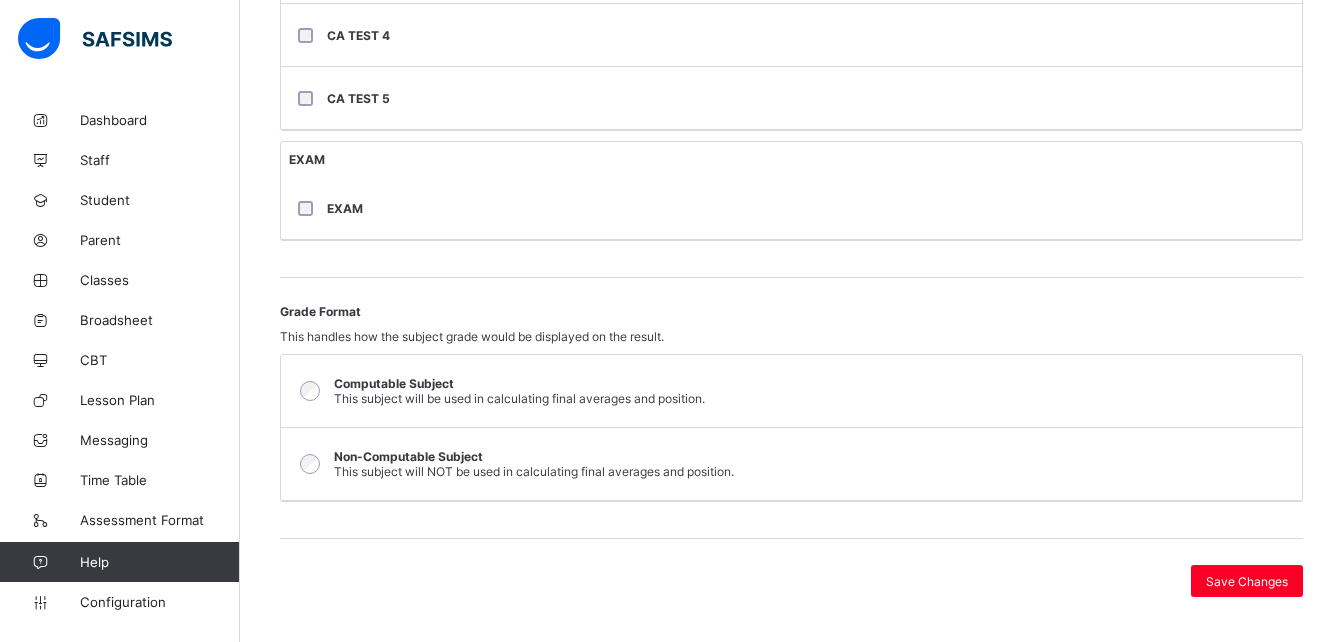 scroll, scrollTop: 0, scrollLeft: 0, axis: both 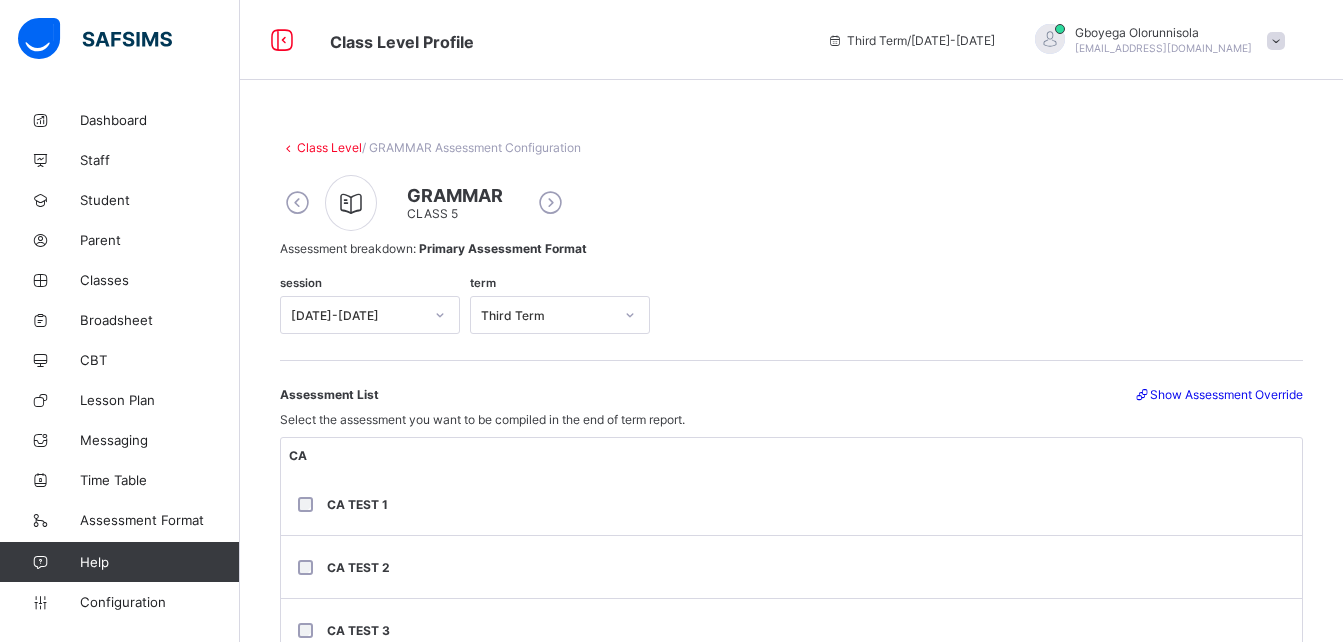 click at bounding box center [297, 203] 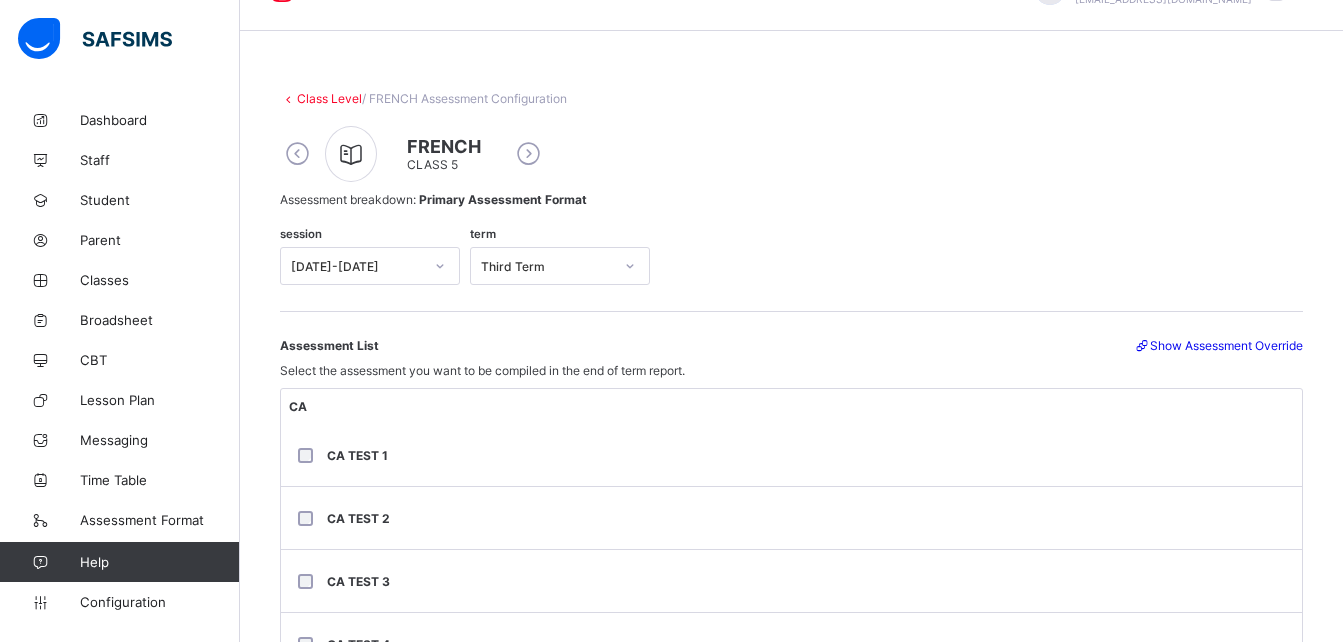 scroll, scrollTop: 0, scrollLeft: 0, axis: both 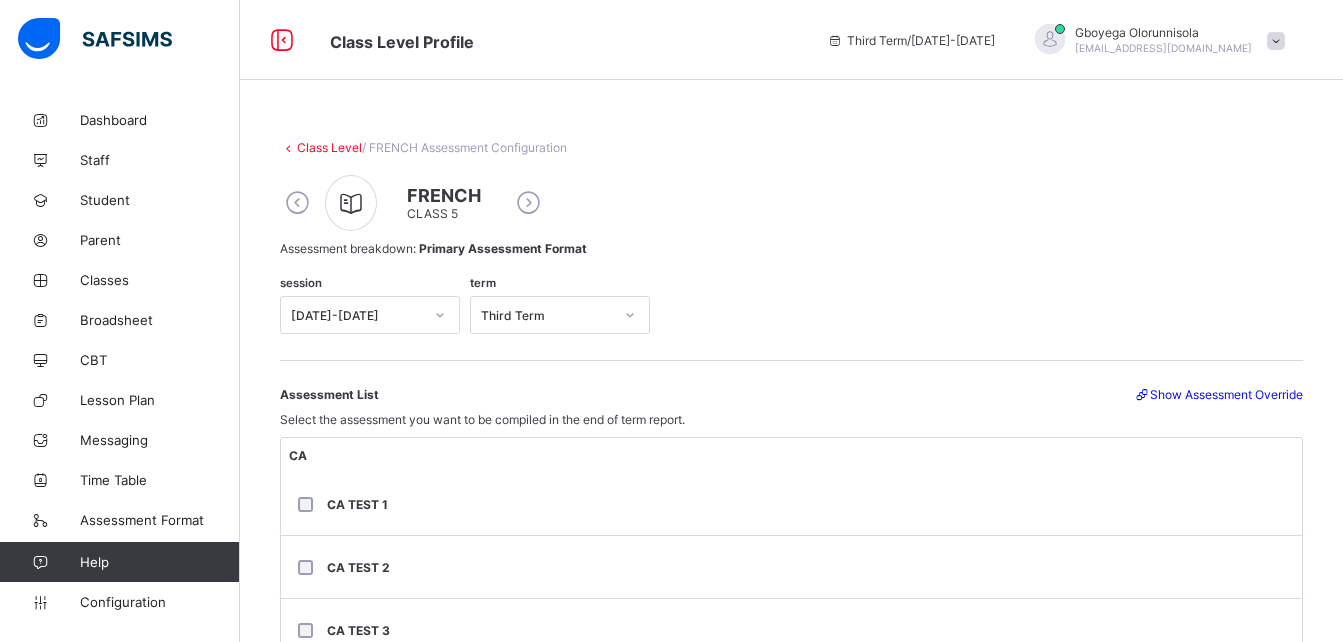 click at bounding box center (297, 203) 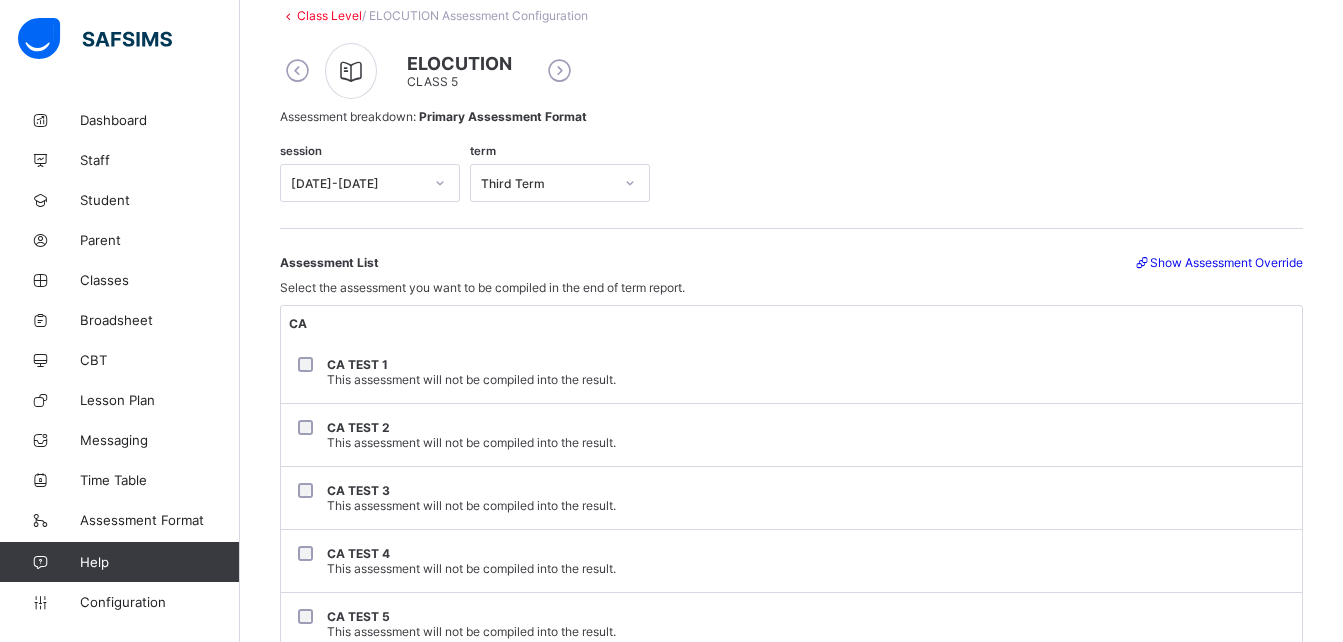scroll, scrollTop: 0, scrollLeft: 0, axis: both 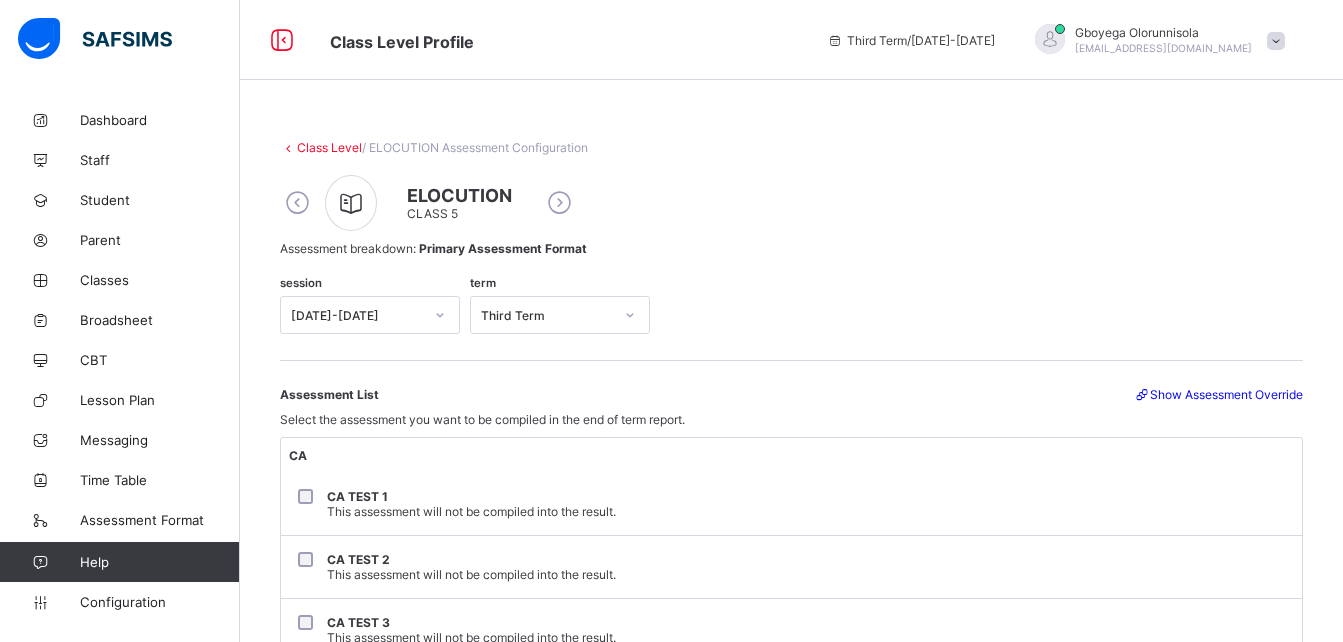 click at bounding box center [297, 203] 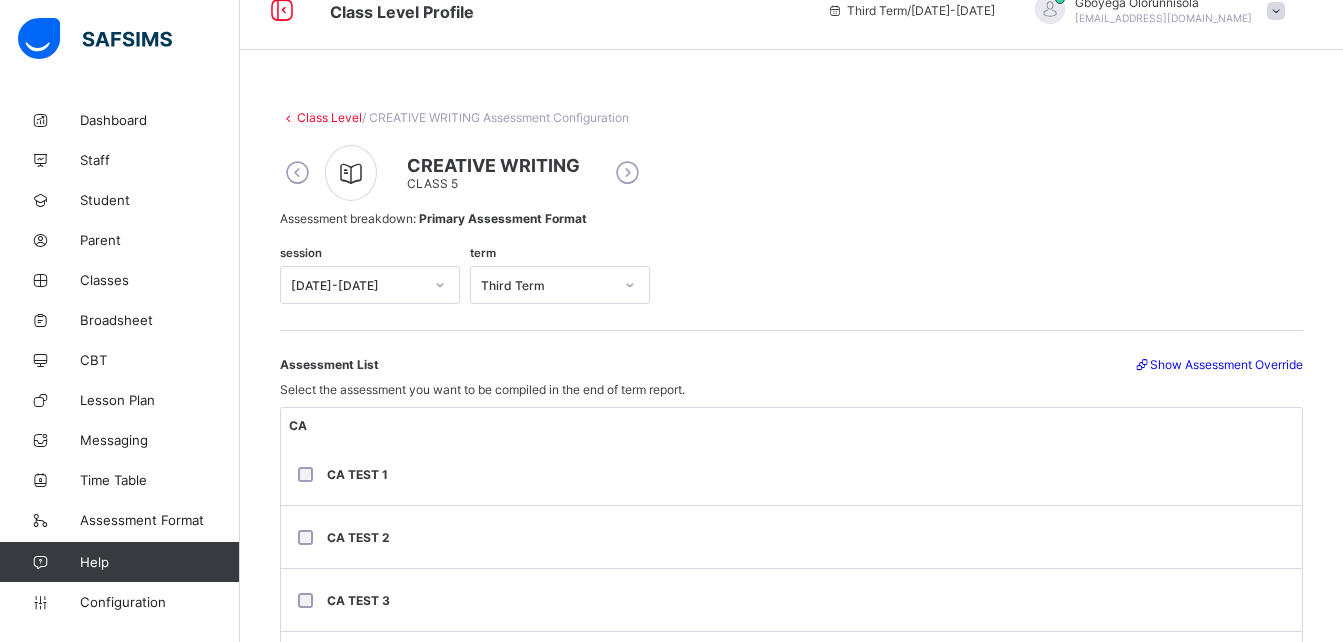 scroll, scrollTop: 0, scrollLeft: 0, axis: both 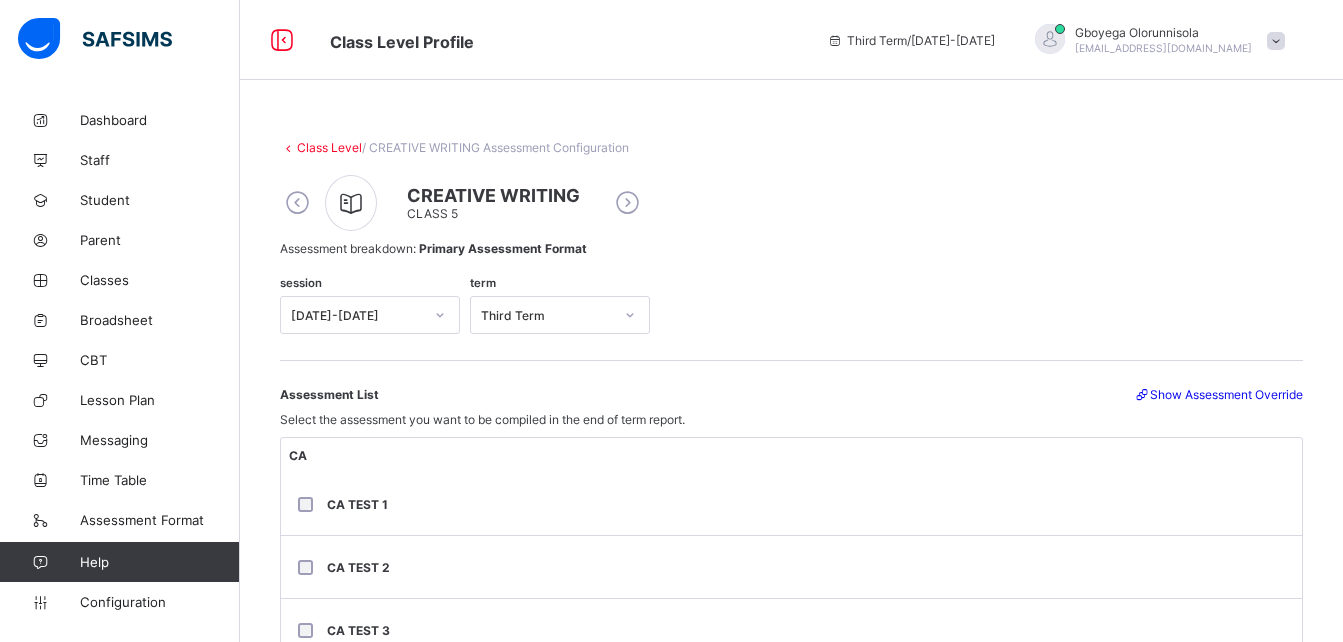 click at bounding box center [297, 203] 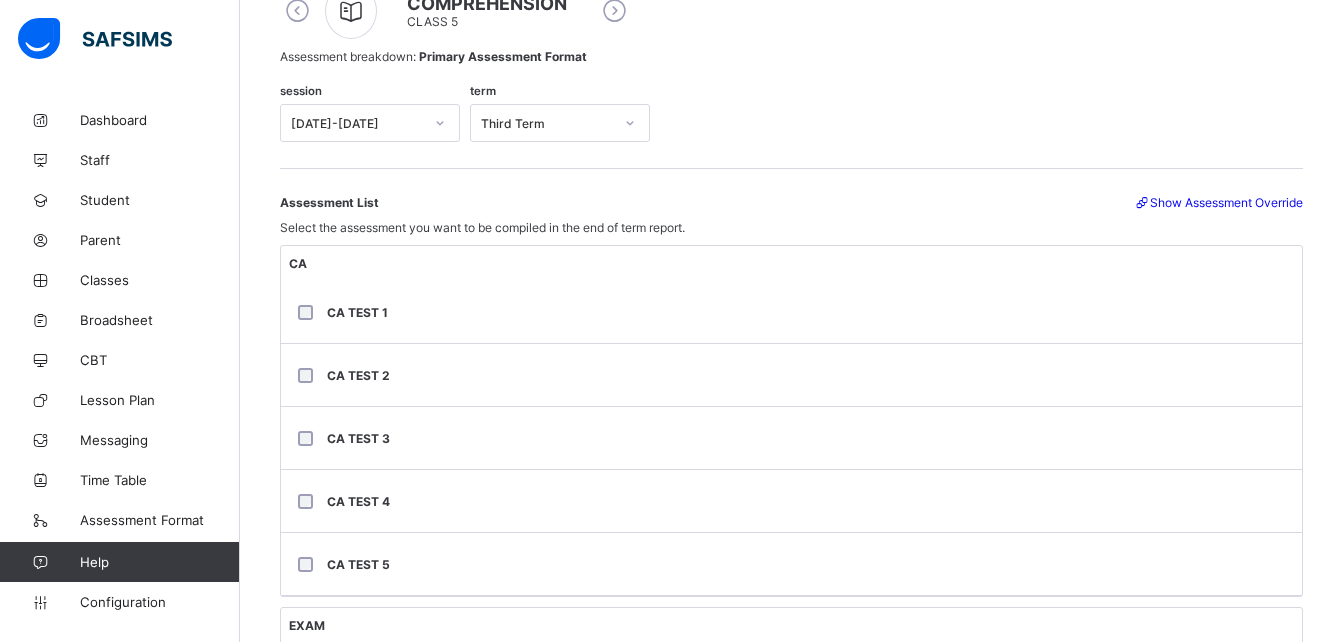 scroll, scrollTop: 0, scrollLeft: 0, axis: both 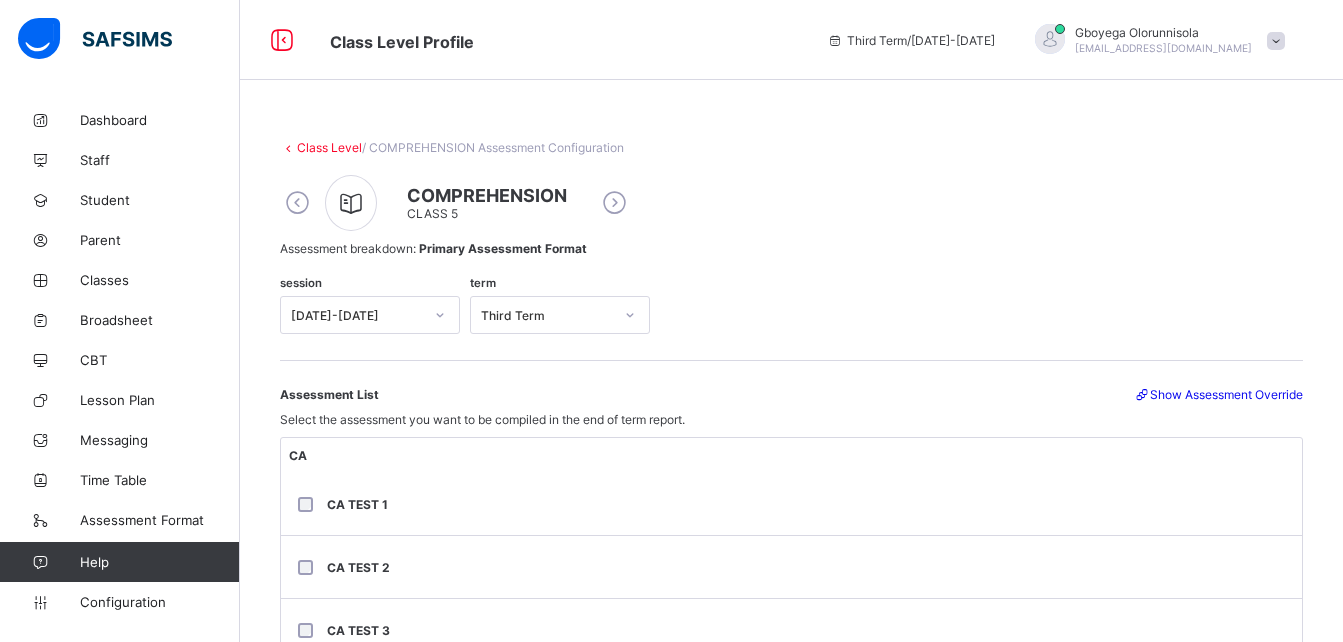 click on "Class Level" at bounding box center [329, 147] 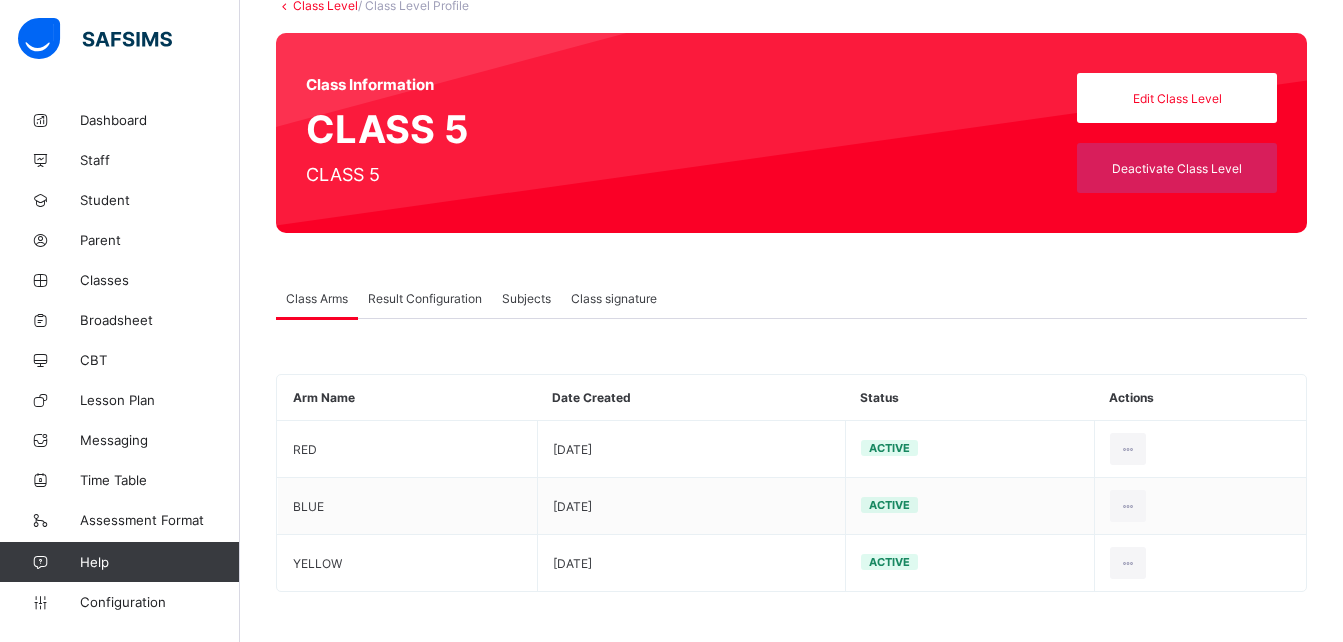 scroll, scrollTop: 0, scrollLeft: 0, axis: both 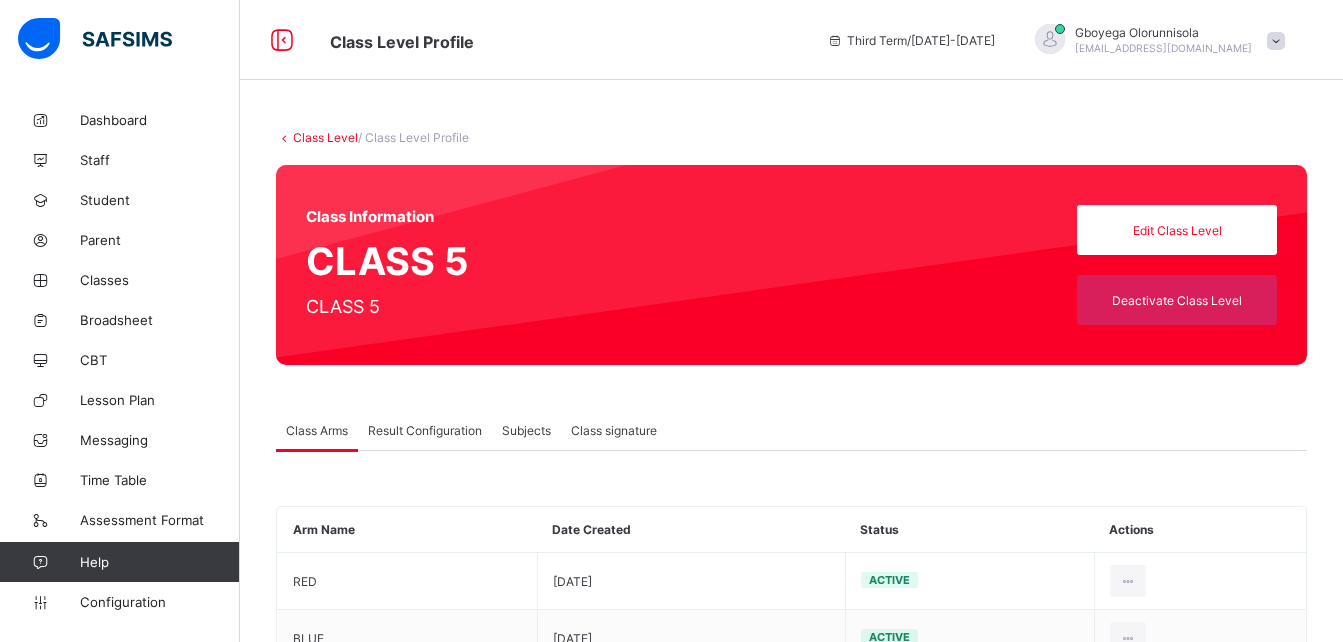 click on "Class Level" at bounding box center (325, 137) 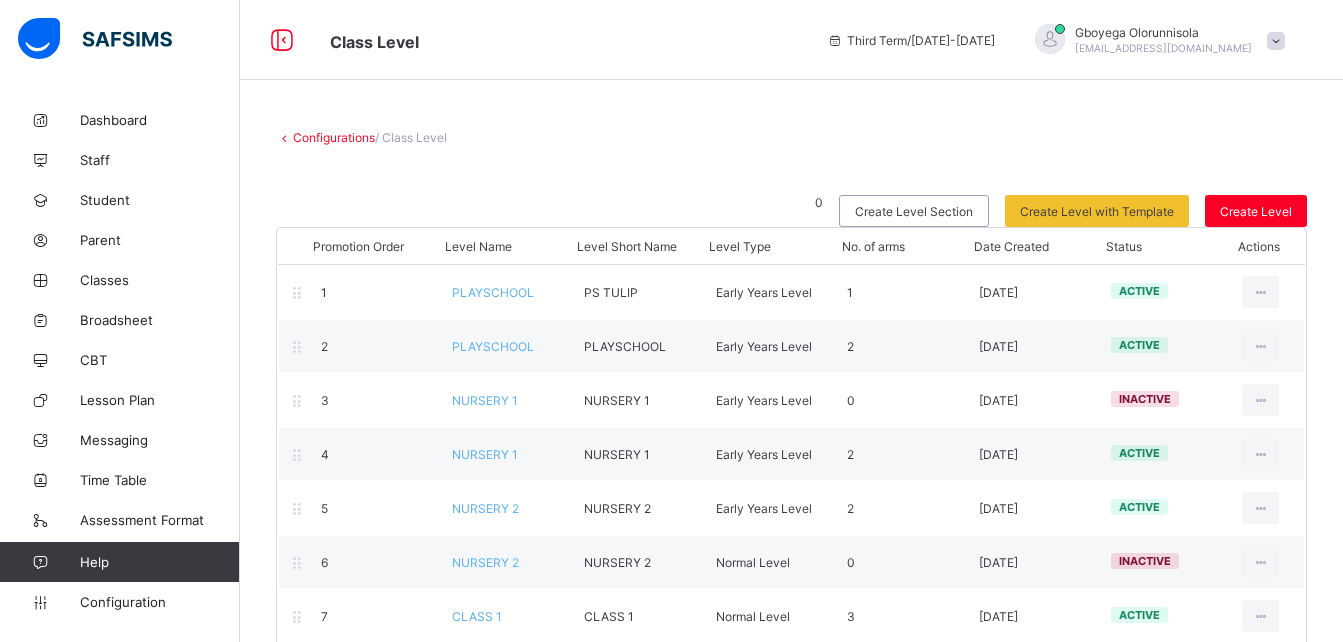 scroll, scrollTop: 302, scrollLeft: 0, axis: vertical 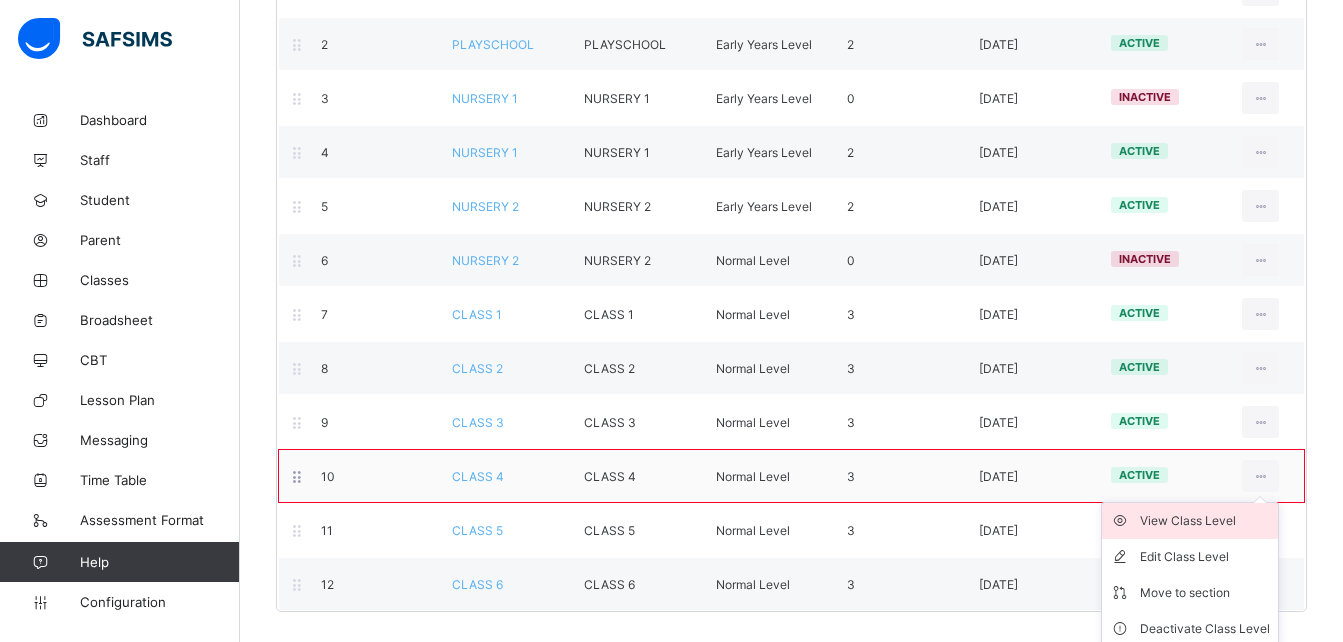 click on "View Class Level" at bounding box center [1205, 521] 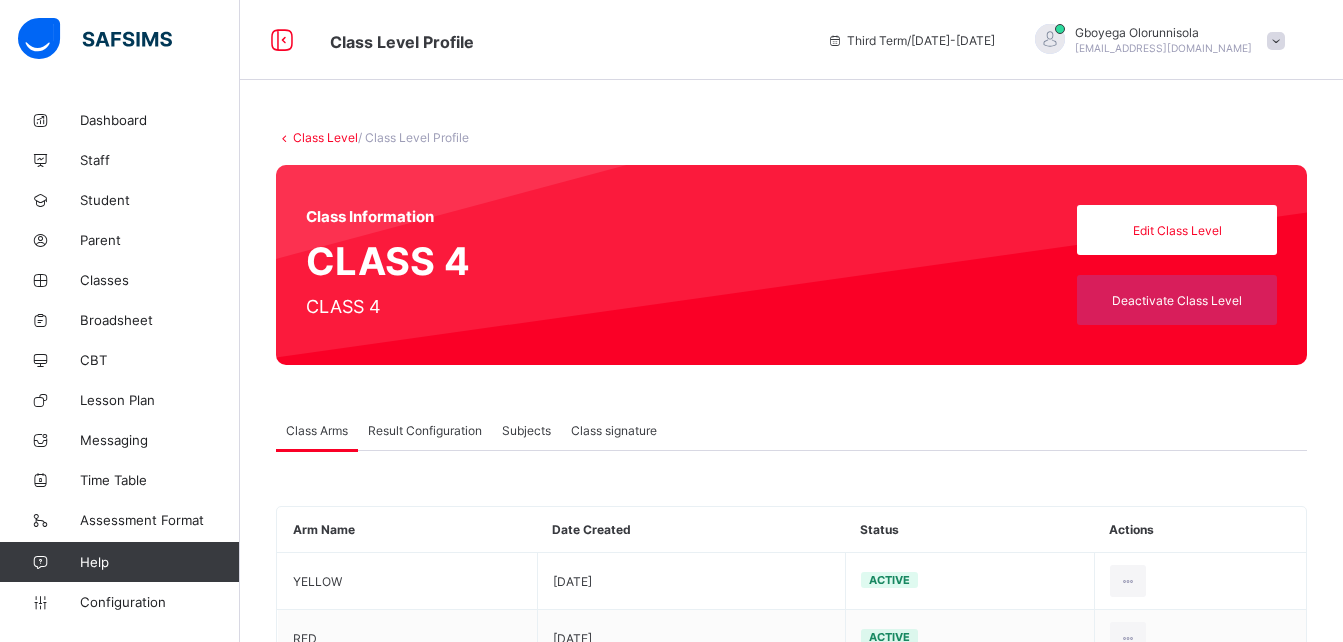 click on "Result Configuration" at bounding box center [425, 430] 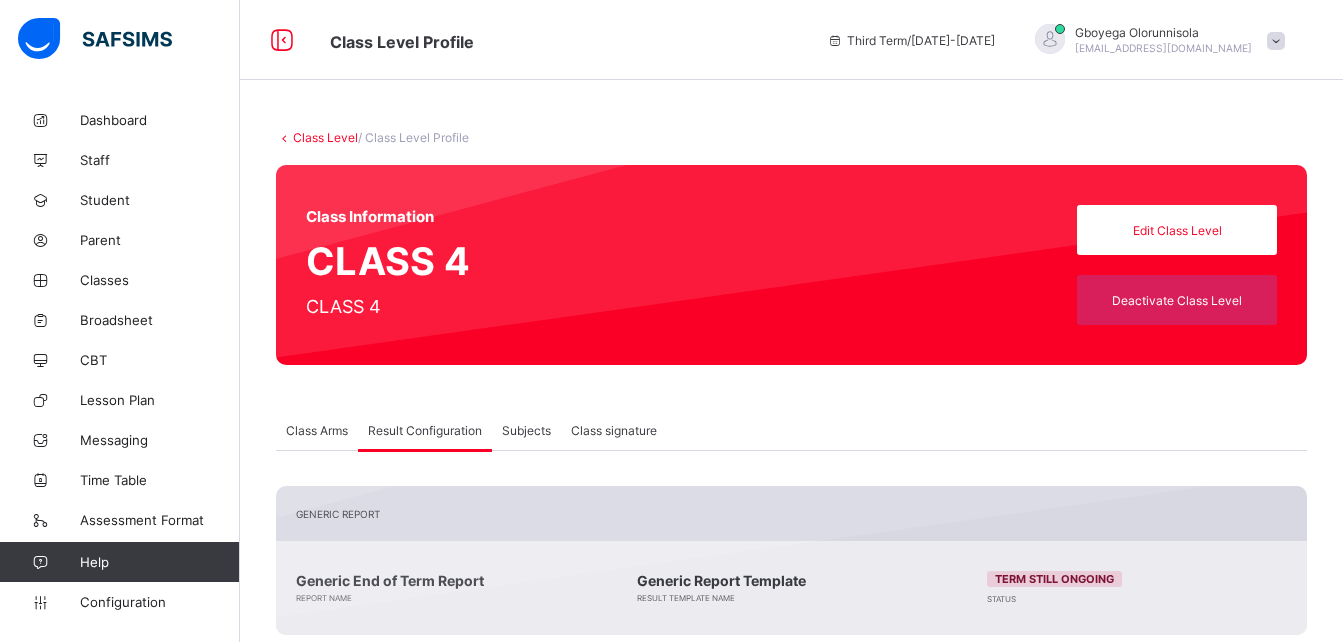 click on "Subjects" at bounding box center (526, 430) 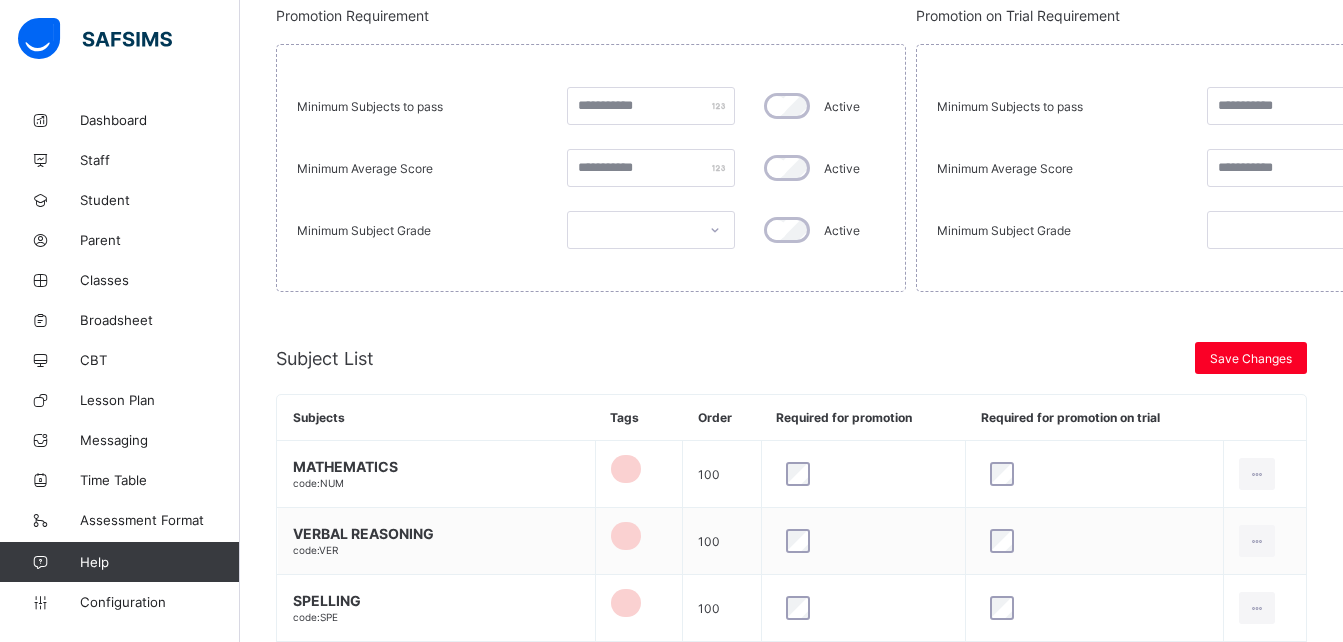 scroll, scrollTop: 487, scrollLeft: 0, axis: vertical 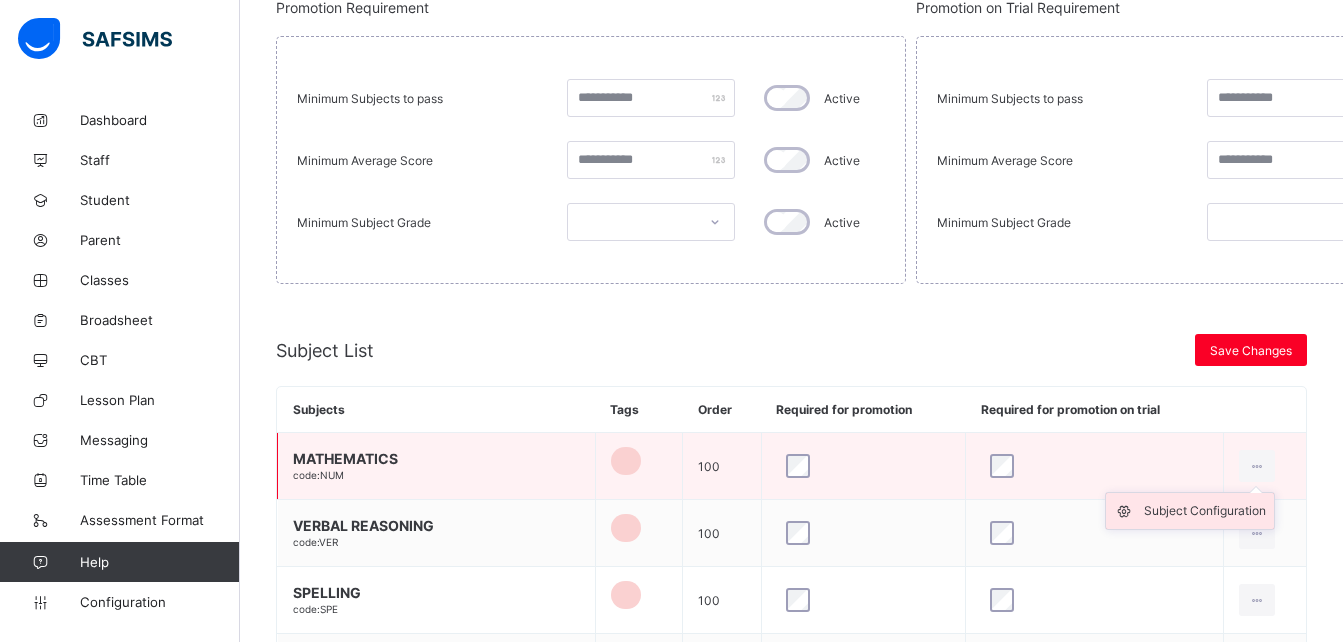 click on "Subject Configuration" at bounding box center (1205, 511) 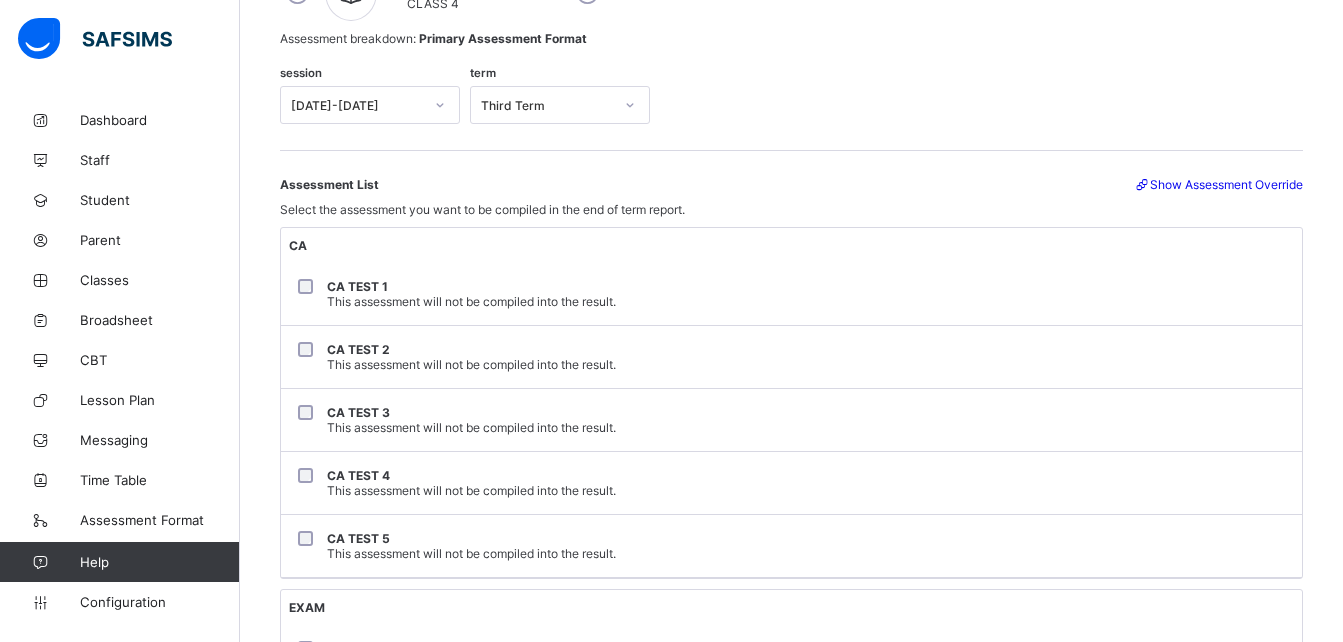 scroll, scrollTop: 209, scrollLeft: 0, axis: vertical 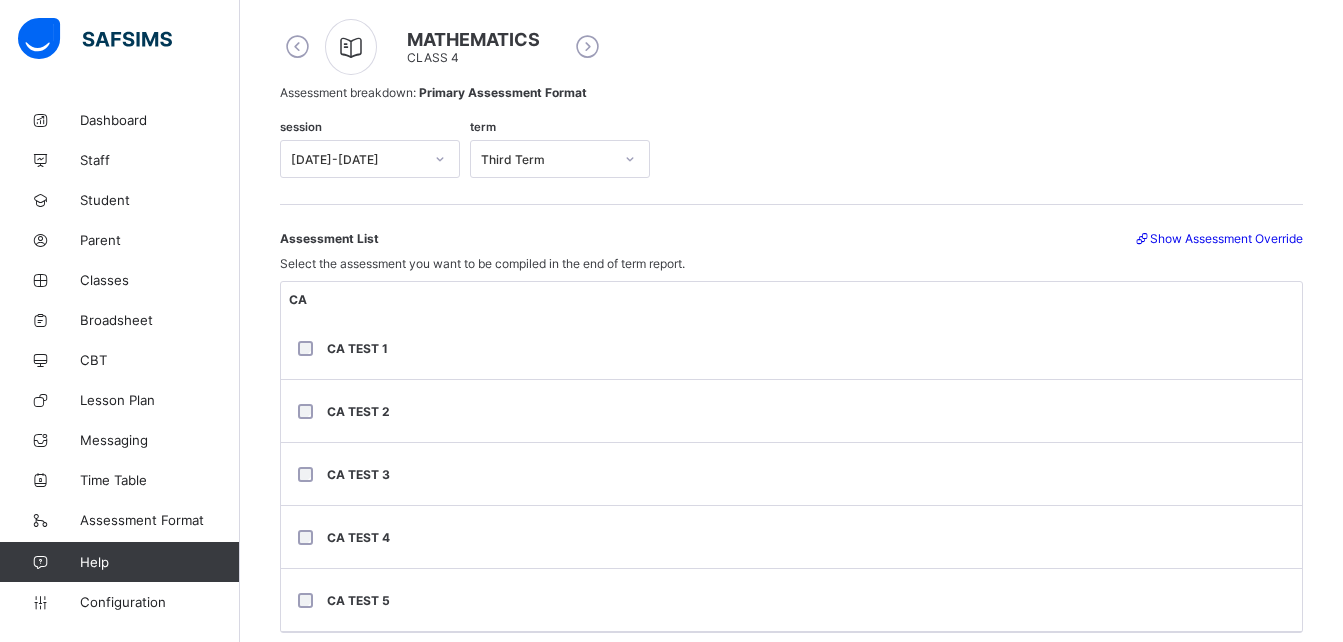 click on "Show Assessment Override" at bounding box center (1218, 238) 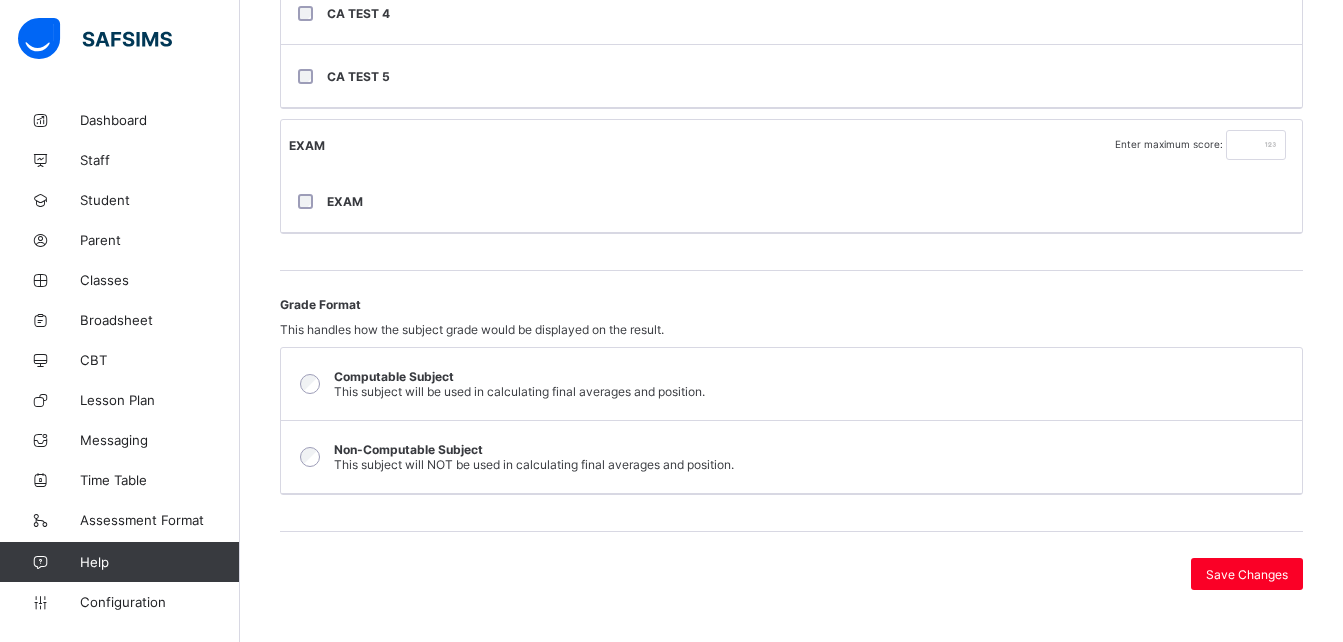 scroll, scrollTop: 703, scrollLeft: 0, axis: vertical 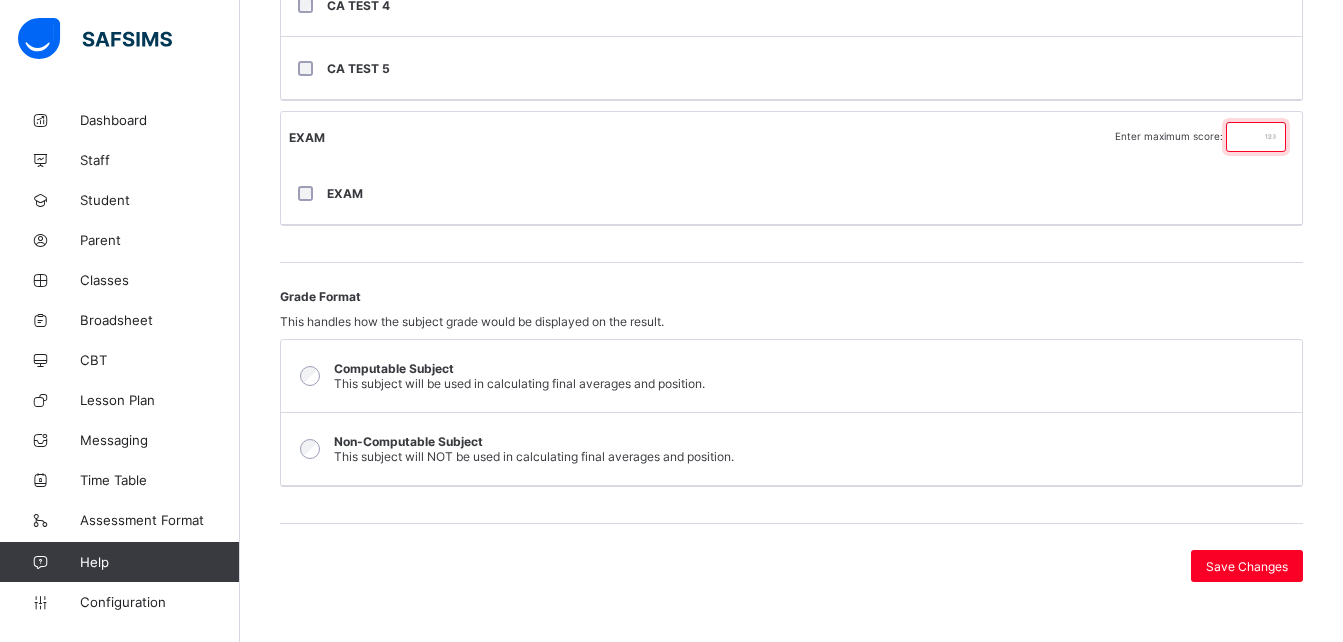 click at bounding box center [1256, 137] 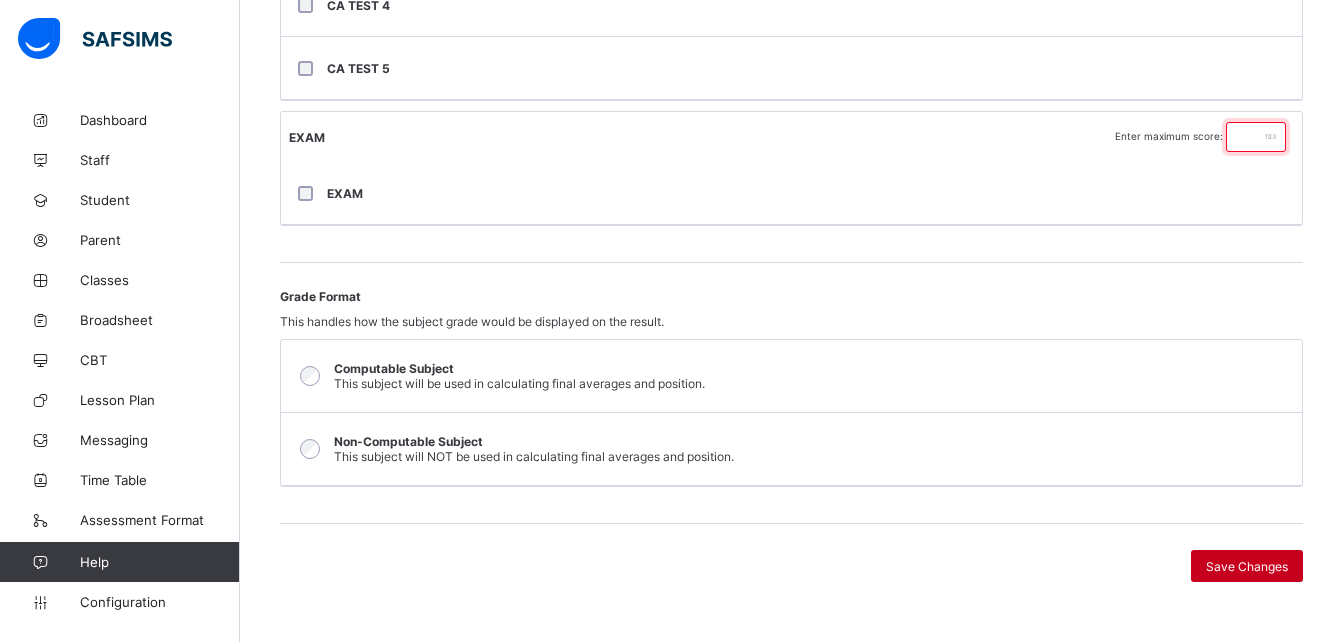 type on "**" 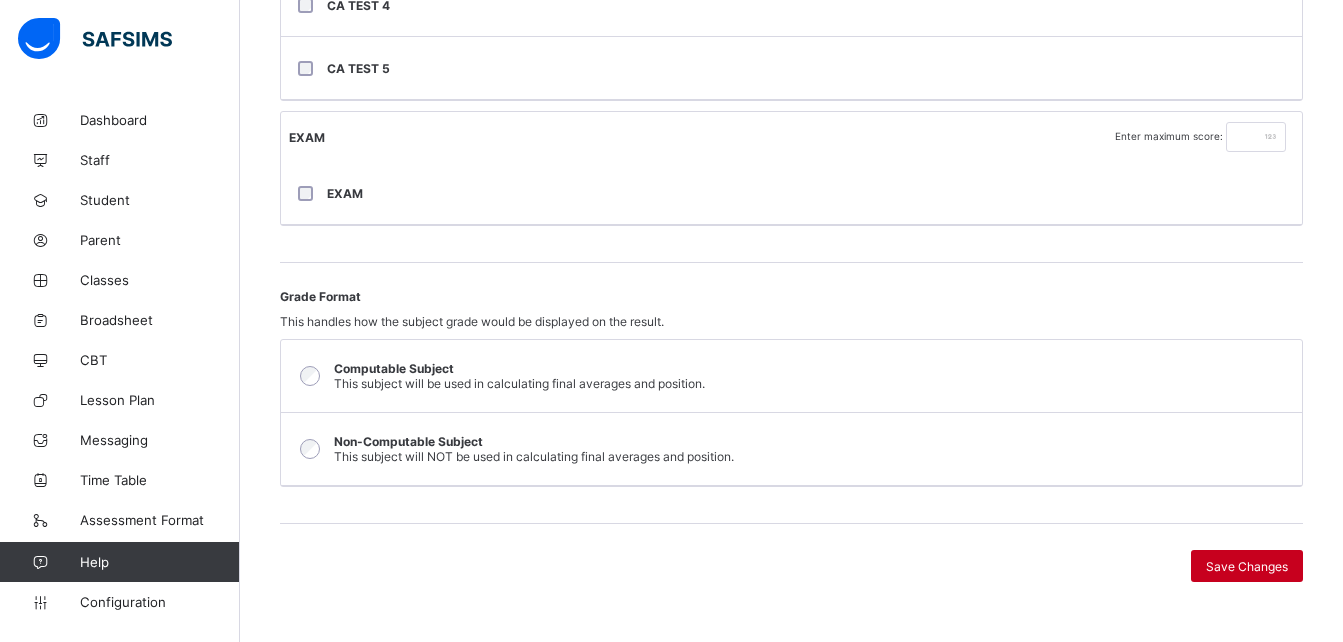 click on "Save Changes" at bounding box center (1247, 566) 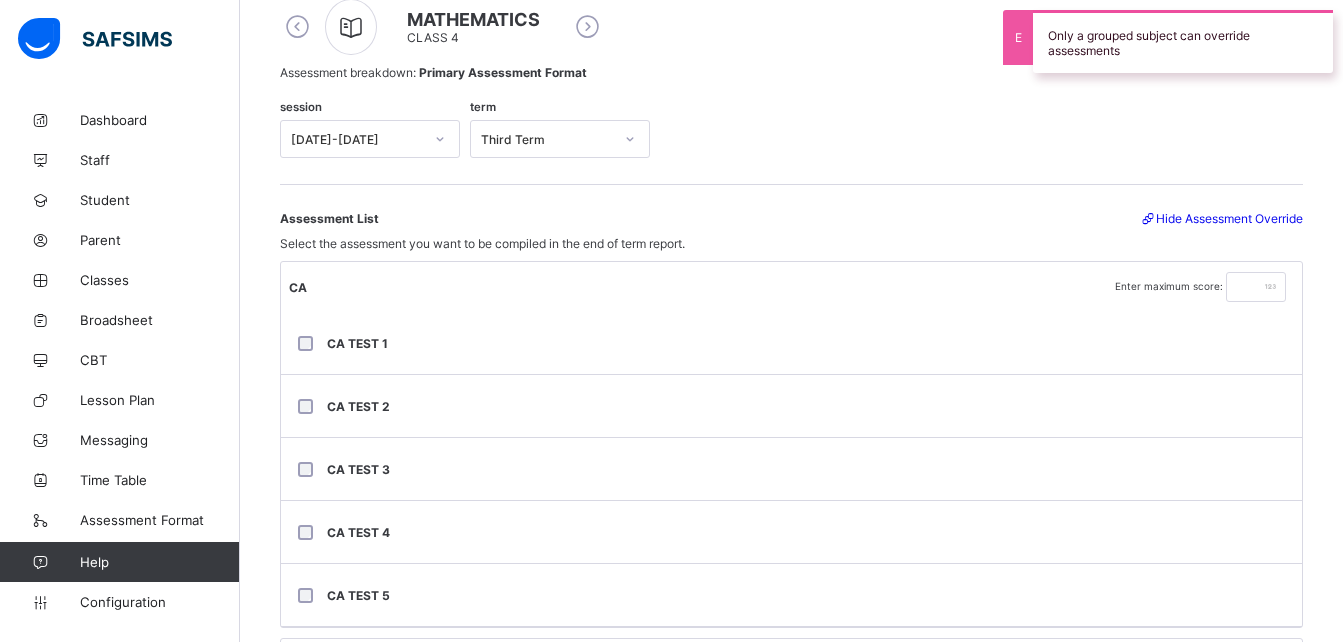 scroll, scrollTop: 177, scrollLeft: 0, axis: vertical 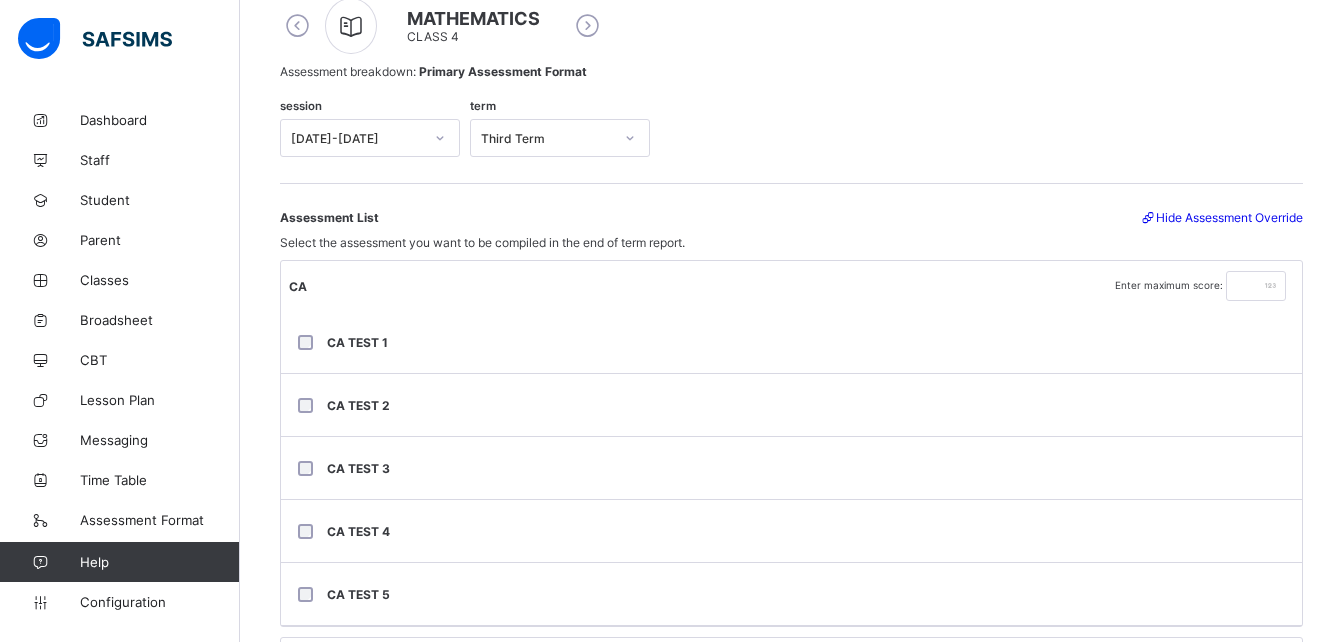 click on "Hide Assessment Override" at bounding box center [1221, 217] 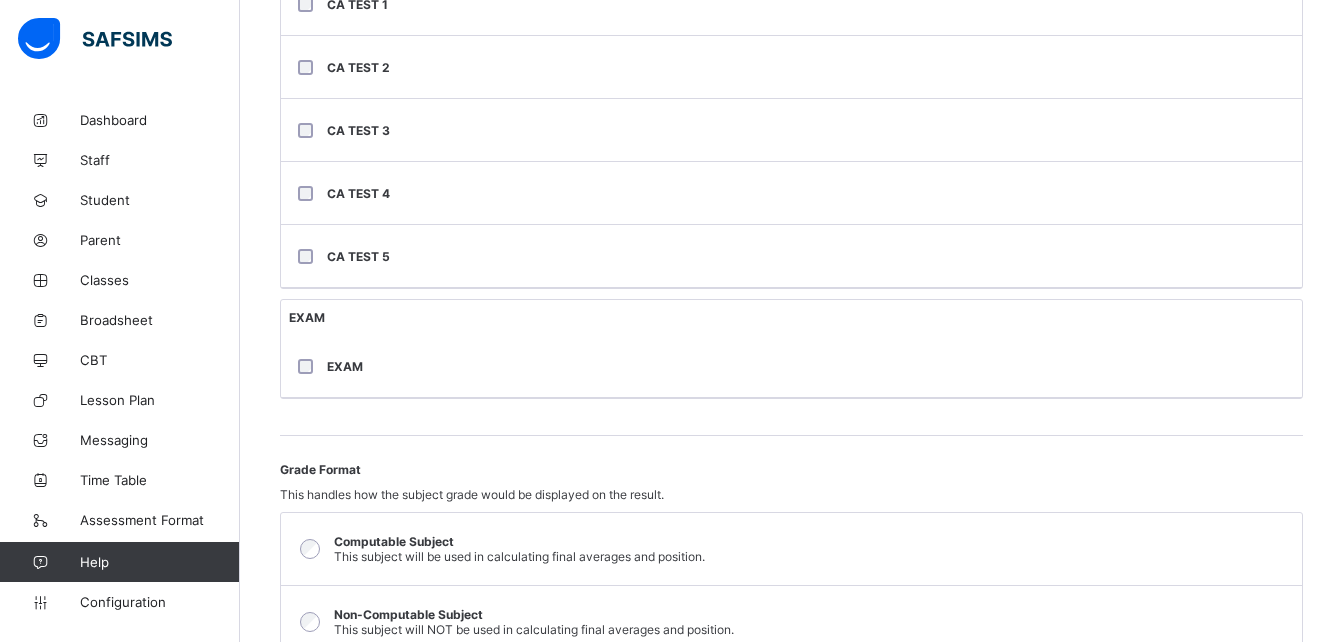 scroll, scrollTop: 673, scrollLeft: 0, axis: vertical 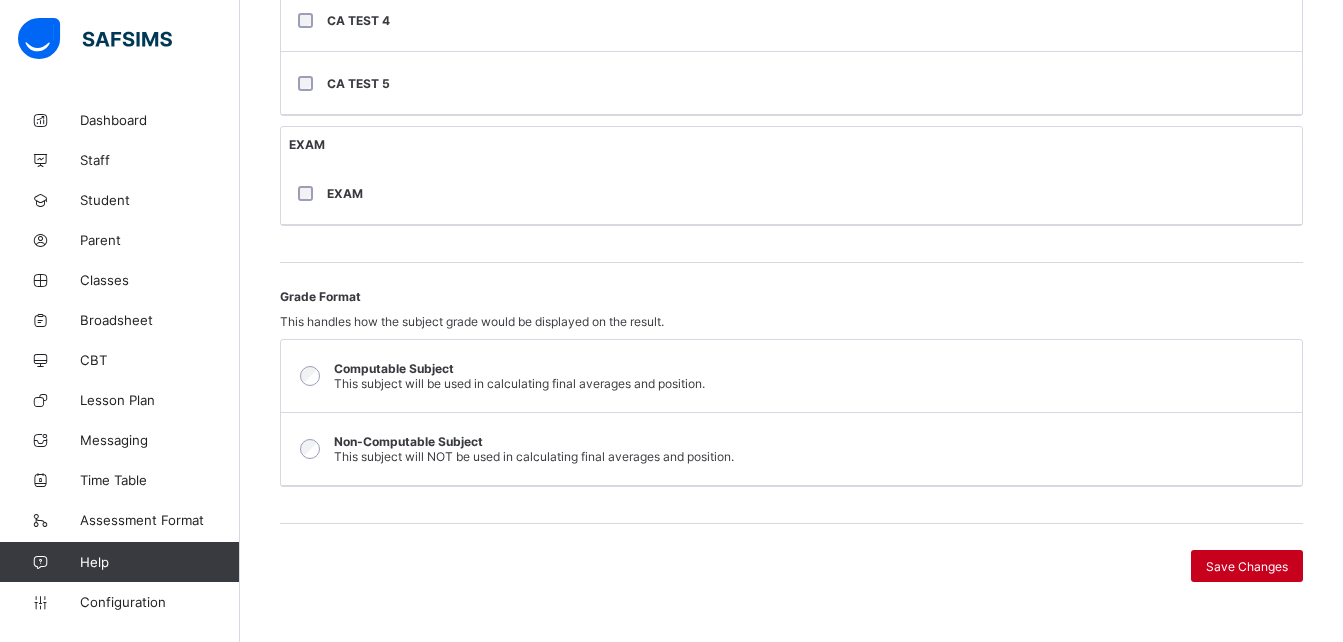 click on "Save Changes" at bounding box center (1247, 566) 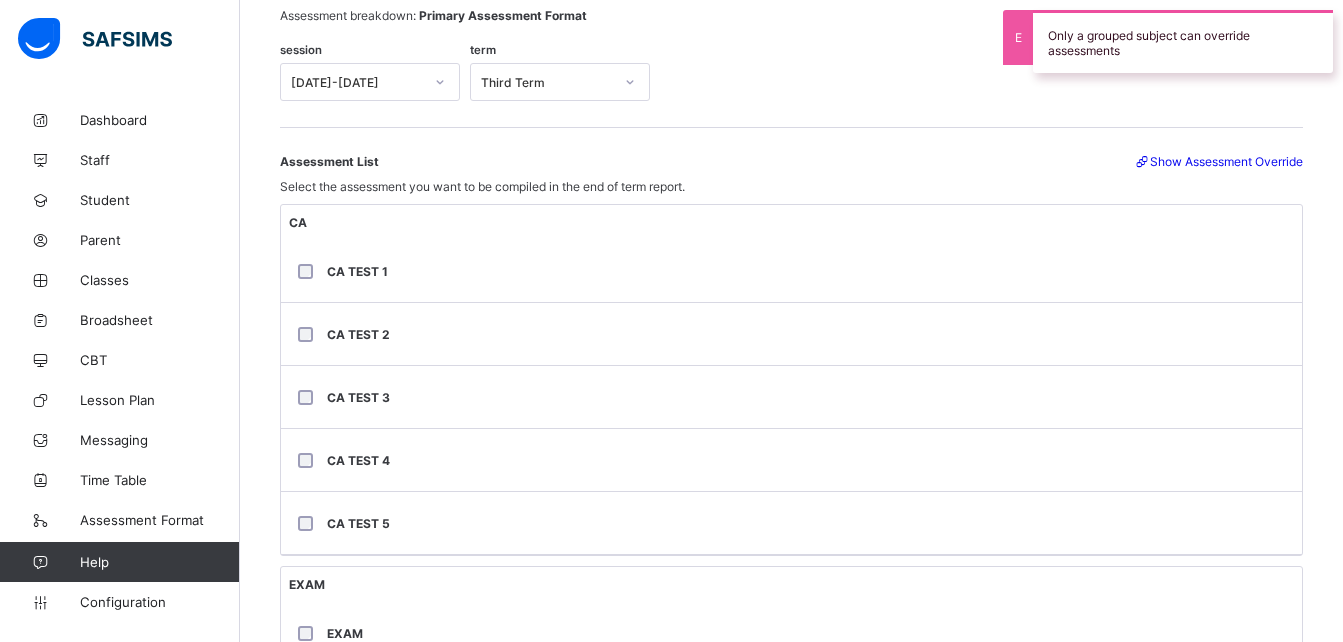 scroll, scrollTop: 0, scrollLeft: 0, axis: both 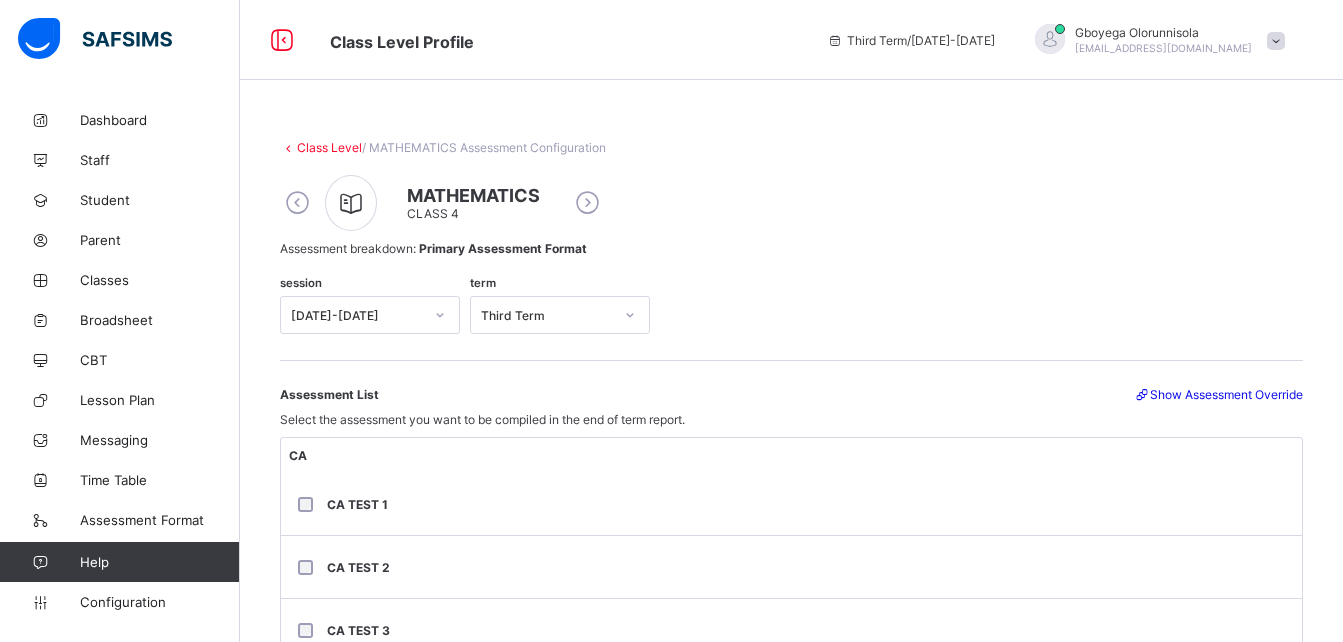 click at bounding box center [587, 203] 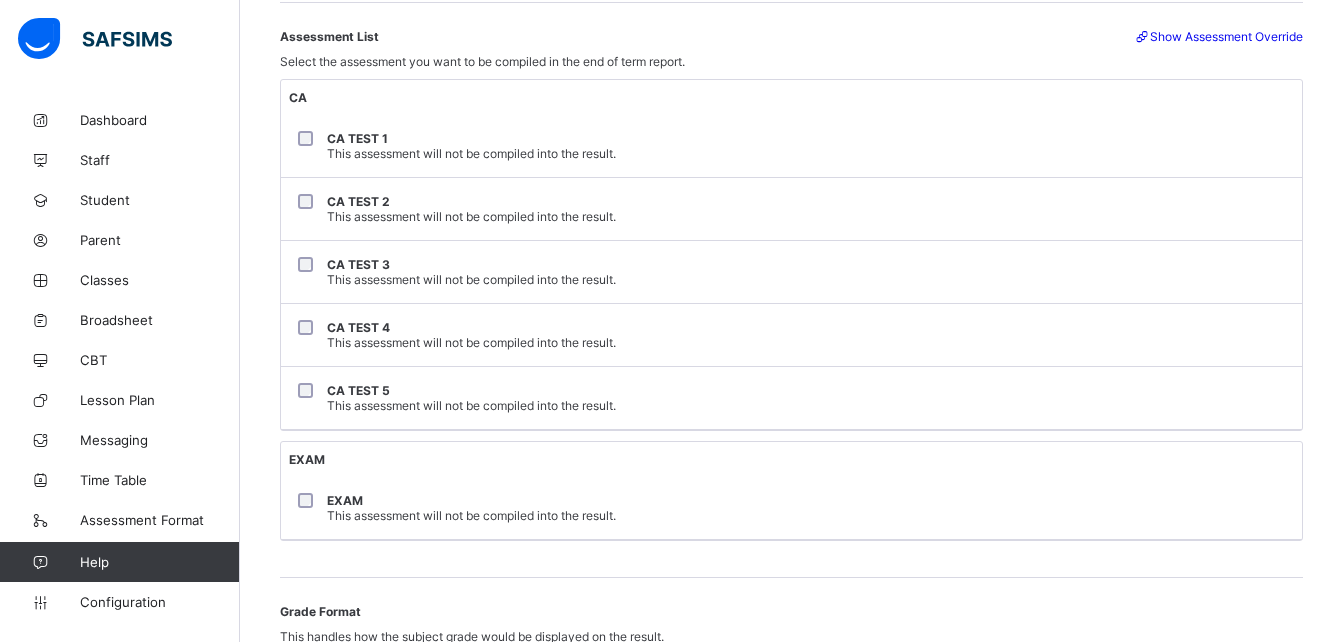 scroll, scrollTop: 361, scrollLeft: 0, axis: vertical 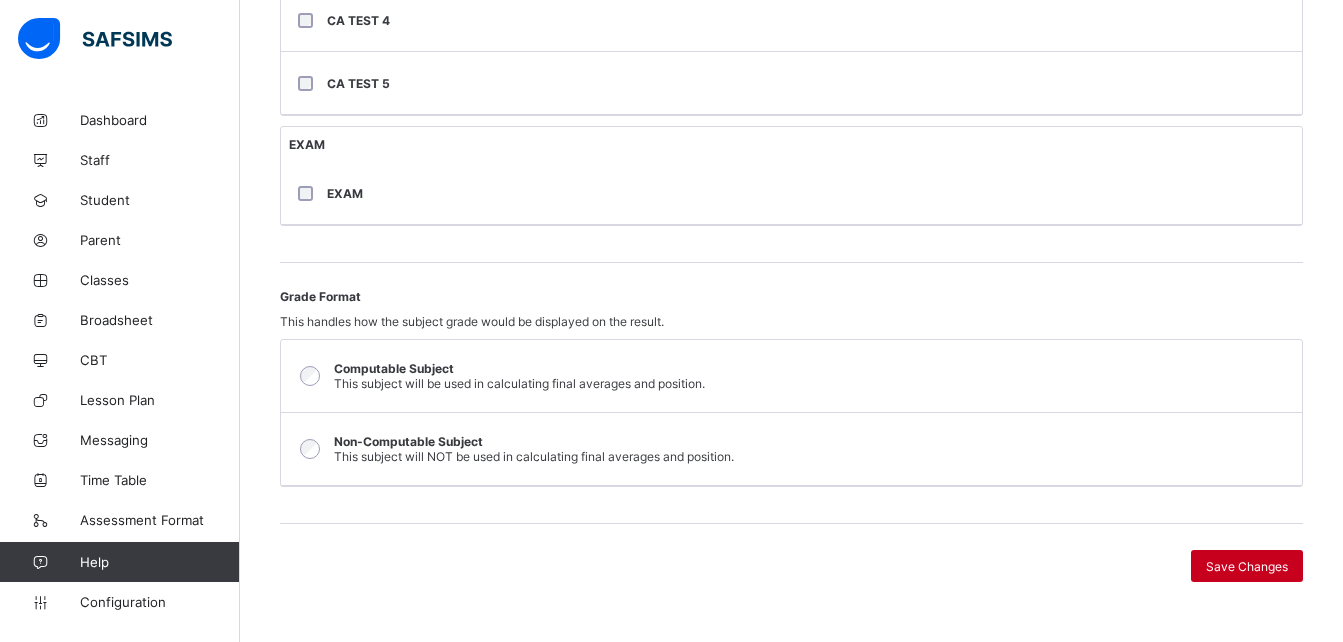 click on "Save Changes" at bounding box center (1247, 566) 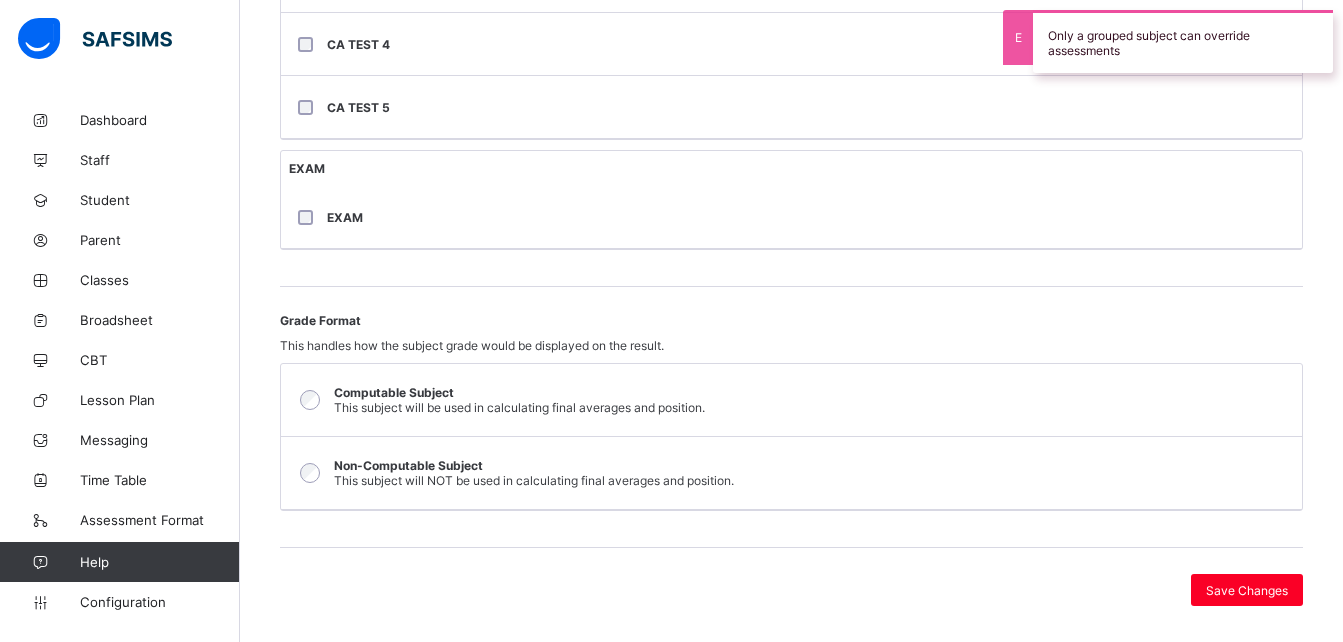 scroll, scrollTop: 0, scrollLeft: 0, axis: both 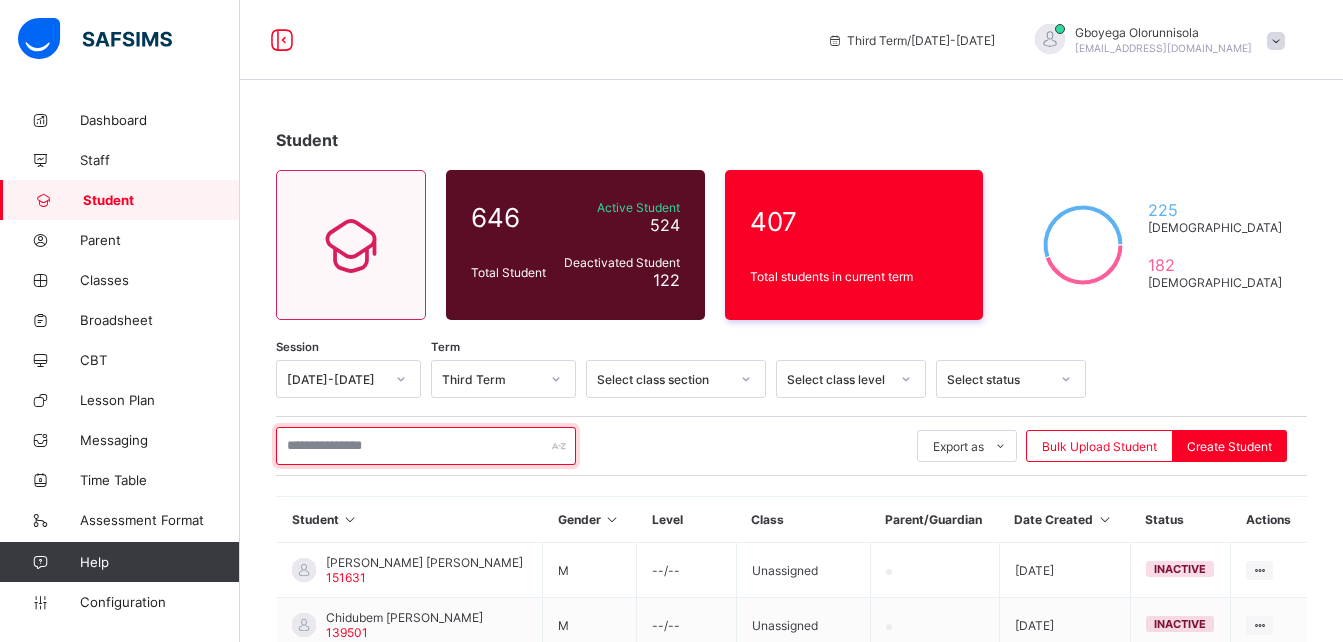click at bounding box center (426, 446) 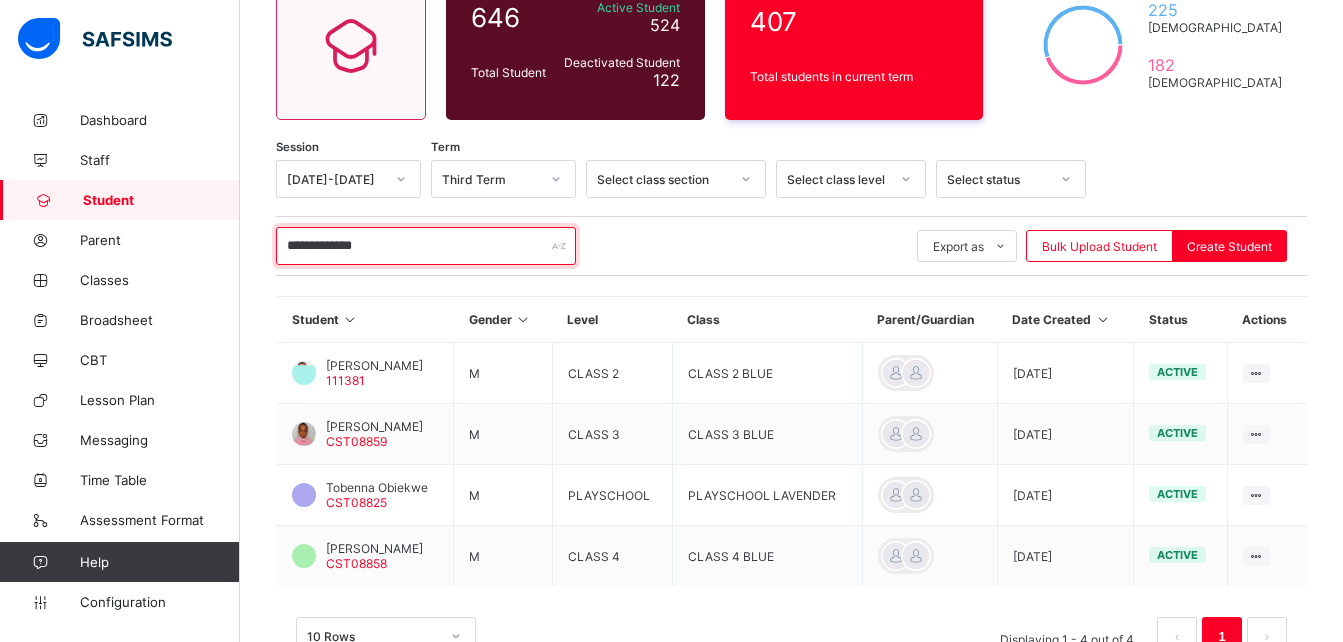 scroll, scrollTop: 265, scrollLeft: 0, axis: vertical 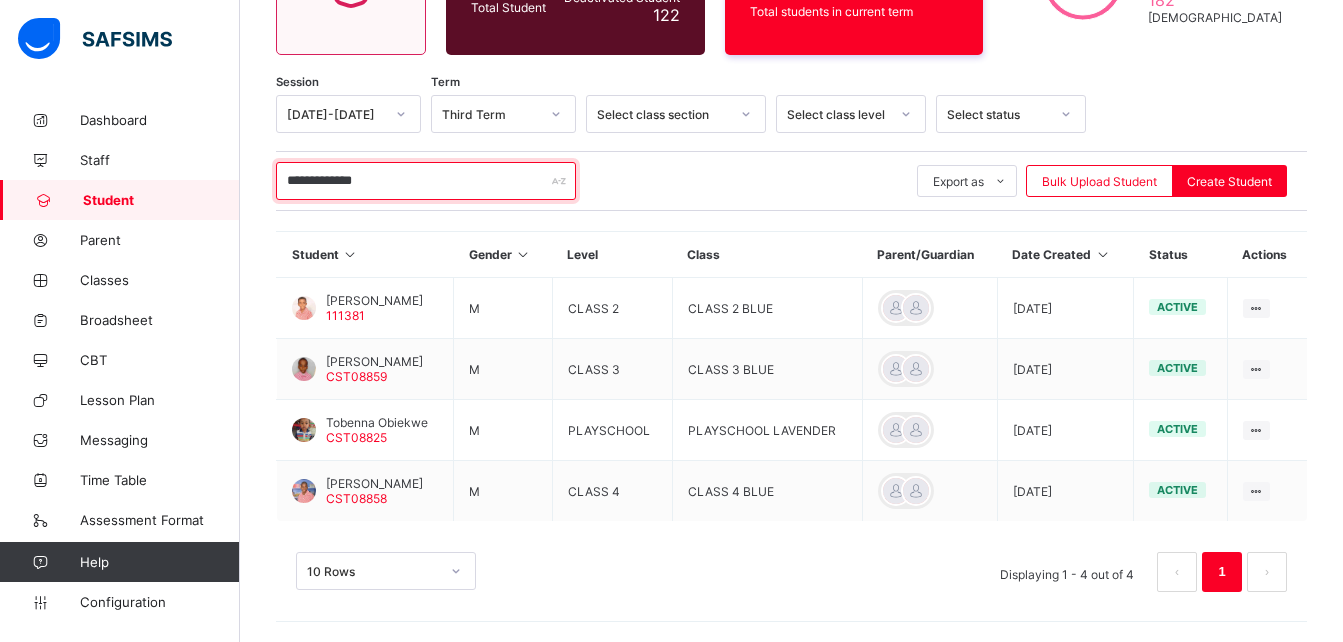 type on "**********" 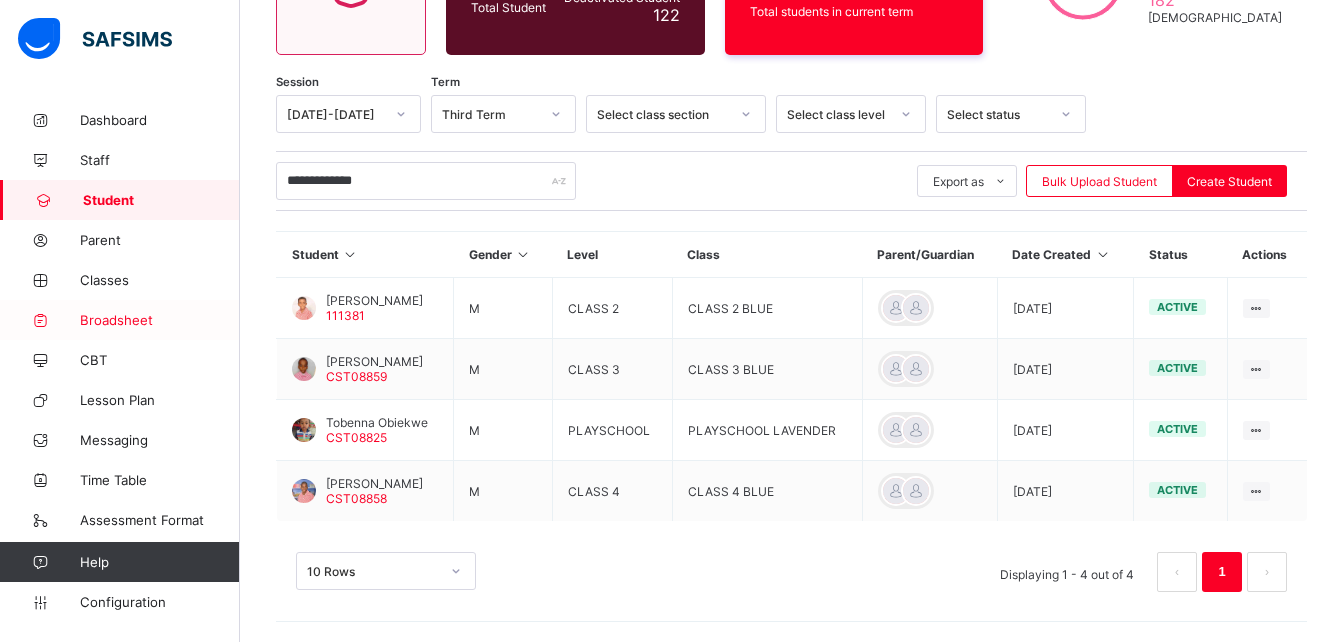 click on "Broadsheet" at bounding box center [160, 320] 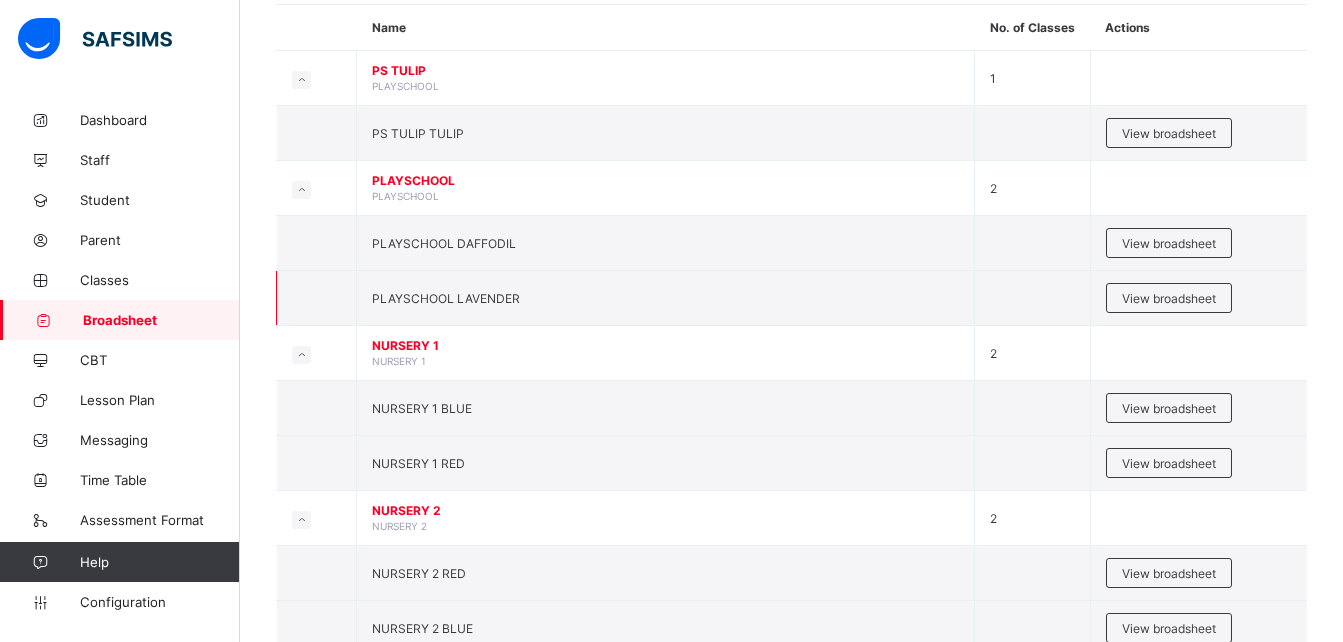scroll, scrollTop: 0, scrollLeft: 0, axis: both 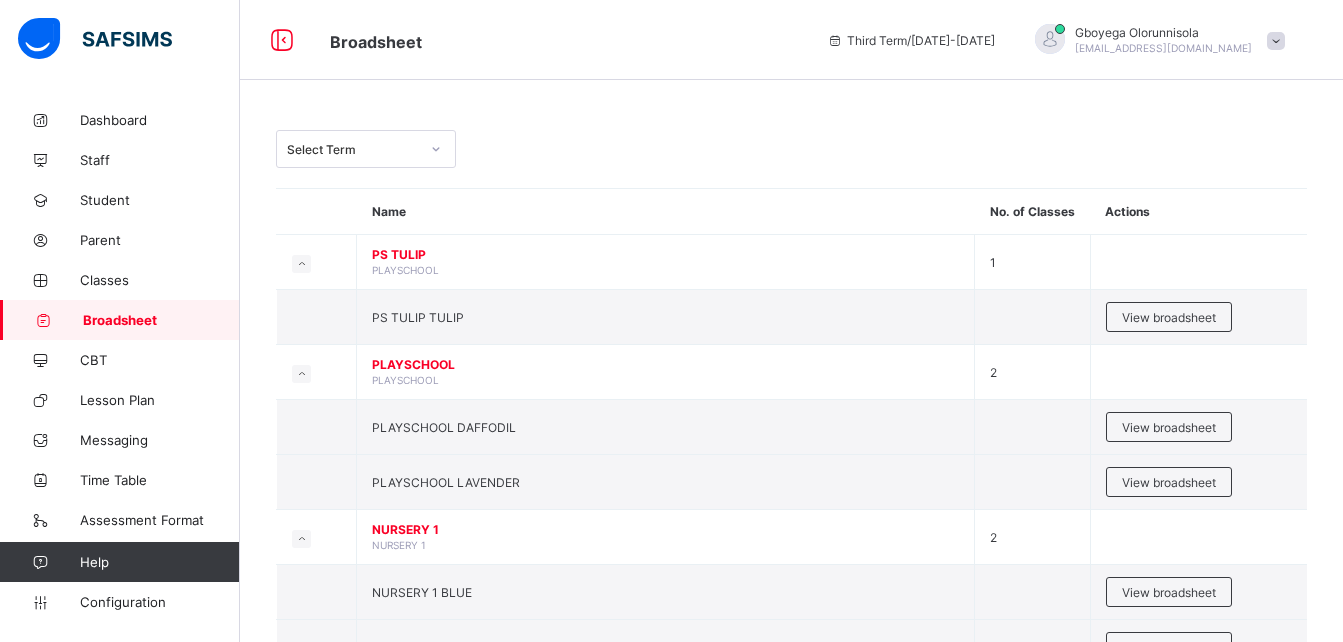 click on "Select Term" at bounding box center (353, 149) 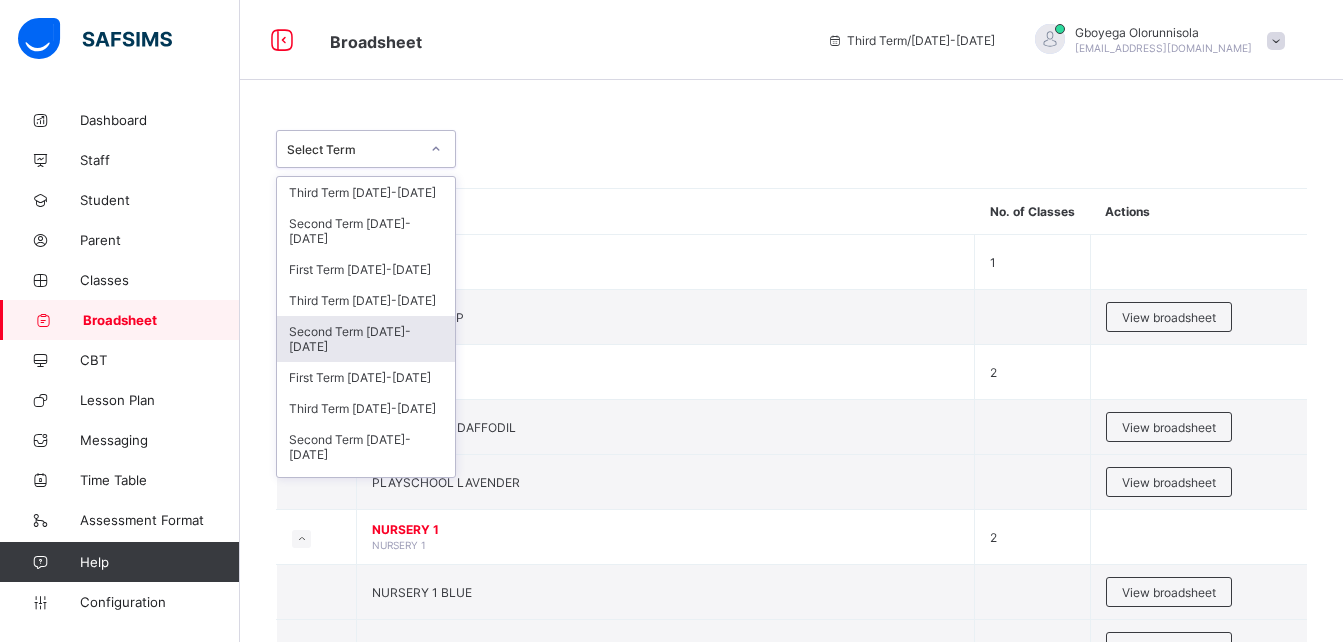 click on "Second Term 2024-2025" at bounding box center [366, 339] 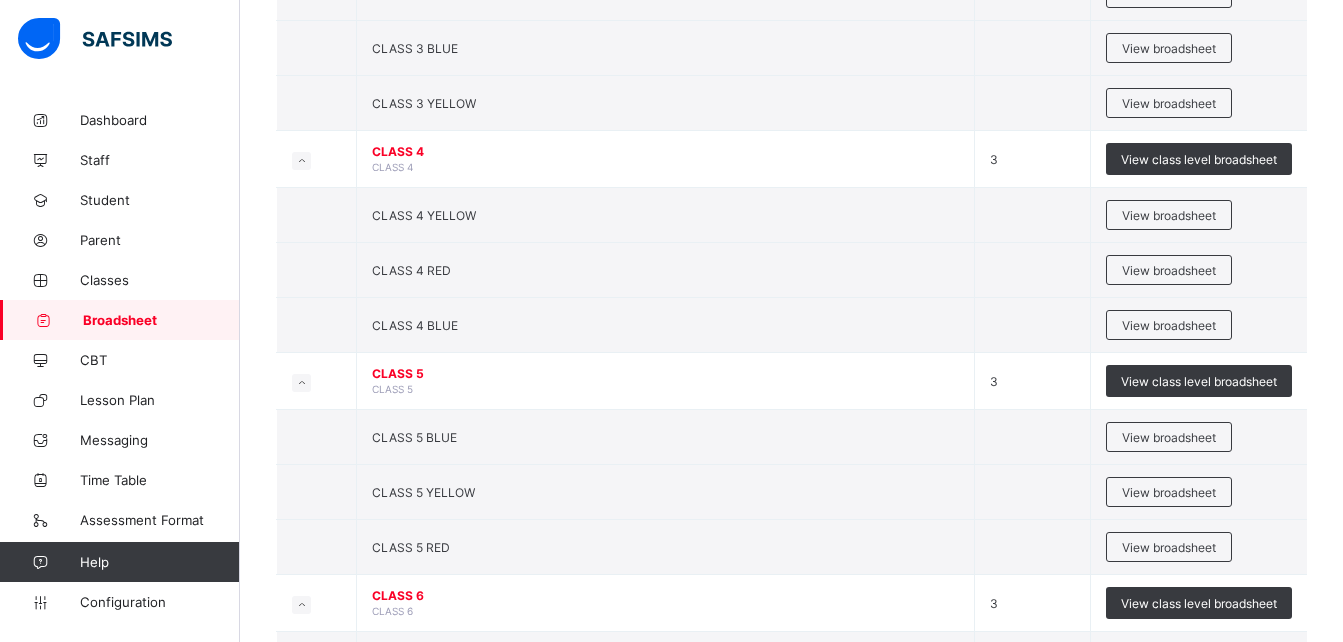 scroll, scrollTop: 1556, scrollLeft: 0, axis: vertical 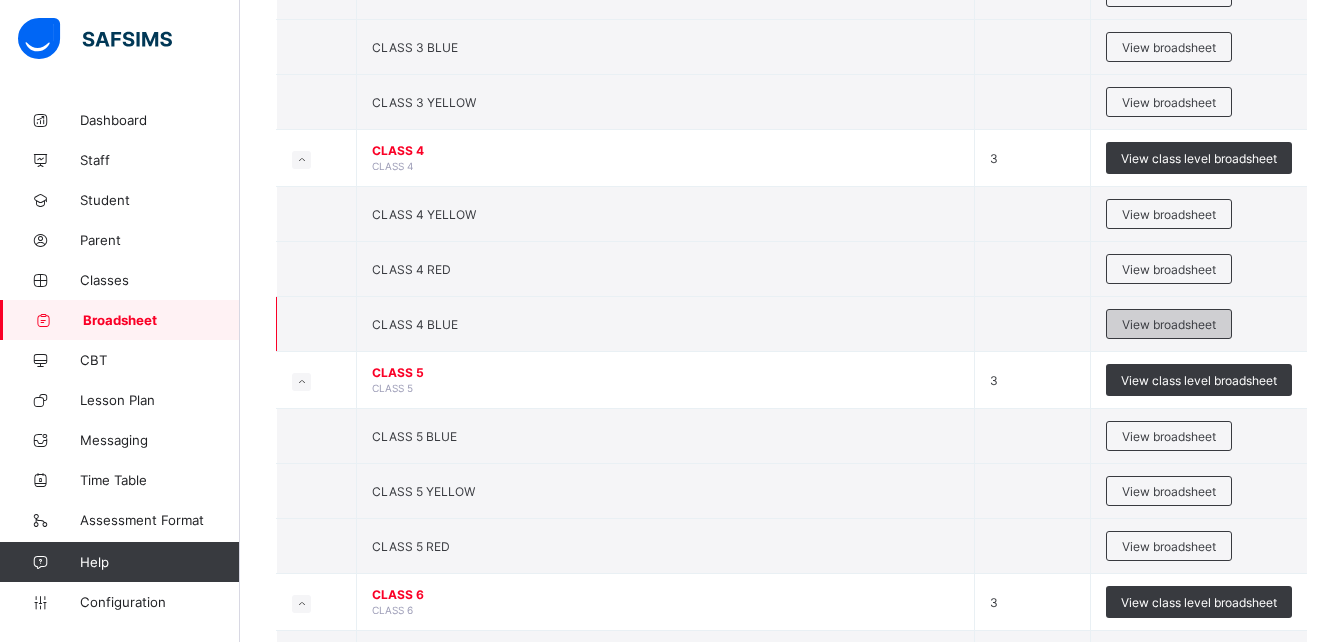 click on "View broadsheet" at bounding box center [1169, 324] 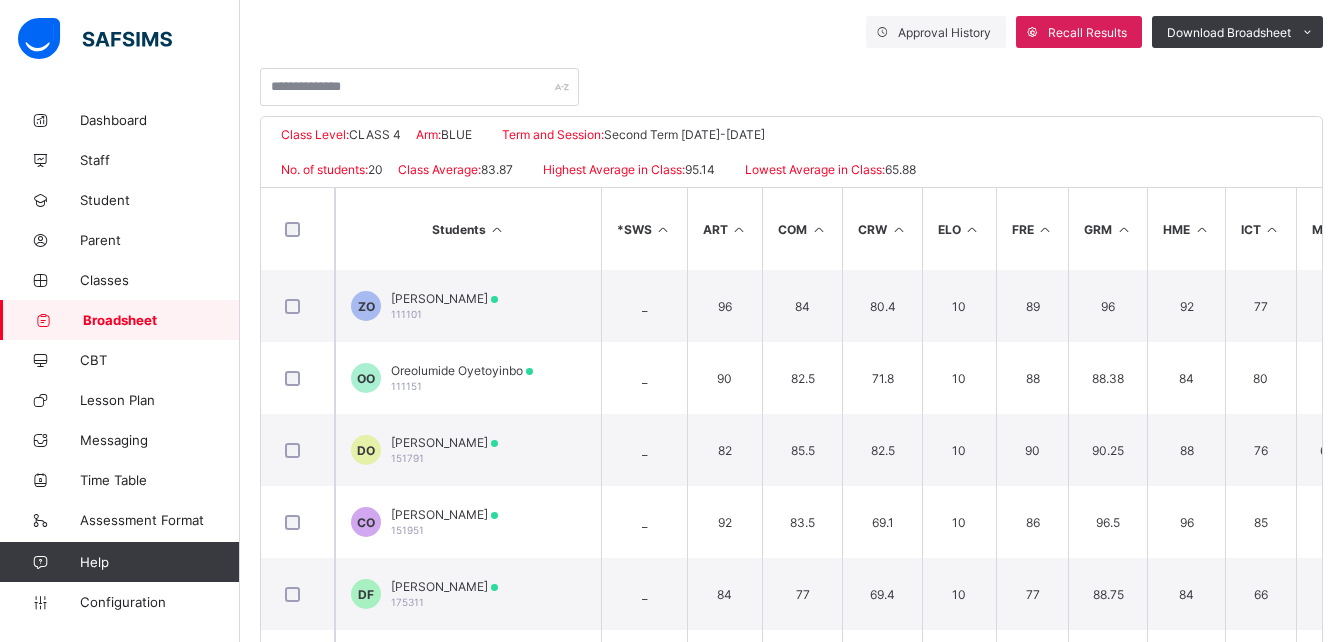 scroll, scrollTop: 439, scrollLeft: 0, axis: vertical 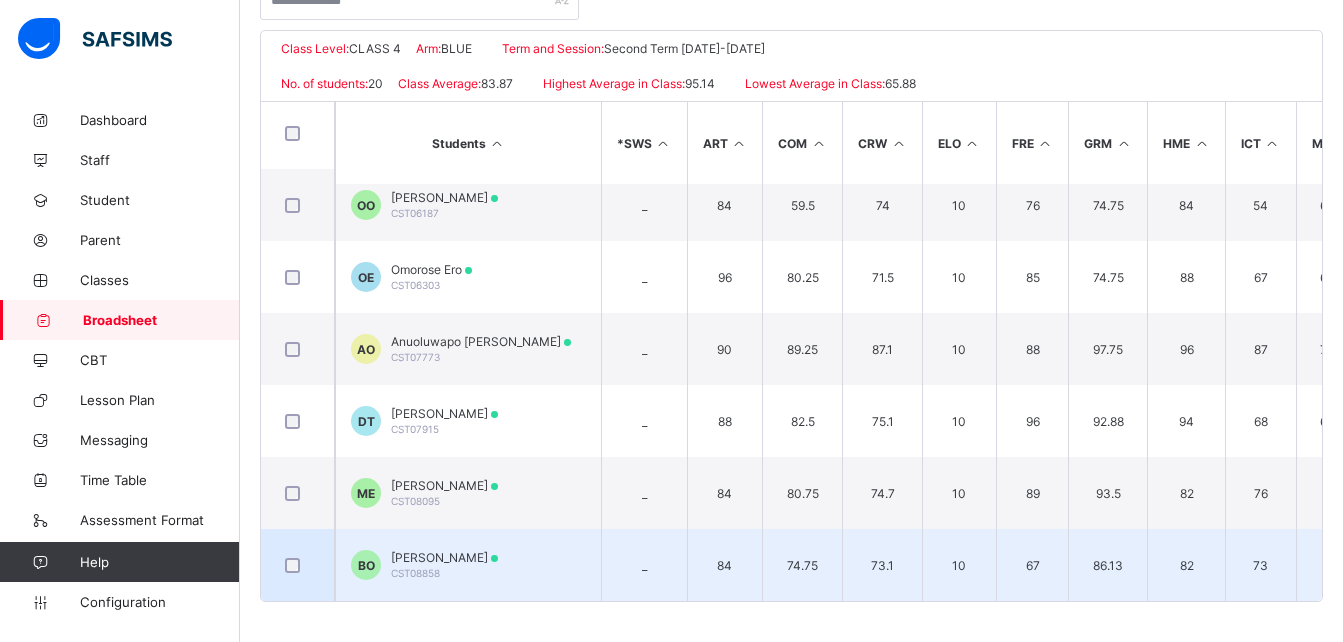 click on "Bryan  Obiekwe" at bounding box center [444, 557] 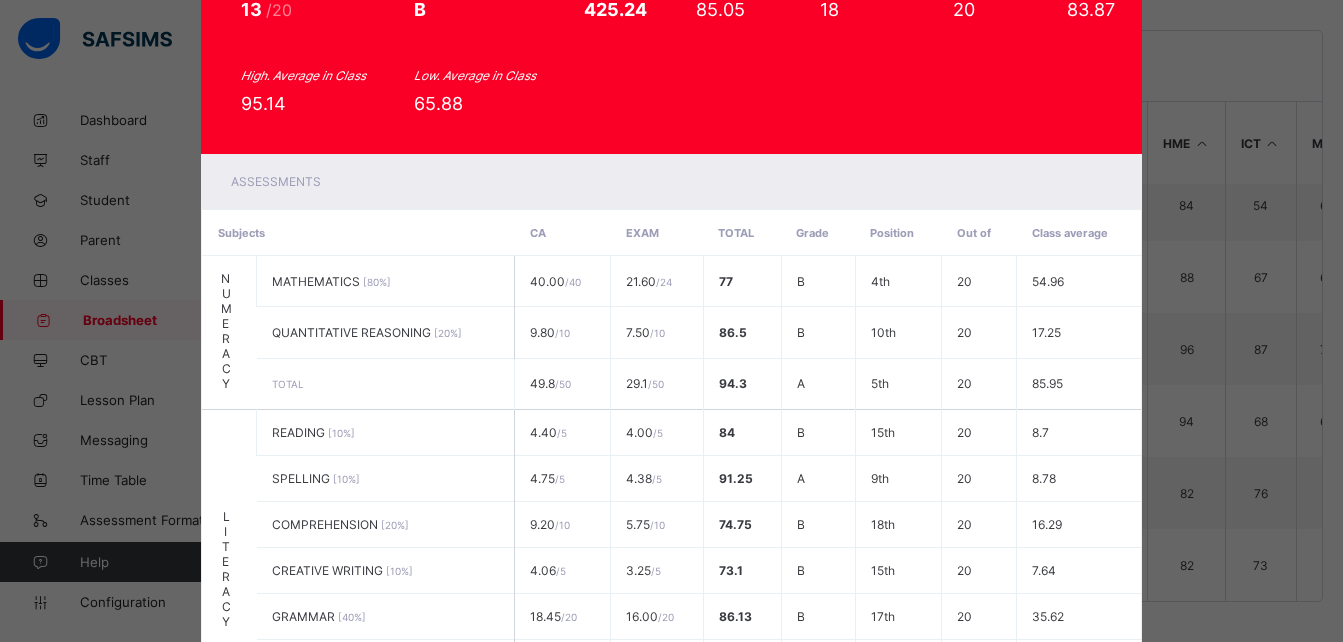 scroll, scrollTop: 0, scrollLeft: 0, axis: both 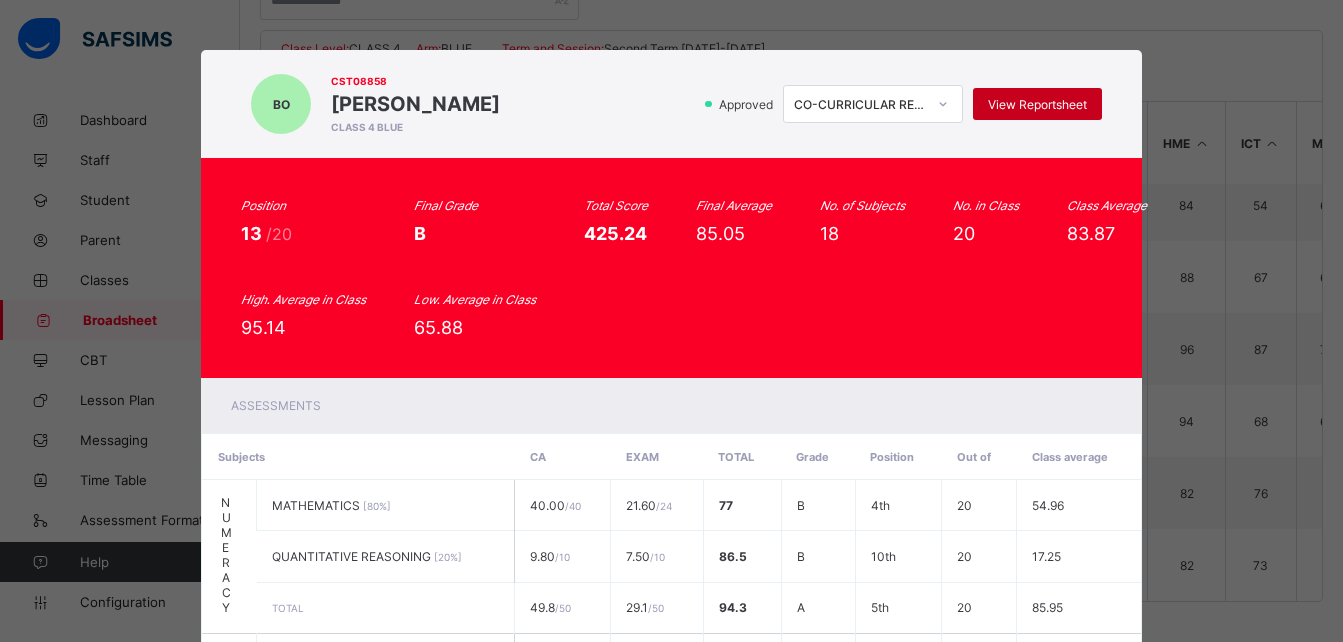 click on "View Reportsheet" at bounding box center (1037, 104) 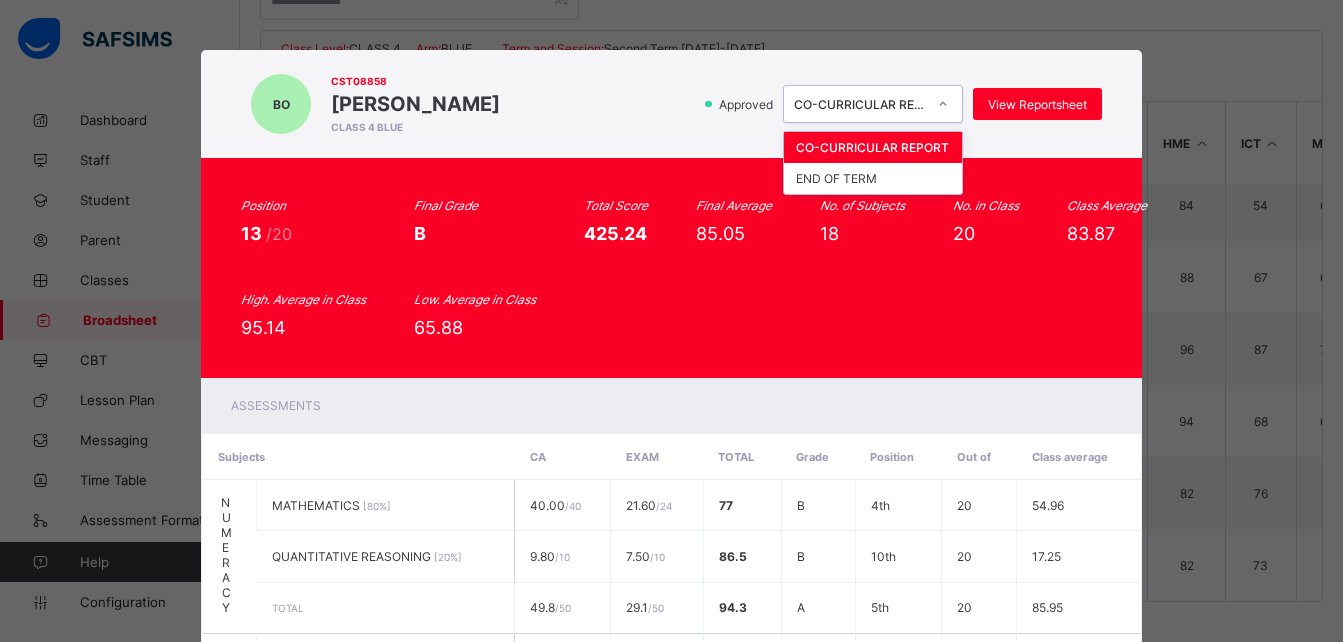 click 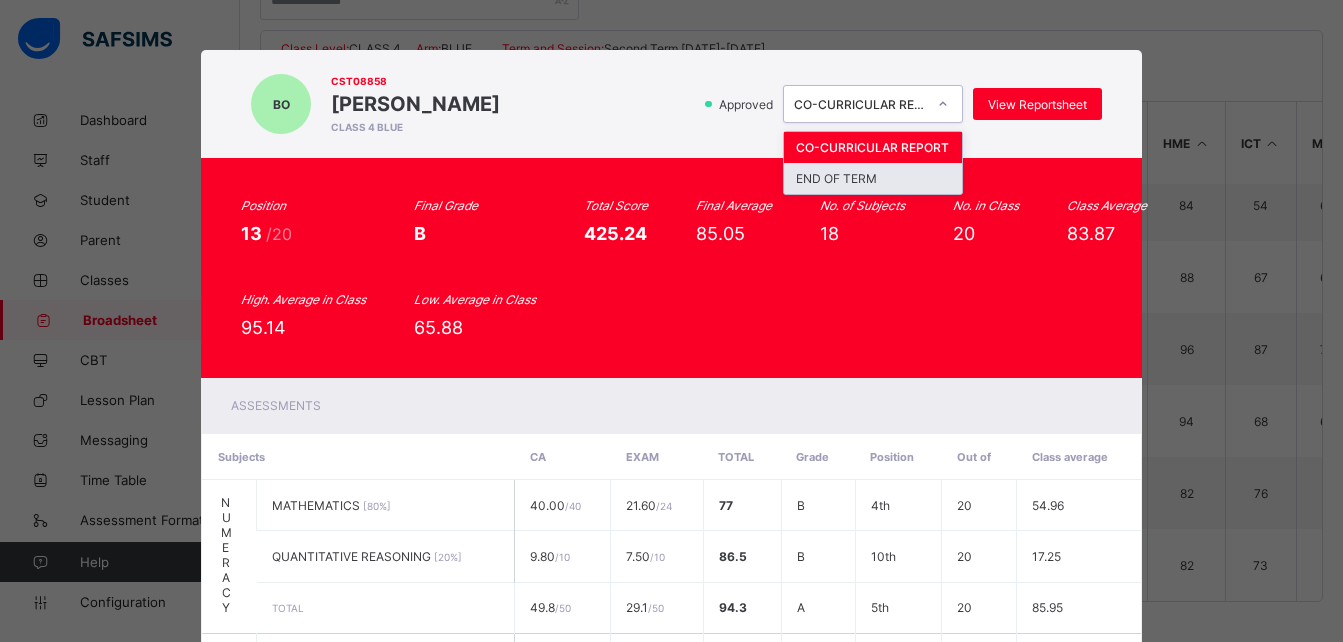 click on "END OF TERM" at bounding box center [873, 178] 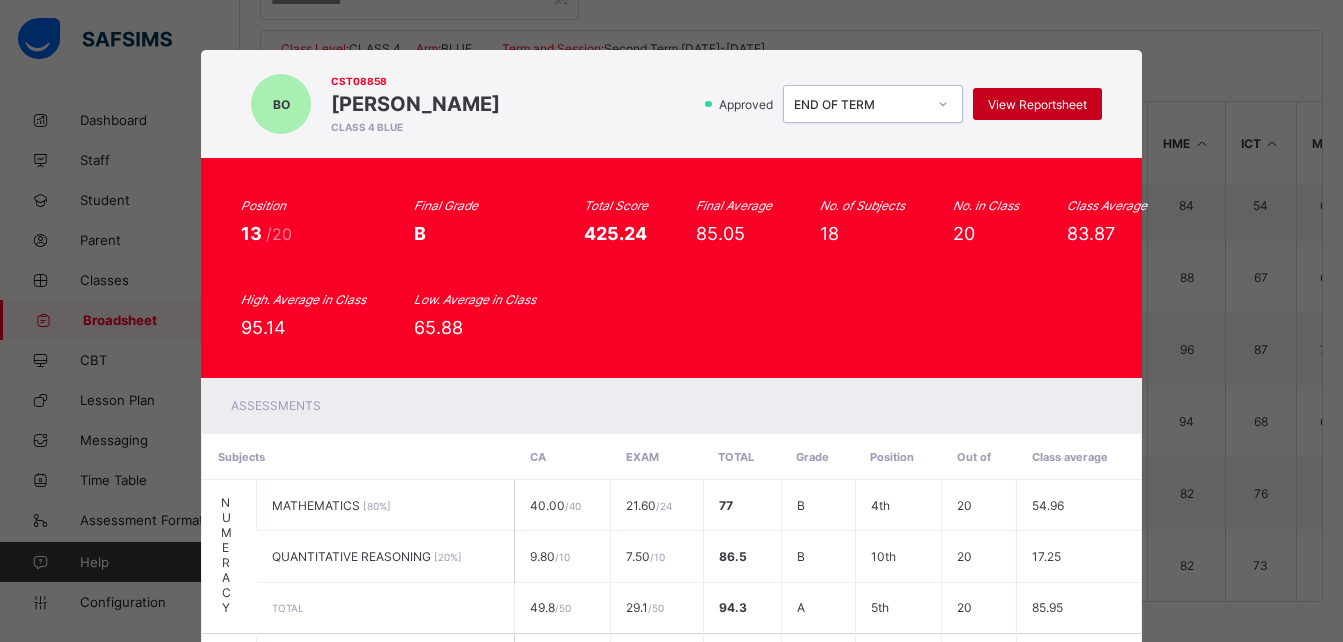 click on "View Reportsheet" at bounding box center (1037, 104) 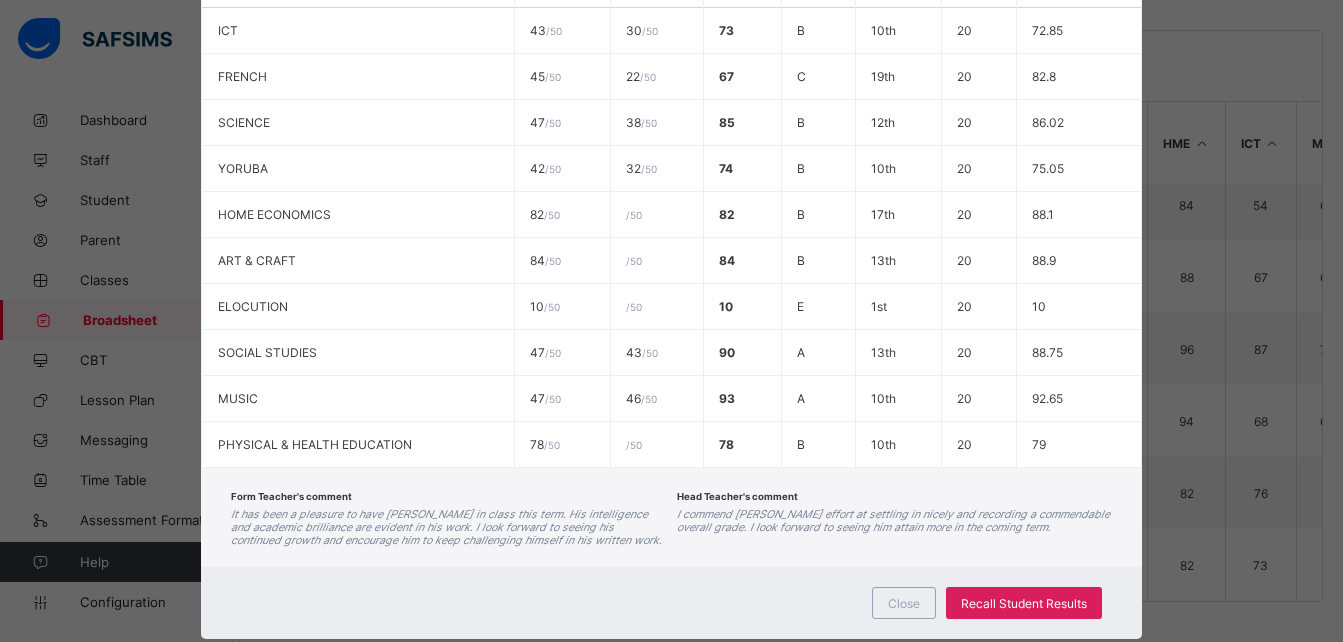 scroll, scrollTop: 995, scrollLeft: 0, axis: vertical 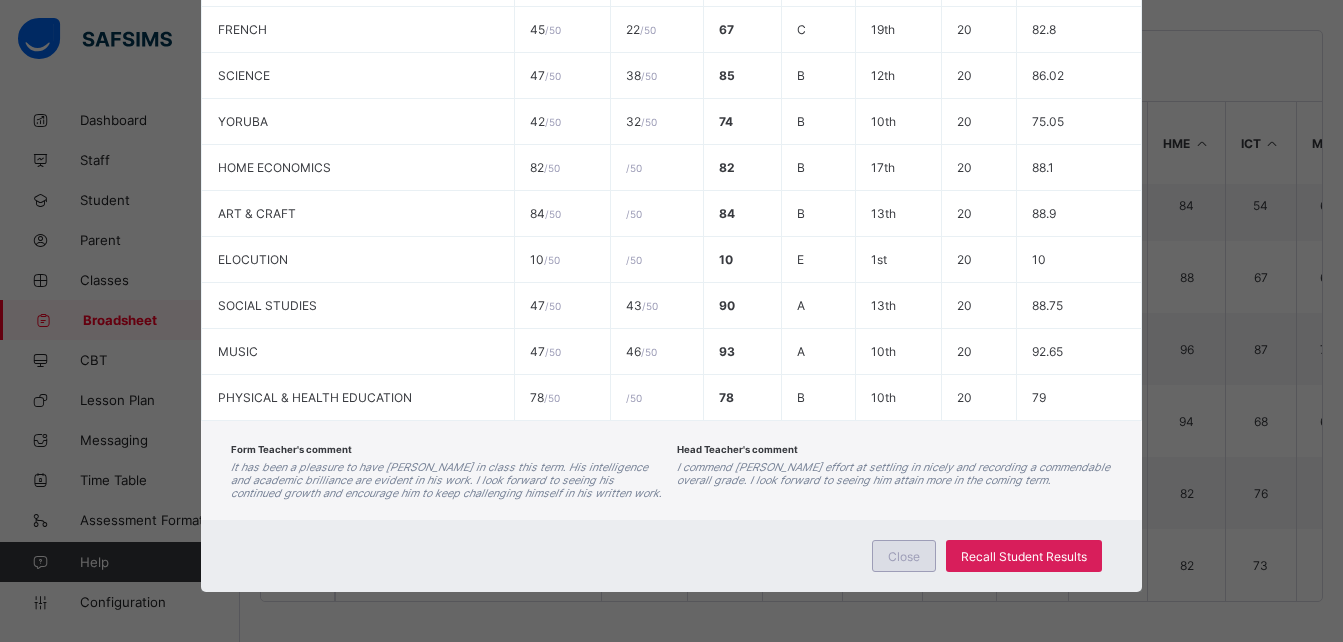 click on "Close" at bounding box center (904, 556) 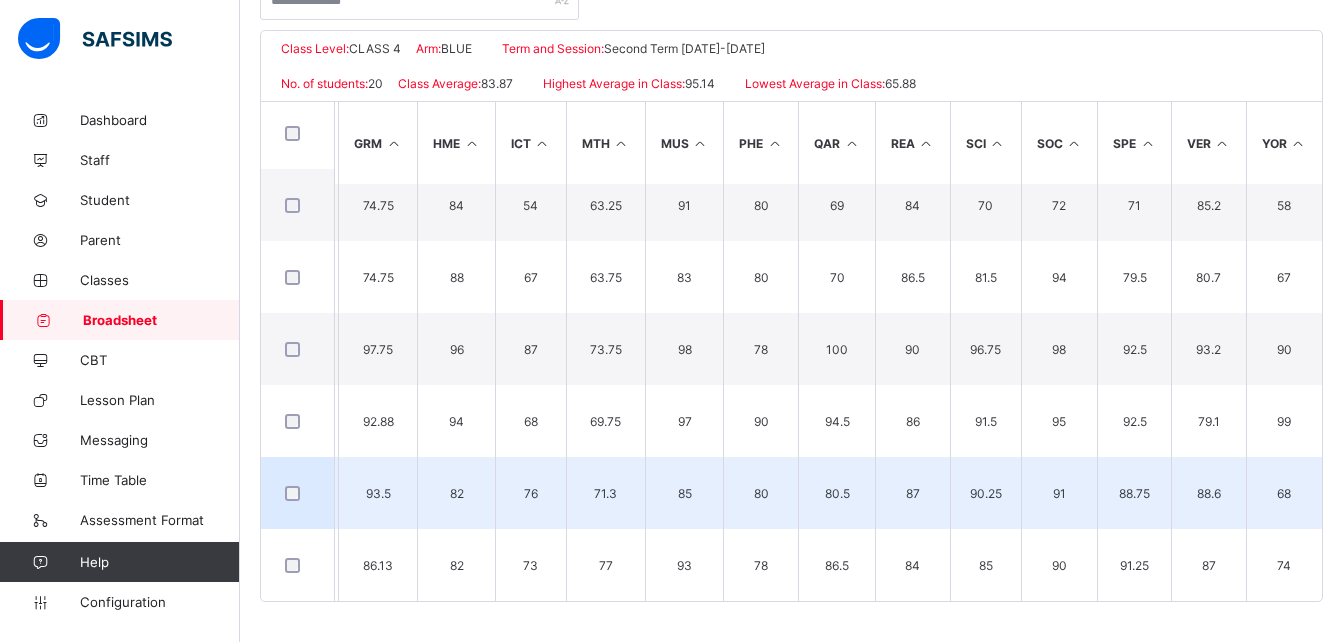 scroll, scrollTop: 1031, scrollLeft: 731, axis: both 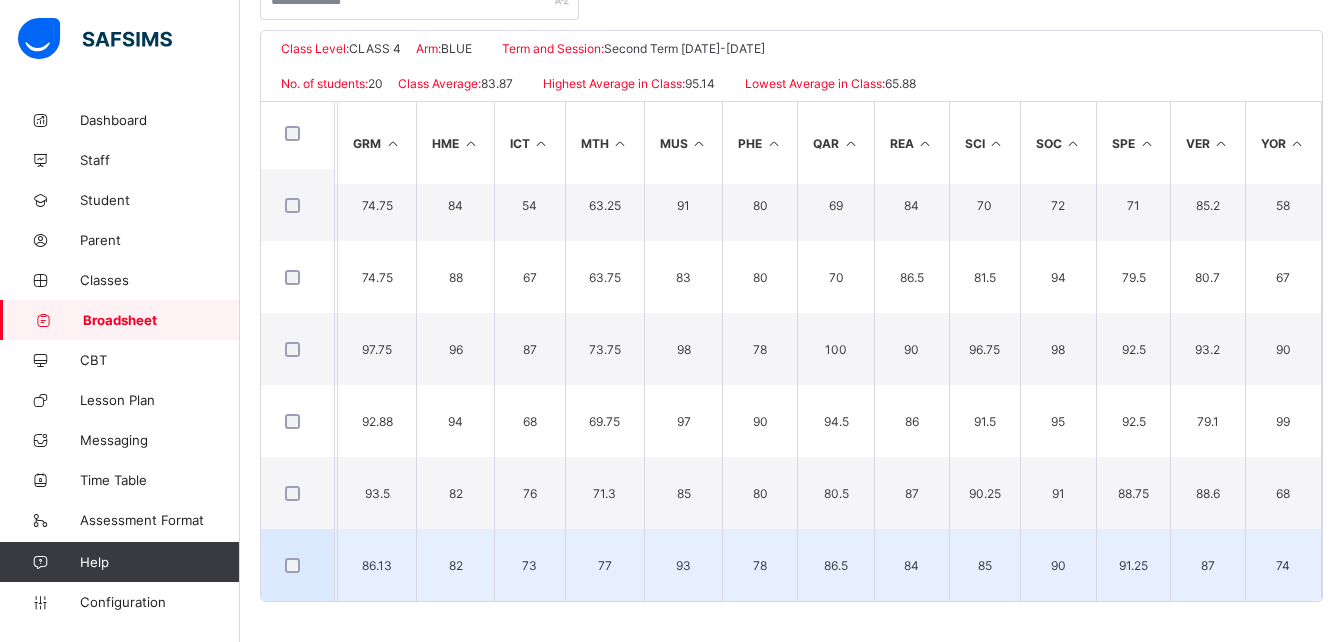 click on "78" at bounding box center [759, 565] 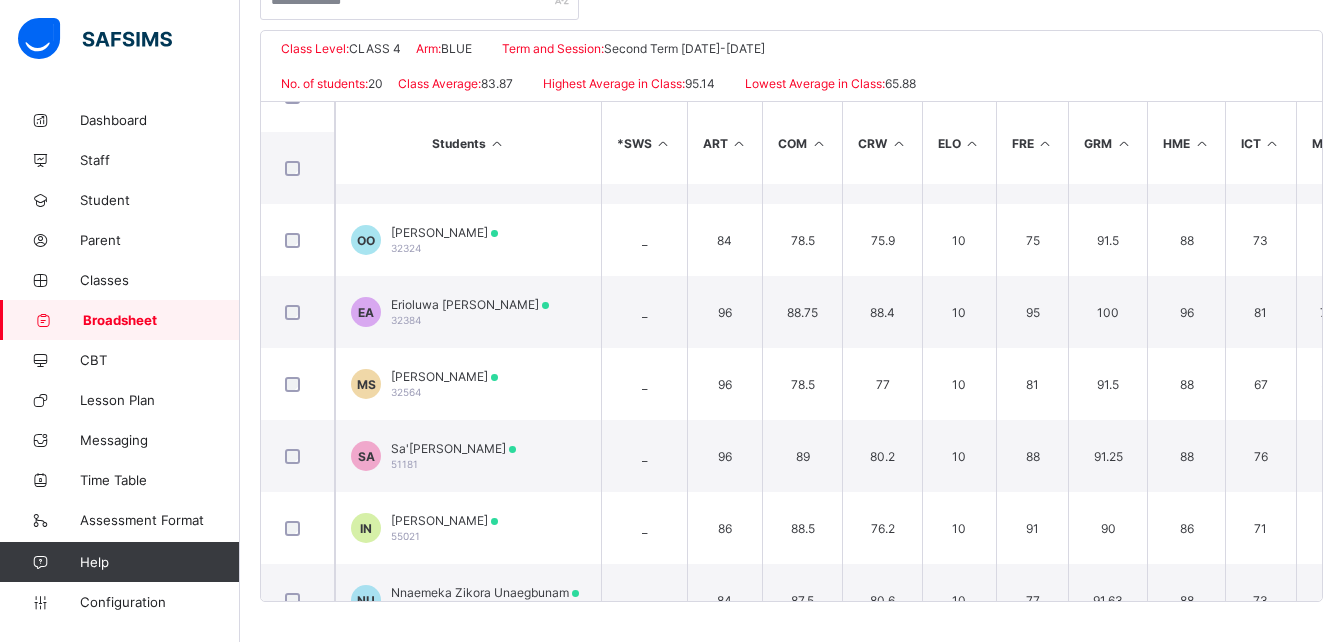 scroll, scrollTop: 0, scrollLeft: 0, axis: both 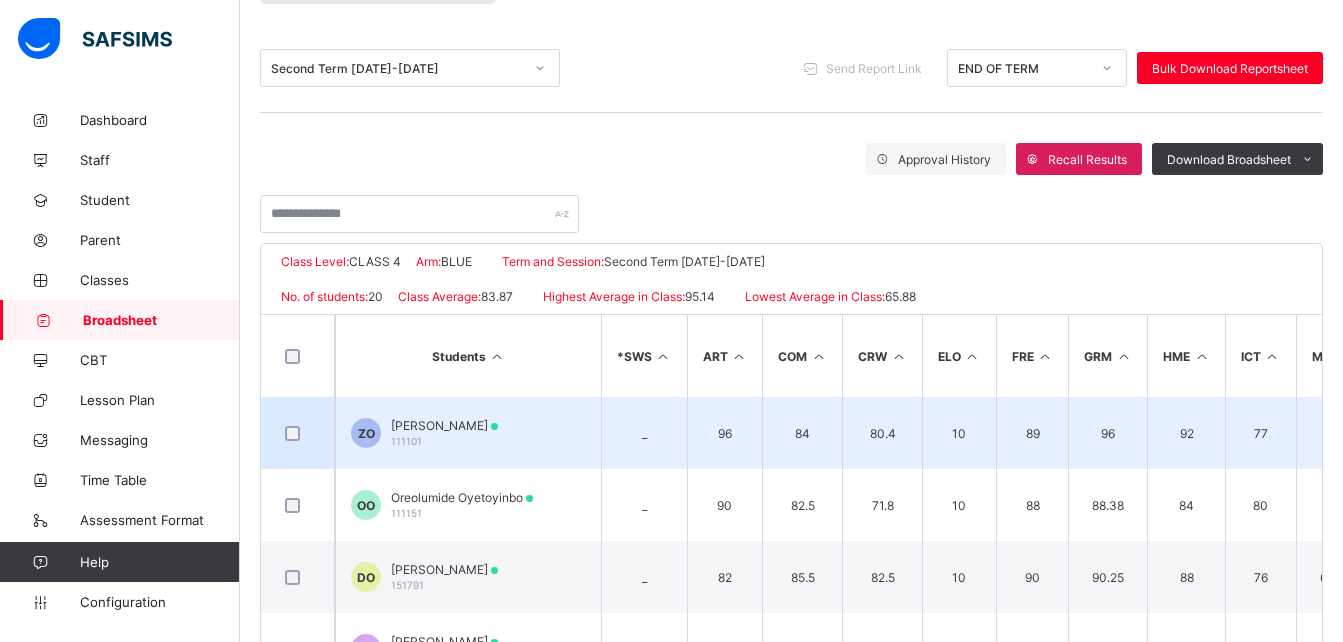 click on "84" at bounding box center (802, 433) 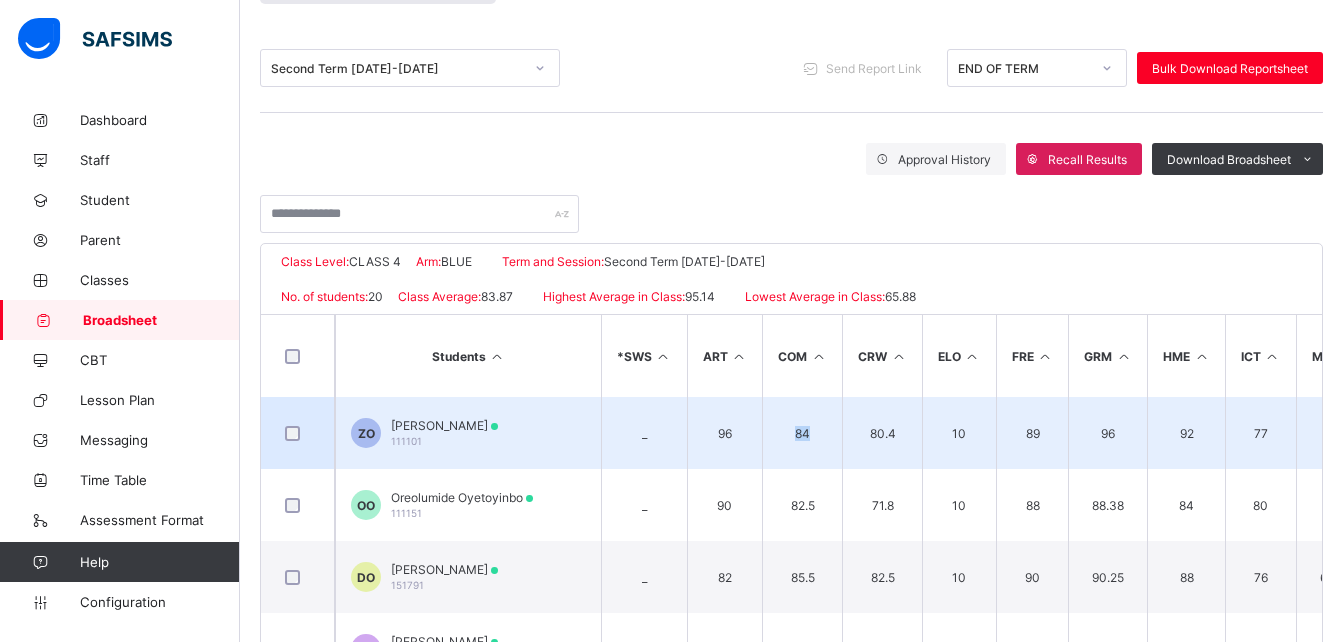 click on "84" at bounding box center [802, 433] 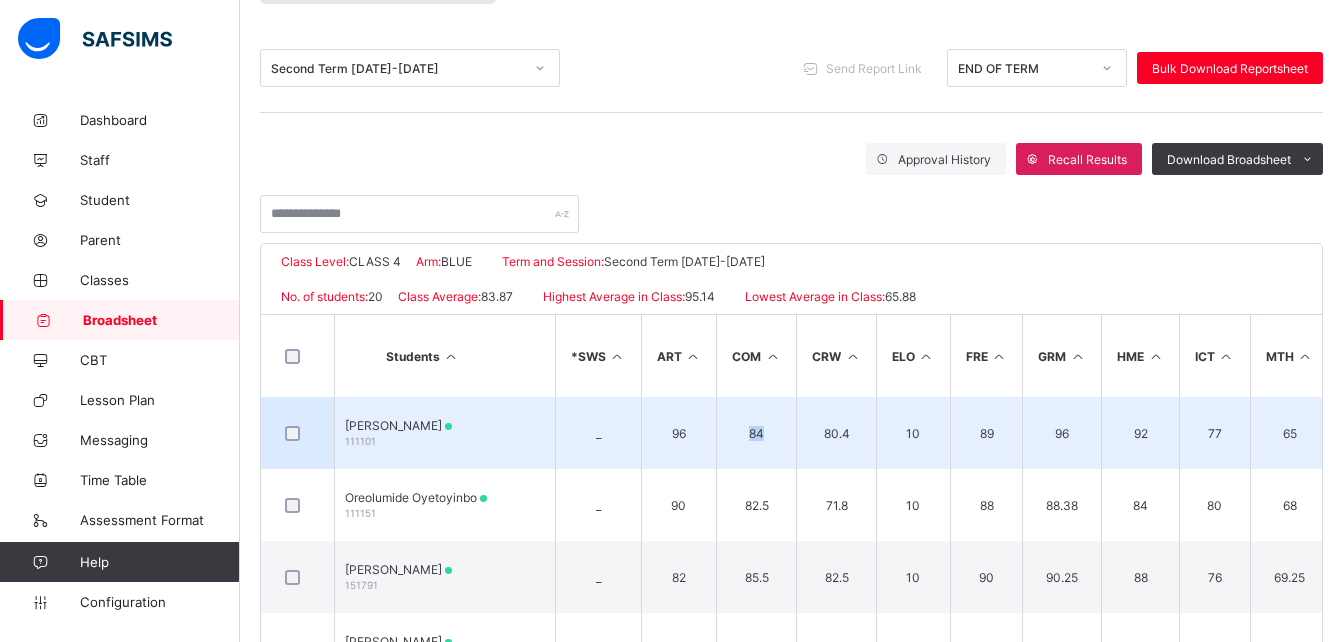scroll, scrollTop: 0, scrollLeft: 0, axis: both 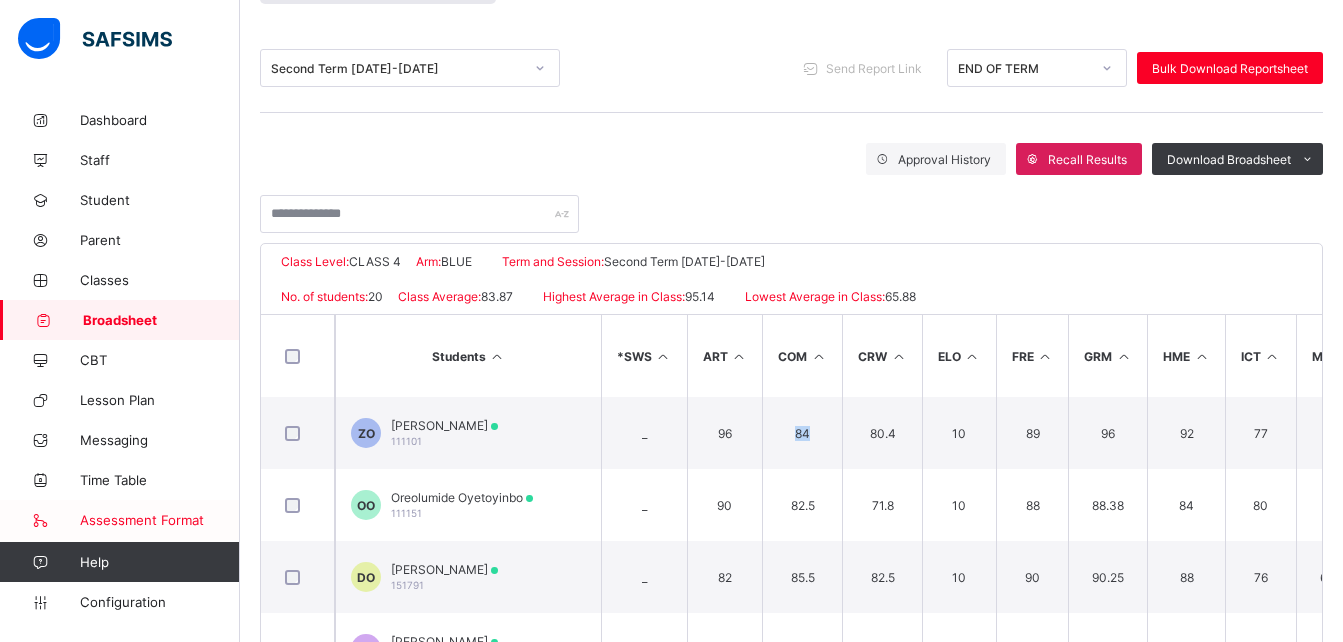 click on "Assessment Format" at bounding box center (160, 520) 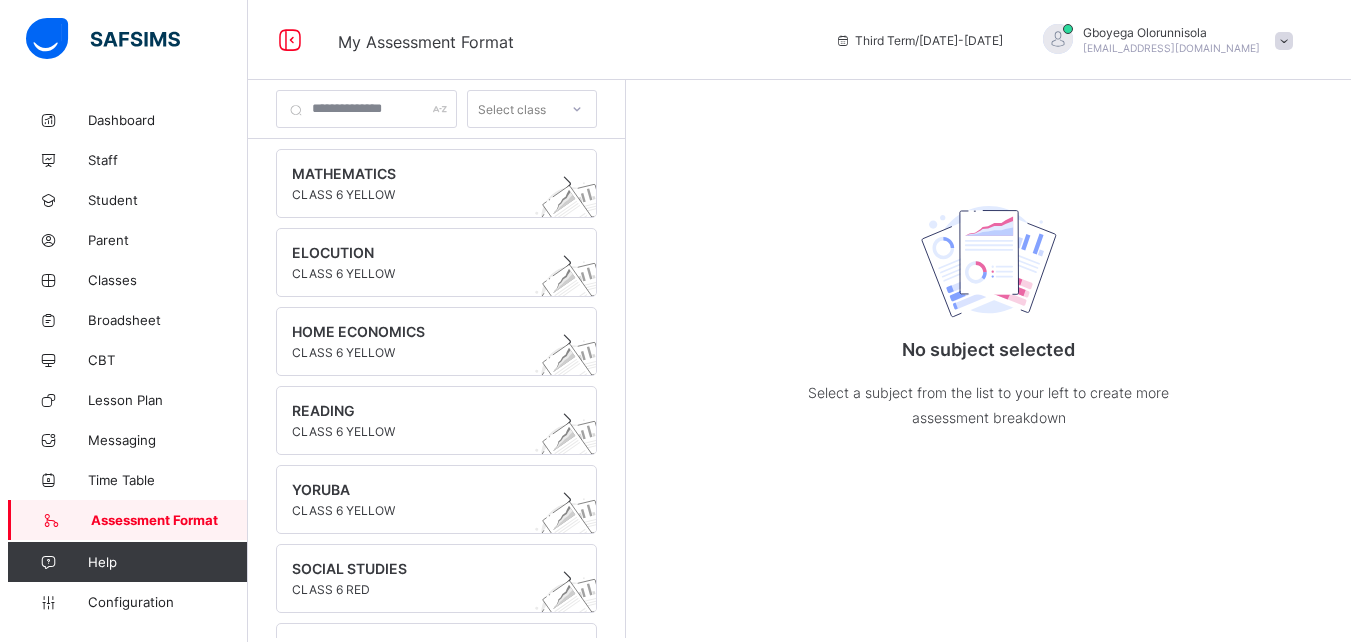 scroll, scrollTop: 0, scrollLeft: 0, axis: both 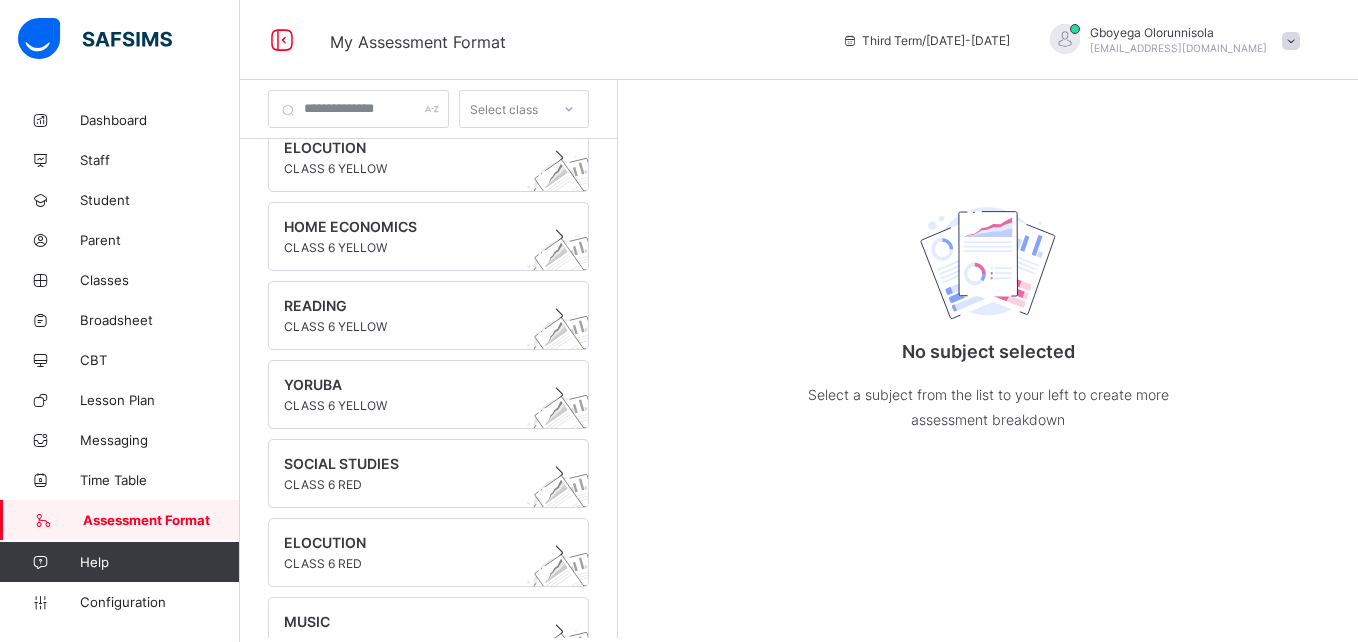 click on "Select class" at bounding box center [428, 109] 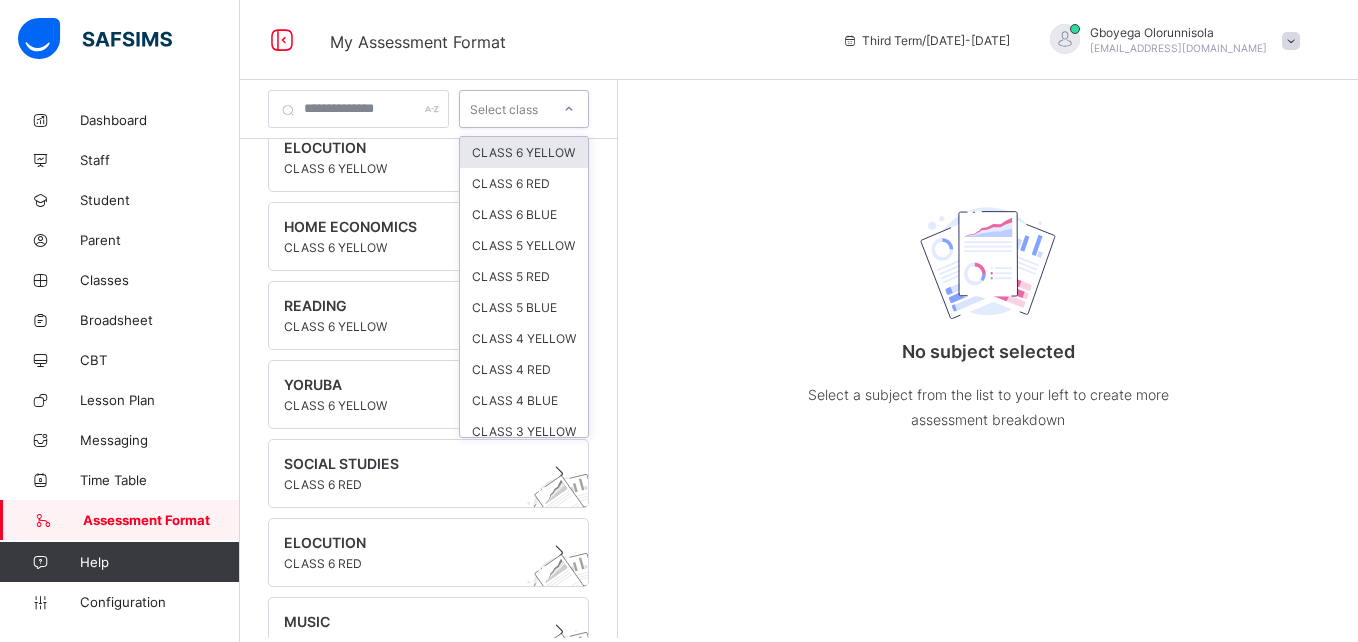 click at bounding box center [569, 109] 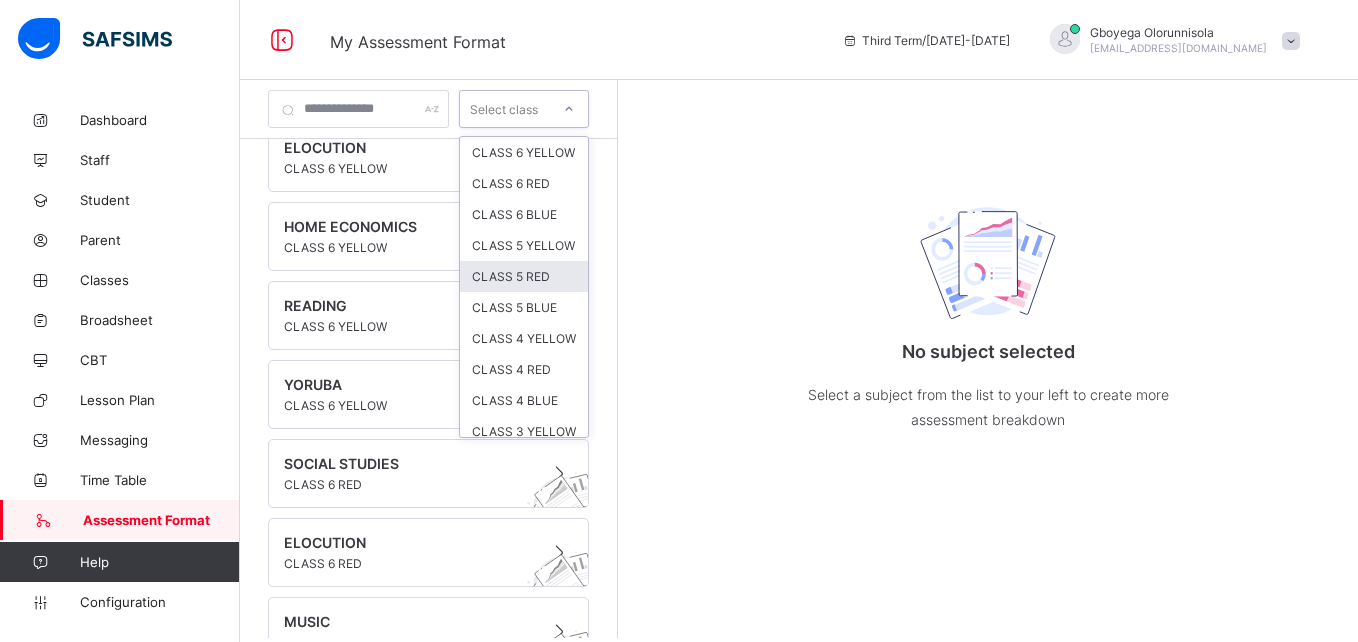 scroll, scrollTop: 348, scrollLeft: 0, axis: vertical 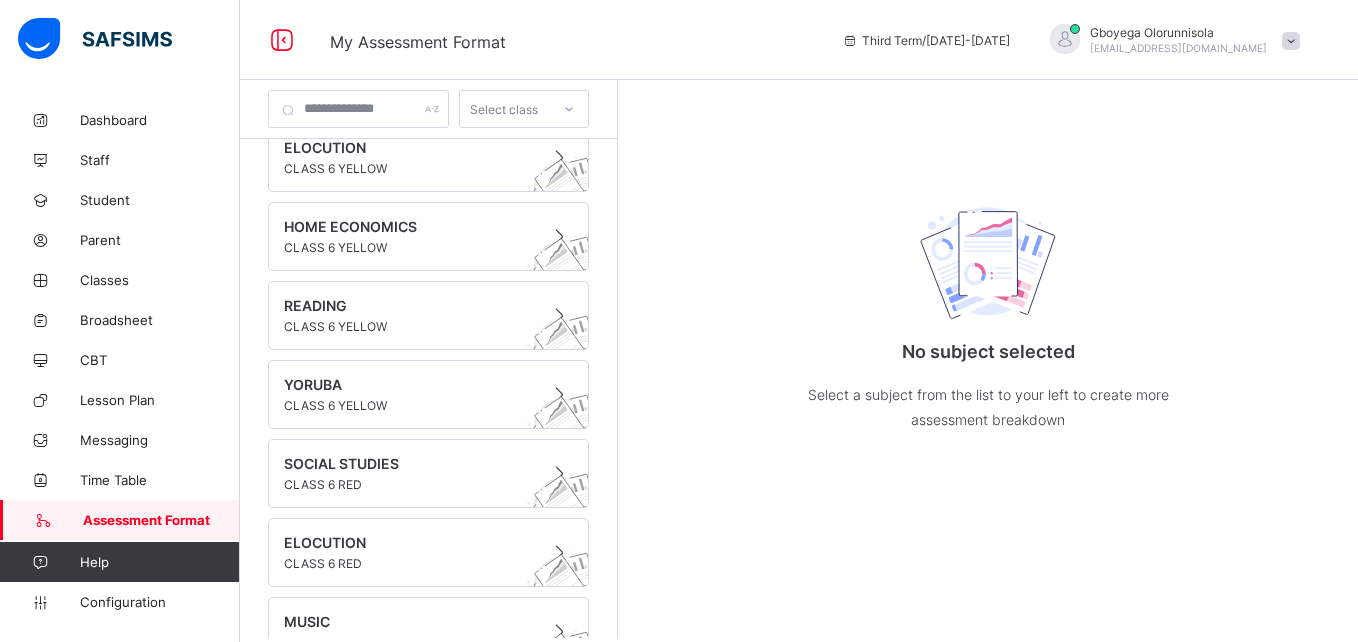 click on "No subject selected Select a subject from the list to your left to create more assessment breakdown" at bounding box center [988, 359] 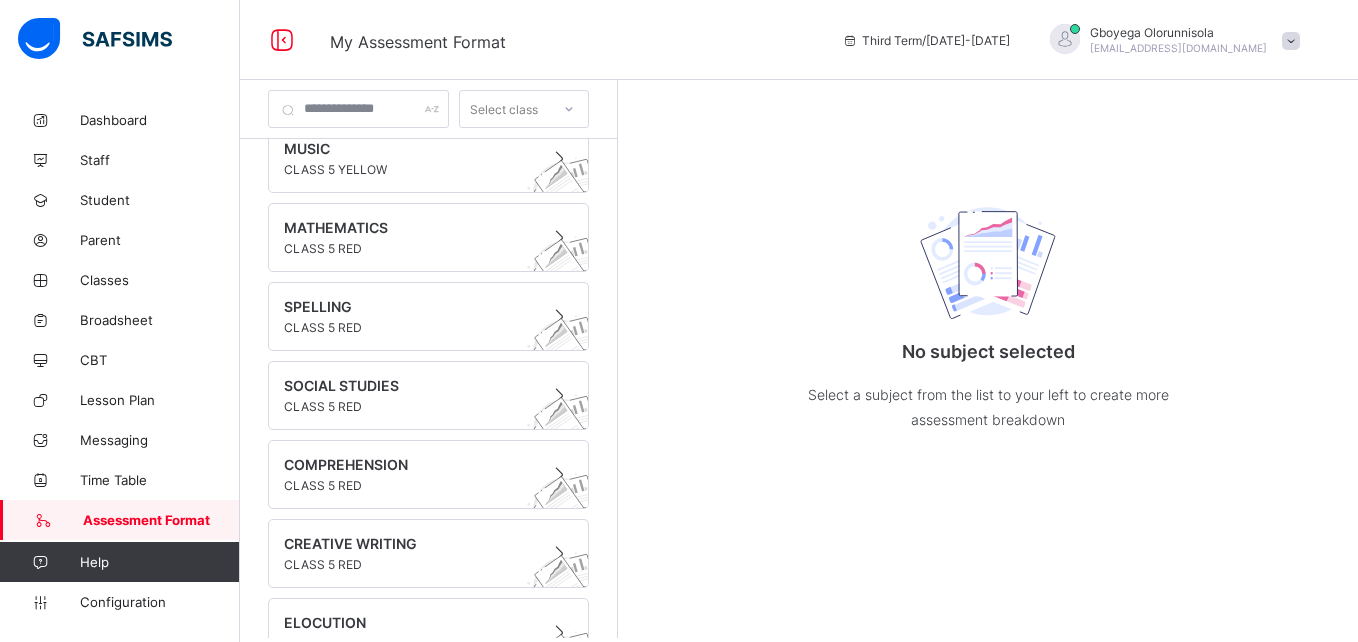 scroll, scrollTop: 1290, scrollLeft: 0, axis: vertical 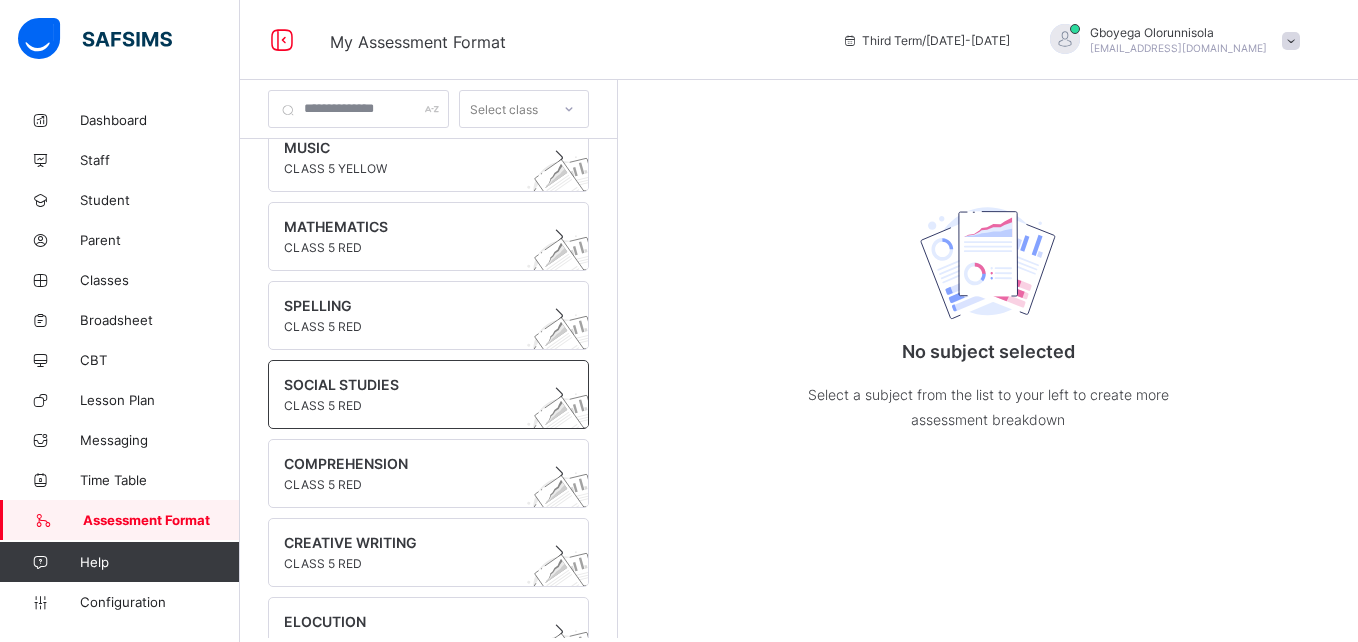 click on "SOCIAL STUDIES" at bounding box center (409, 384) 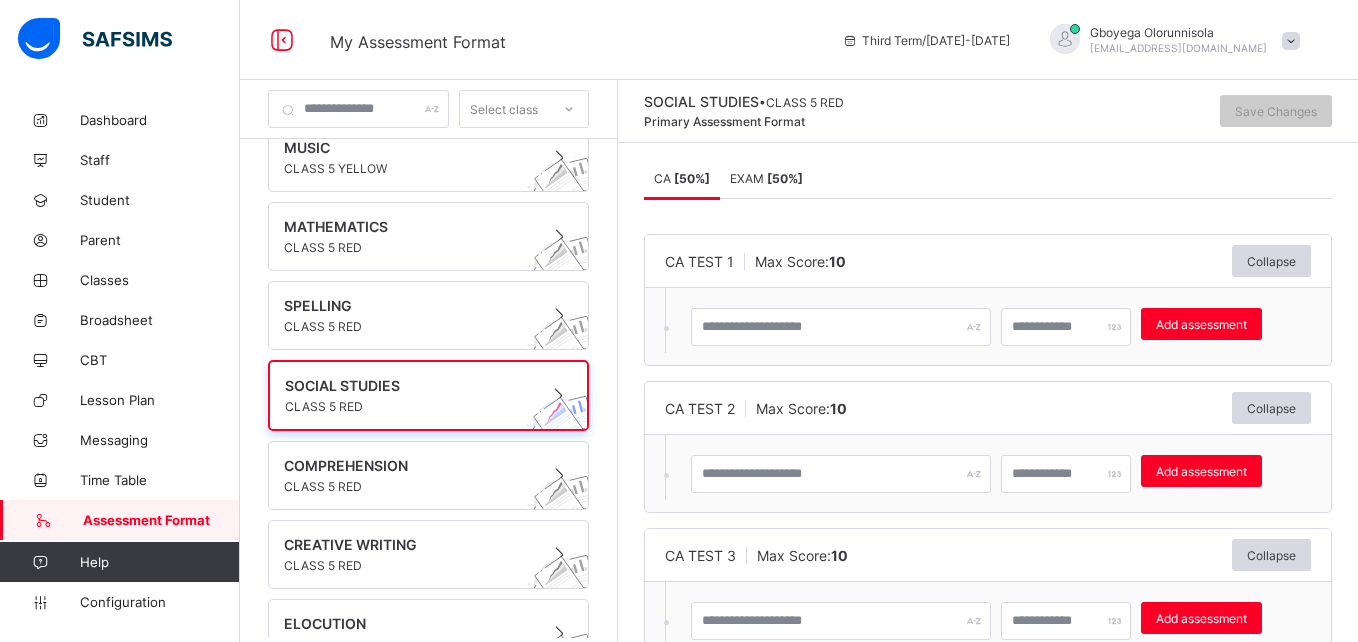 click on "[ 50 %]" at bounding box center [785, 178] 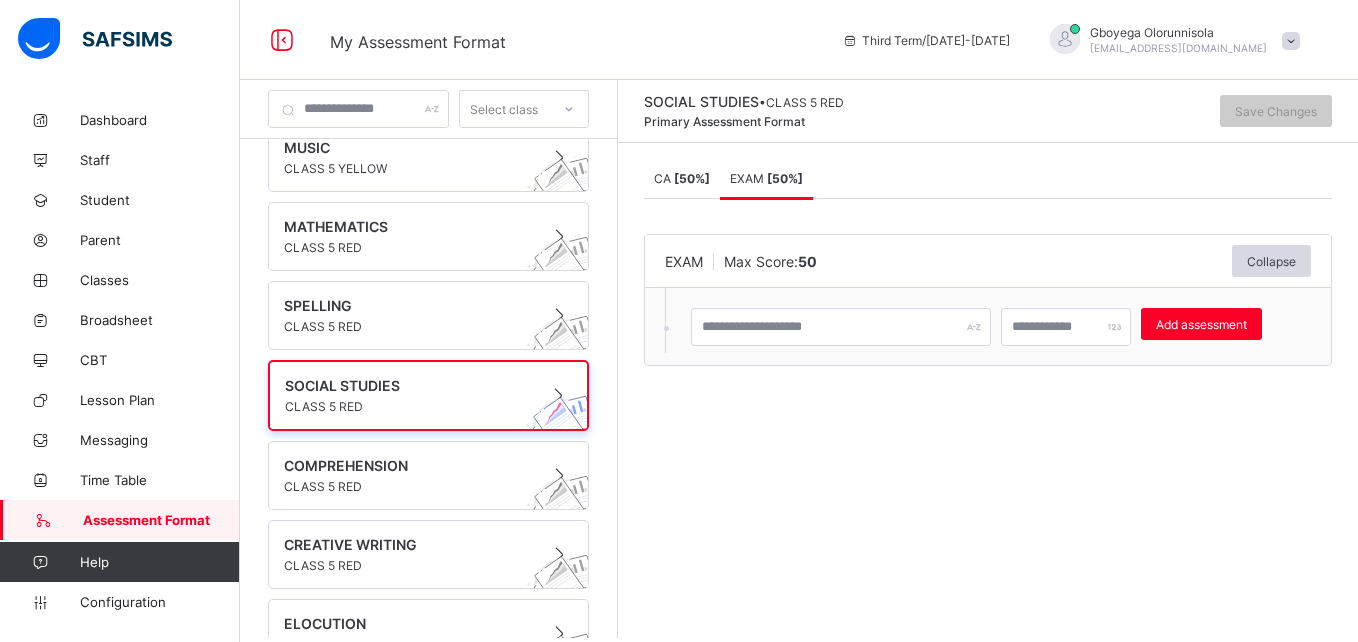click on "[ 50 %]" at bounding box center [692, 178] 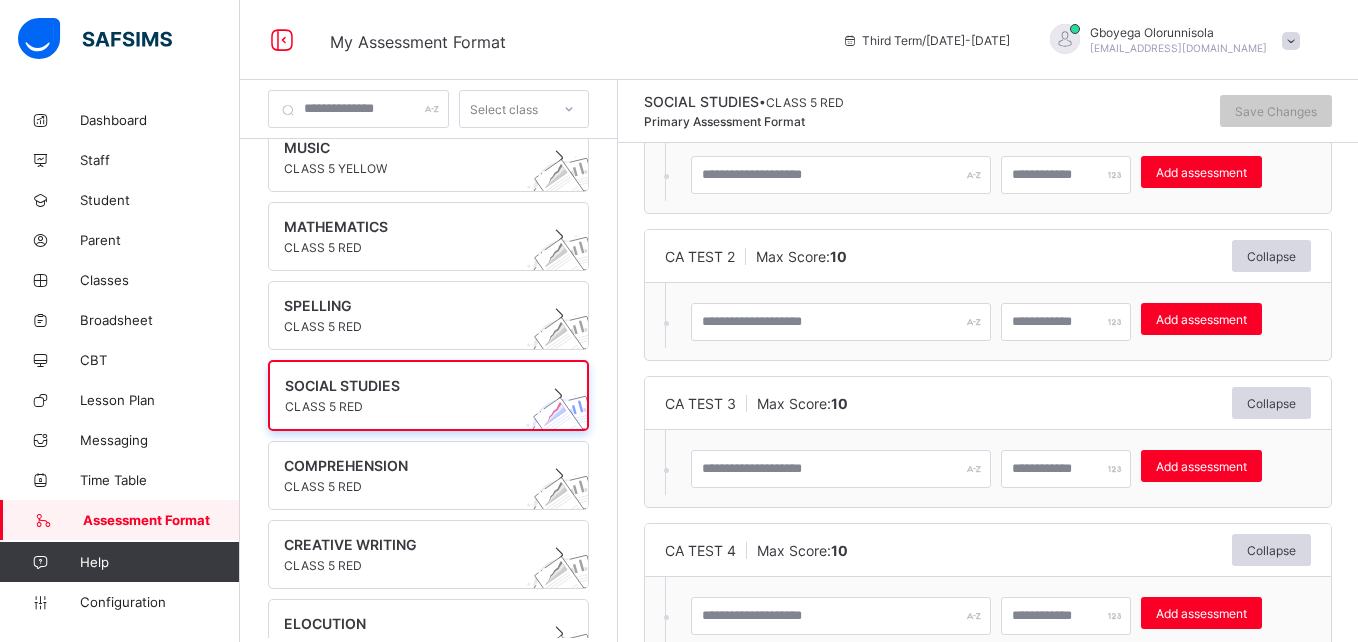 scroll, scrollTop: 362, scrollLeft: 0, axis: vertical 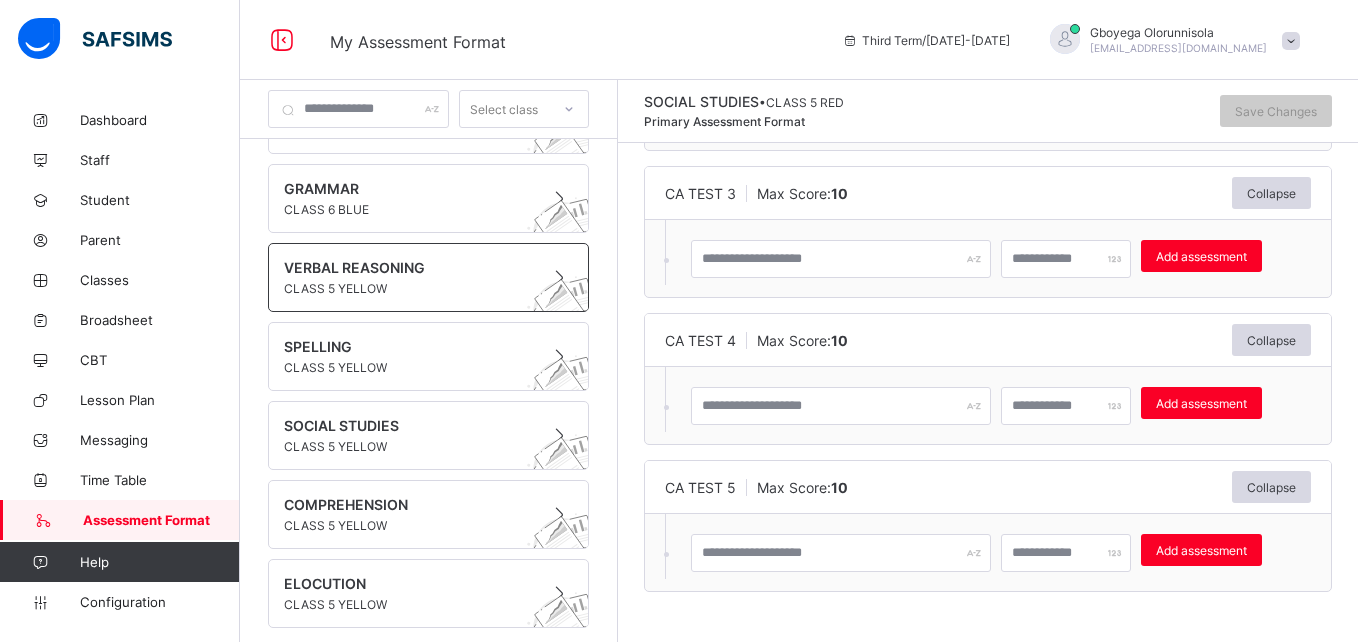 click at bounding box center [409, 278] 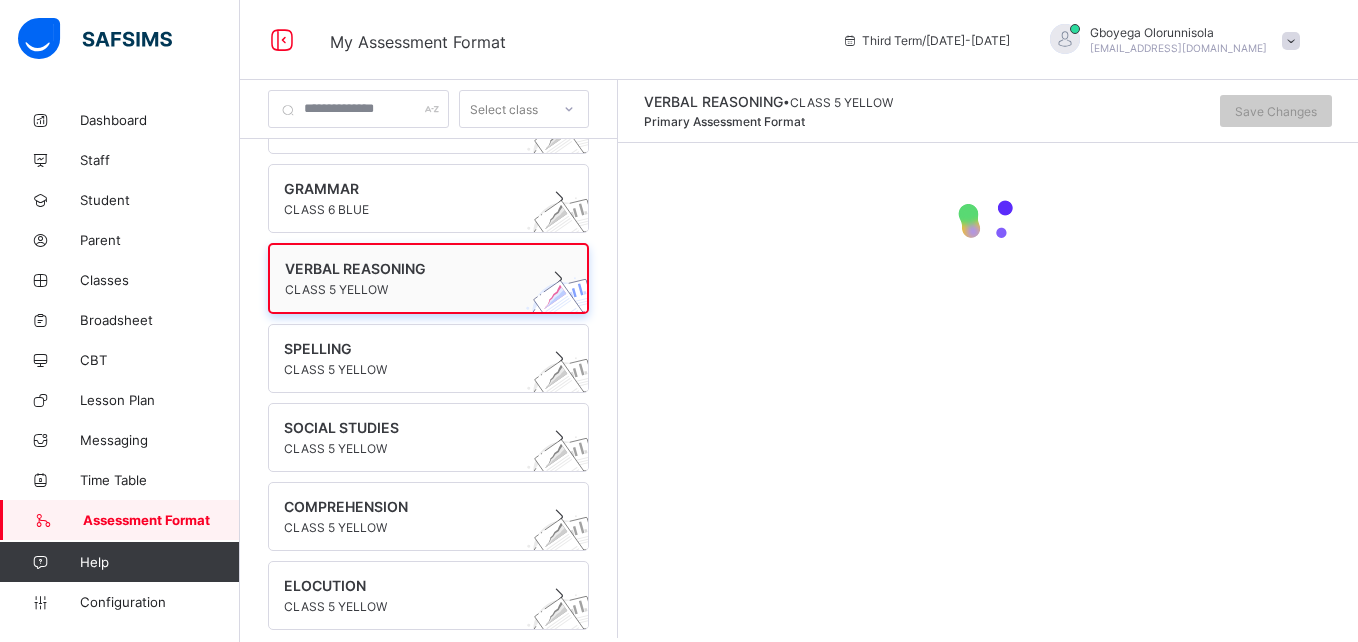 scroll, scrollTop: 0, scrollLeft: 0, axis: both 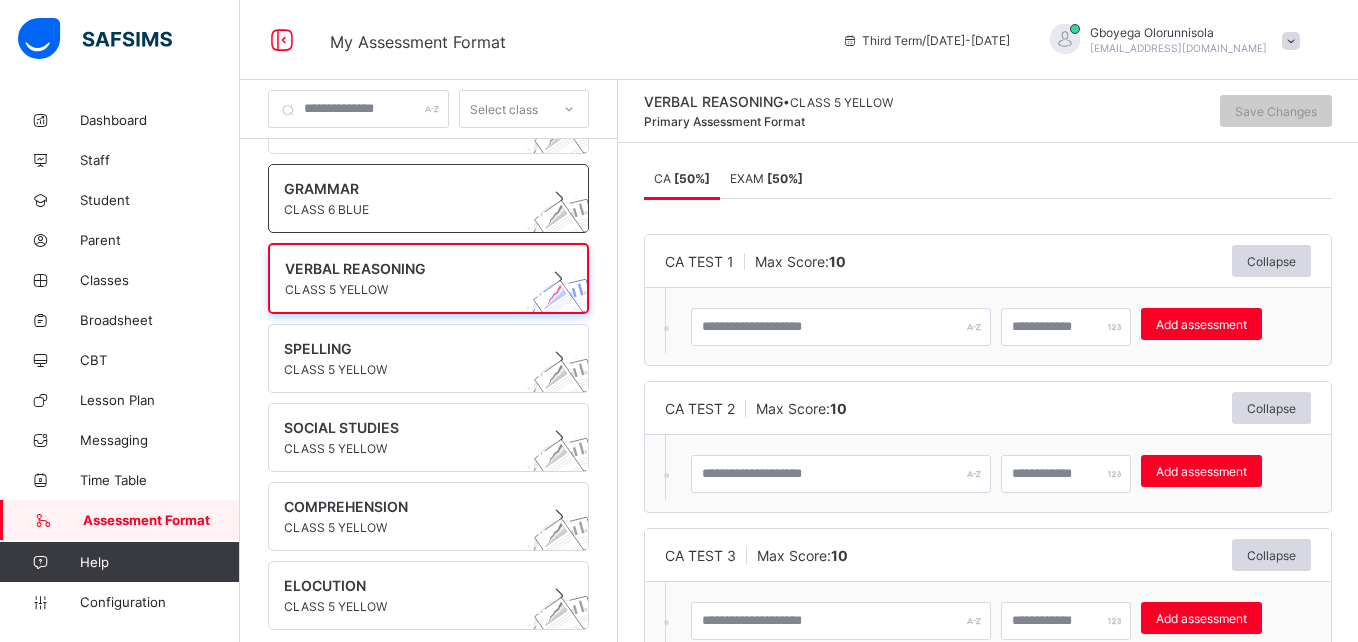 click on "CLASS 6 BLUE" at bounding box center (409, 209) 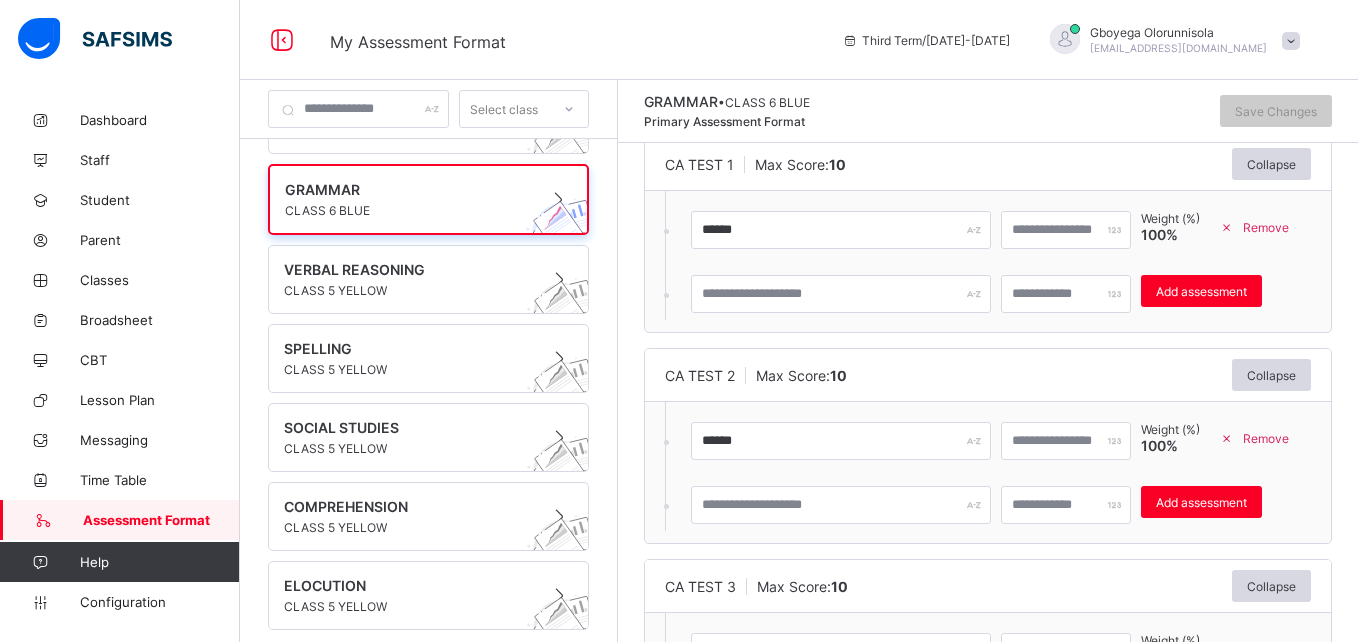 scroll, scrollTop: 0, scrollLeft: 0, axis: both 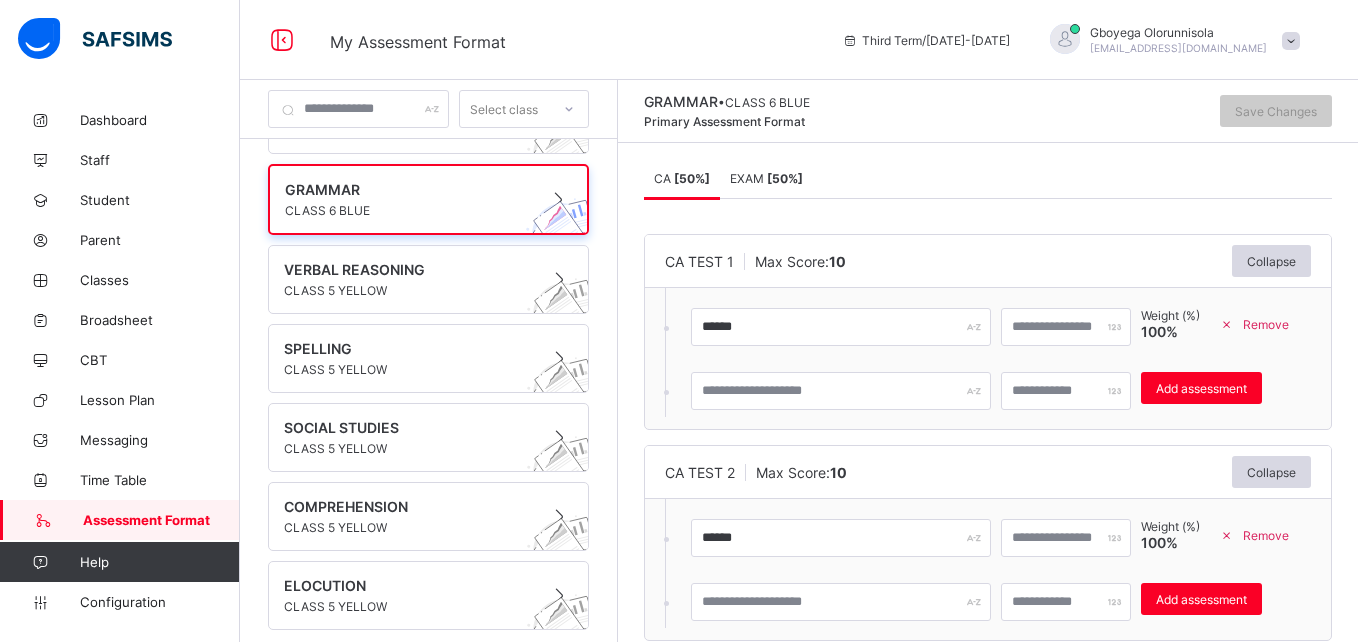click on "[ 50 %]" at bounding box center [785, 178] 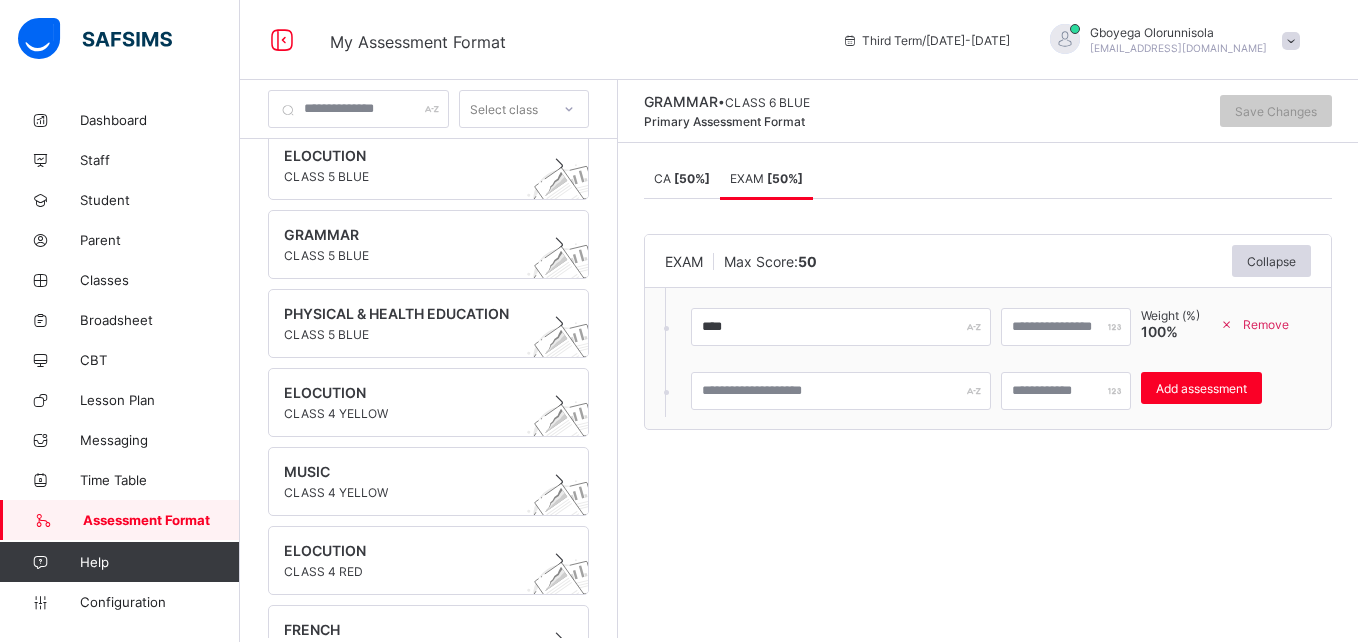 scroll, scrollTop: 1996, scrollLeft: 0, axis: vertical 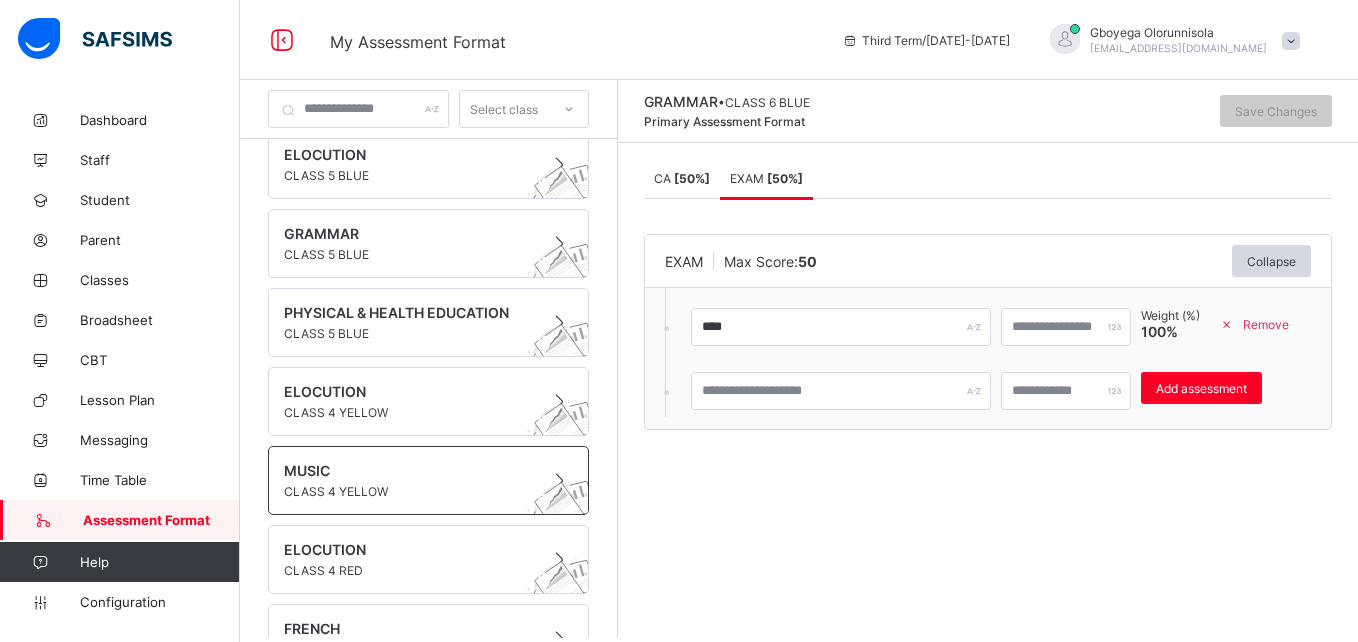 click on "MUSIC" at bounding box center [409, 470] 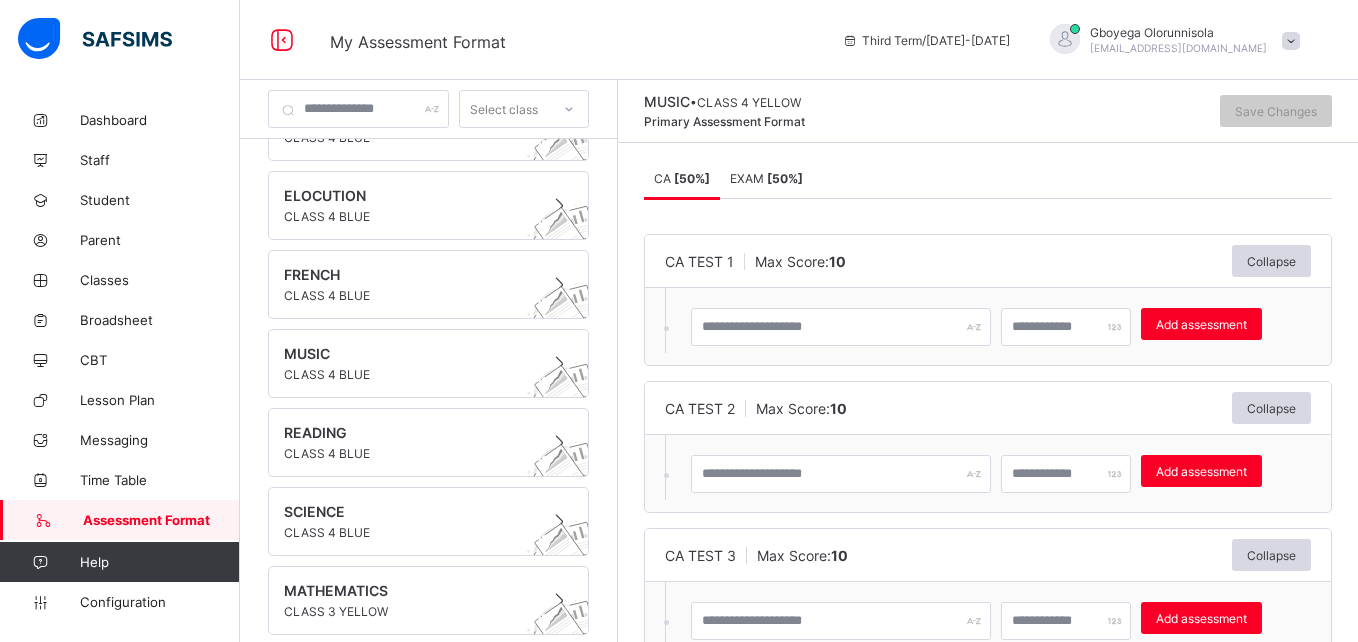 click on "READING     CLASS 4 BLUE" at bounding box center [428, 442] 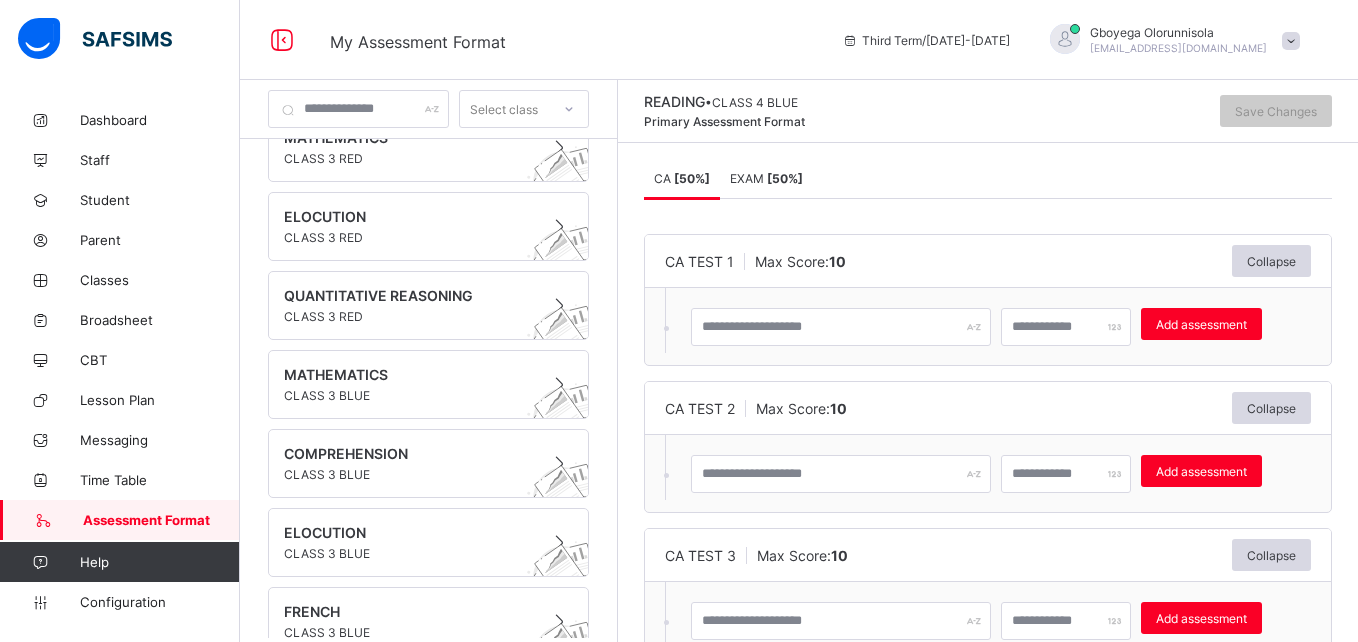 scroll, scrollTop: 3515, scrollLeft: 0, axis: vertical 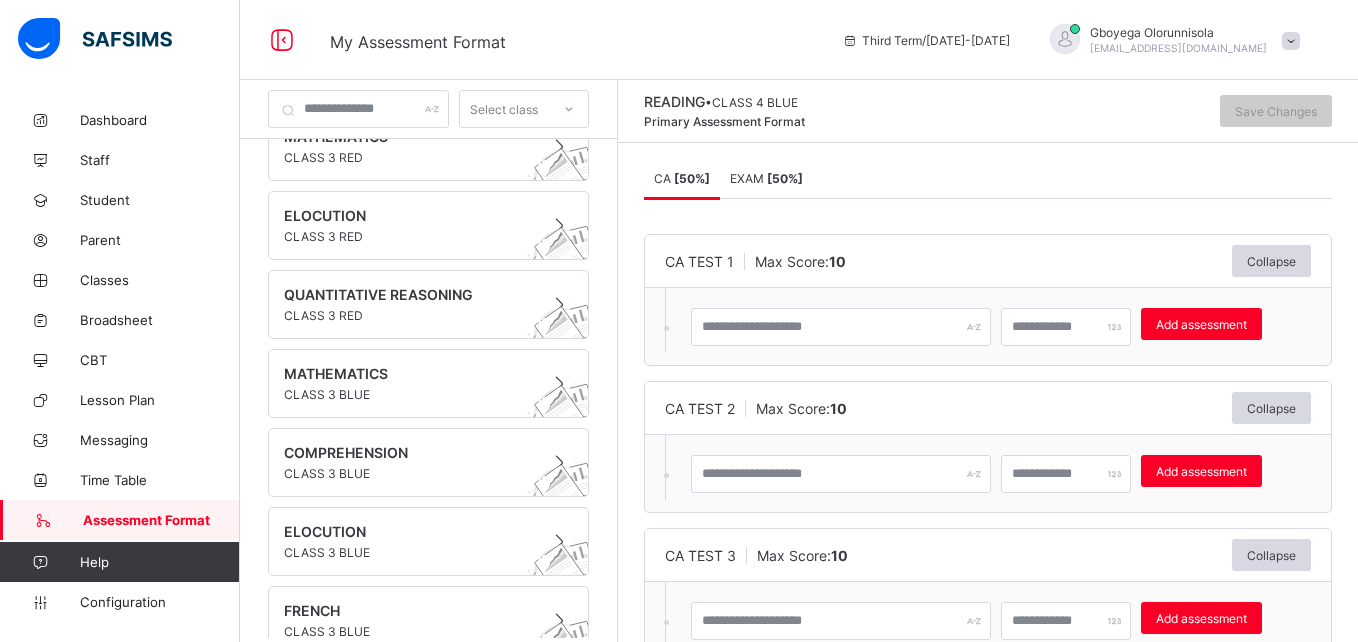 click on "MATHEMATICS     CLASS 6 YELLOW     ELOCUTION     CLASS 6 YELLOW     HOME ECONOMICS     CLASS 6 YELLOW     READING     CLASS 6 YELLOW     YORUBA     CLASS 6 YELLOW     SOCIAL STUDIES     CLASS 6 RED     ELOCUTION     CLASS 6 RED     MUSIC     CLASS 6 RED     SOCIAL STUDIES     CLASS 6 BLUE     ELOCUTION     CLASS 6 BLUE     GRAMMAR     CLASS 6 BLUE     VERBAL REASONING     CLASS 5 YELLOW     SPELLING     CLASS 5 YELLOW     SOCIAL STUDIES     CLASS 5 YELLOW     COMPREHENSION     CLASS 5 YELLOW     ELOCUTION     CLASS 5 YELLOW     MUSIC     CLASS 5 YELLOW     MATHEMATICS     CLASS 5 RED     SPELLING     CLASS 5 RED     SOCIAL STUDIES     CLASS 5 RED     COMPREHENSION     CLASS 5 RED     CREATIVE WRITING     CLASS 5 RED     ELOCUTION     CLASS 5 RED     SOCIAL STUDIES     CLASS 5 BLUE     COMPREHENSION     CLASS 5 BLUE     ELOCUTION     CLASS 5 BLUE     GRAMMAR     CLASS 5 BLUE     PHYSICAL & HEALTH EDUCATION     CLASS 5 BLUE     ELOCUTION     CLASS 4 YELLOW     MUSIC     CLASS 4 YELLOW     ELOCUTION" at bounding box center [428, 388] 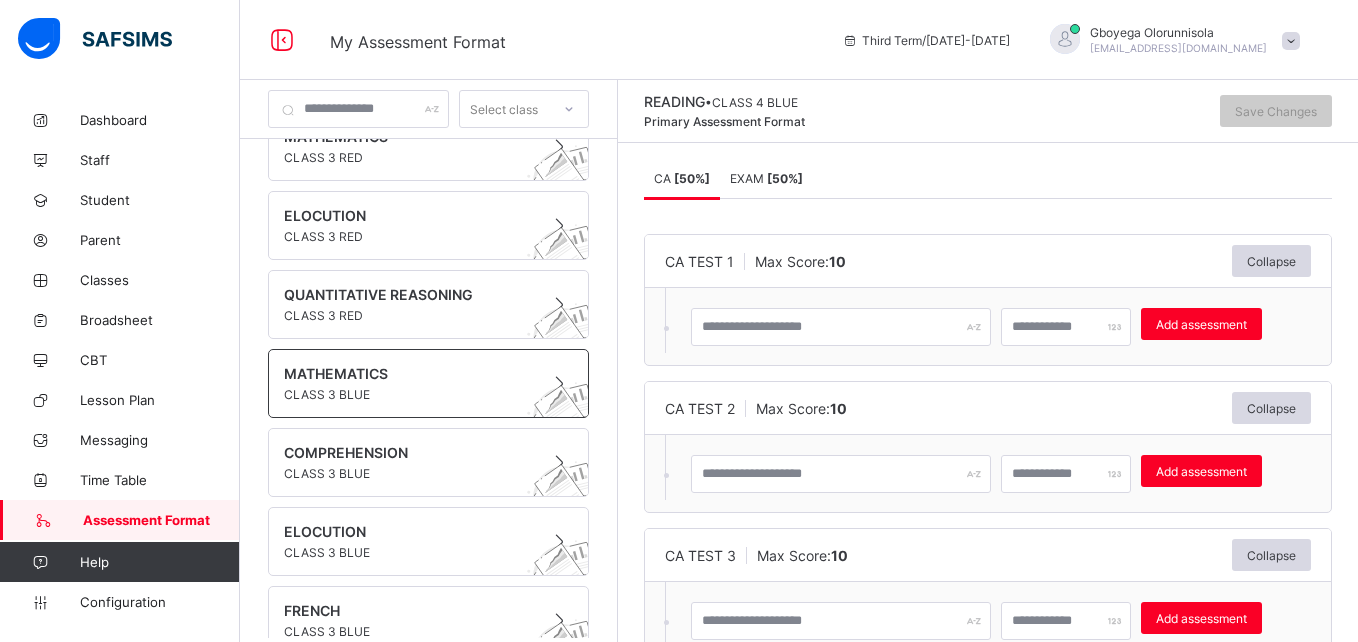 click on "CLASS 3 BLUE" at bounding box center (409, 394) 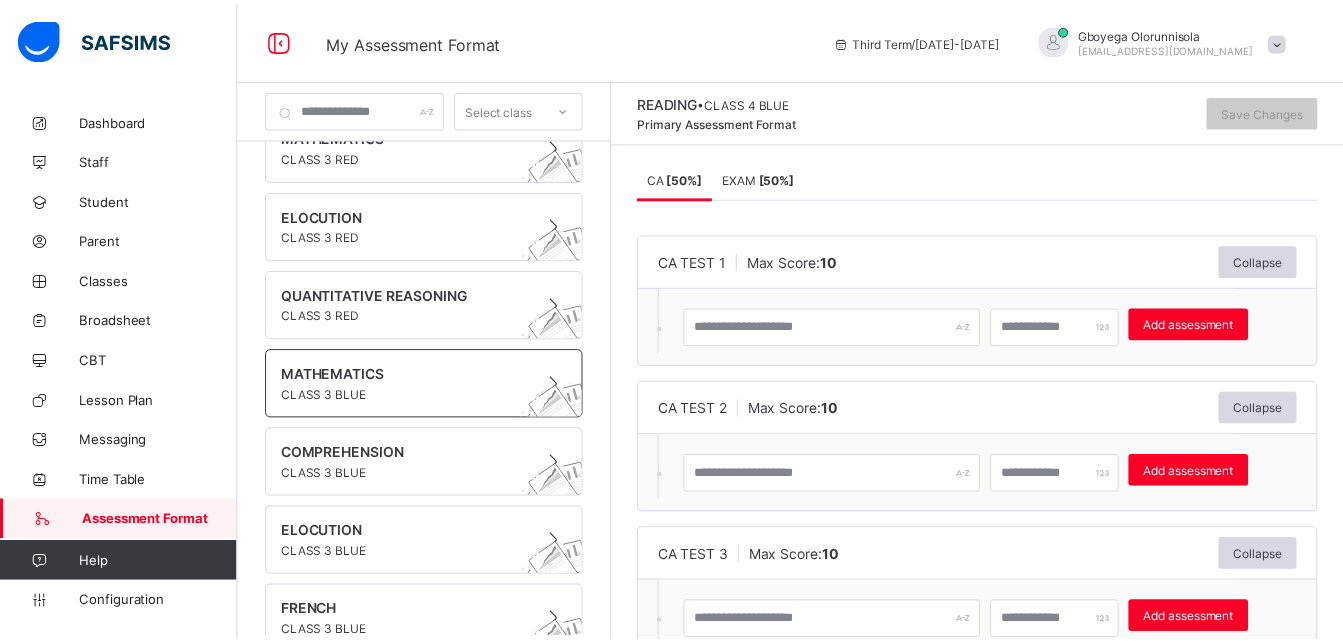 scroll, scrollTop: 3513, scrollLeft: 0, axis: vertical 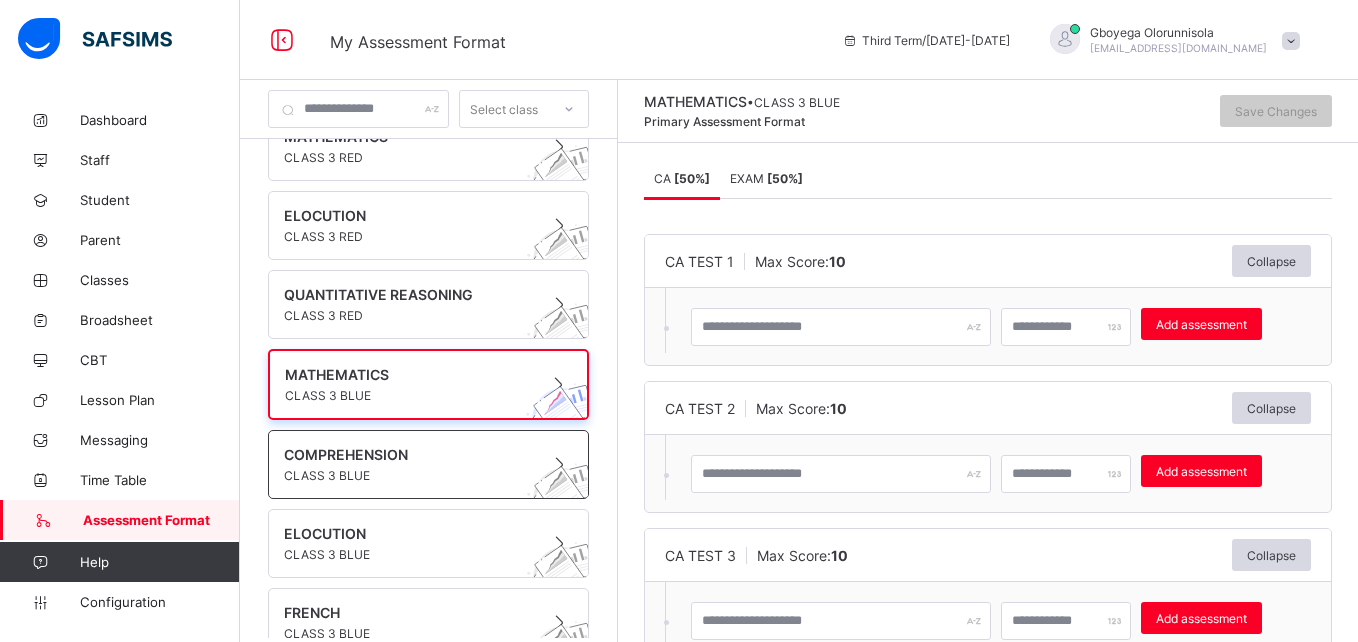 click on "CLASS 3 BLUE" at bounding box center (409, 475) 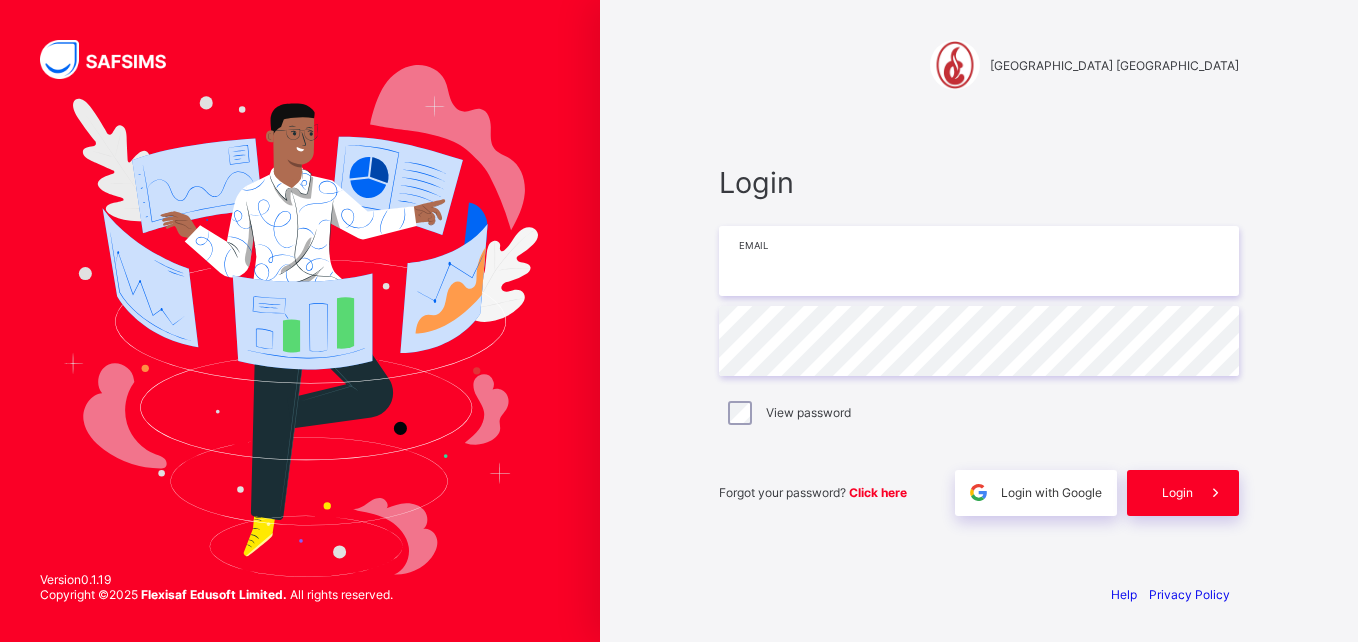 click at bounding box center (979, 261) 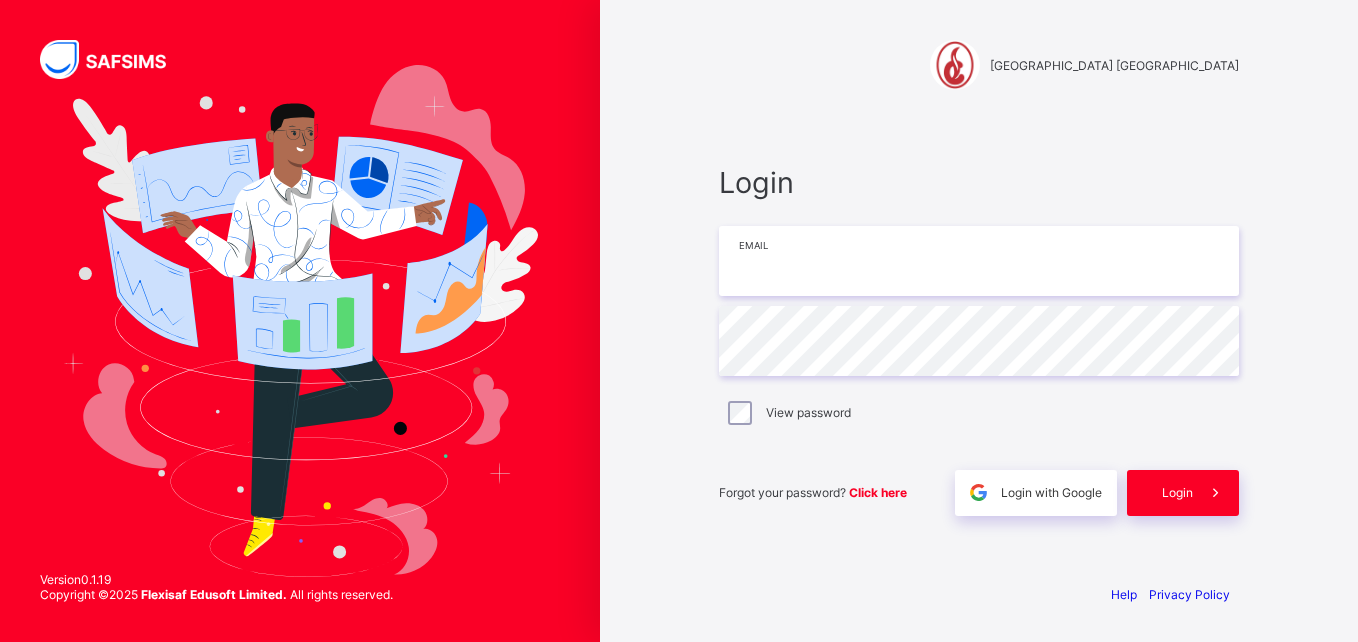type on "**********" 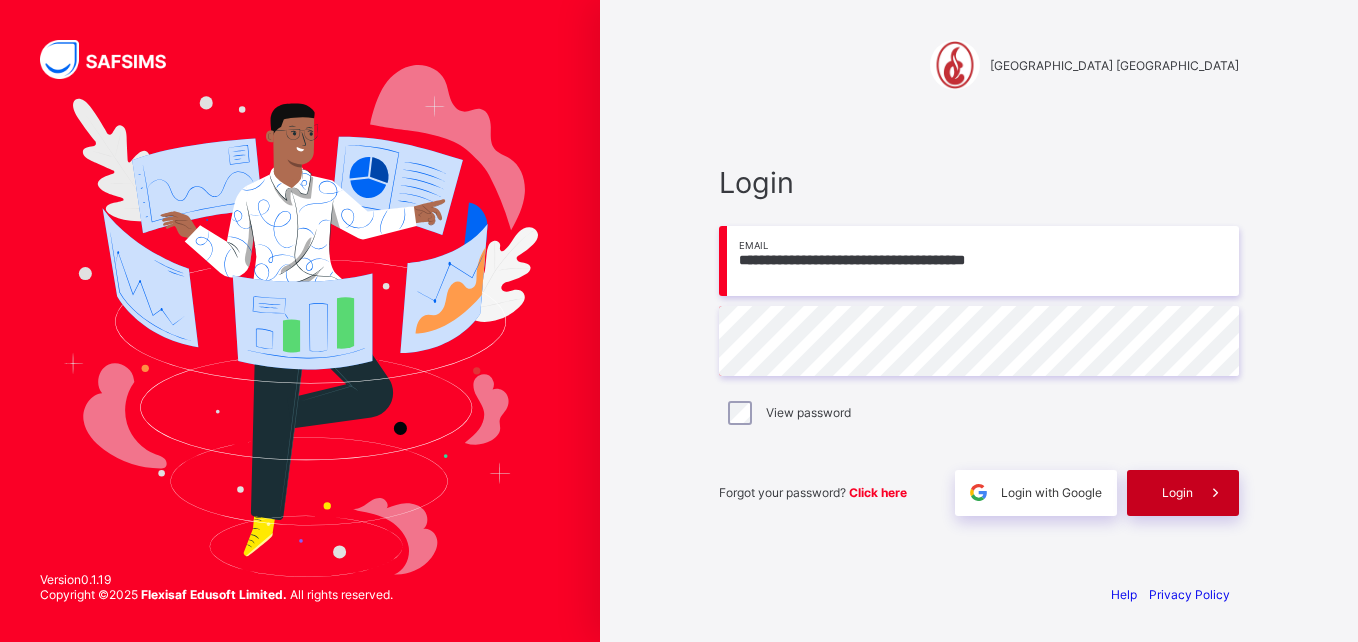 click at bounding box center (1216, 493) 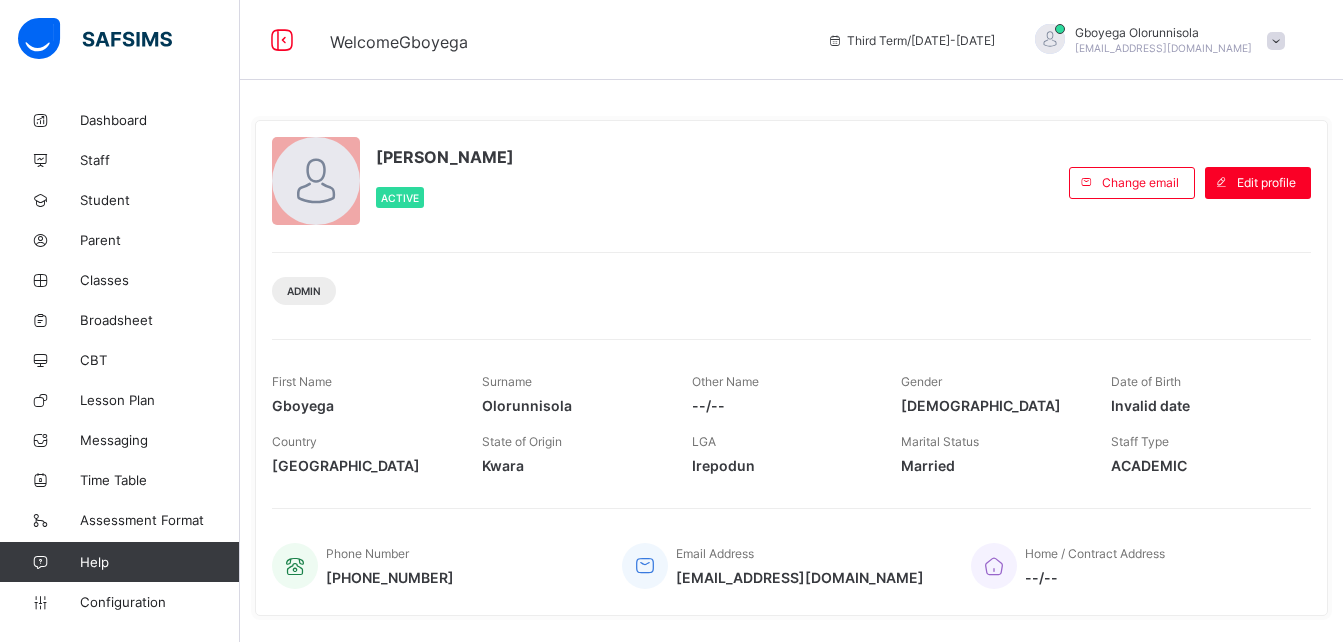 click on "Third Term  /  2024-2025" at bounding box center (911, 40) 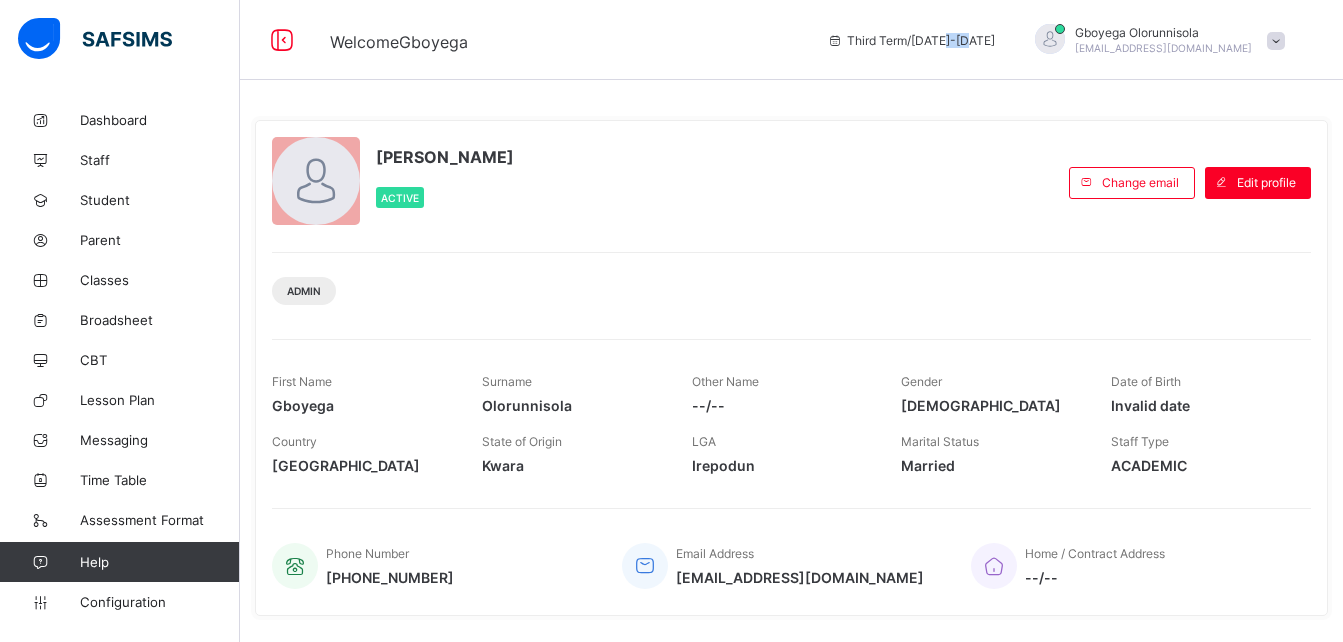 click on "Third Term  /  2024-2025" at bounding box center (911, 40) 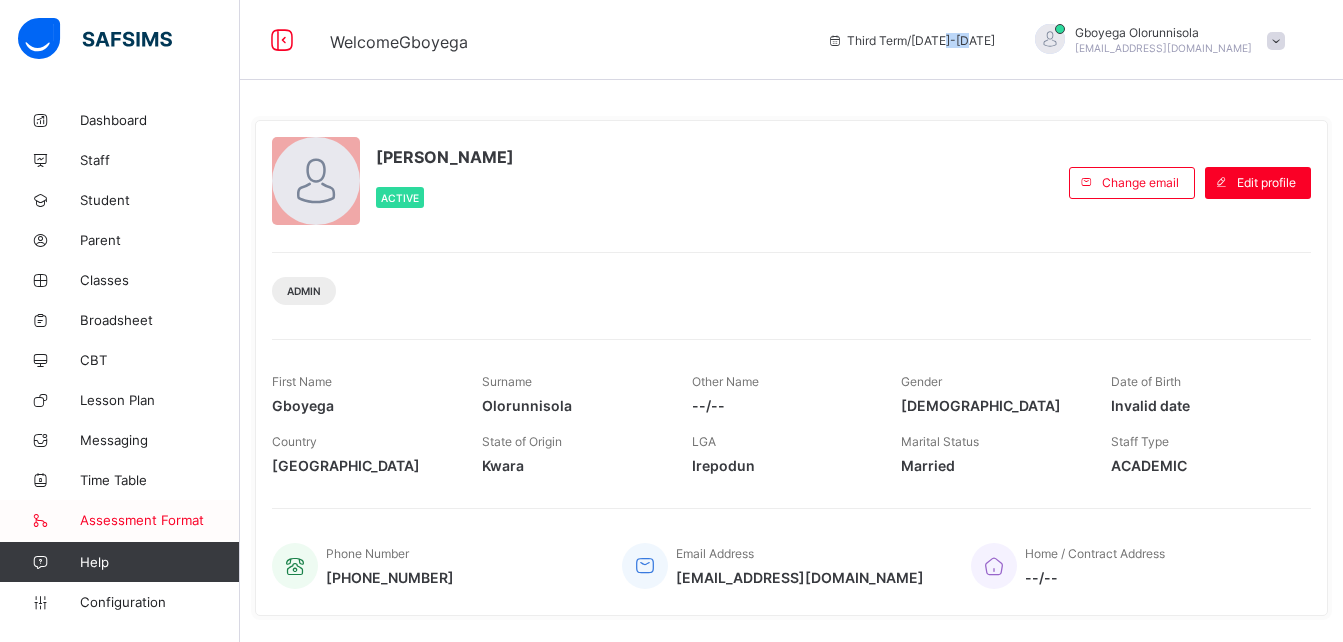 click on "Assessment Format" at bounding box center [160, 520] 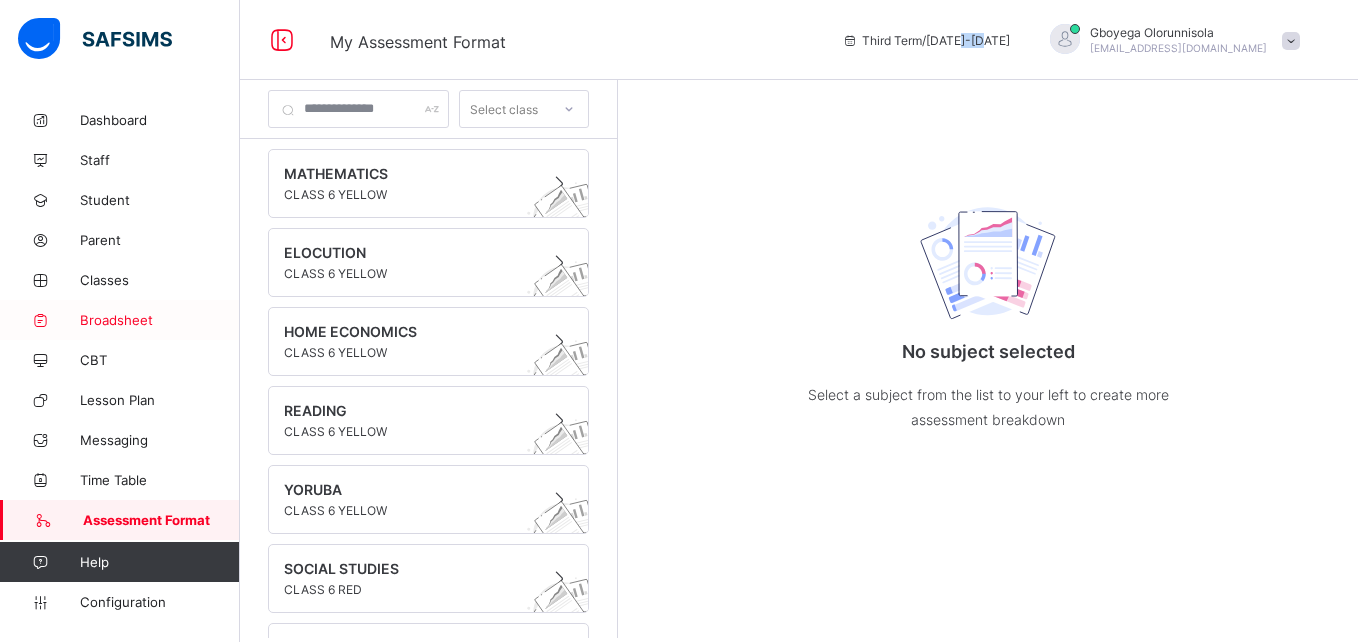 click on "Broadsheet" at bounding box center [160, 320] 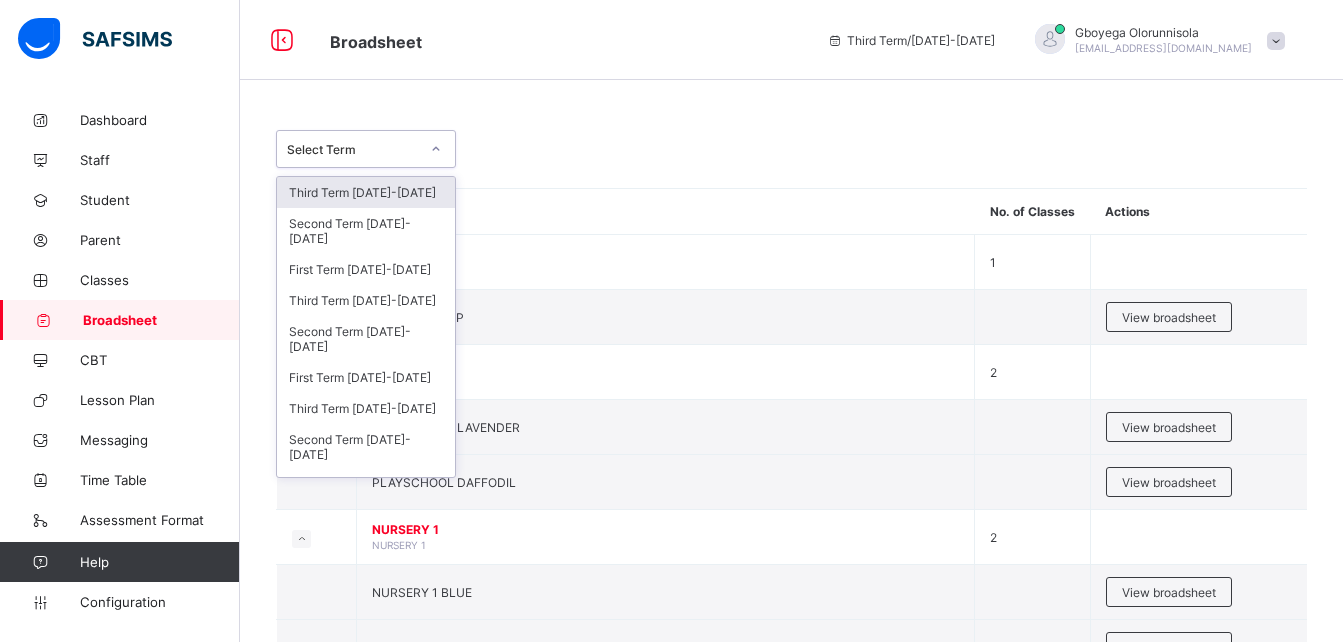 click 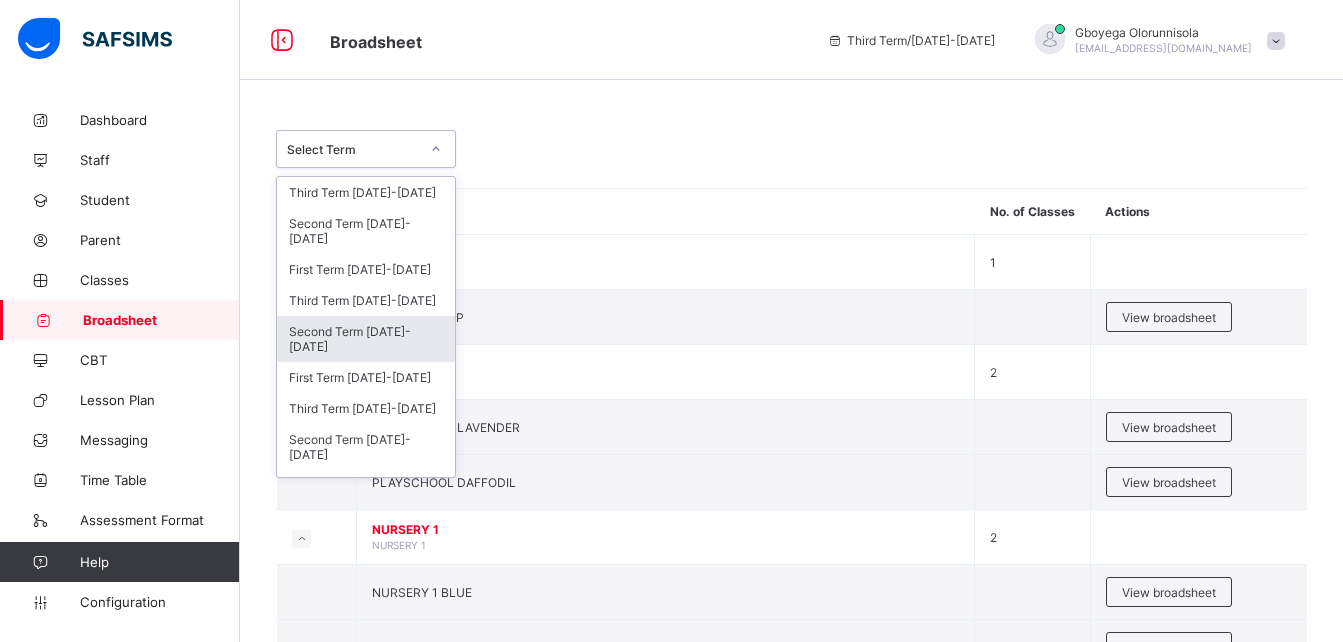 scroll, scrollTop: 55, scrollLeft: 0, axis: vertical 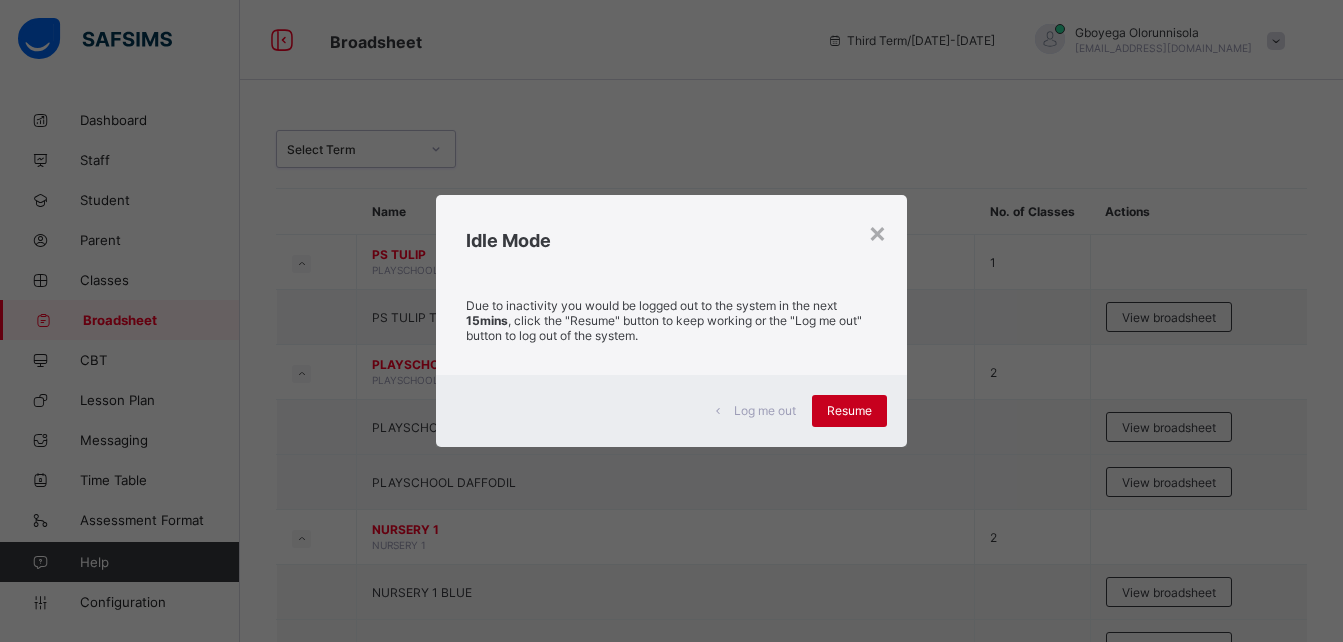 click on "Resume" at bounding box center [849, 411] 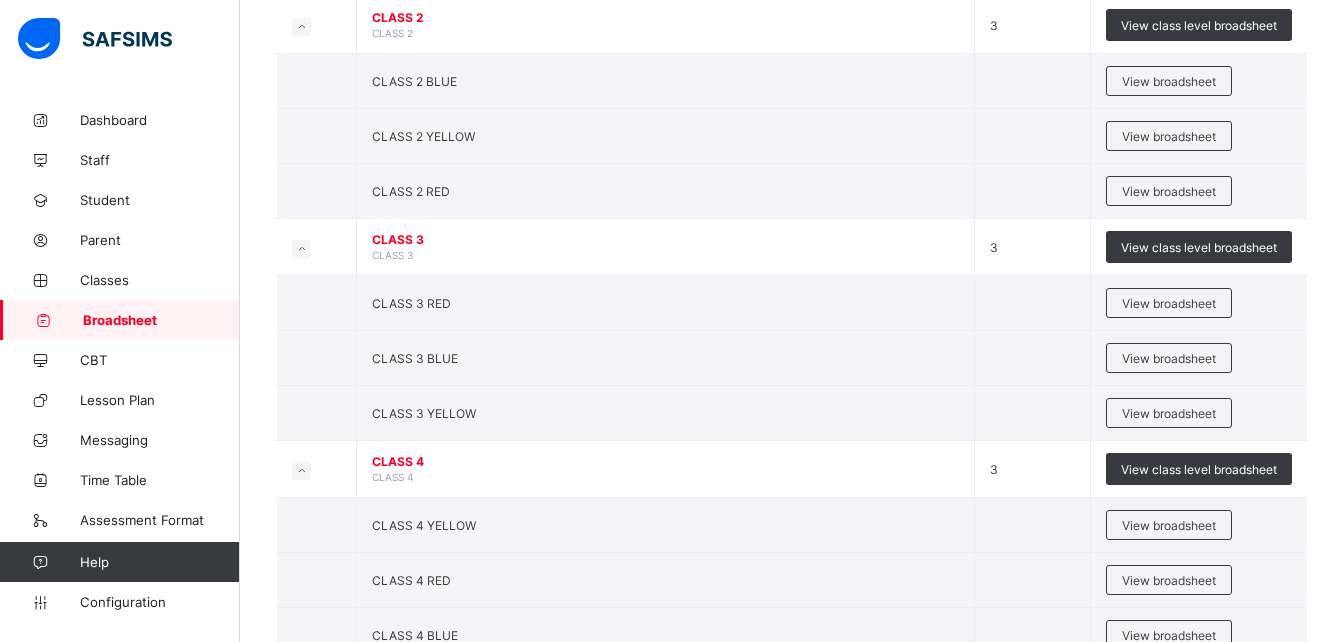 scroll, scrollTop: 1580, scrollLeft: 0, axis: vertical 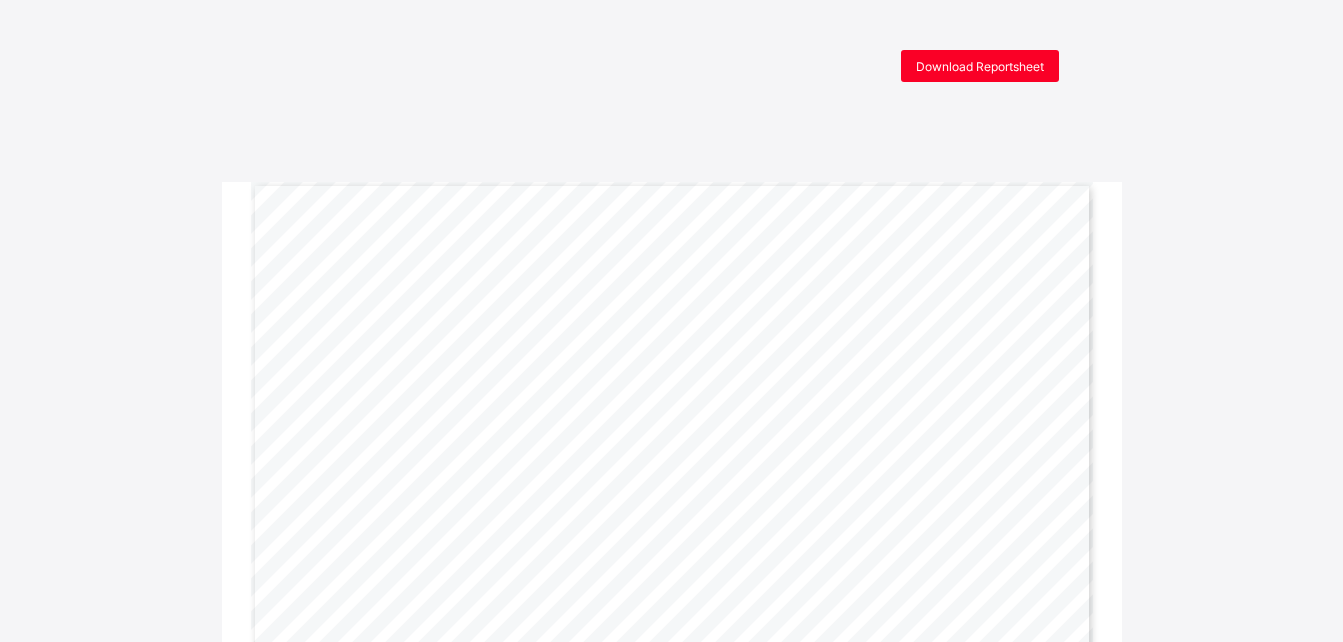click on "Download Reportsheet Page 1   Powered by Flexisaf Edusoft Limited | https://safsims.com COGNITIVE ABILITY   PUPIL’S CONTINUOUS ASSESSMENT REPORT SUBJECTS   TOTAL MARKS C.A. TEST 1 C.A. TEST 2 C.A. TEST 3 C.A. TEST 4 C.A. TEST 5 C.A. SCORE EXAM SCORE TERM TOTAL   GRADE   CLASS AVG   TEACHER’S REMARKS COMPREHENSION   20   20.0   14.0   18.0   20.0   20.0   18.4   11.5   15.0   16.3 CREATIVE WRITING   10   5.1   10.0   7.5   8.9   9.1   8.1   6.5   7.3   7.6 GRAMMAR   40   32.0   37.5   40.0   35.0   40.0   36.9   32.0   34.4   35.6 READING   10   9.0   9.0   8.5   9.0   8.5   8.8   8.0   8.4   8.7 SPELLING   10   9.0   9.5   9.0   10.0   10.0   9.5   8.8   9.1   8.8 VERBAL REASONING LITERACY 10   10.0   10.0   7.0   10.0   10.0   9.4   8.0   8.7 82.9 B 8.8 Bryan has a good grasp of all the concepts taught this term. He is encouraged to consistently apply his inferencing skills when answering questions. Well done! MATHEMATICS   80   10.0   10.0   10.0   10.0   10.0   50.0   27.0   77.0   55.0 NUME- RACY 20" at bounding box center [671, 711] 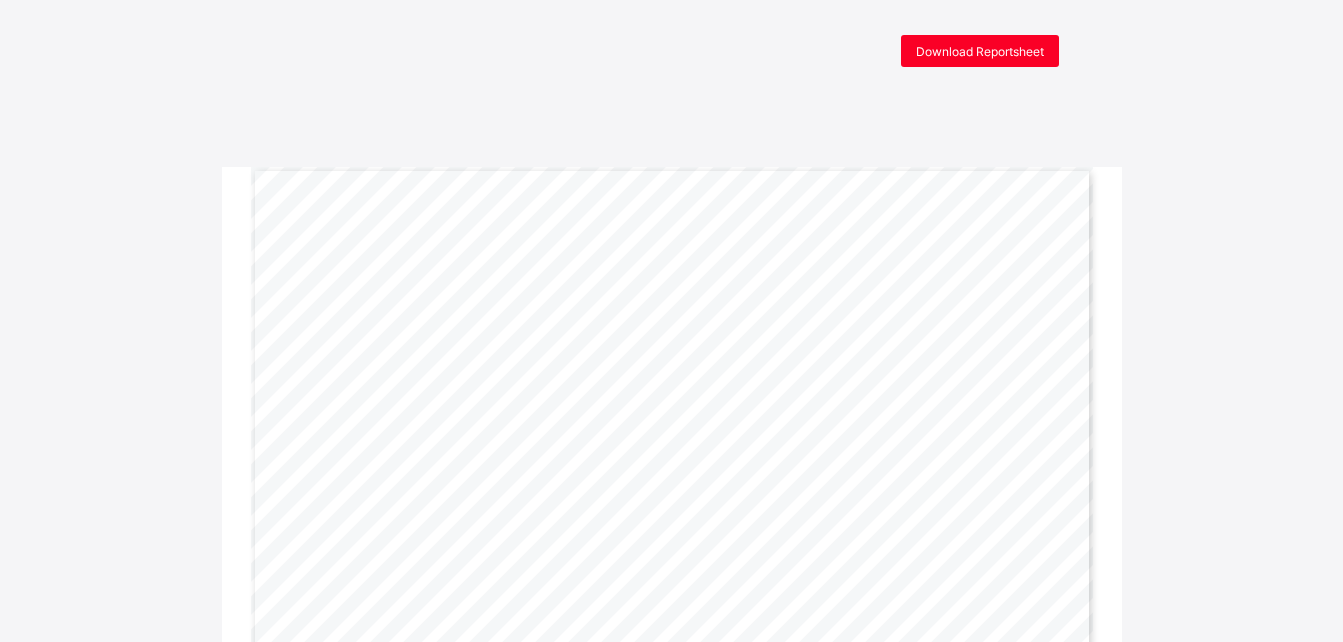 scroll, scrollTop: 16, scrollLeft: 0, axis: vertical 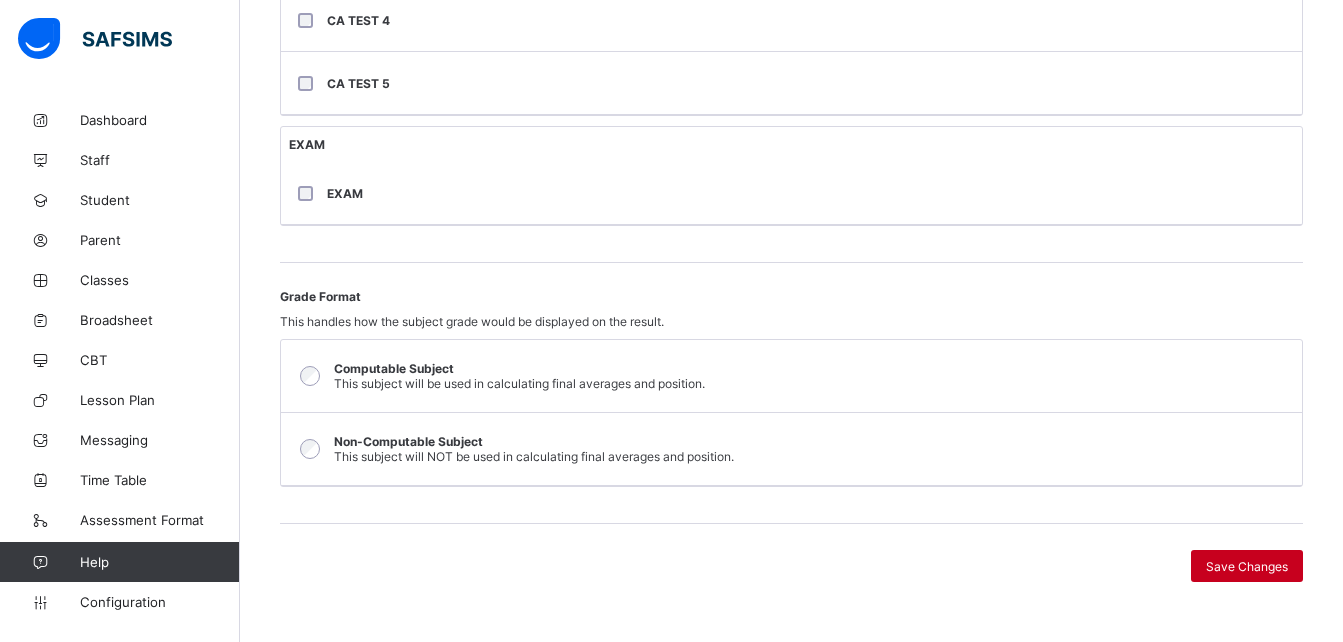 click on "Save Changes" at bounding box center [1247, 566] 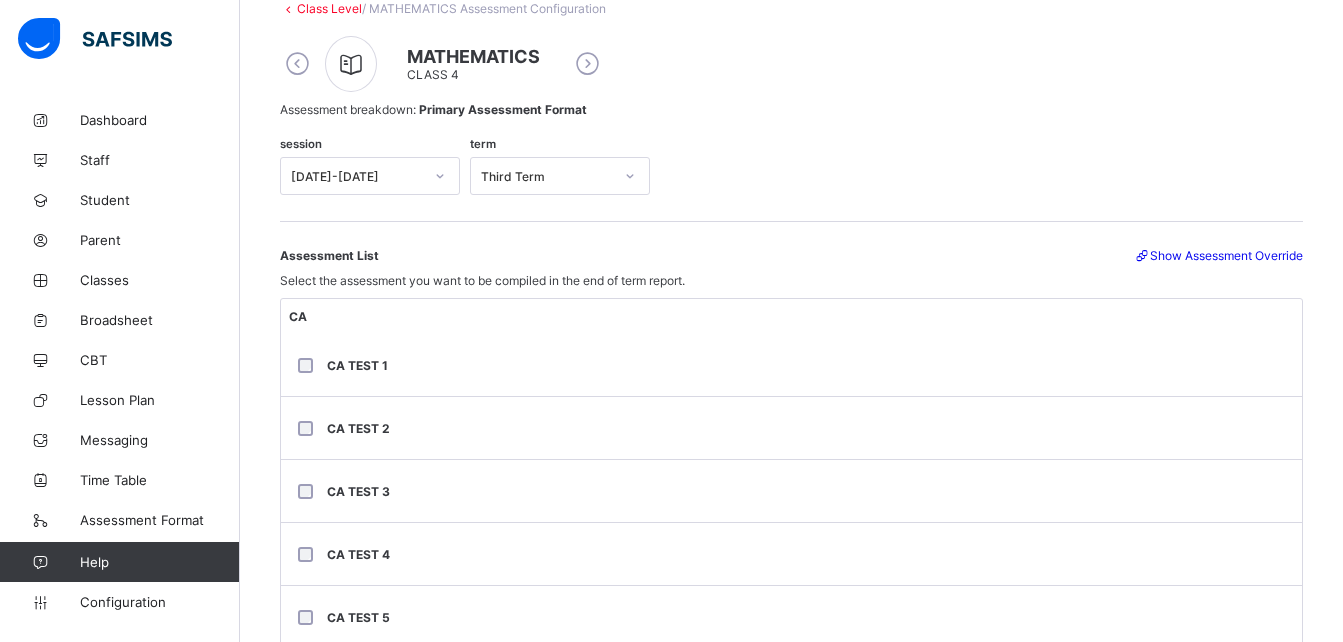 scroll, scrollTop: 132, scrollLeft: 0, axis: vertical 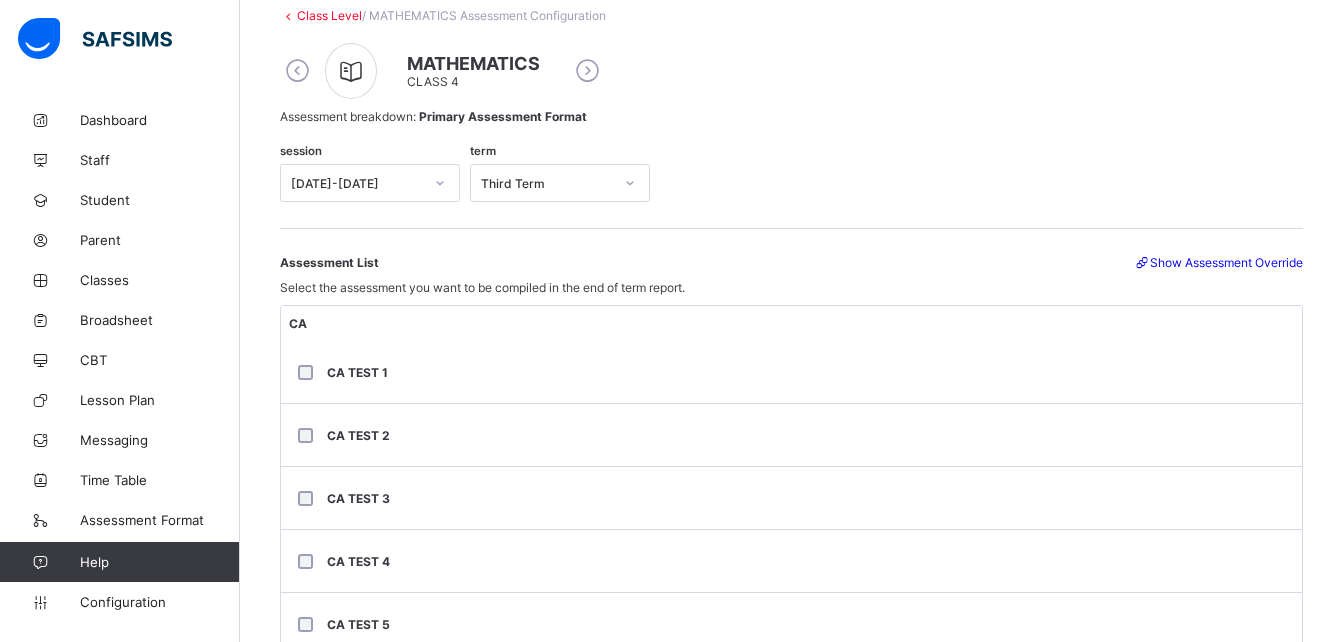 click at bounding box center (587, 71) 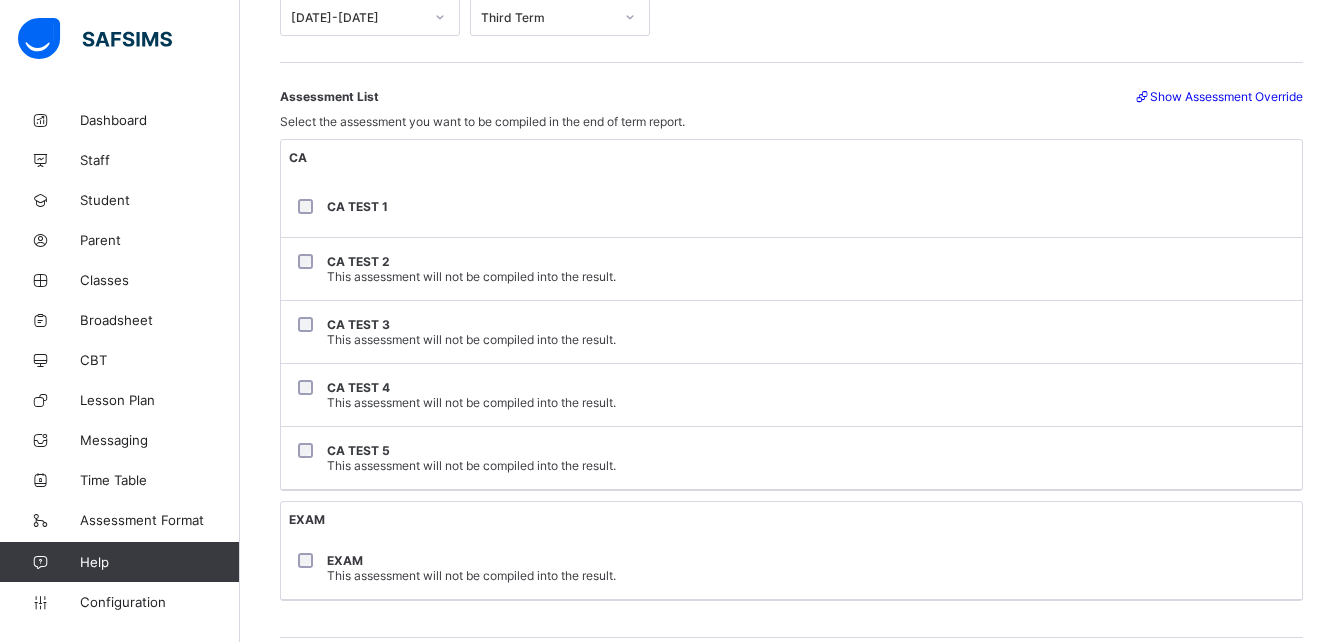 scroll, scrollTop: 299, scrollLeft: 0, axis: vertical 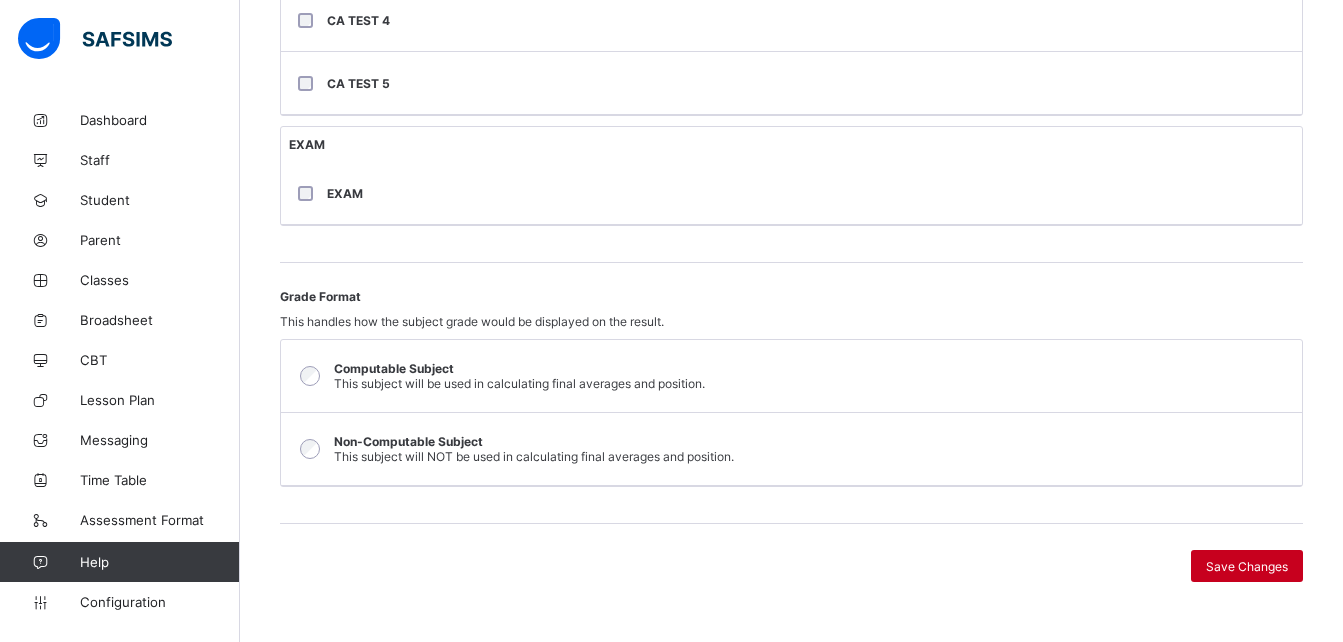 click on "Save Changes" at bounding box center (1247, 566) 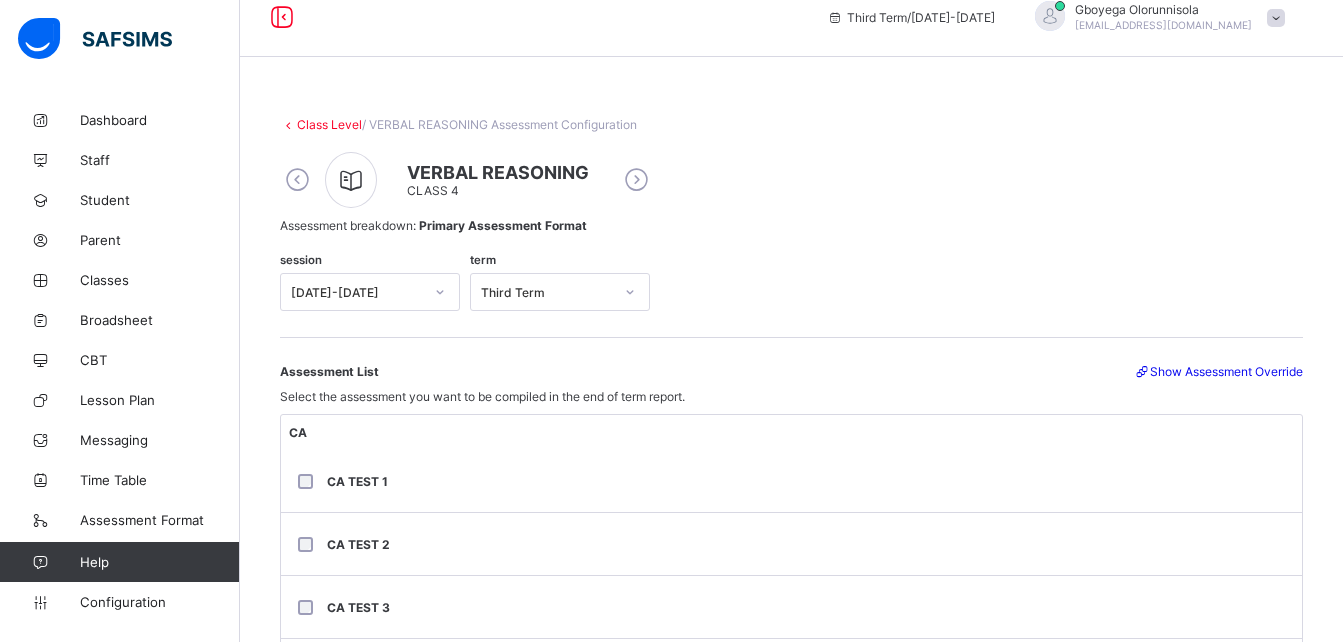 scroll, scrollTop: 0, scrollLeft: 0, axis: both 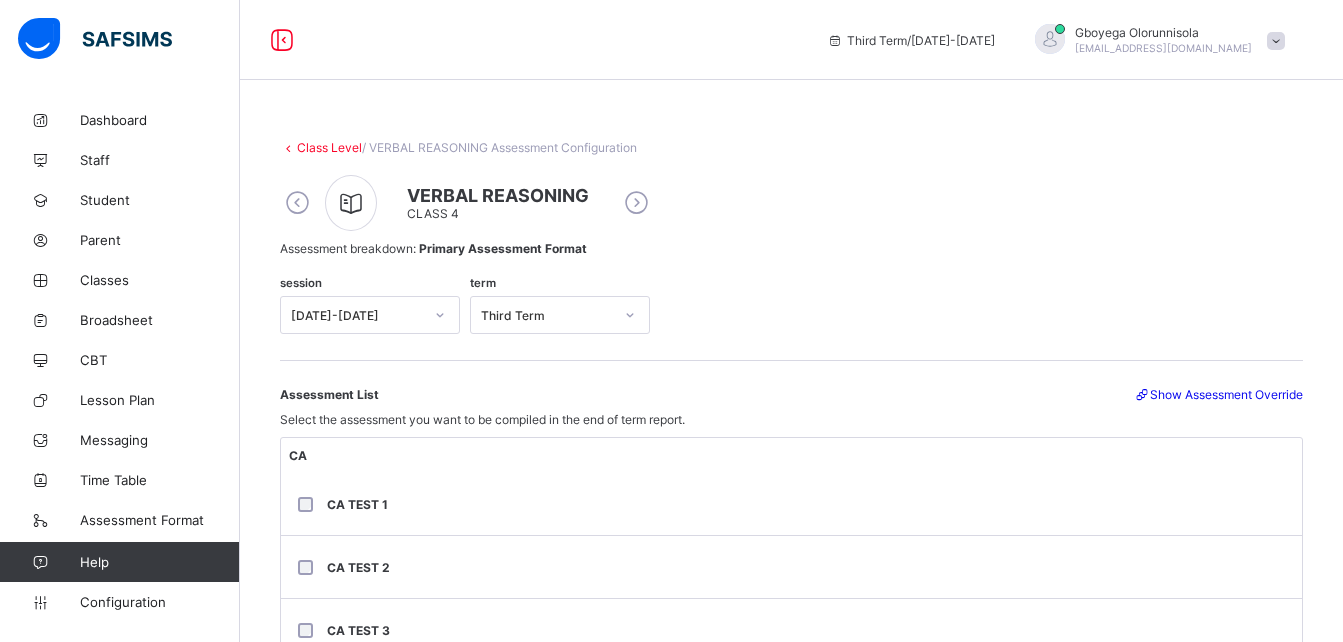 click at bounding box center (636, 203) 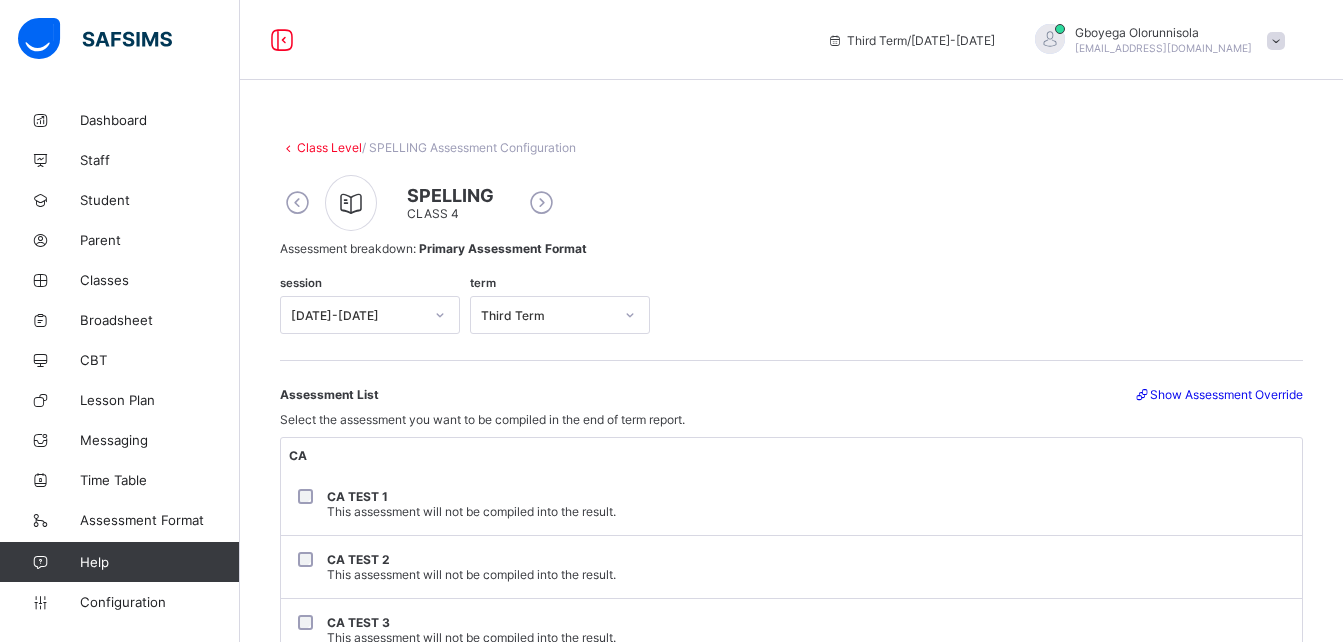 scroll, scrollTop: 673, scrollLeft: 0, axis: vertical 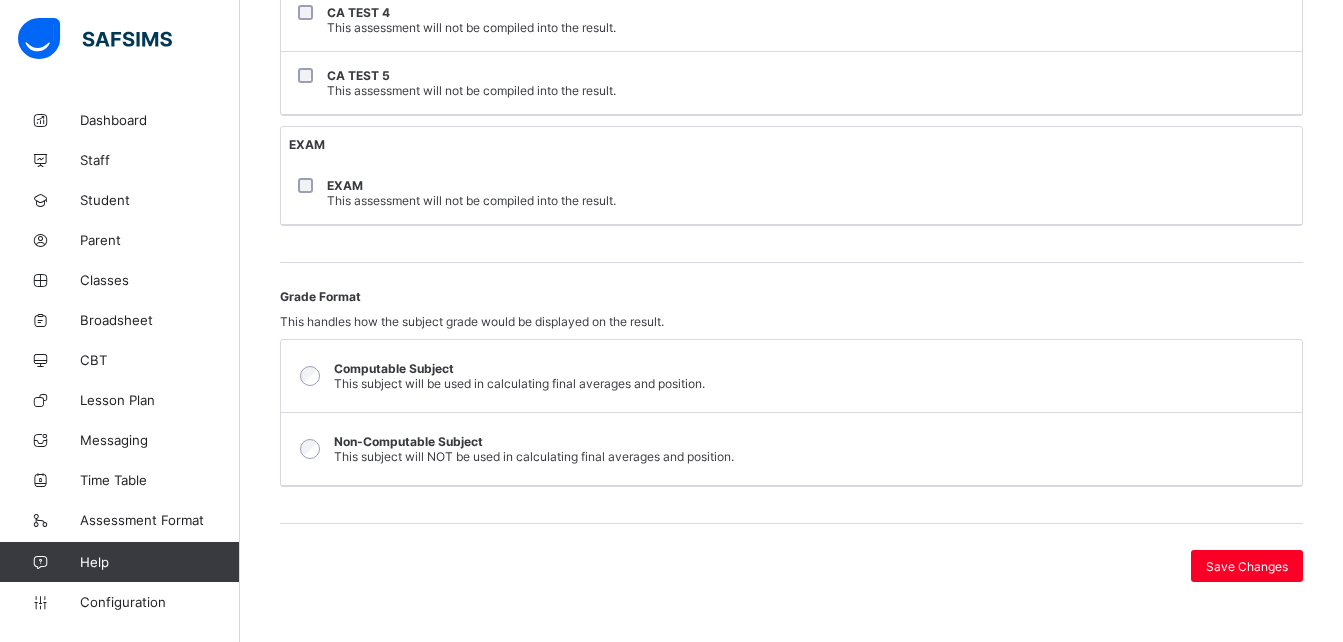 click on "Non-Computable Subject This subject will NOT be used in calculating final averages and position." at bounding box center [515, 449] 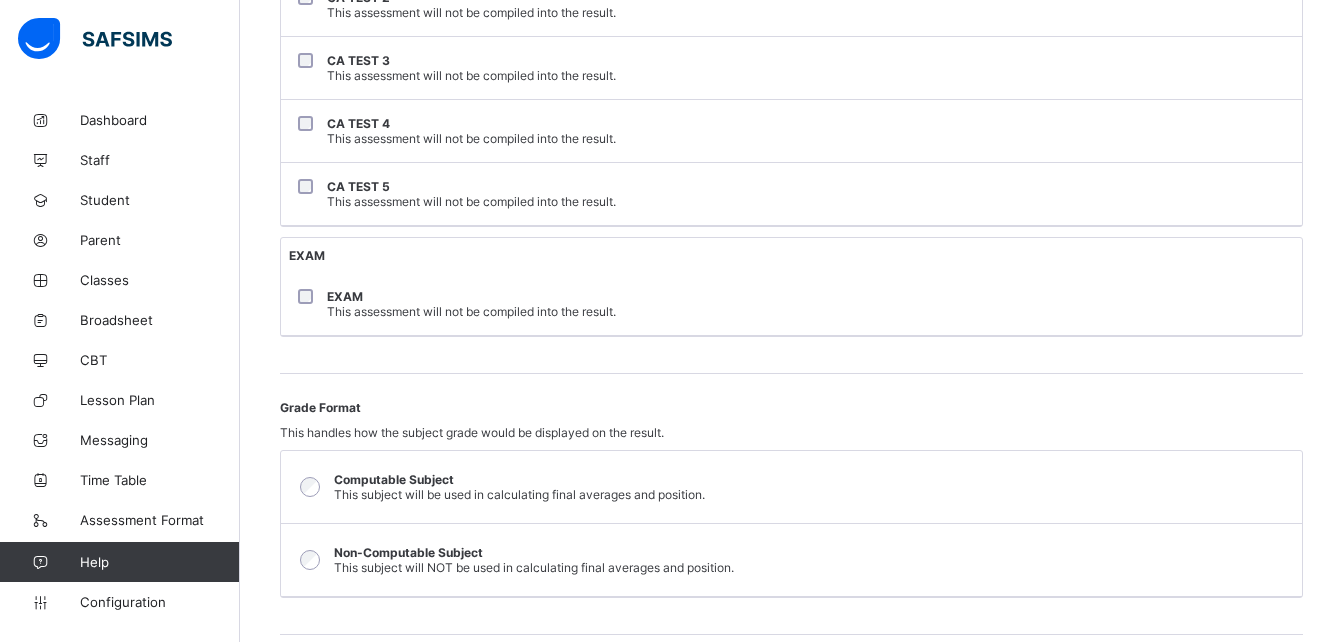 scroll, scrollTop: 0, scrollLeft: 0, axis: both 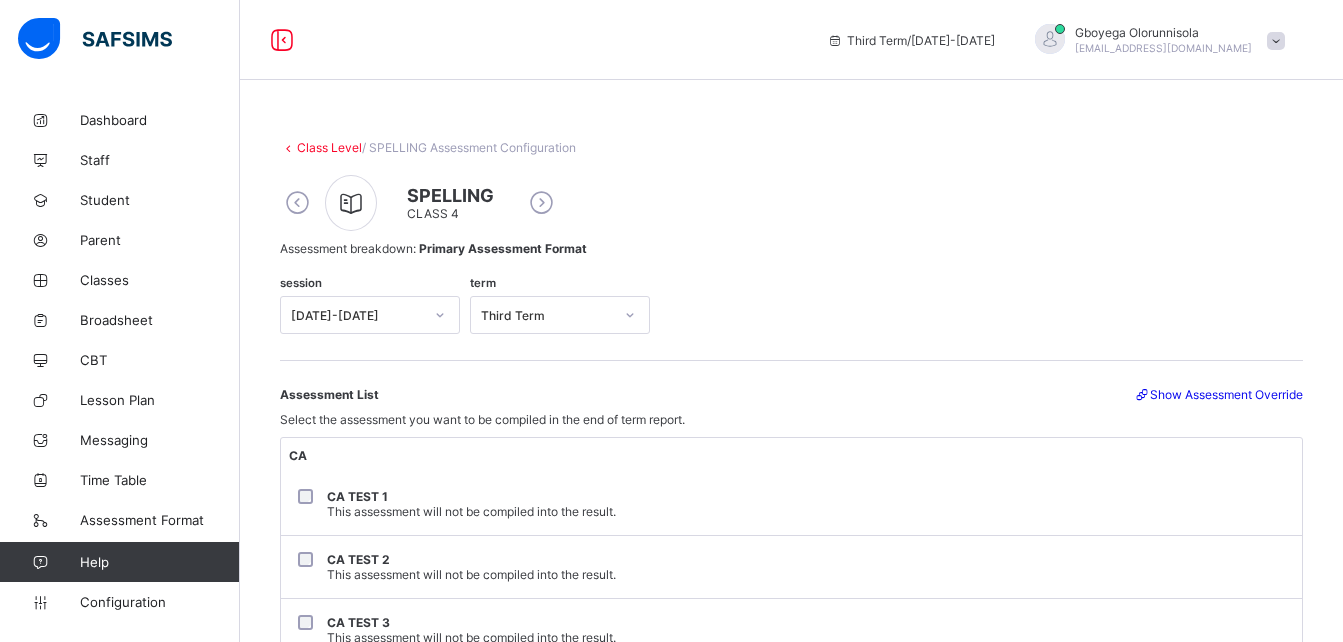 click at bounding box center (541, 203) 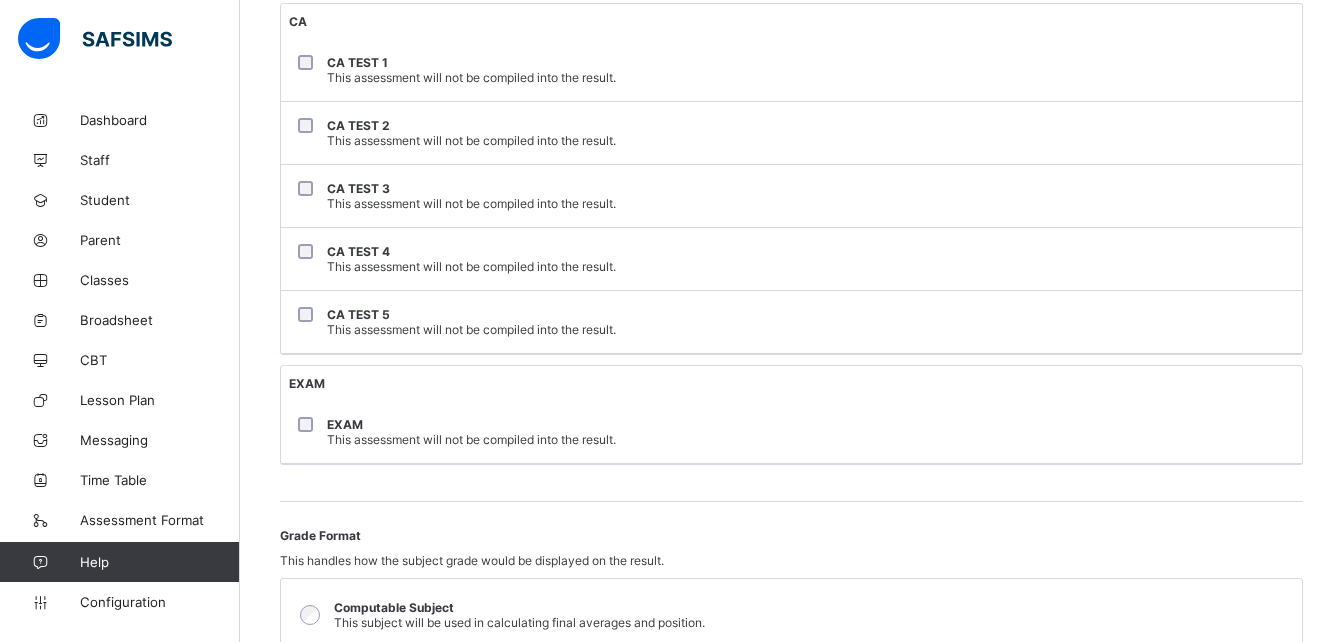scroll, scrollTop: 445, scrollLeft: 0, axis: vertical 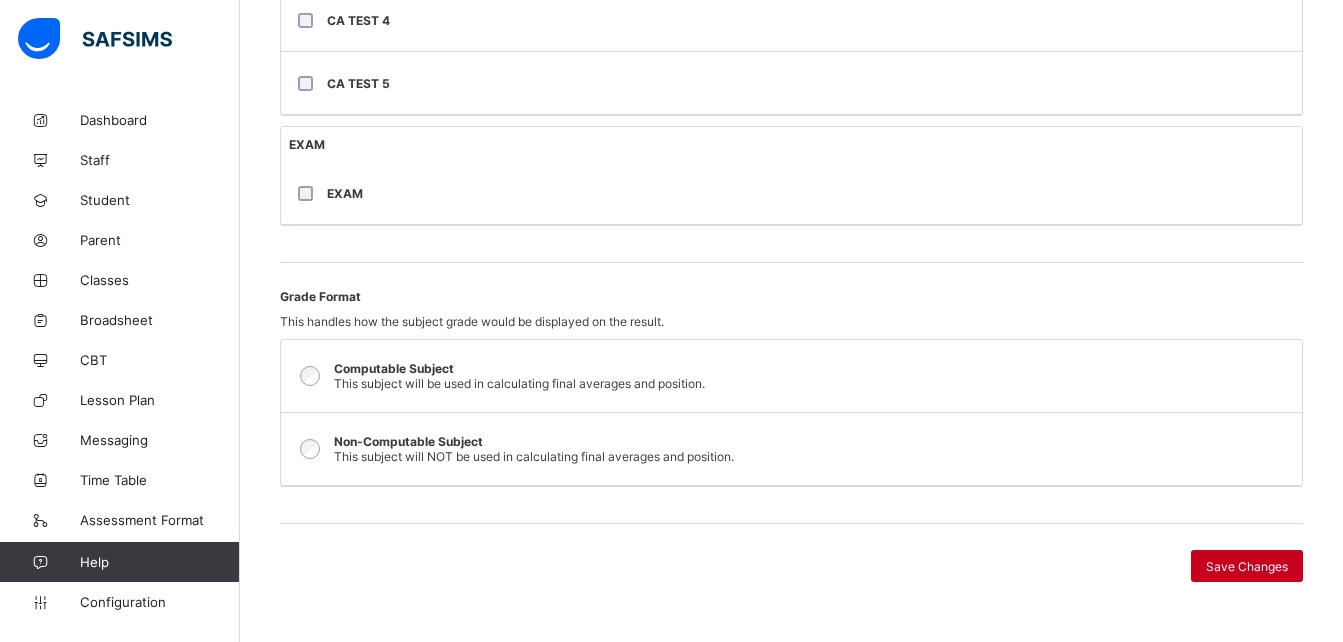 click on "Save Changes" at bounding box center [1247, 566] 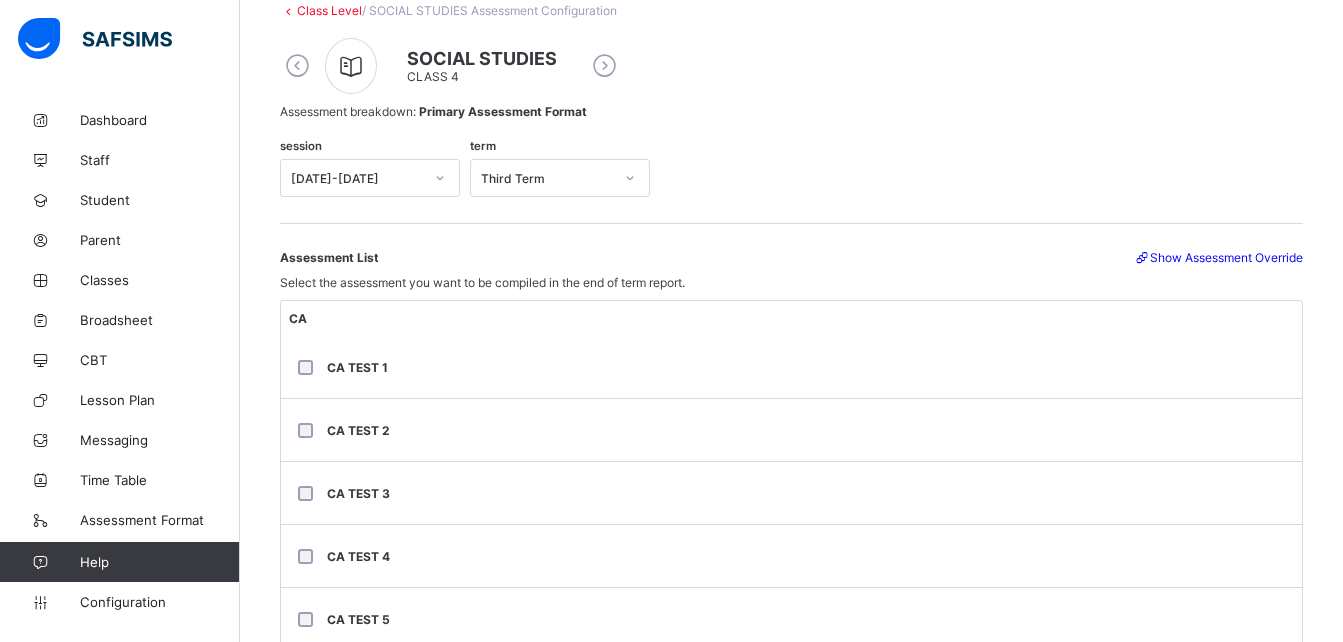 scroll, scrollTop: 0, scrollLeft: 0, axis: both 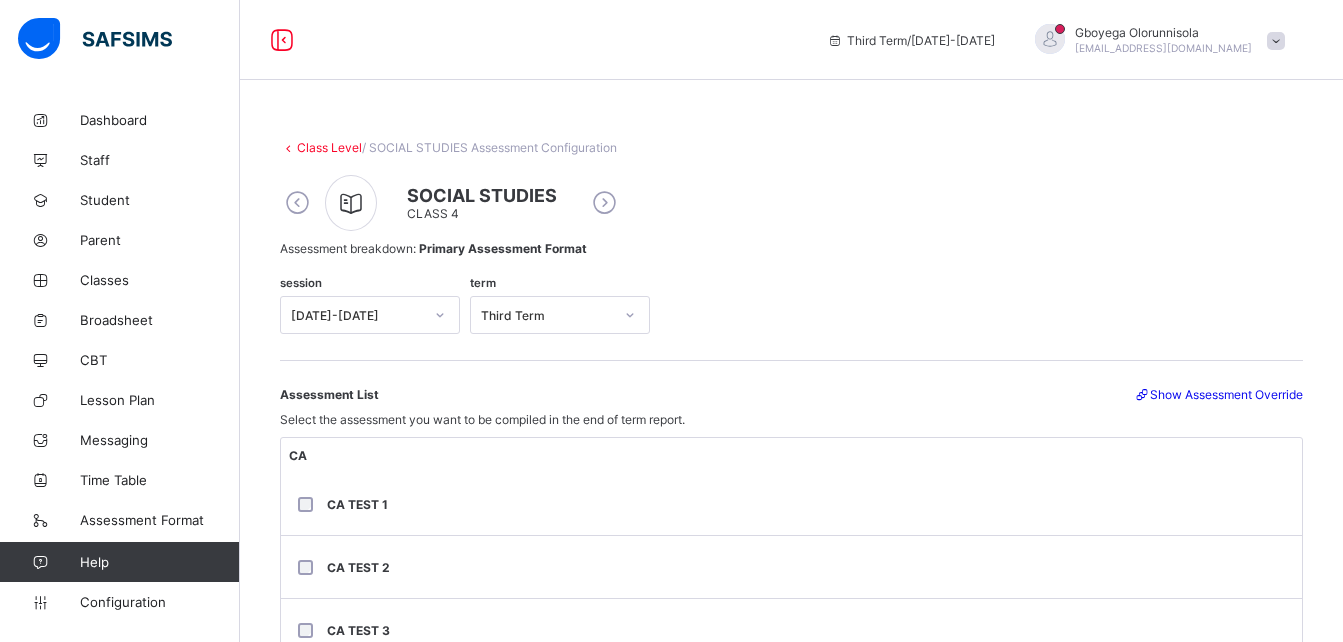 click at bounding box center (604, 203) 